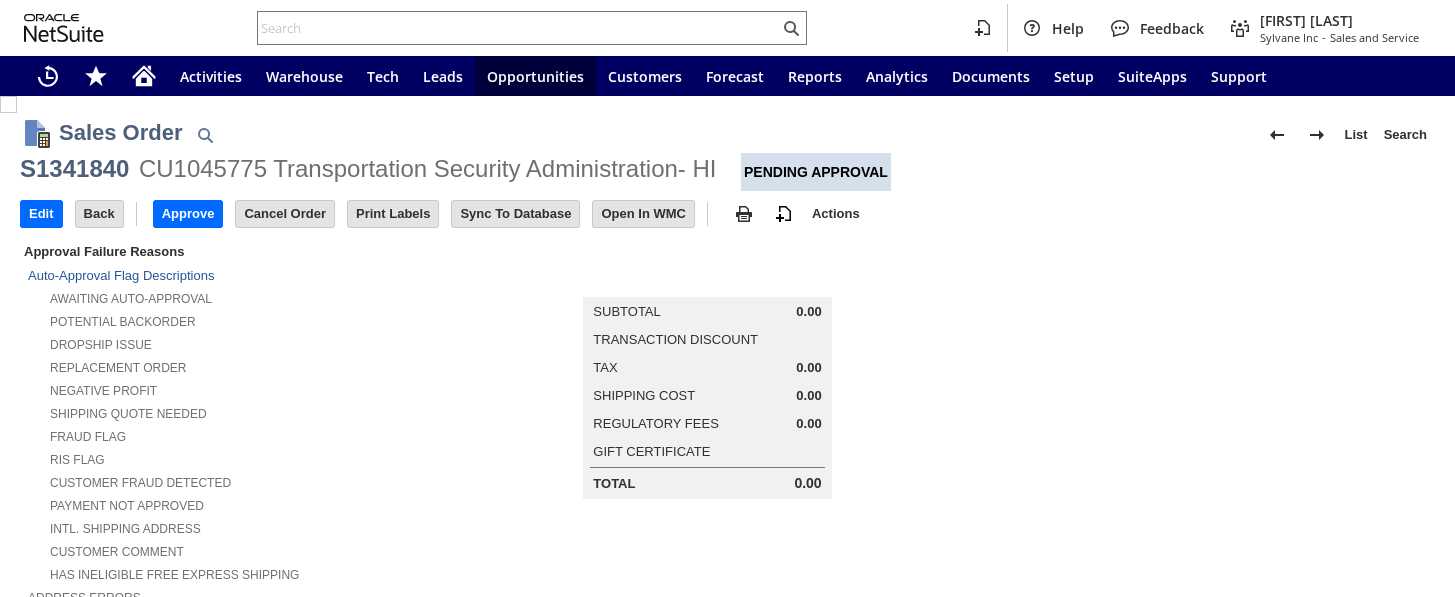 scroll, scrollTop: 0, scrollLeft: 0, axis: both 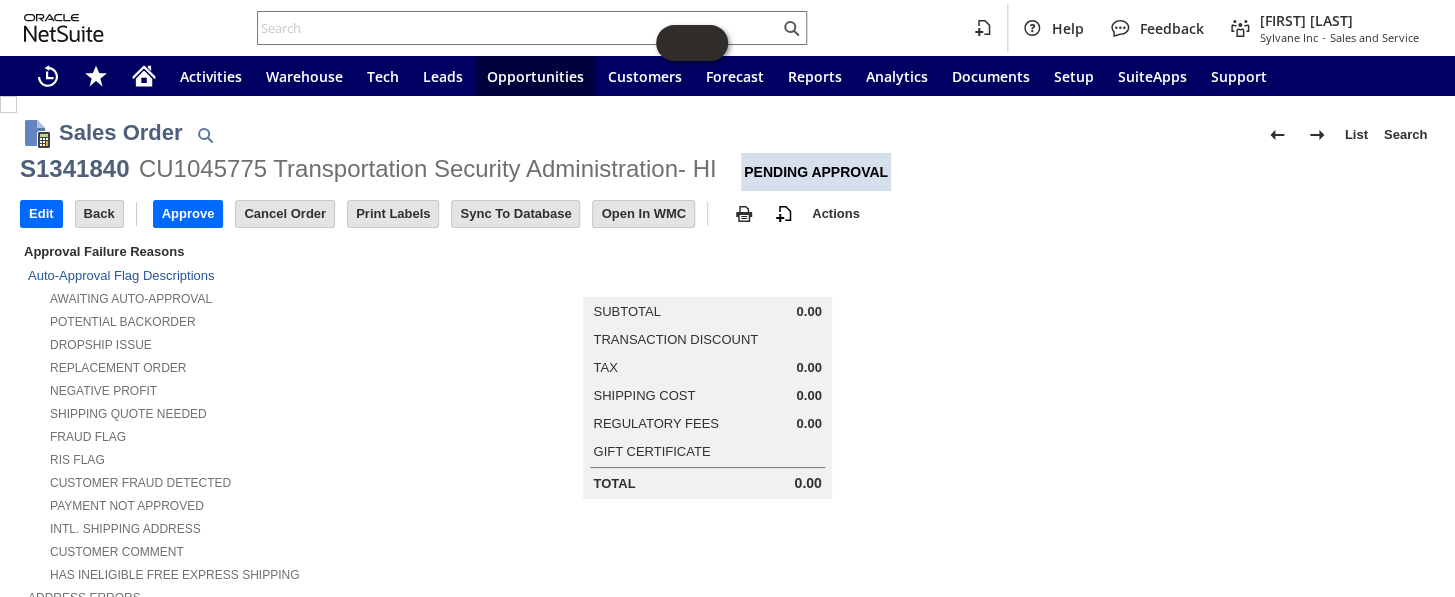 click on "Summary
Subtotal
0.00
Transaction Discount
Tax
0.00
Shipping Cost
0.00
Regulatory Fees
0.00
Gift Certificate
Total
0.00" at bounding box center (728, 369) 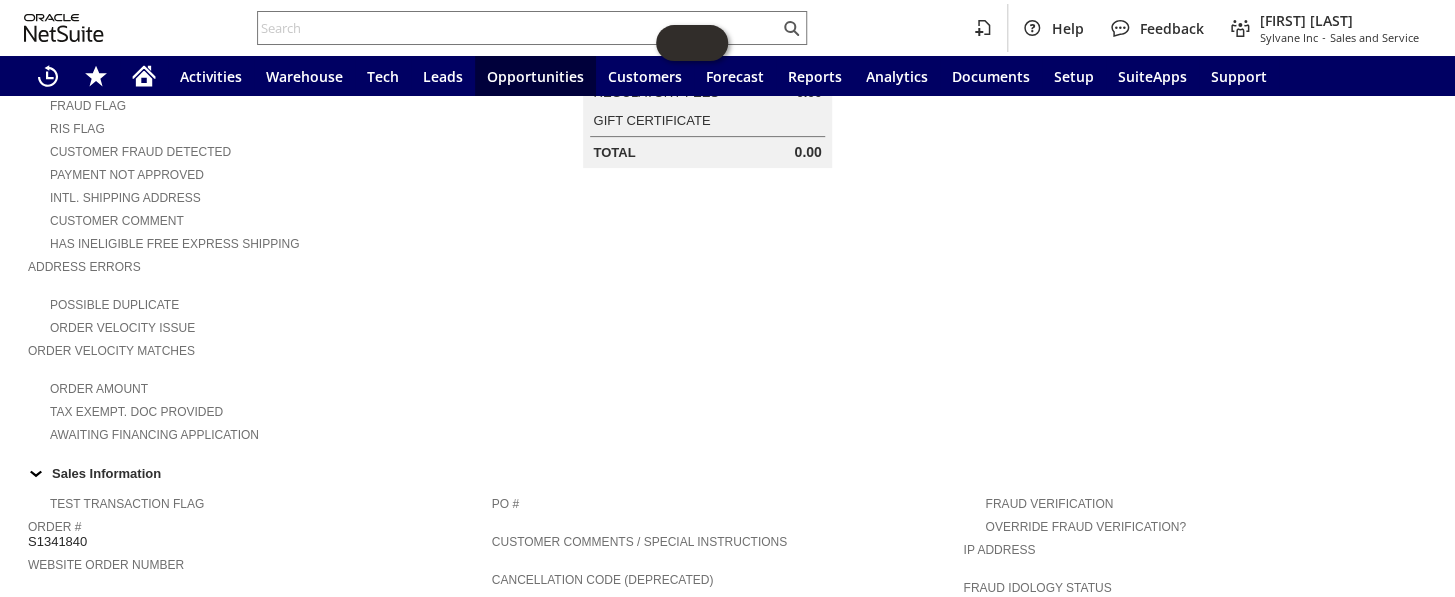 scroll, scrollTop: 363, scrollLeft: 0, axis: vertical 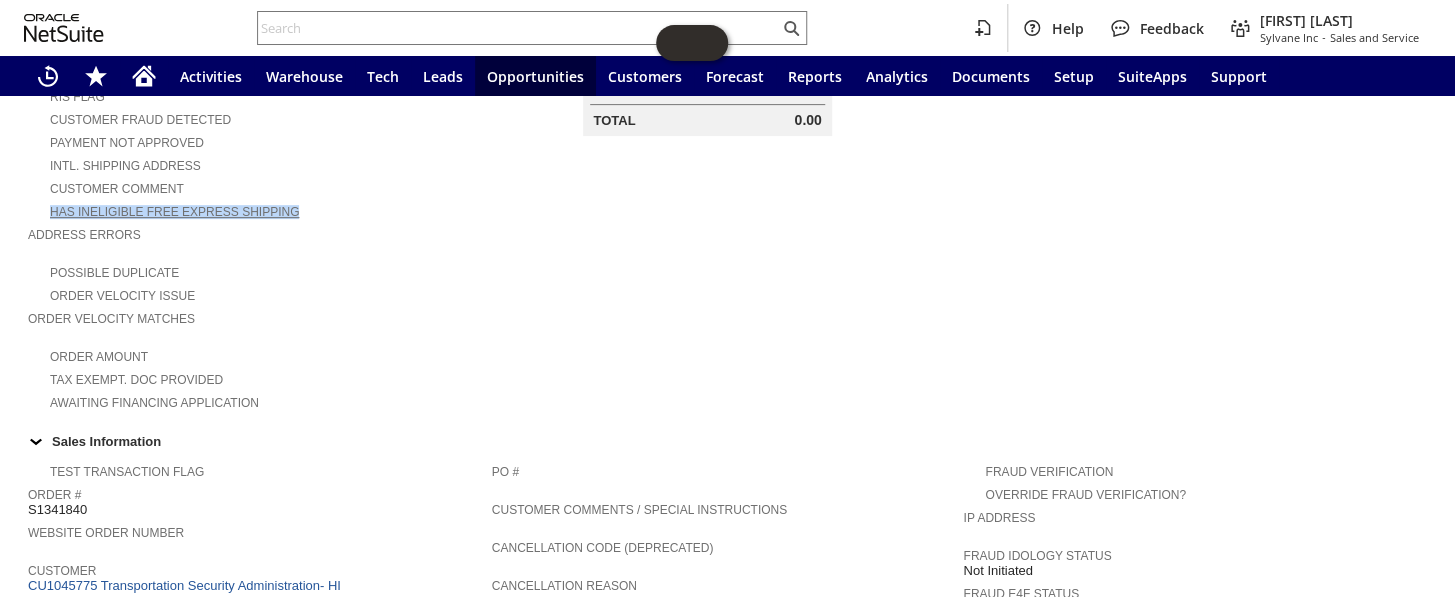 drag, startPoint x: 304, startPoint y: 196, endPoint x: 50, endPoint y: 190, distance: 254.07086 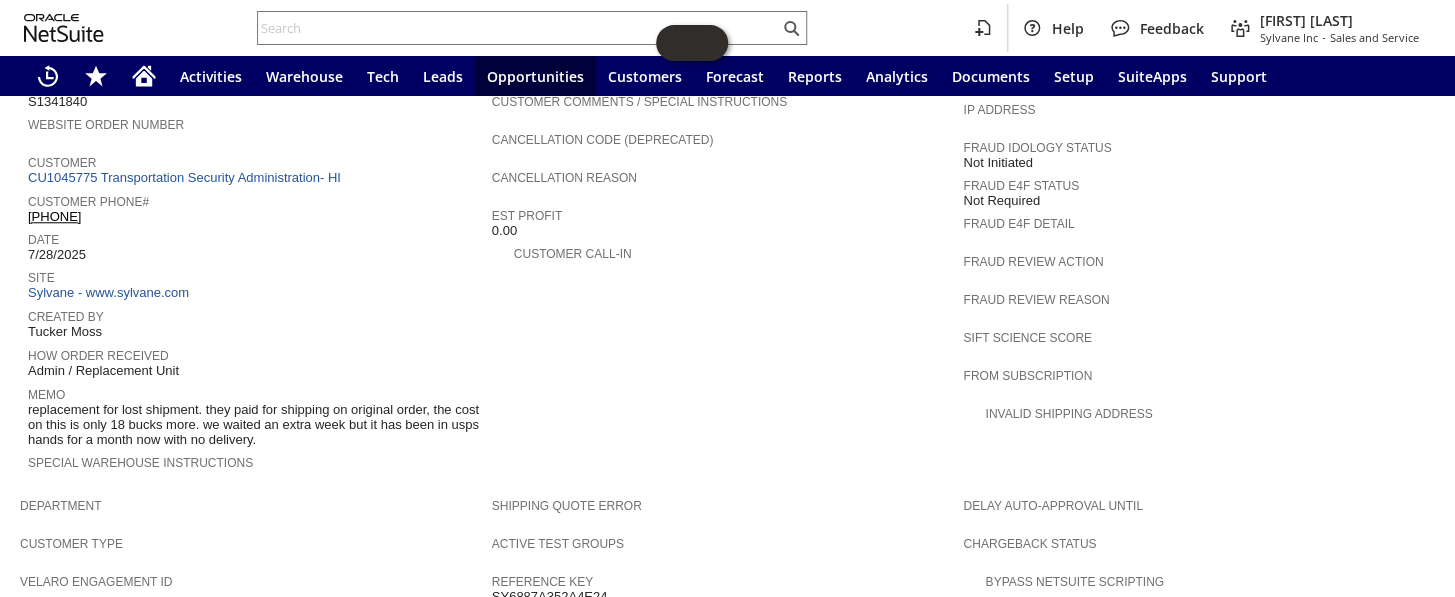 scroll, scrollTop: 668, scrollLeft: 0, axis: vertical 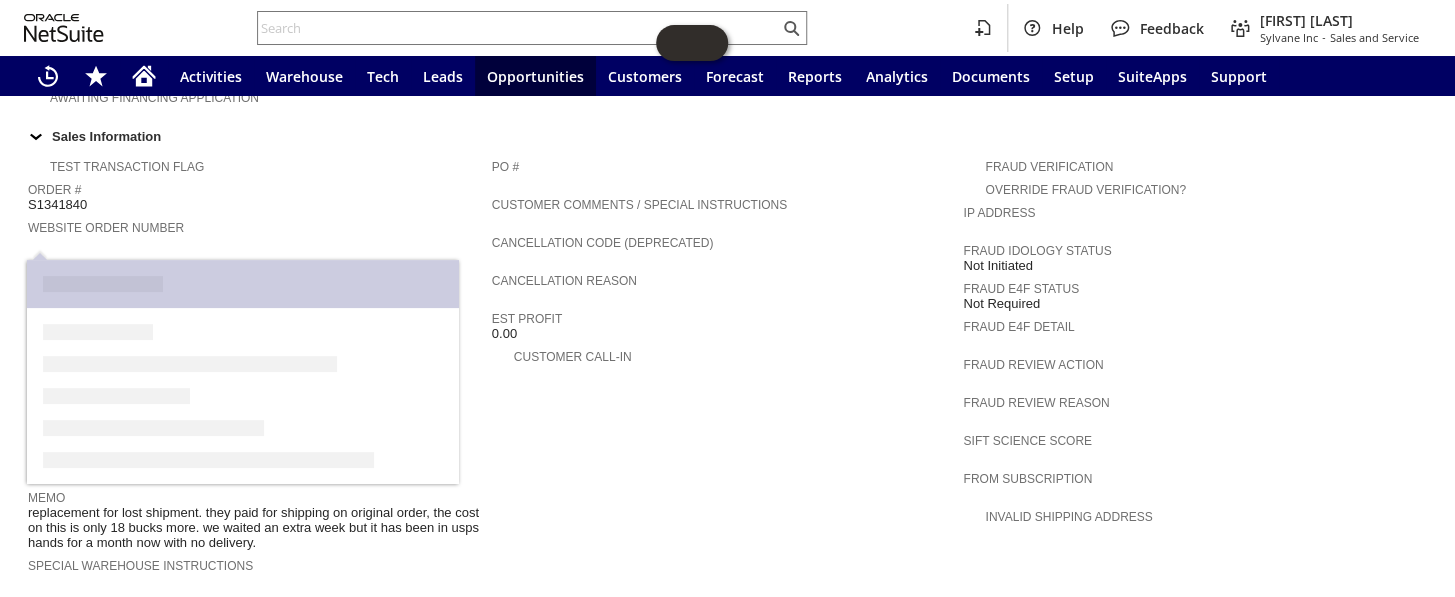 click on "CU1045775 Transportation Security Administration- HI" at bounding box center [187, 280] 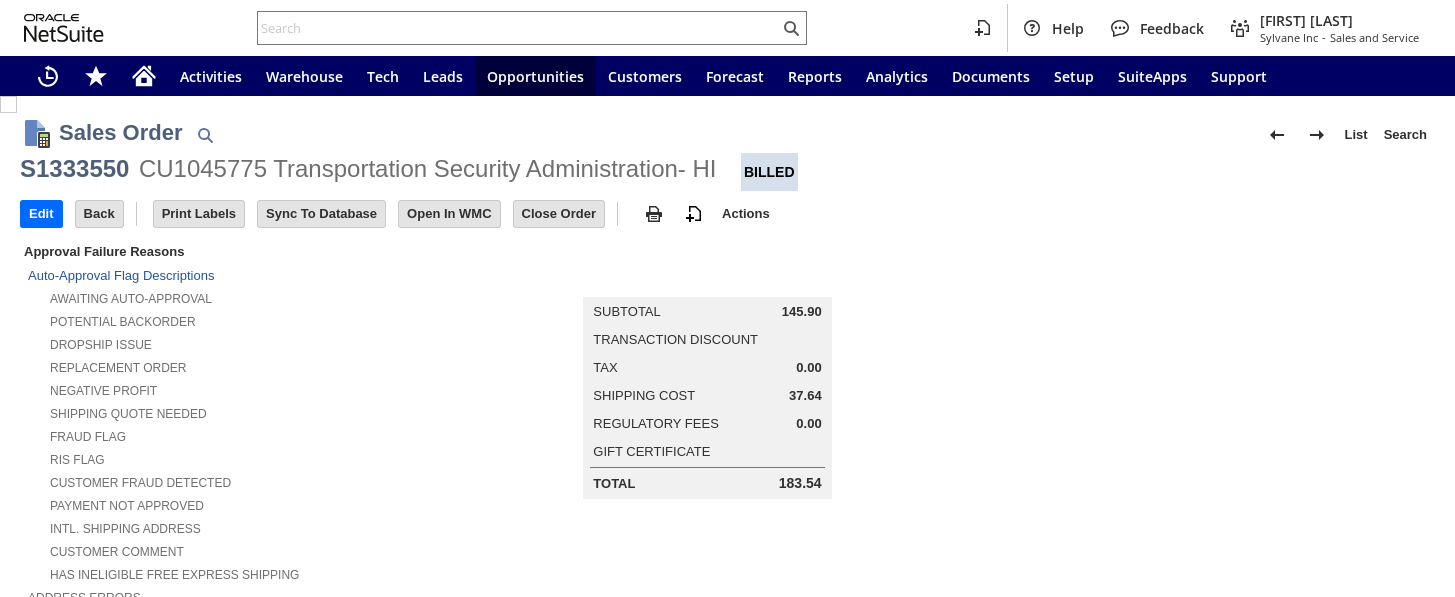 scroll, scrollTop: 0, scrollLeft: 0, axis: both 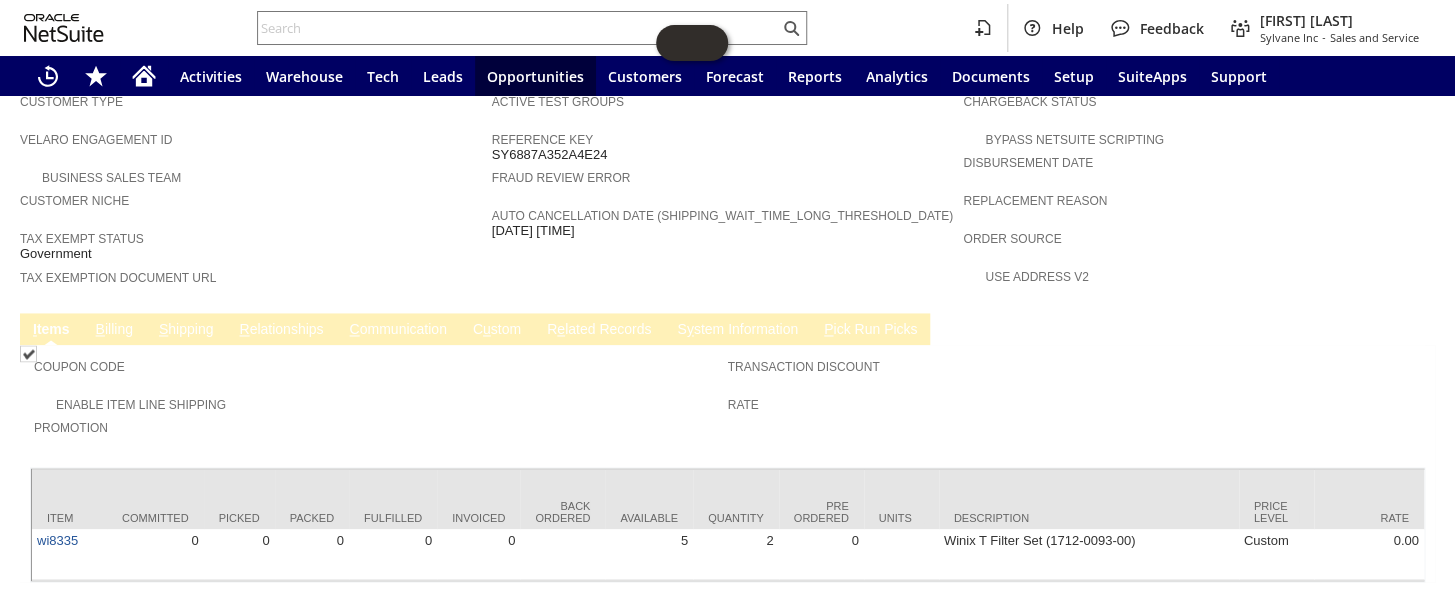 click on "B illing" at bounding box center [114, 330] 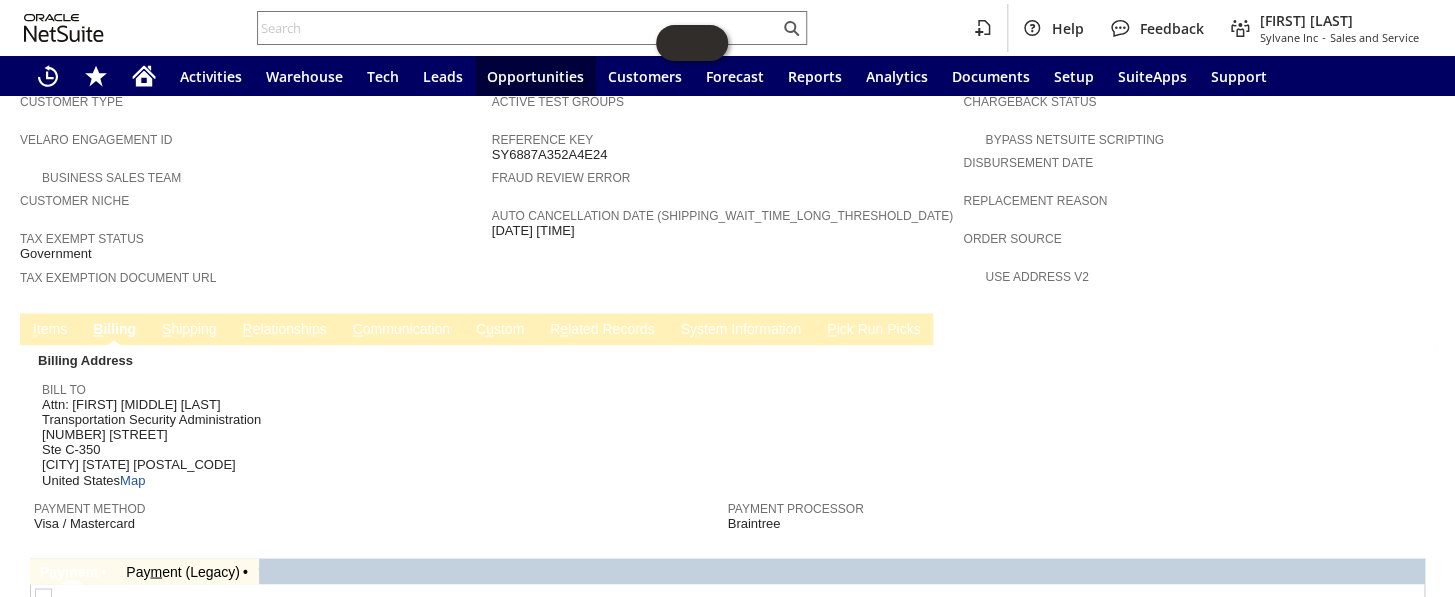 click on "S hipping" at bounding box center [189, 330] 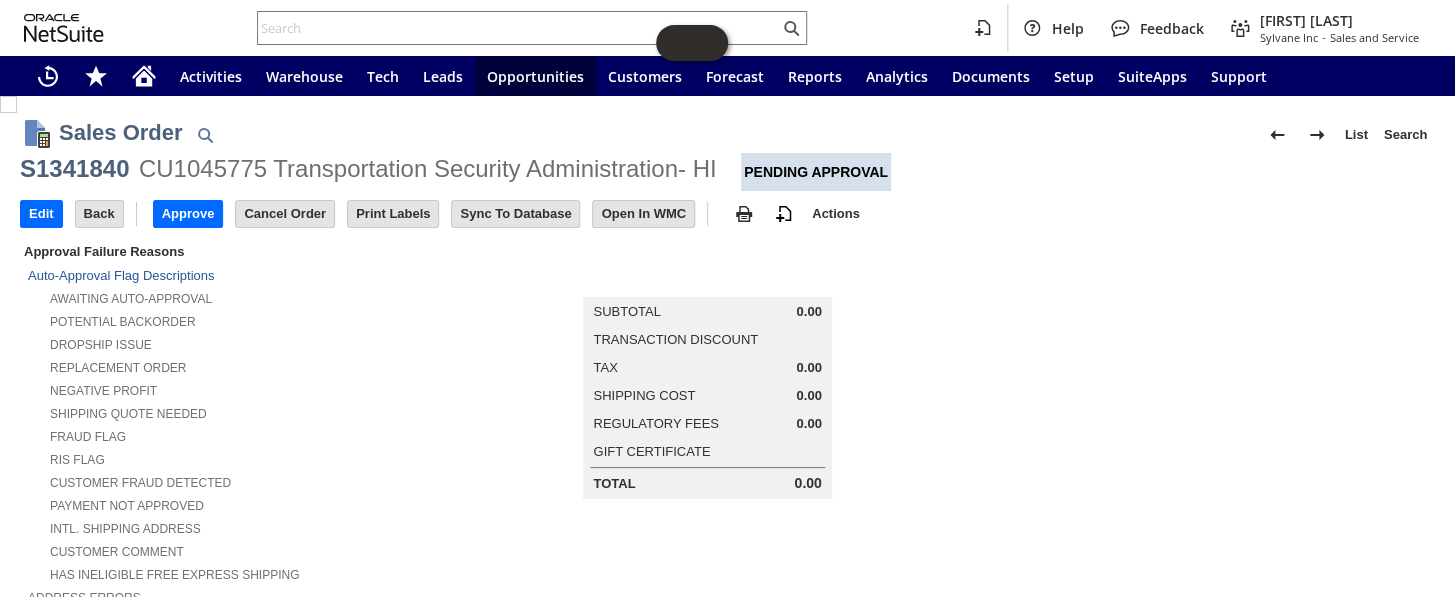 scroll, scrollTop: 0, scrollLeft: 0, axis: both 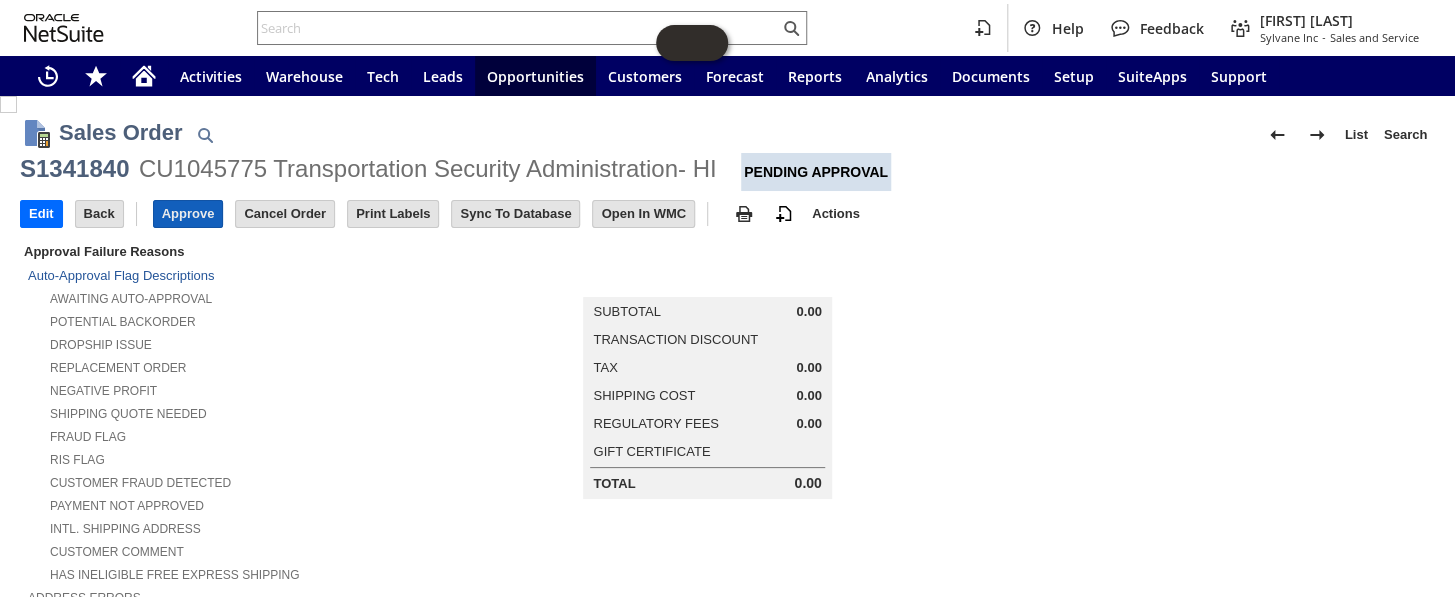 click on "Approve" at bounding box center [188, 214] 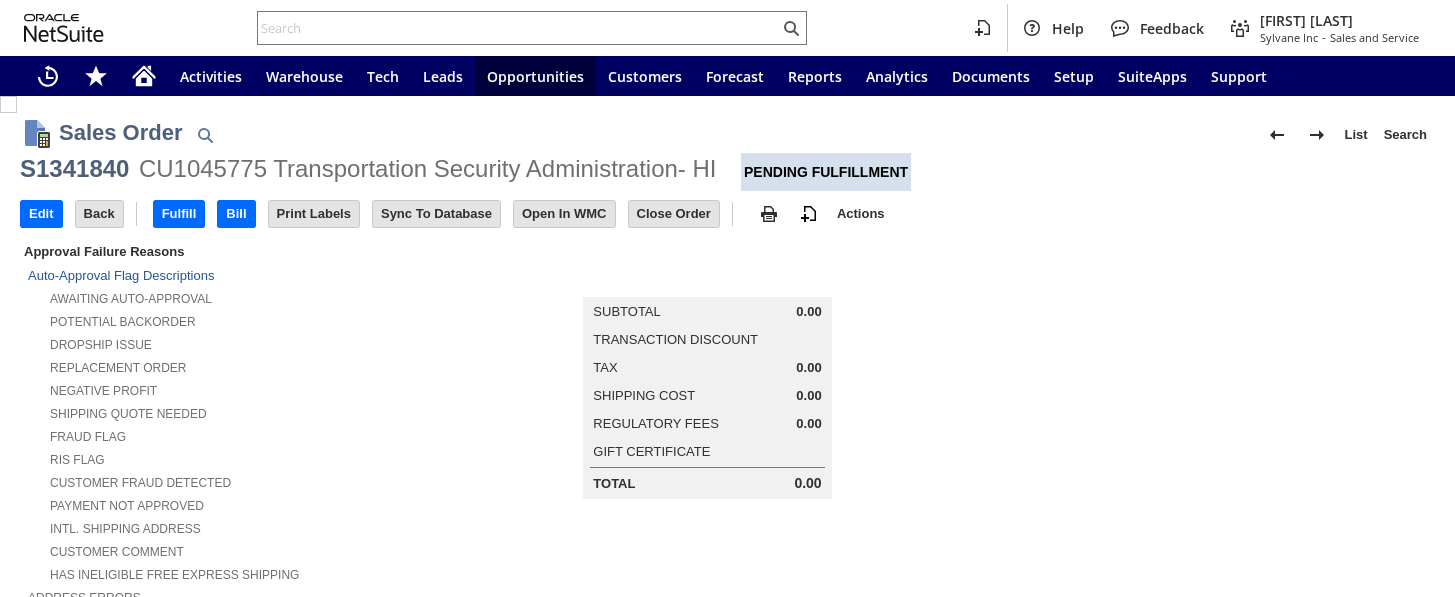 scroll, scrollTop: 0, scrollLeft: 0, axis: both 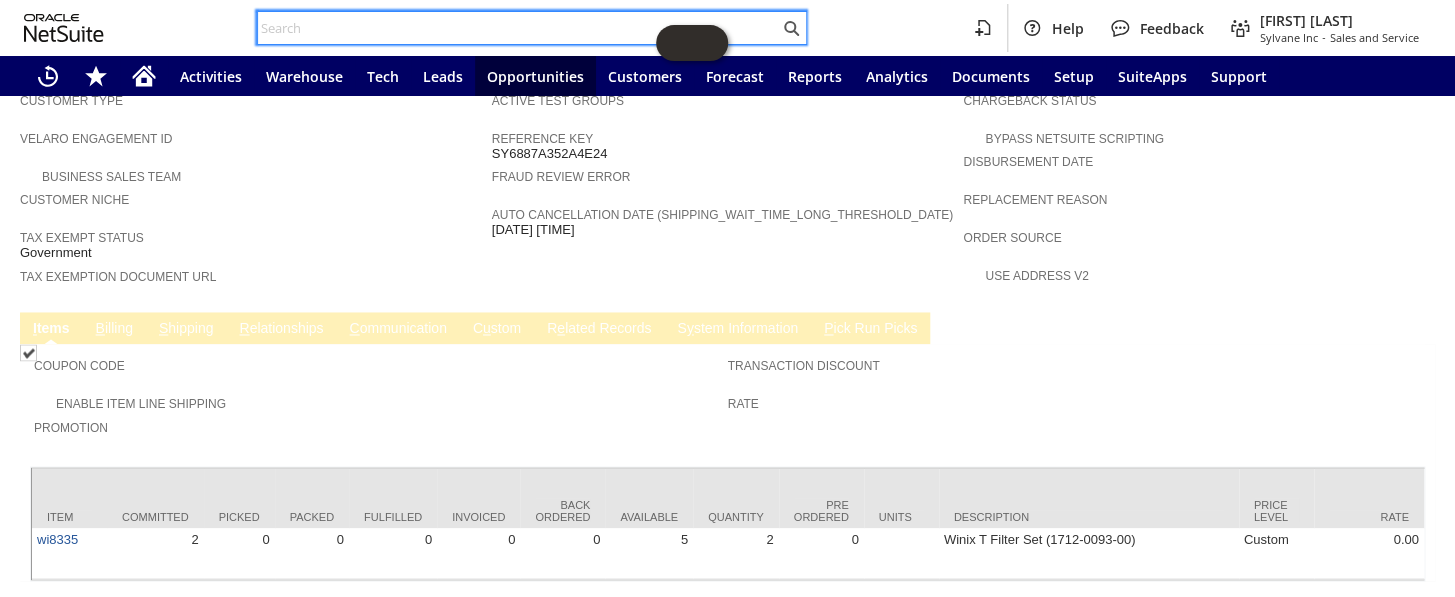 click at bounding box center (518, 28) 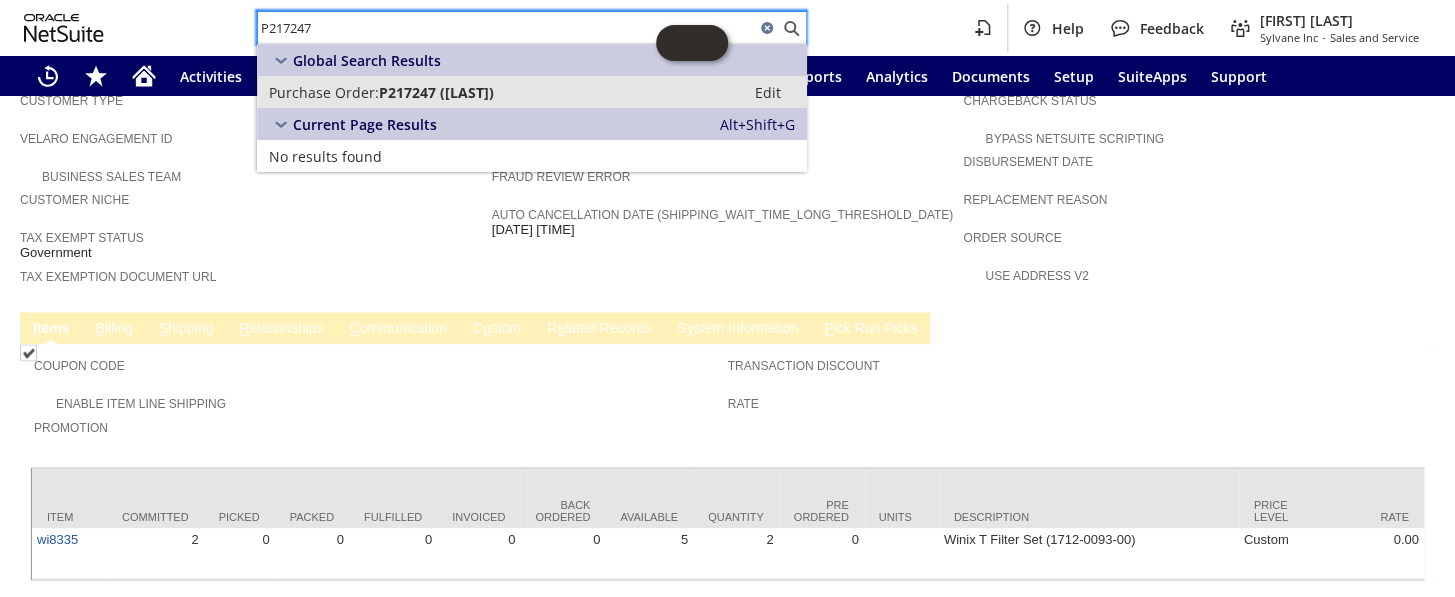 type on "P217247" 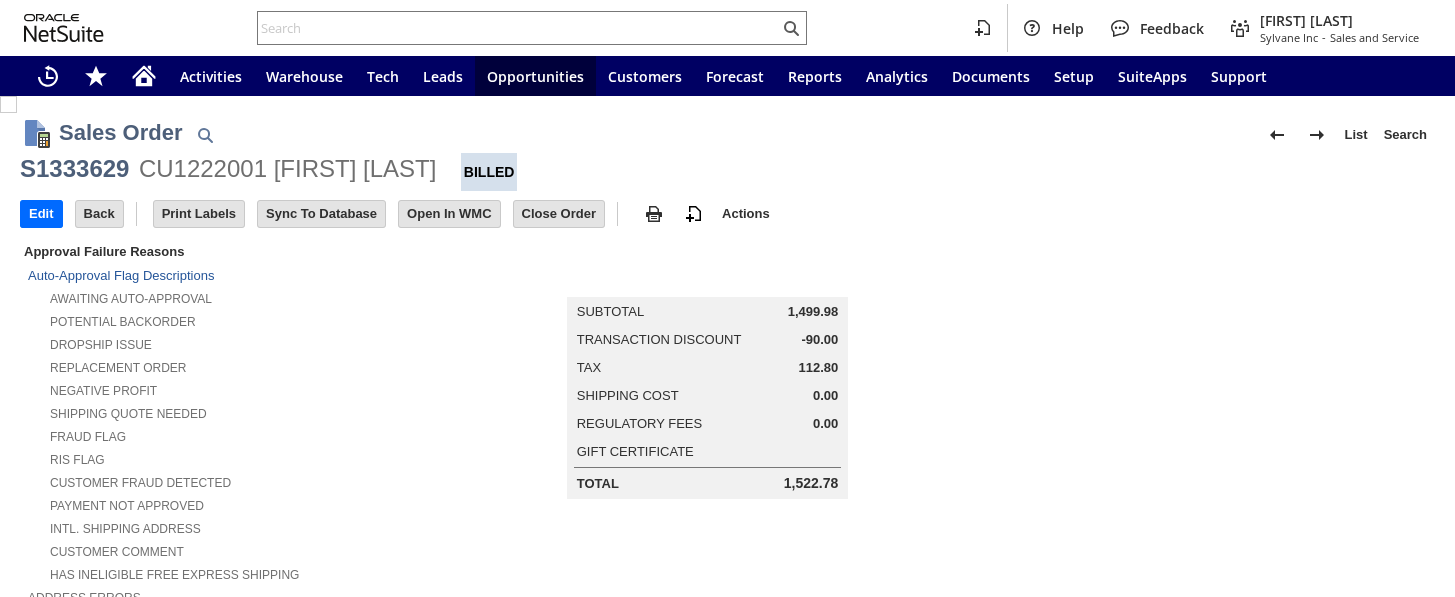 scroll, scrollTop: 0, scrollLeft: 0, axis: both 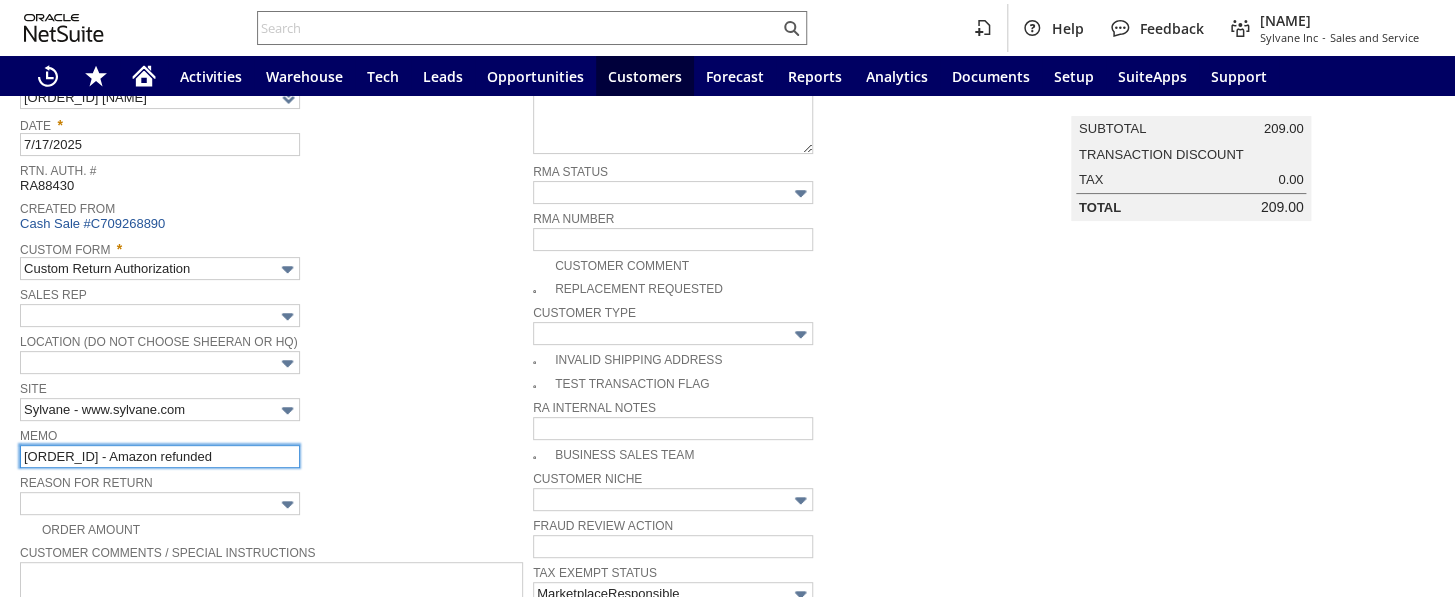 type on "Add" 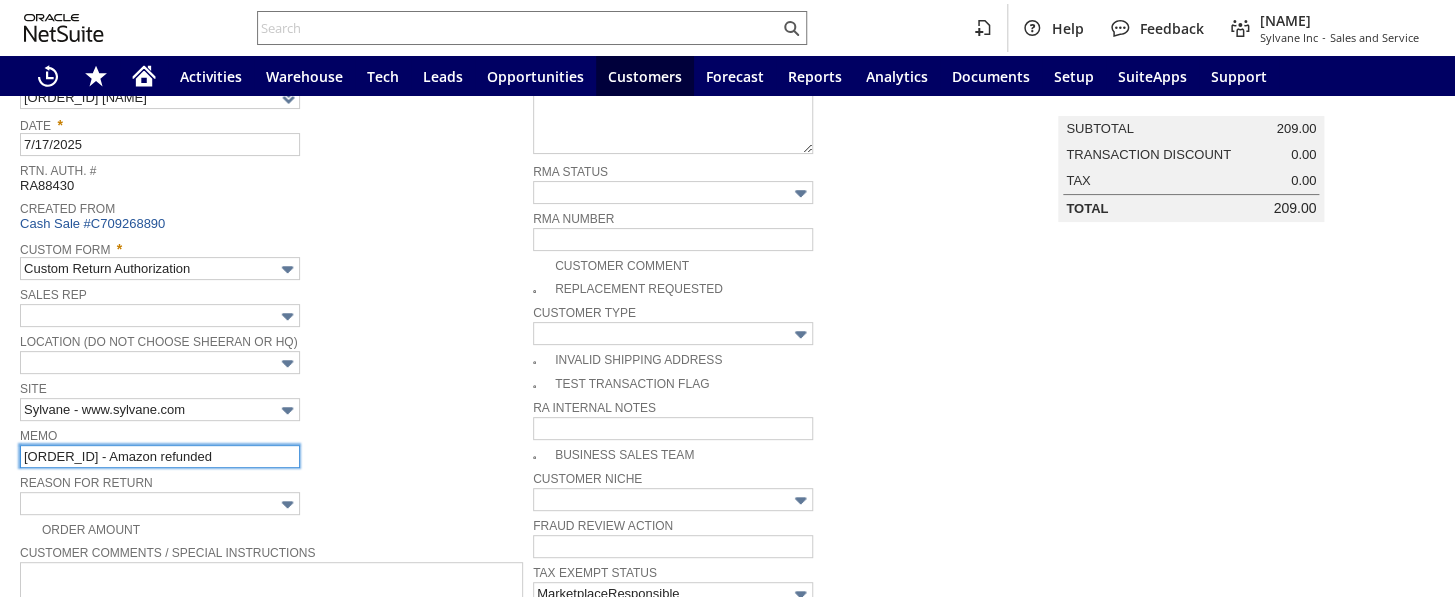 click on "112-3598482-6184254 - Amazon refunded" at bounding box center (160, 456) 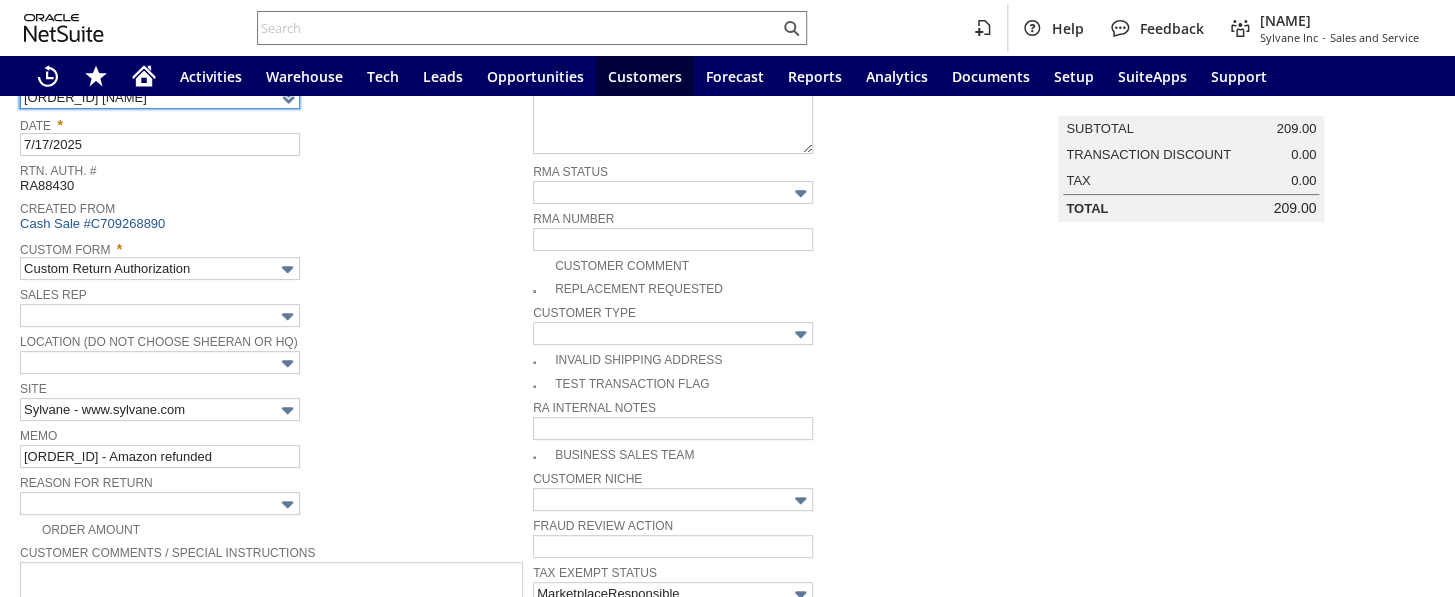 scroll, scrollTop: 170, scrollLeft: 0, axis: vertical 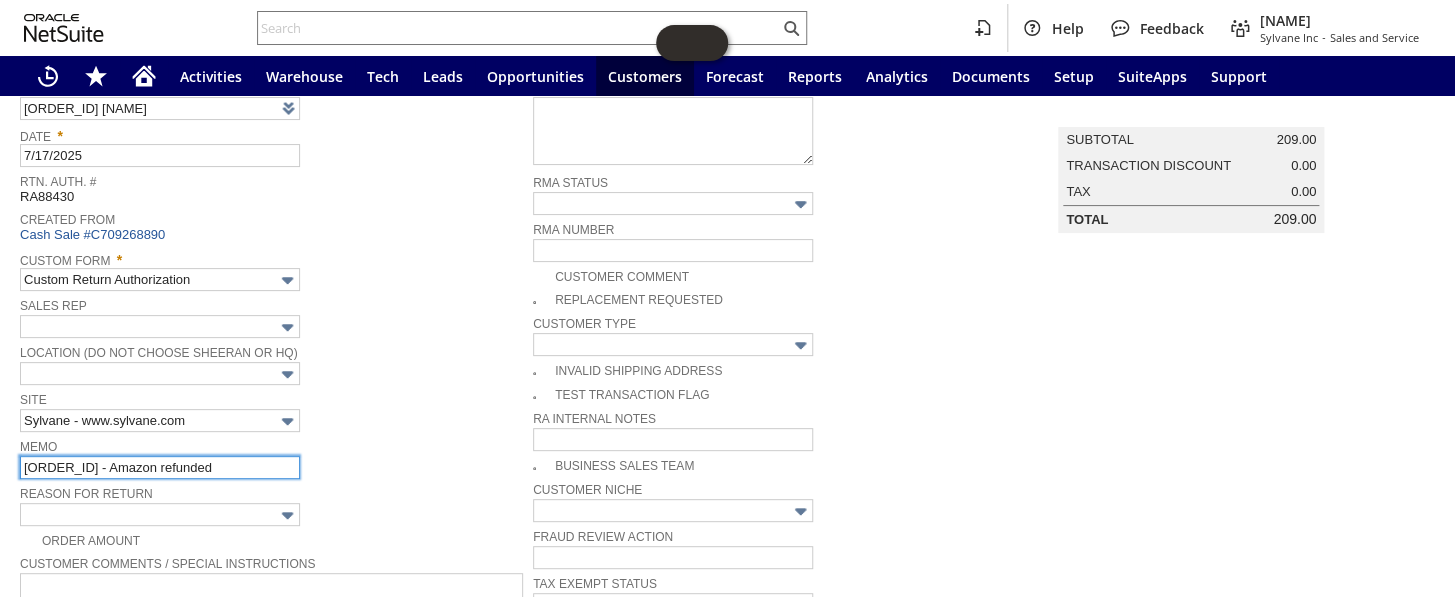 click on "112-3598482-6184254 - Amazon refunded" at bounding box center (160, 467) 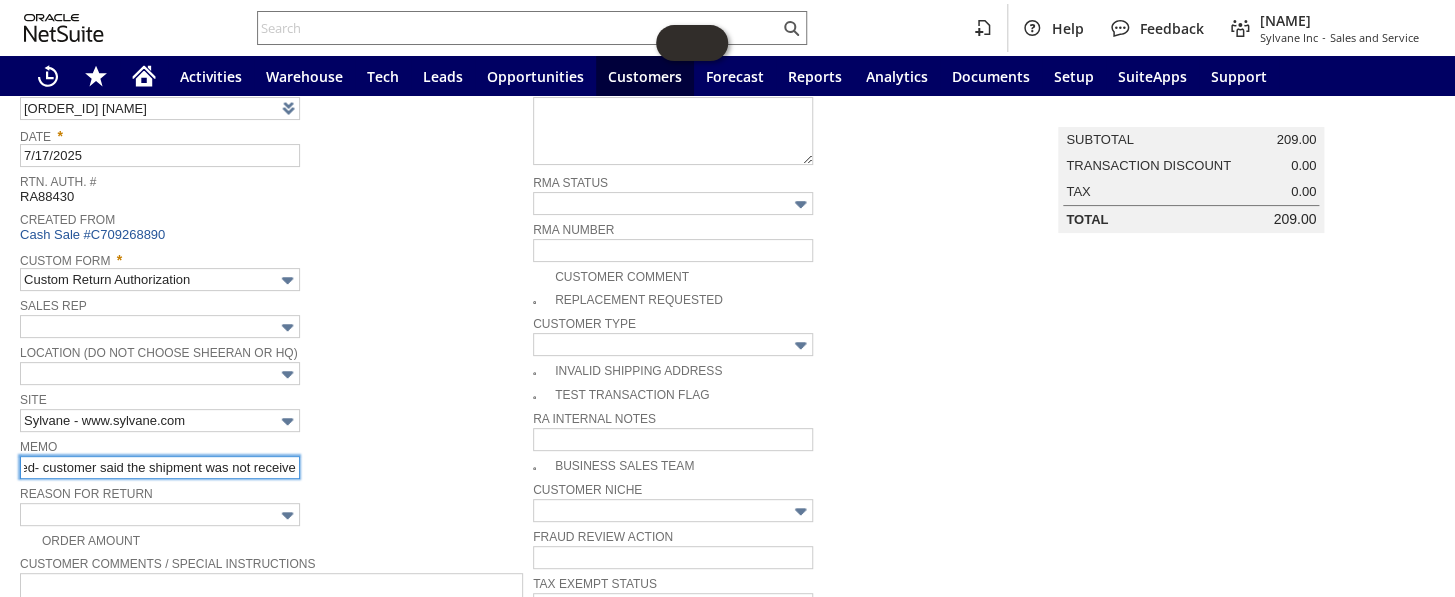 scroll, scrollTop: 0, scrollLeft: 243, axis: horizontal 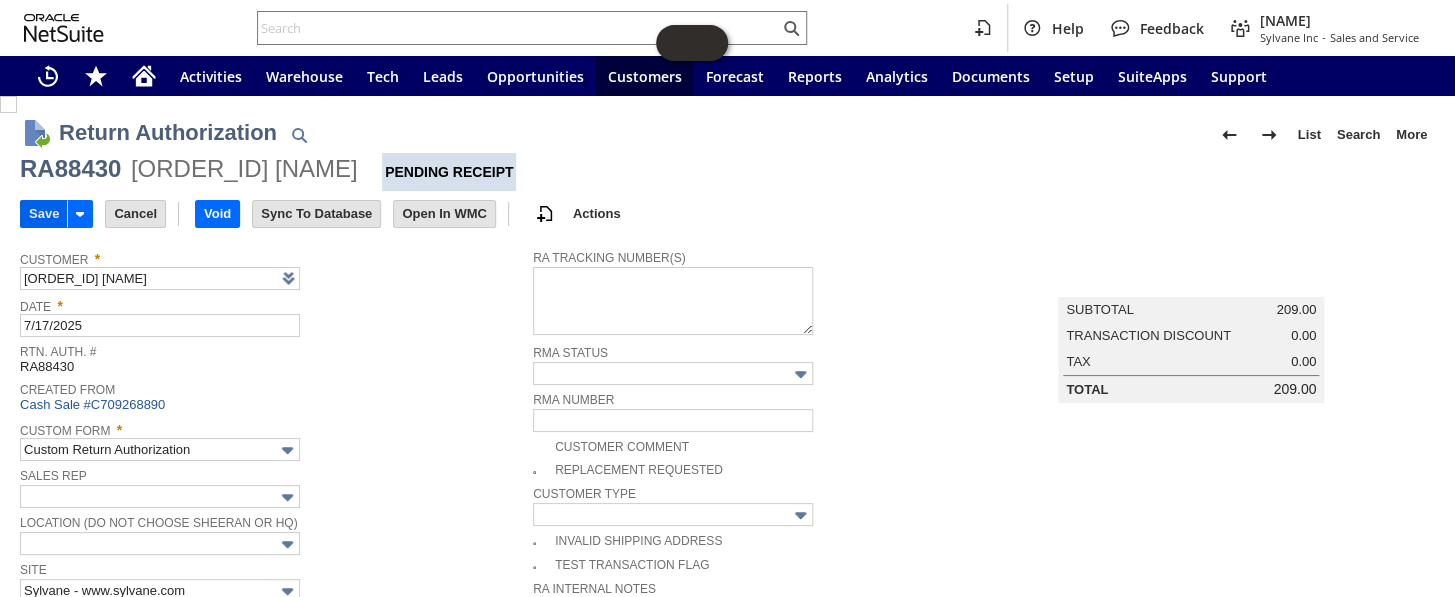 type on "112-3598482-6184254 - Amazon refunded- customer said the shipment was not received" 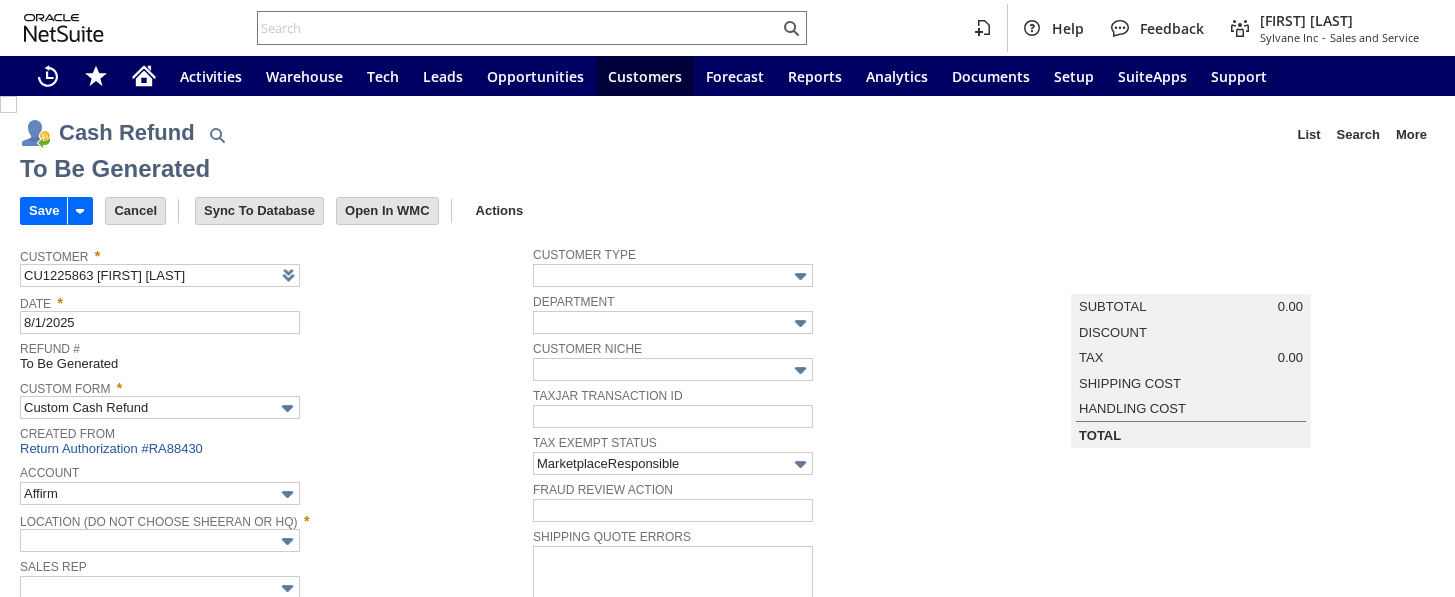 scroll, scrollTop: 0, scrollLeft: 0, axis: both 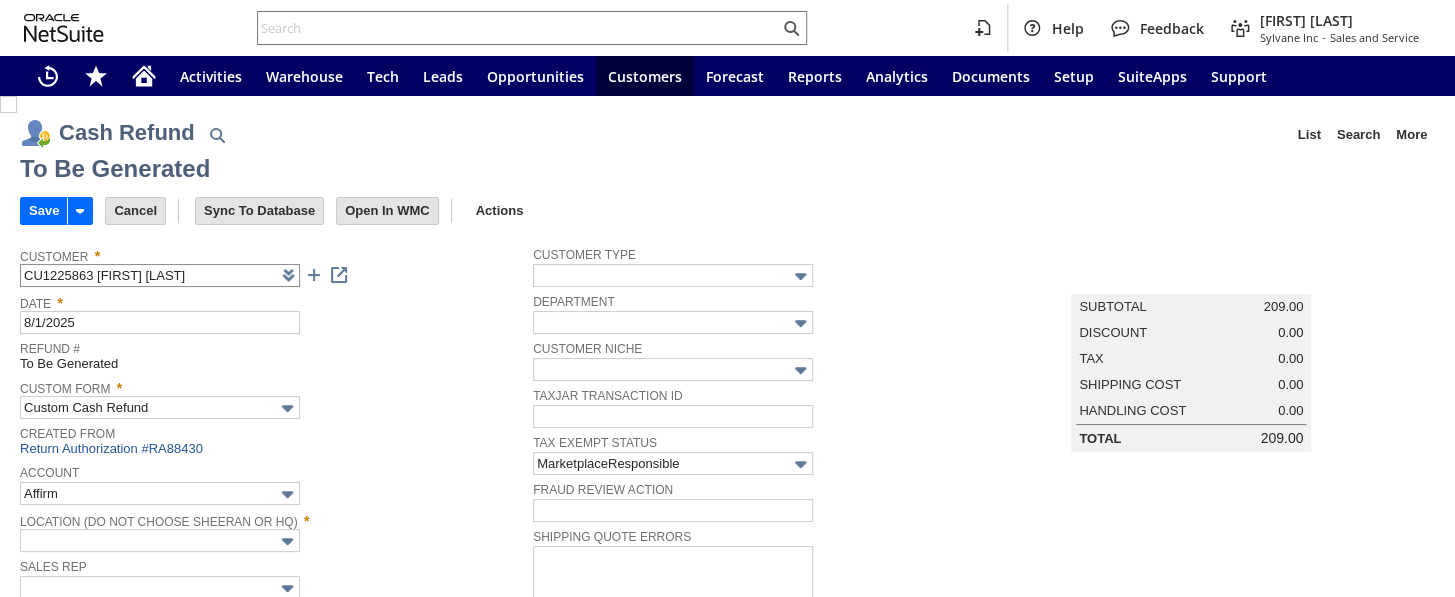 type on "Amazon Undeposited Funds" 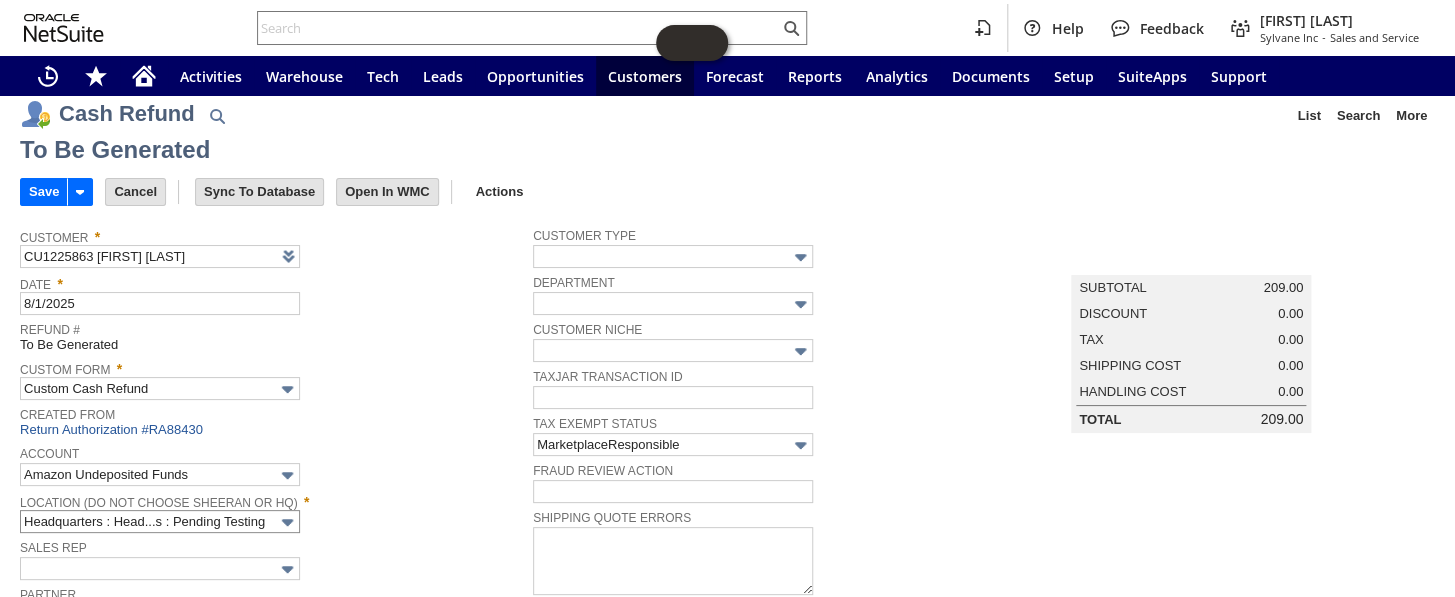 scroll, scrollTop: 0, scrollLeft: 0, axis: both 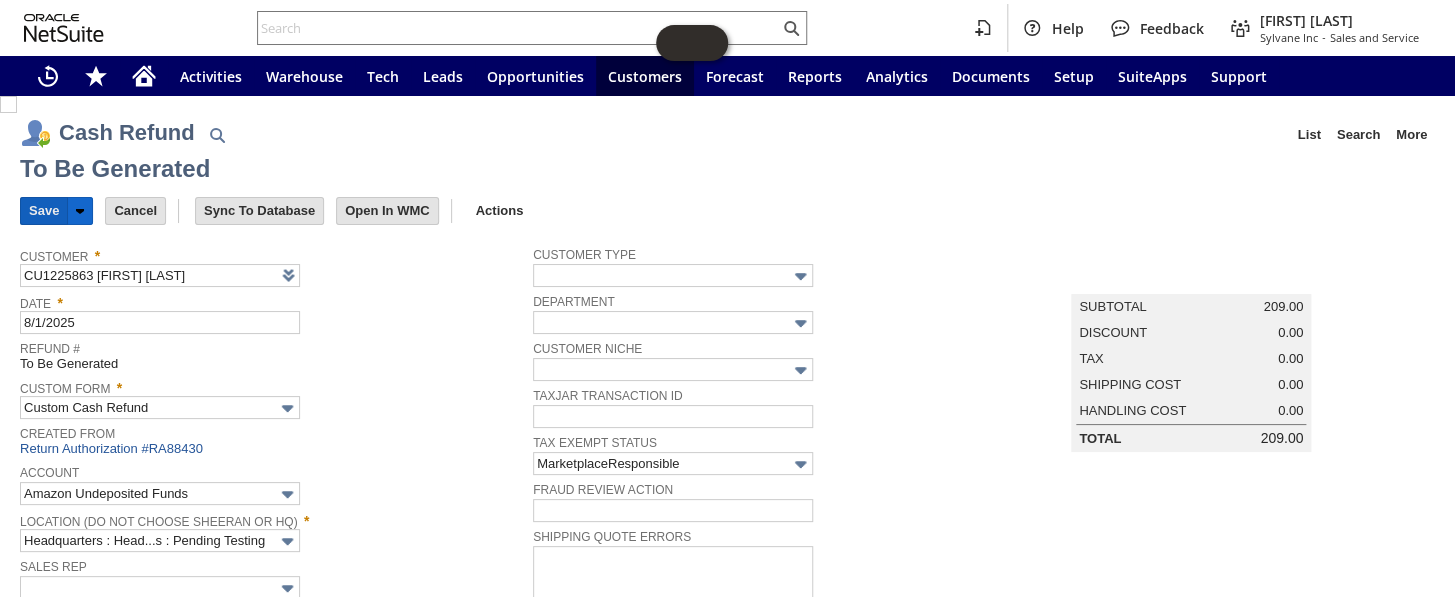 click on "Save" at bounding box center (44, 211) 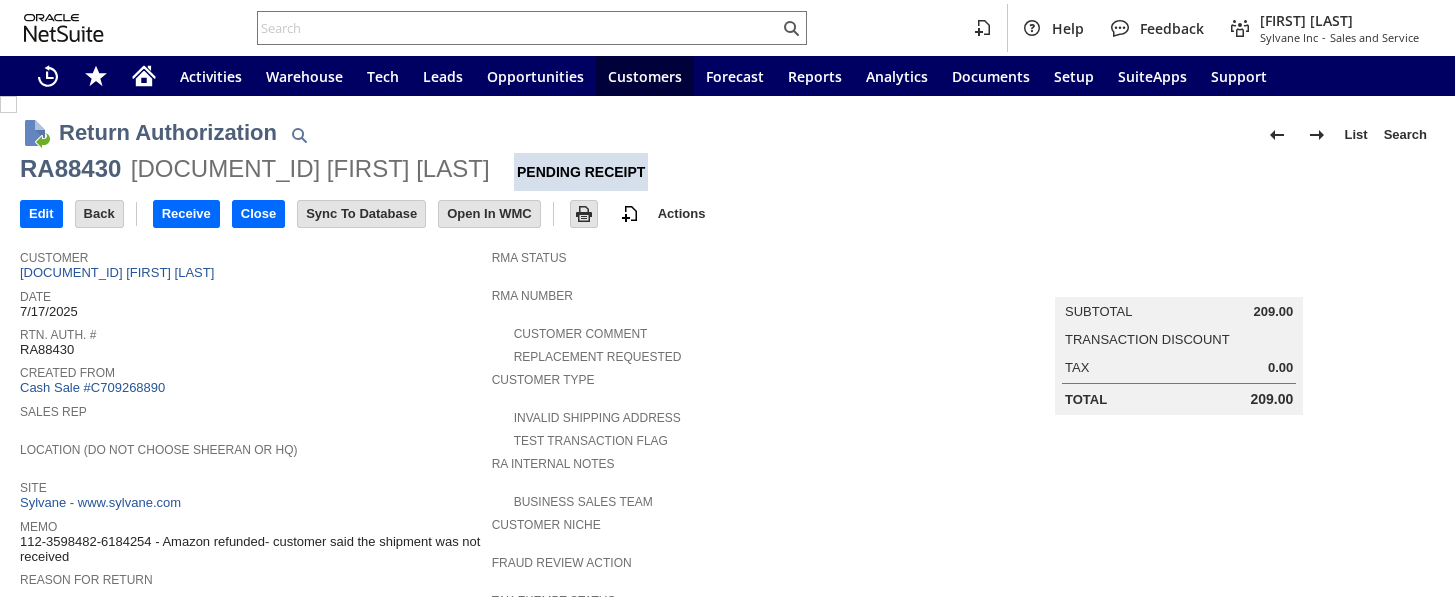 scroll, scrollTop: 0, scrollLeft: 0, axis: both 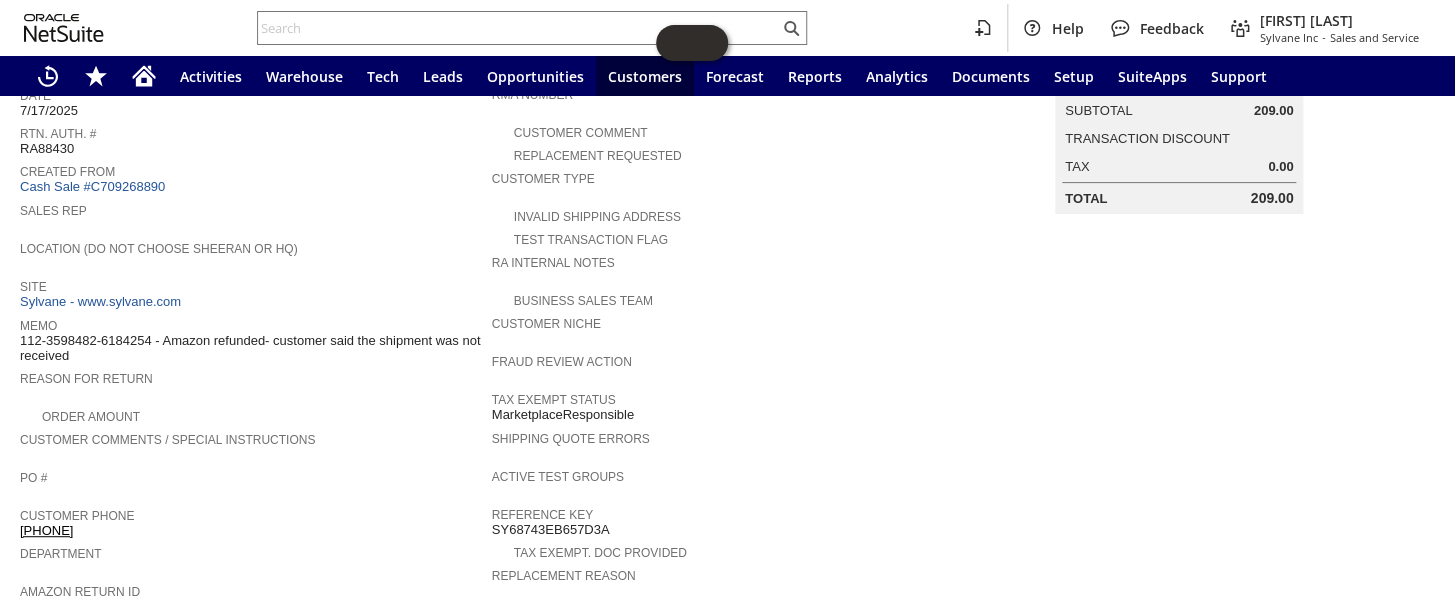 click on "Customer Niche" at bounding box center [723, 329] 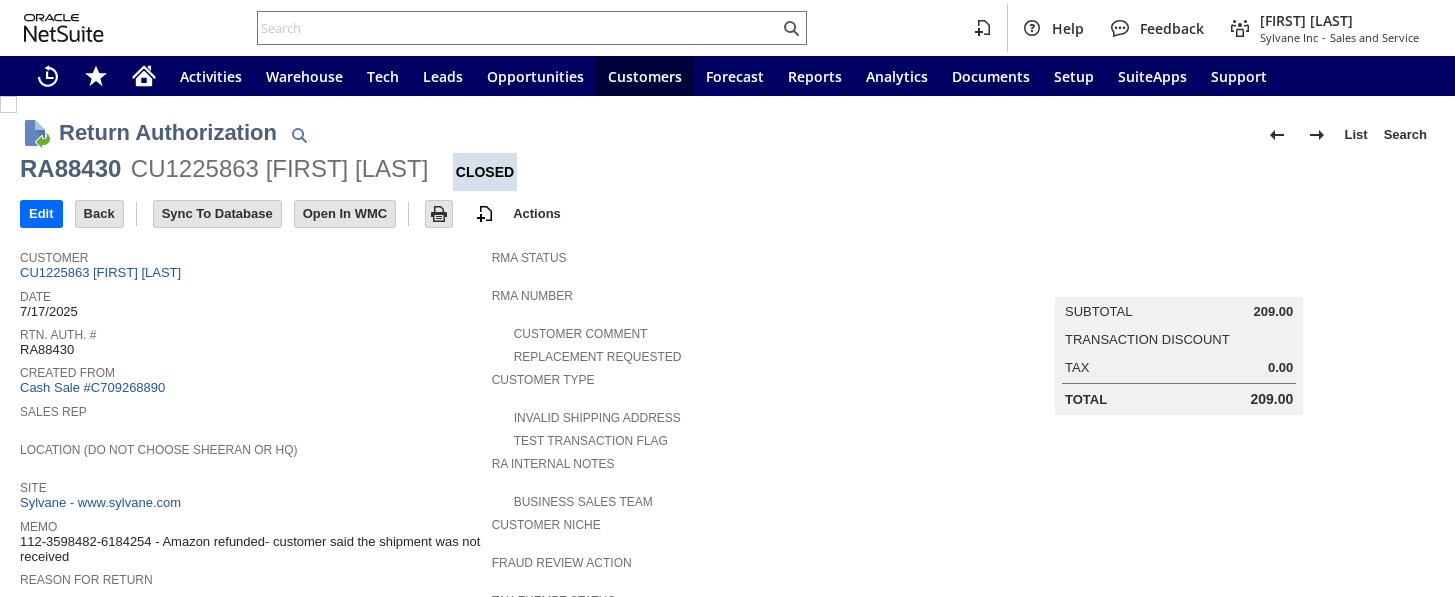 scroll, scrollTop: 0, scrollLeft: 0, axis: both 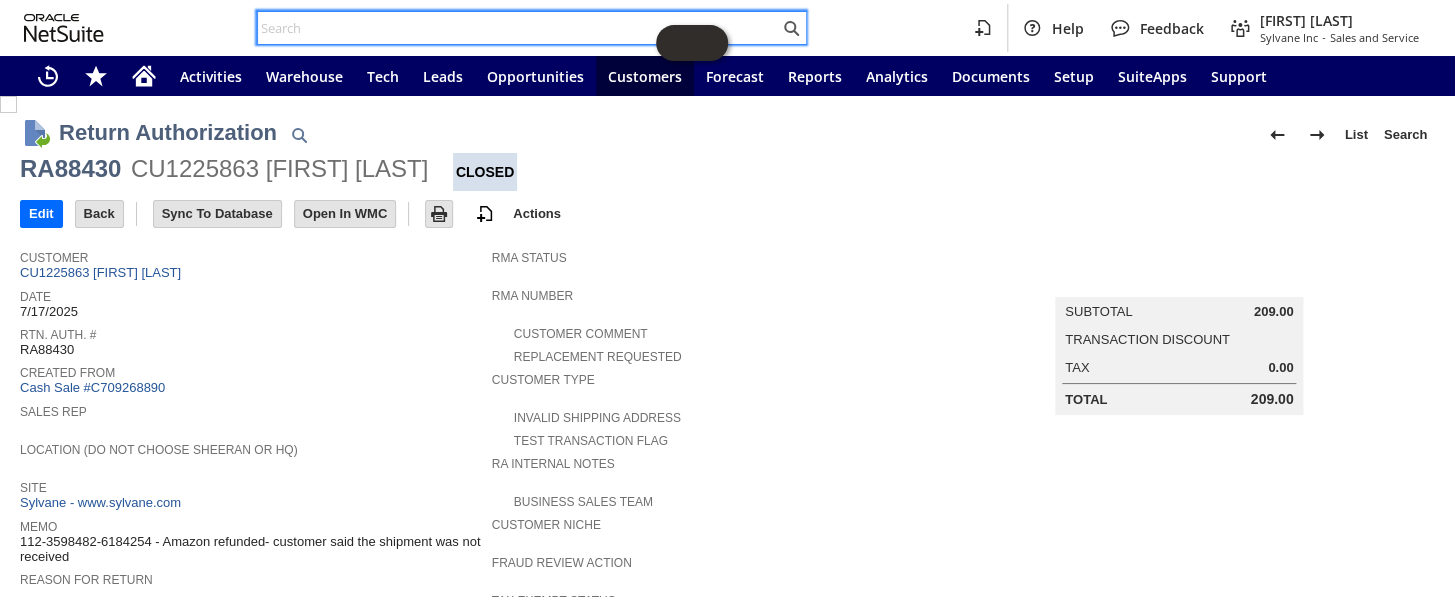 click at bounding box center (518, 28) 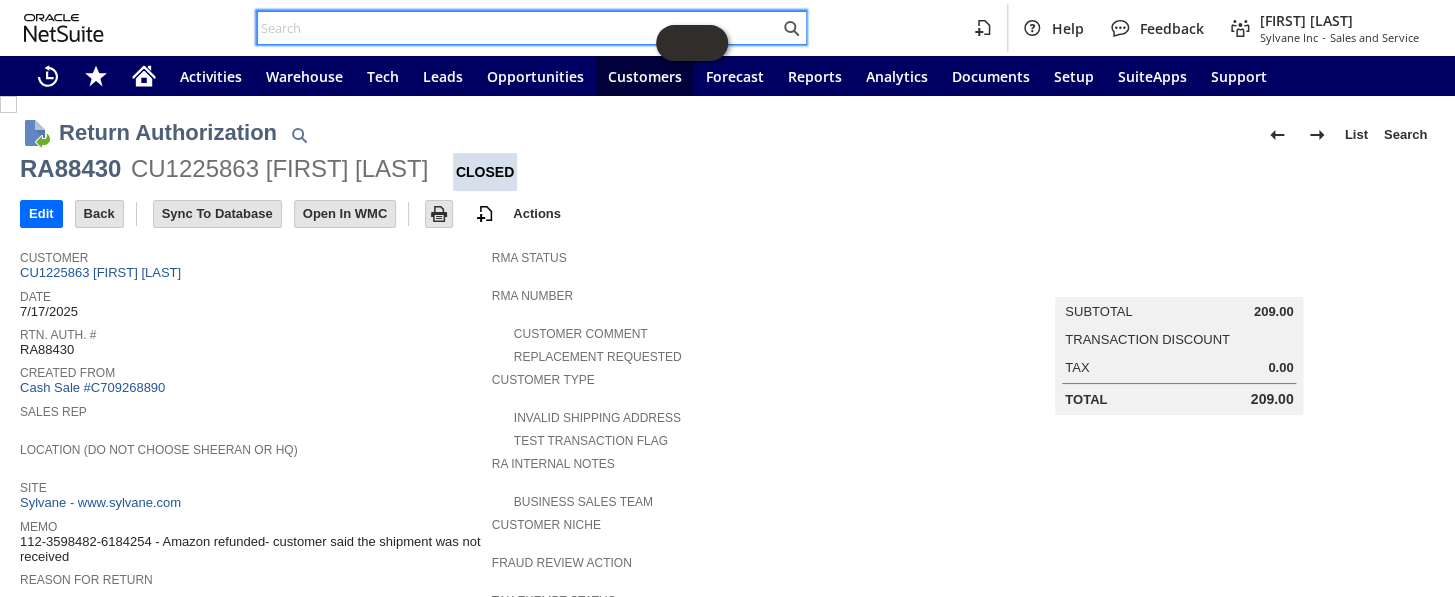 paste on "111-7581013-2638632" 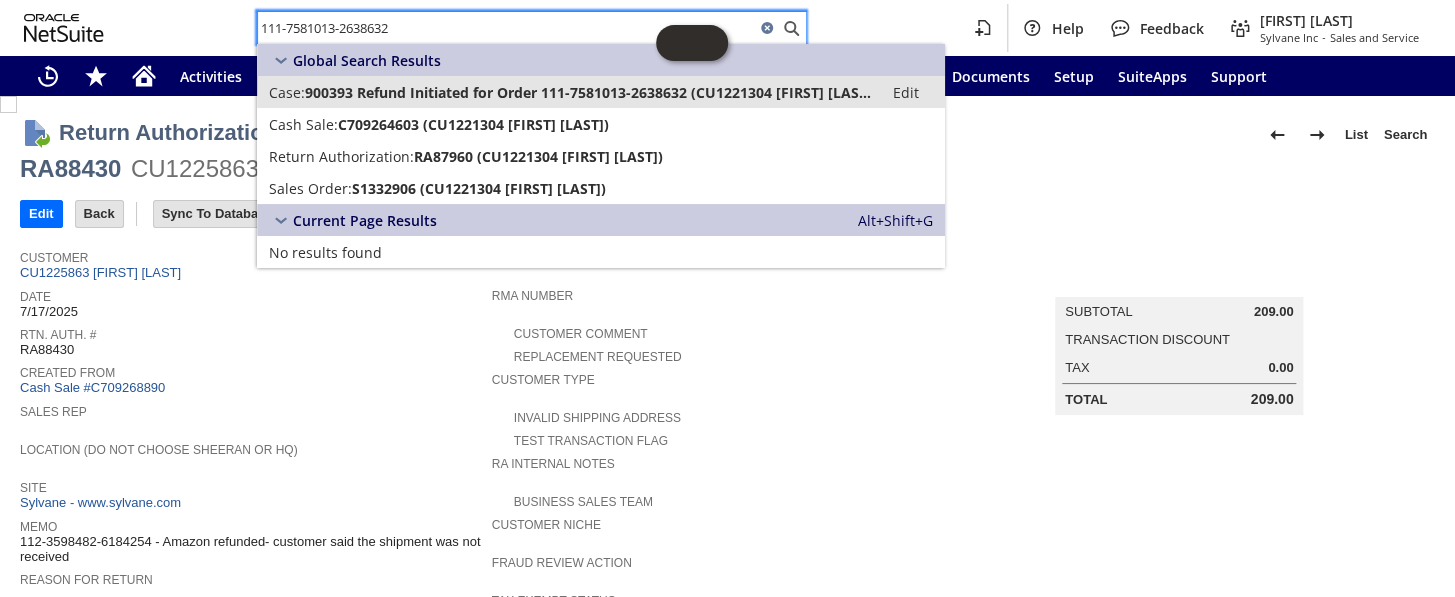 type on "111-7581013-2638632" 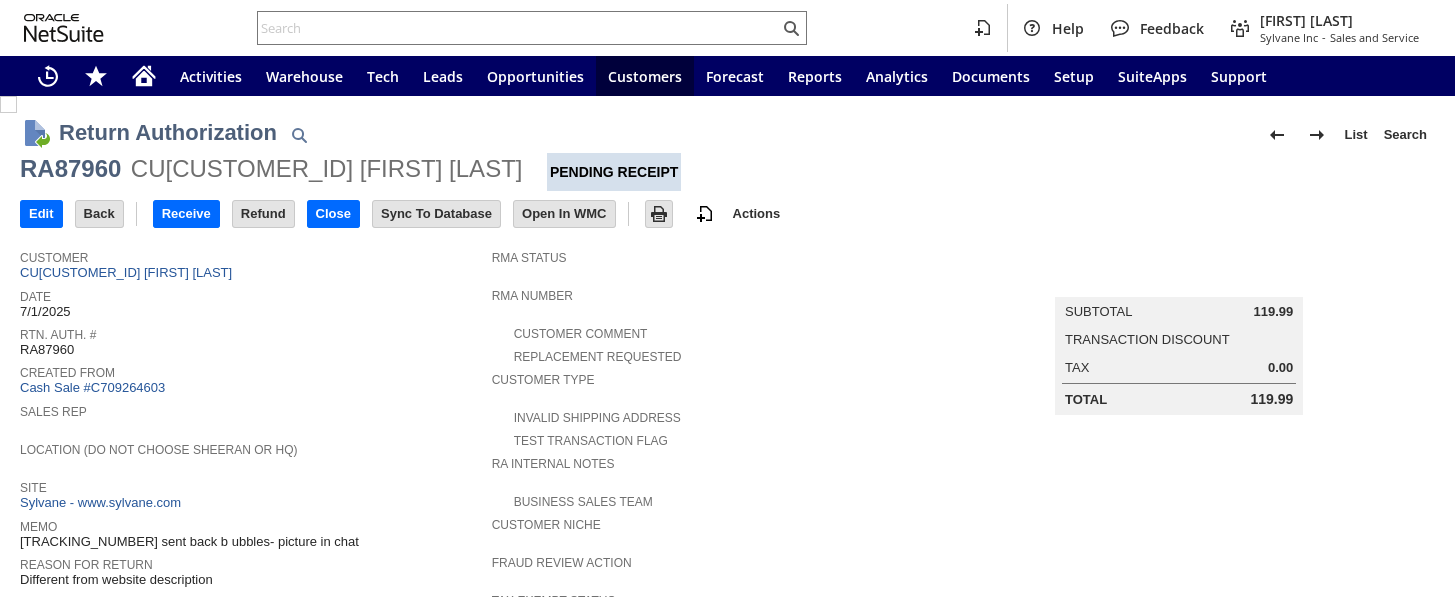 scroll, scrollTop: 0, scrollLeft: 0, axis: both 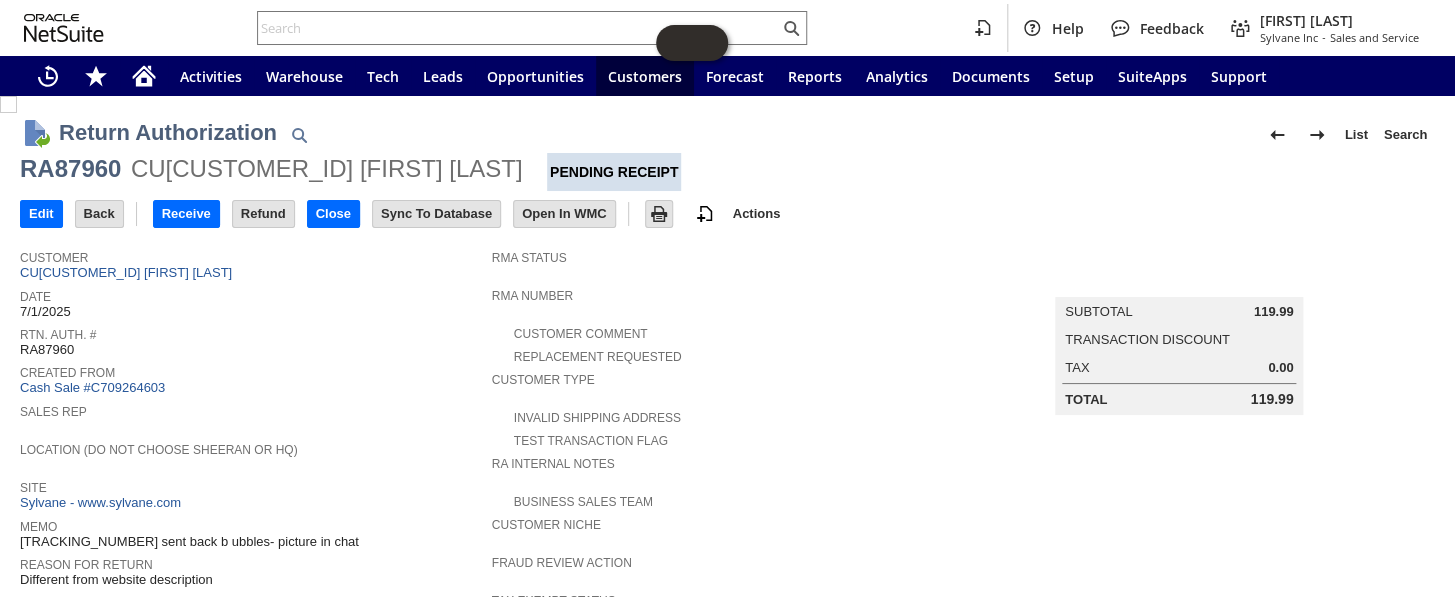 drag, startPoint x: 68, startPoint y: 344, endPoint x: 20, endPoint y: 343, distance: 48.010414 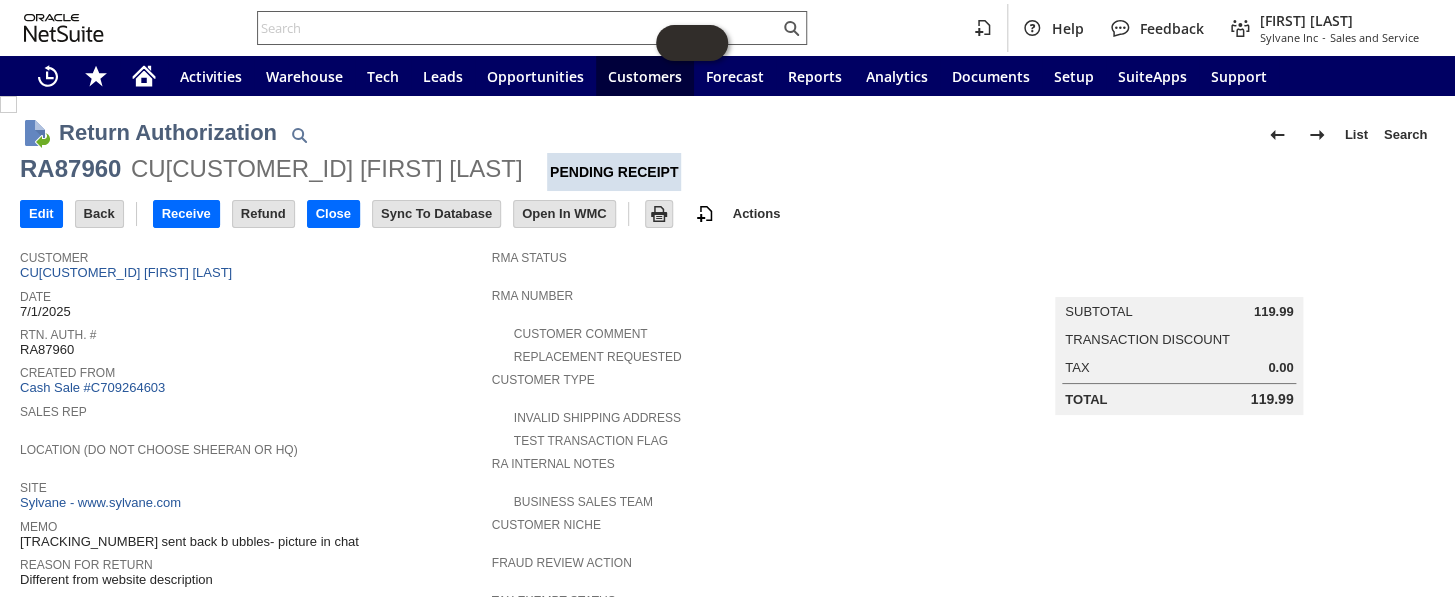 click at bounding box center [518, 28] 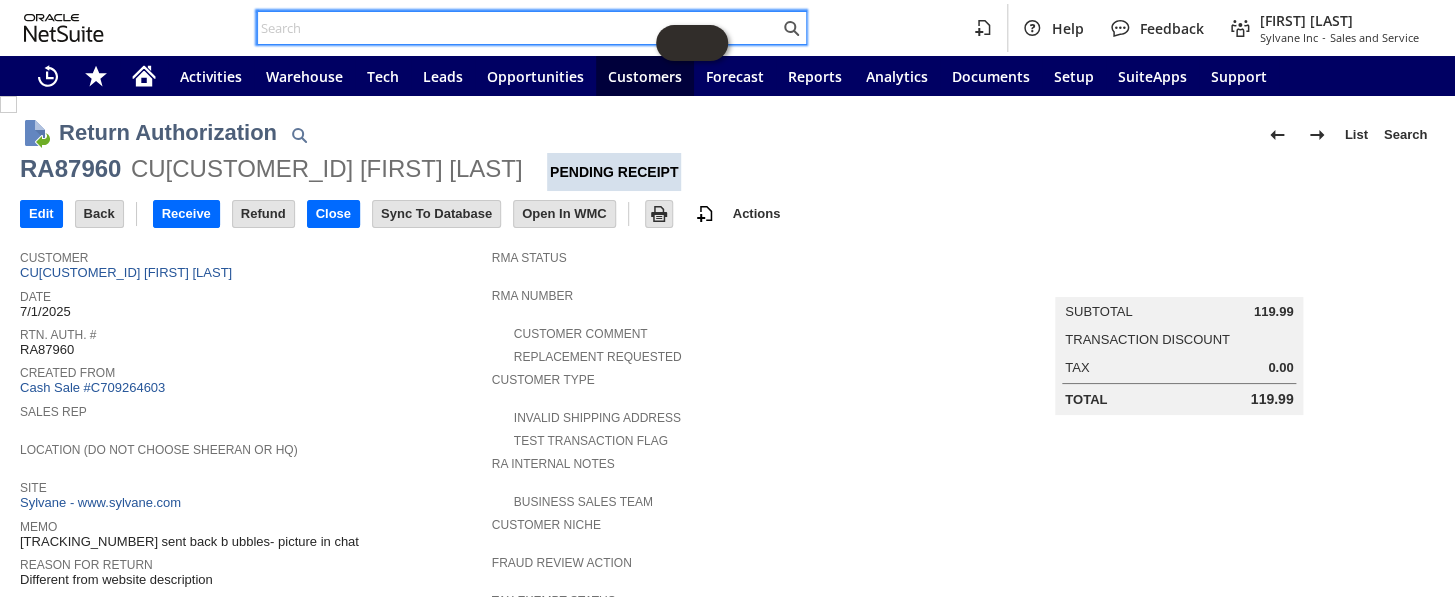 paste on "113-6852135-1687424" 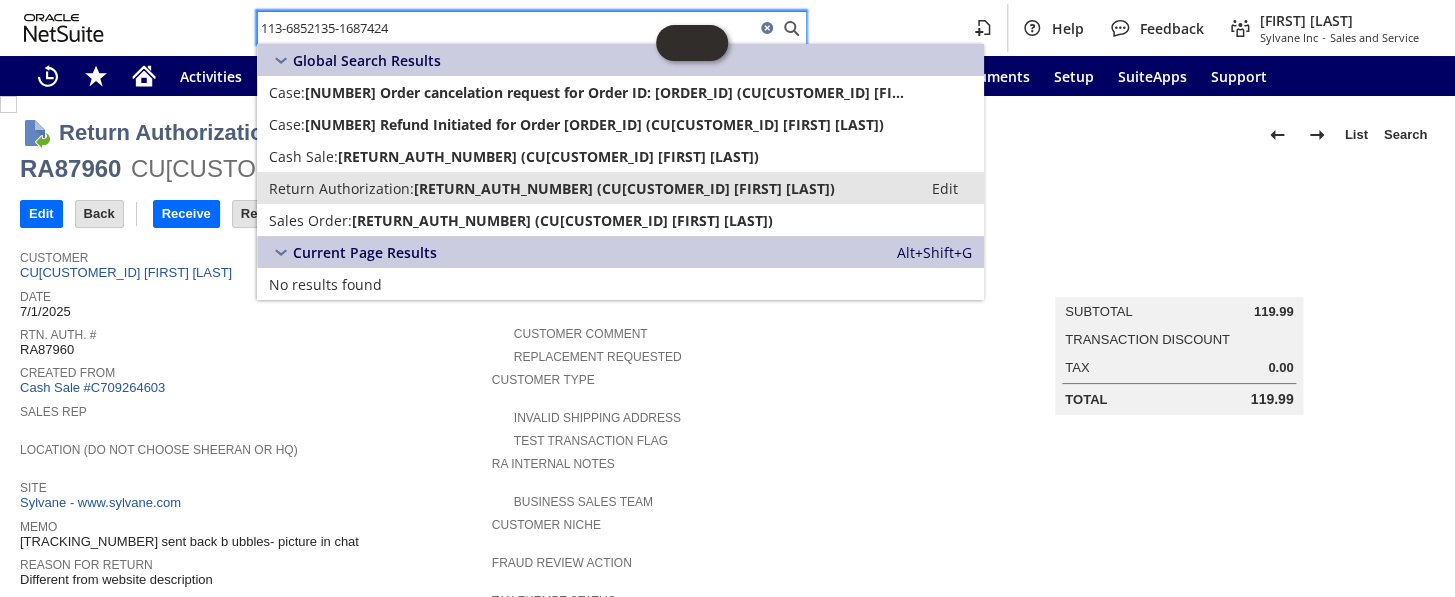 type on "113-6852135-1687424" 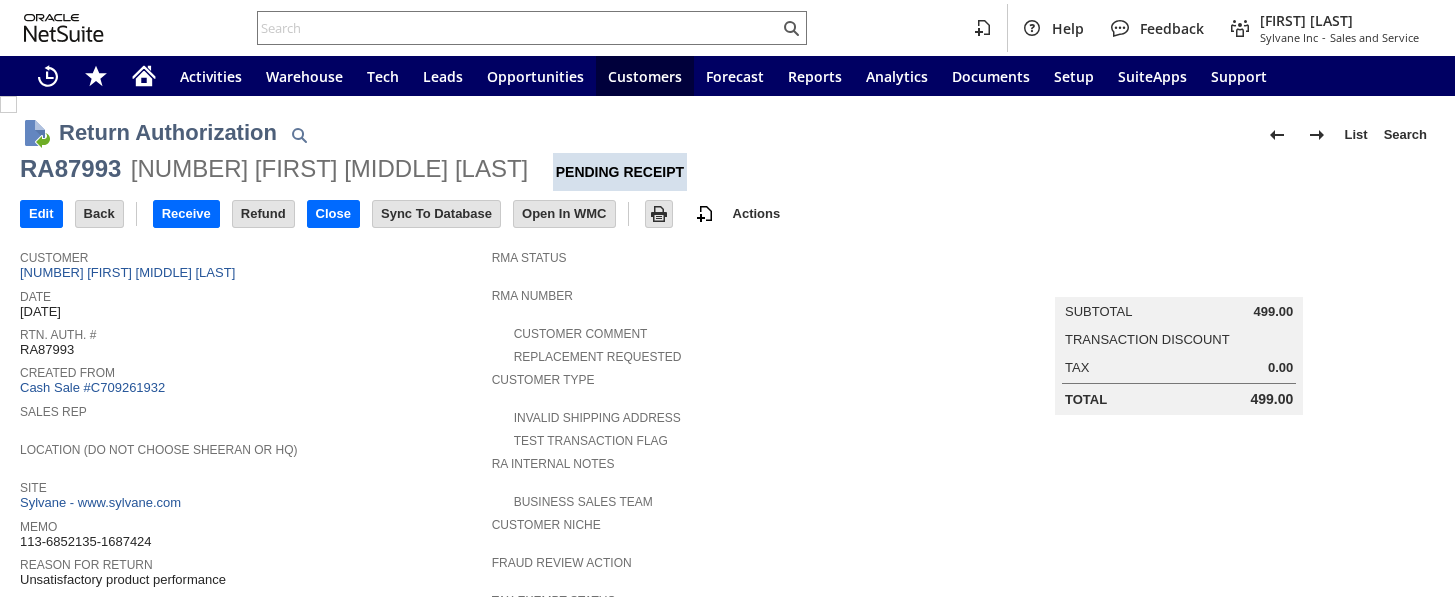 scroll, scrollTop: 0, scrollLeft: 0, axis: both 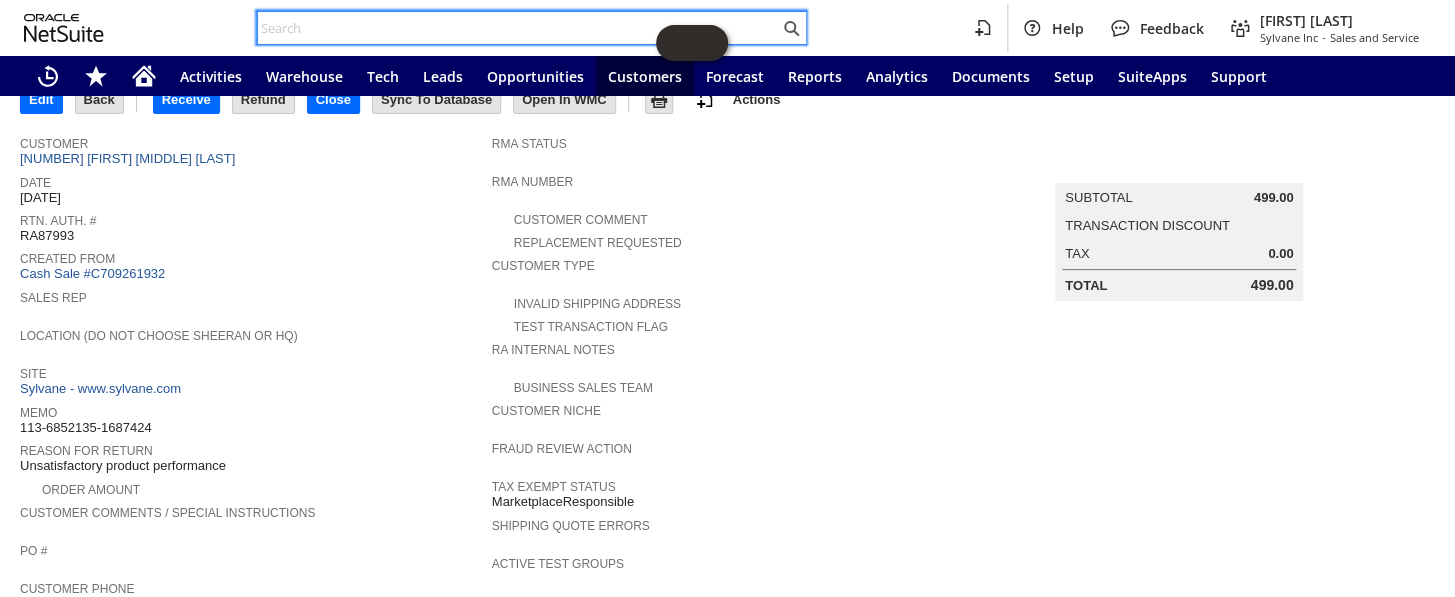 click at bounding box center (518, 28) 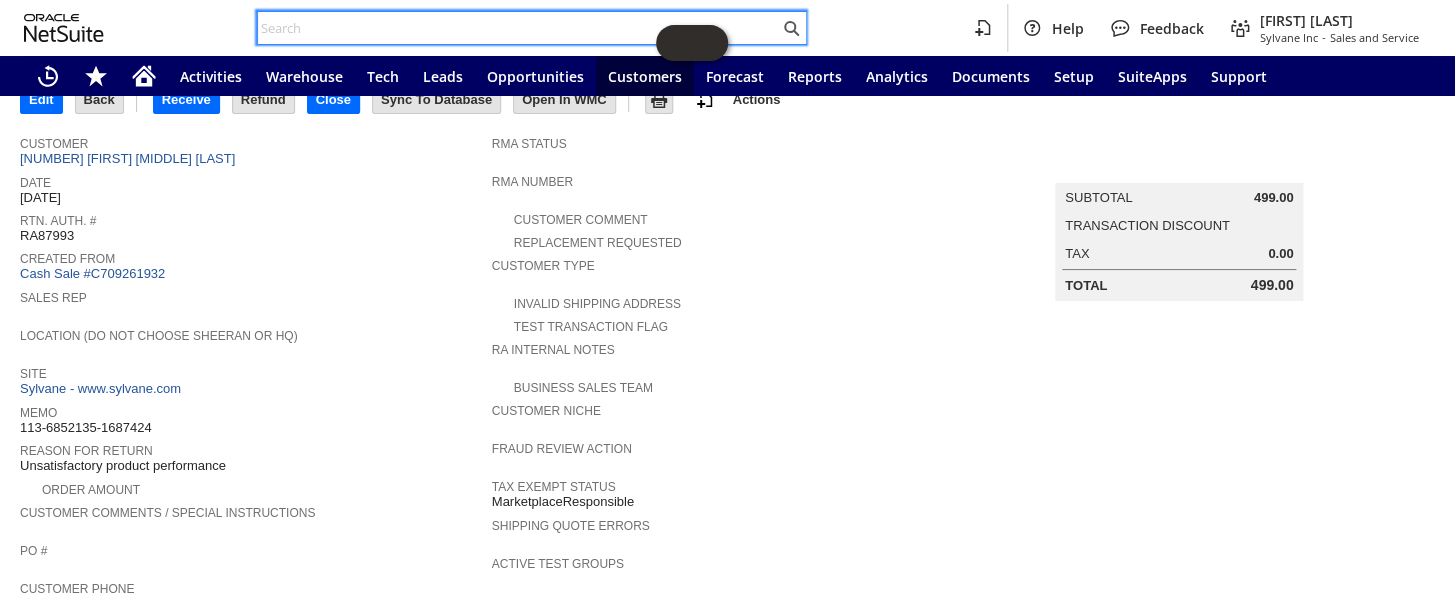 paste on "113-6852135-1687424" 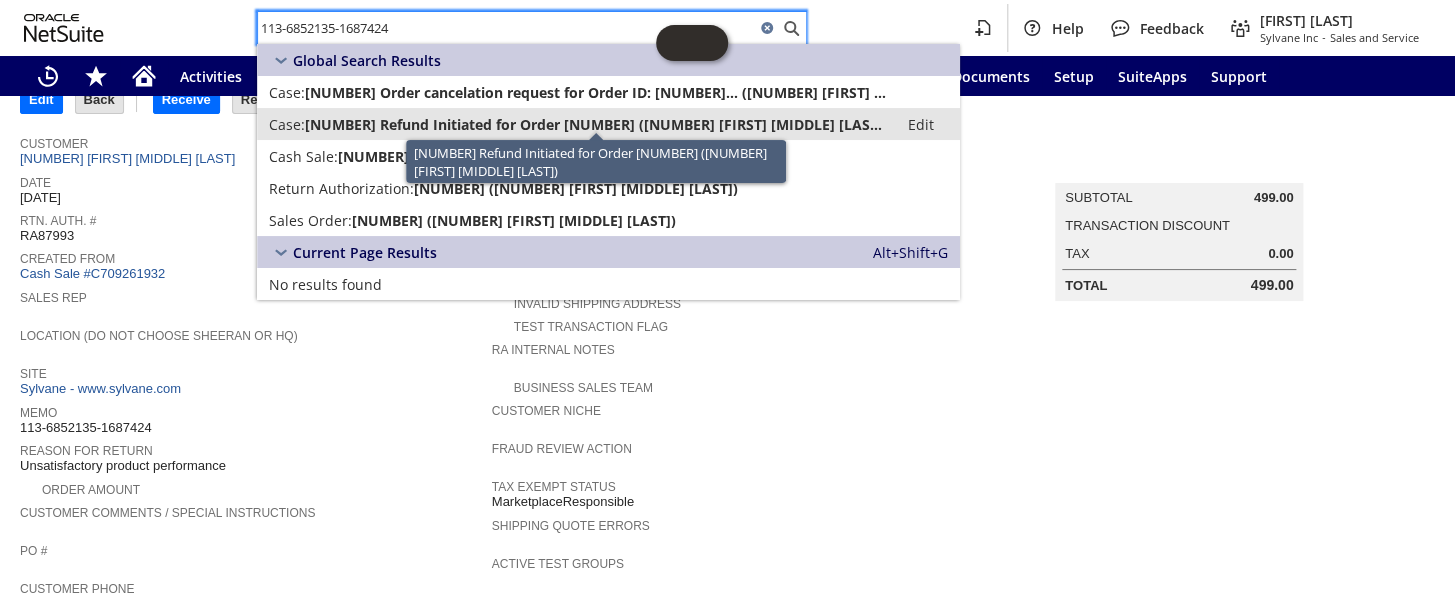 type on "113-6852135-1687424" 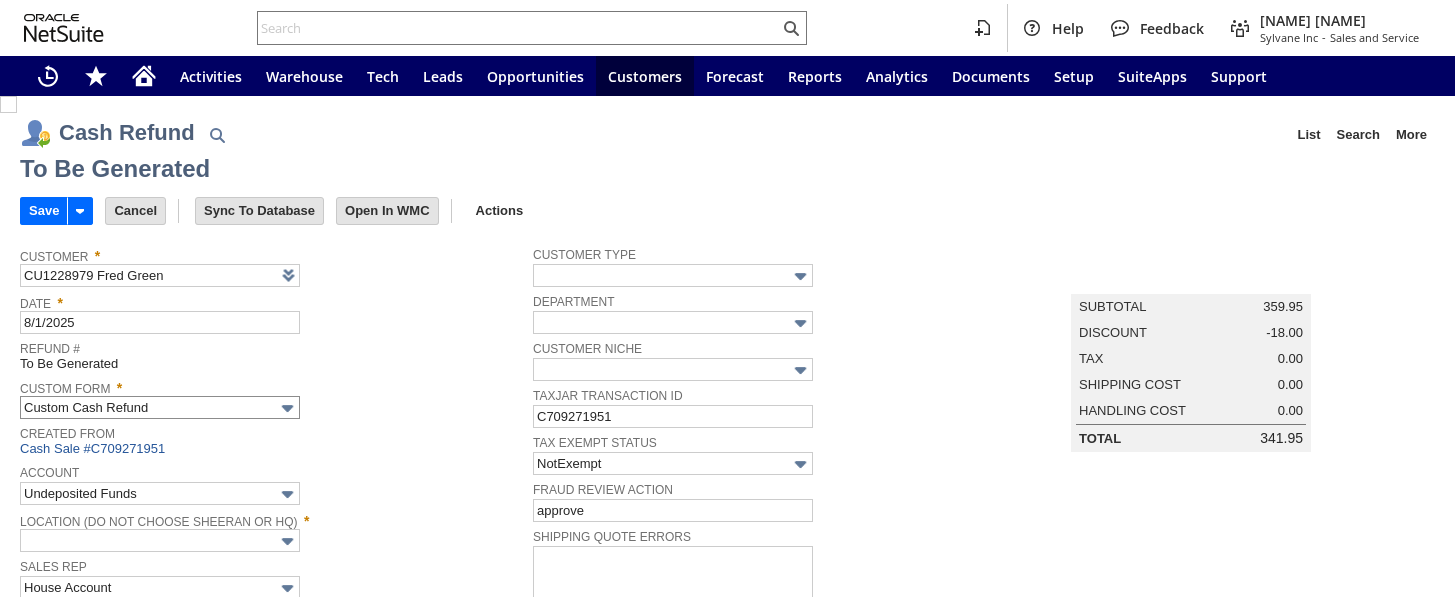scroll, scrollTop: 0, scrollLeft: 0, axis: both 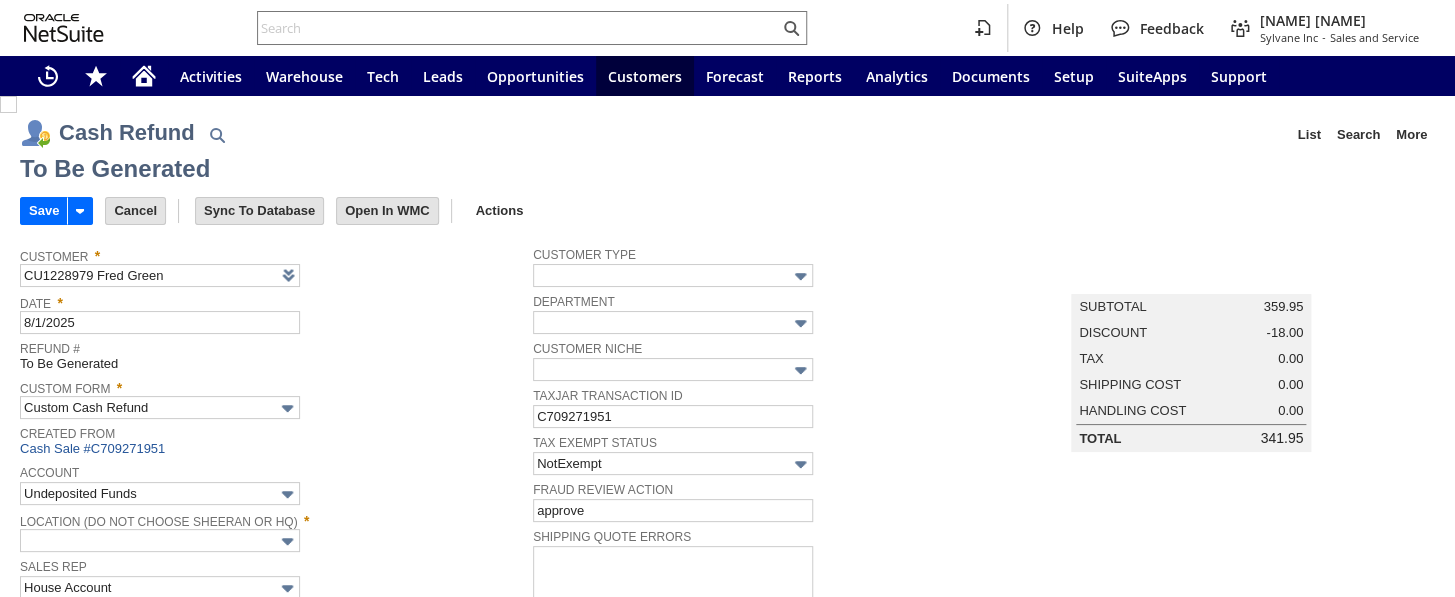 type on "Regions - Merchant 0414" 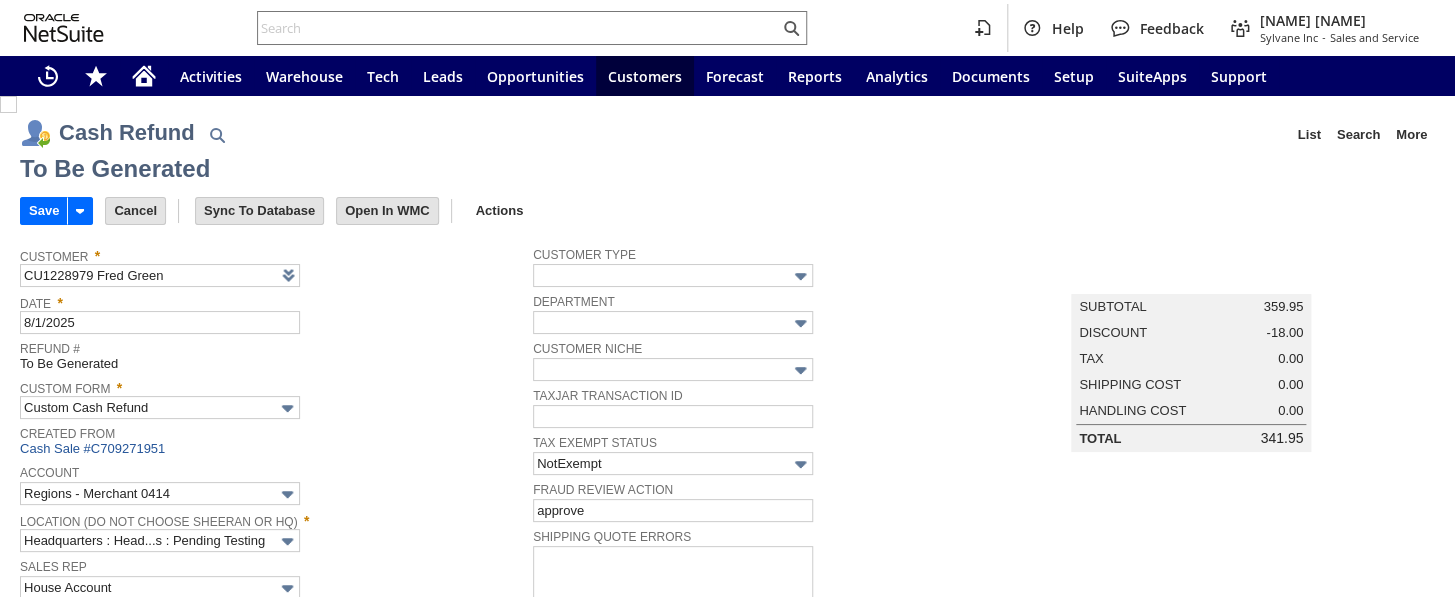 type on "KL280" 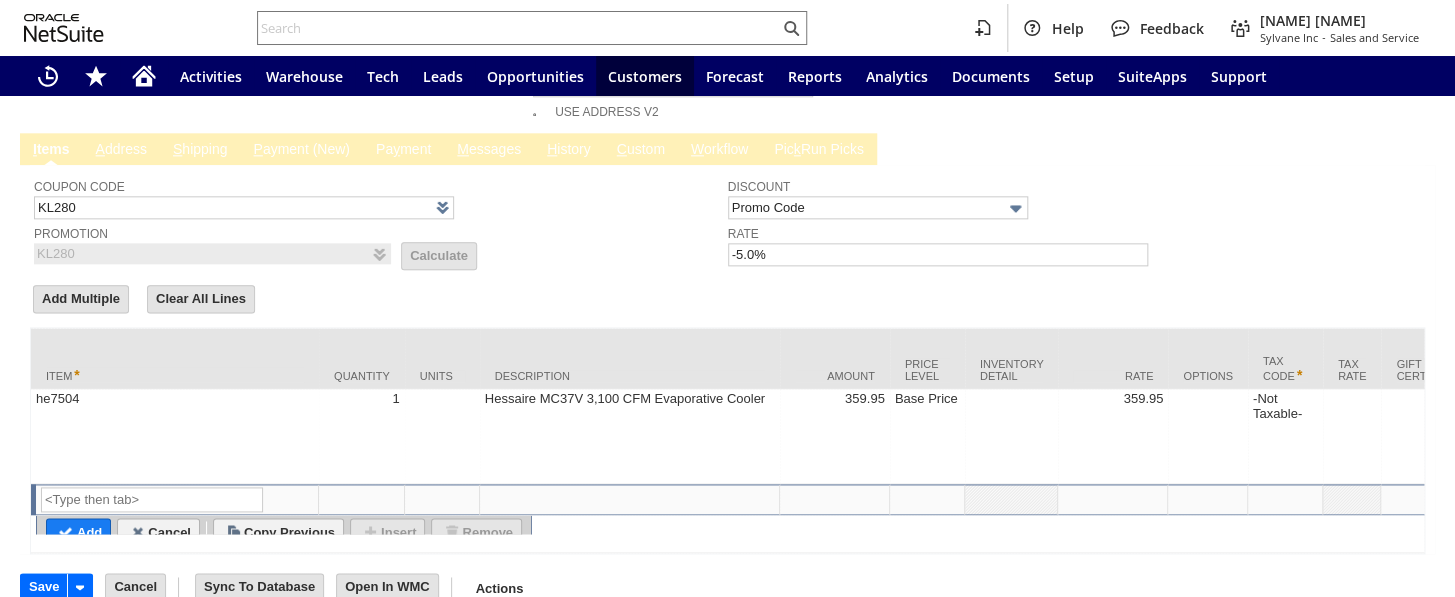 click on "he7504" at bounding box center [175, 436] 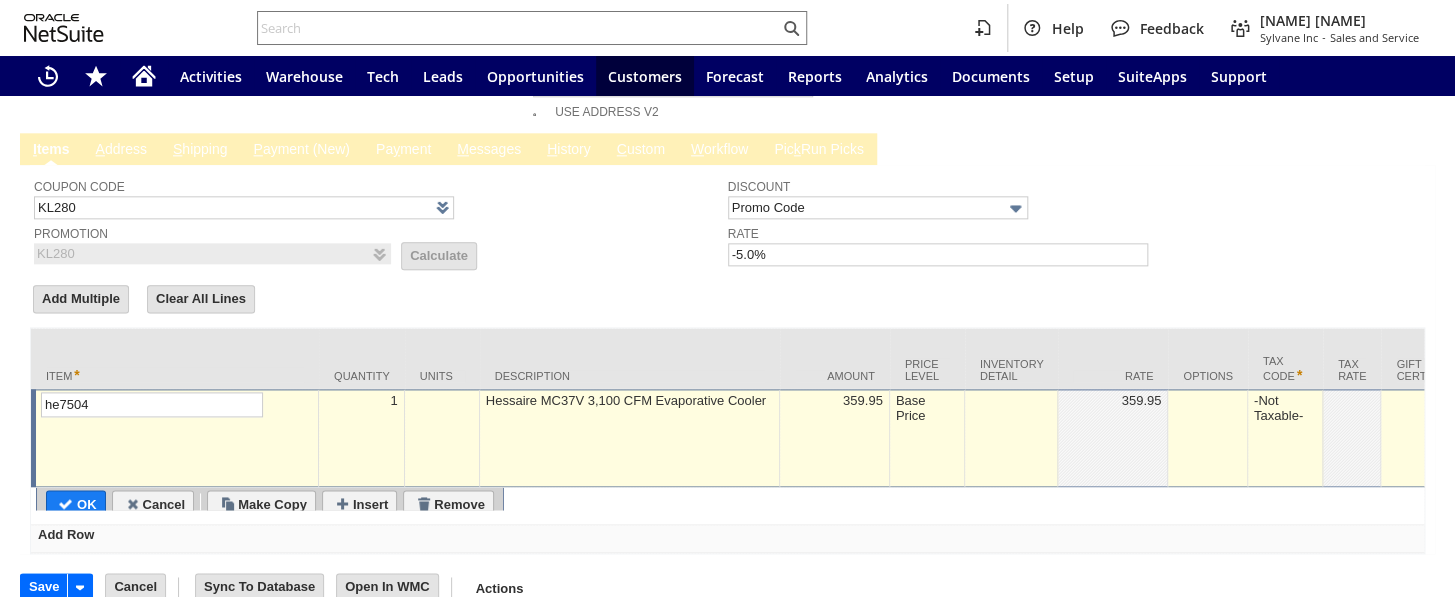 scroll, scrollTop: 995, scrollLeft: 0, axis: vertical 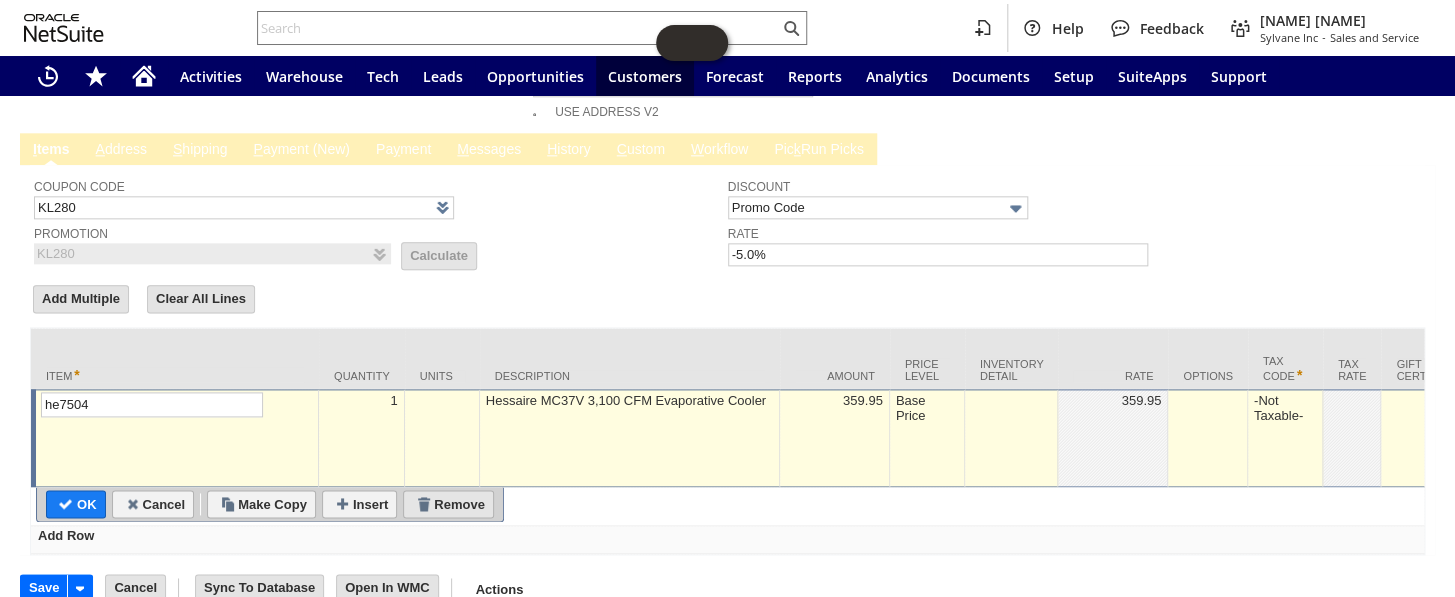 click on "Remove" at bounding box center (448, 504) 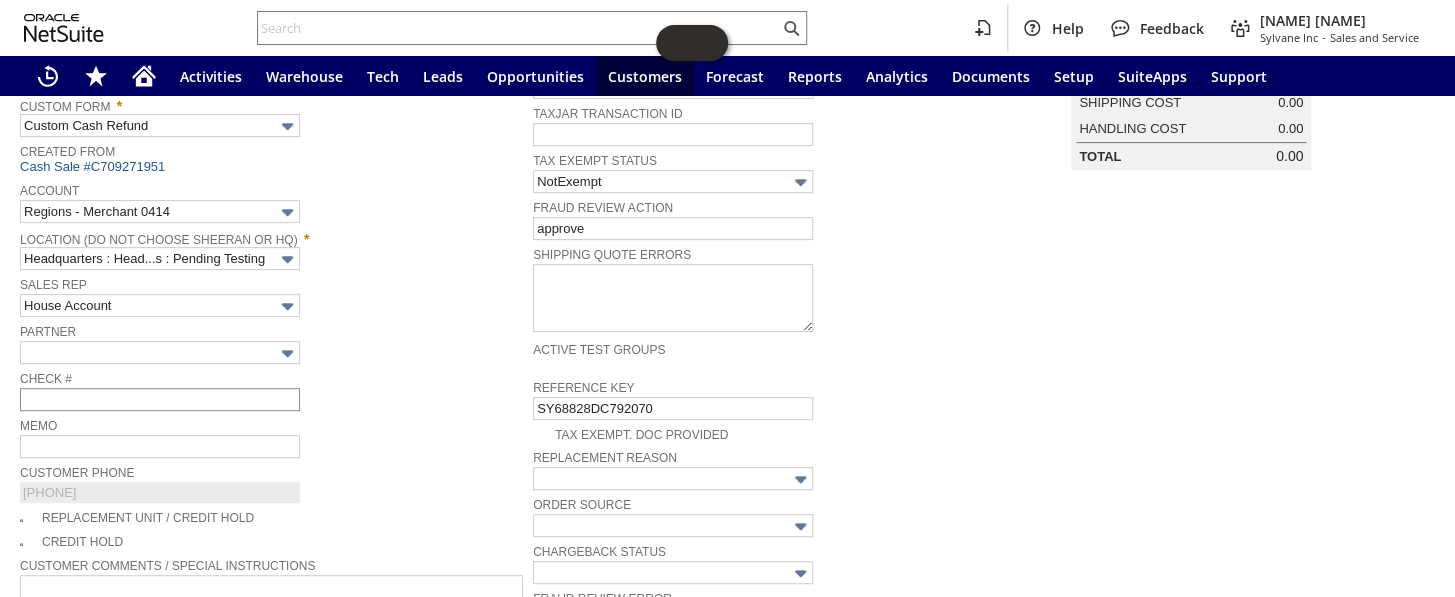 scroll, scrollTop: 267, scrollLeft: 0, axis: vertical 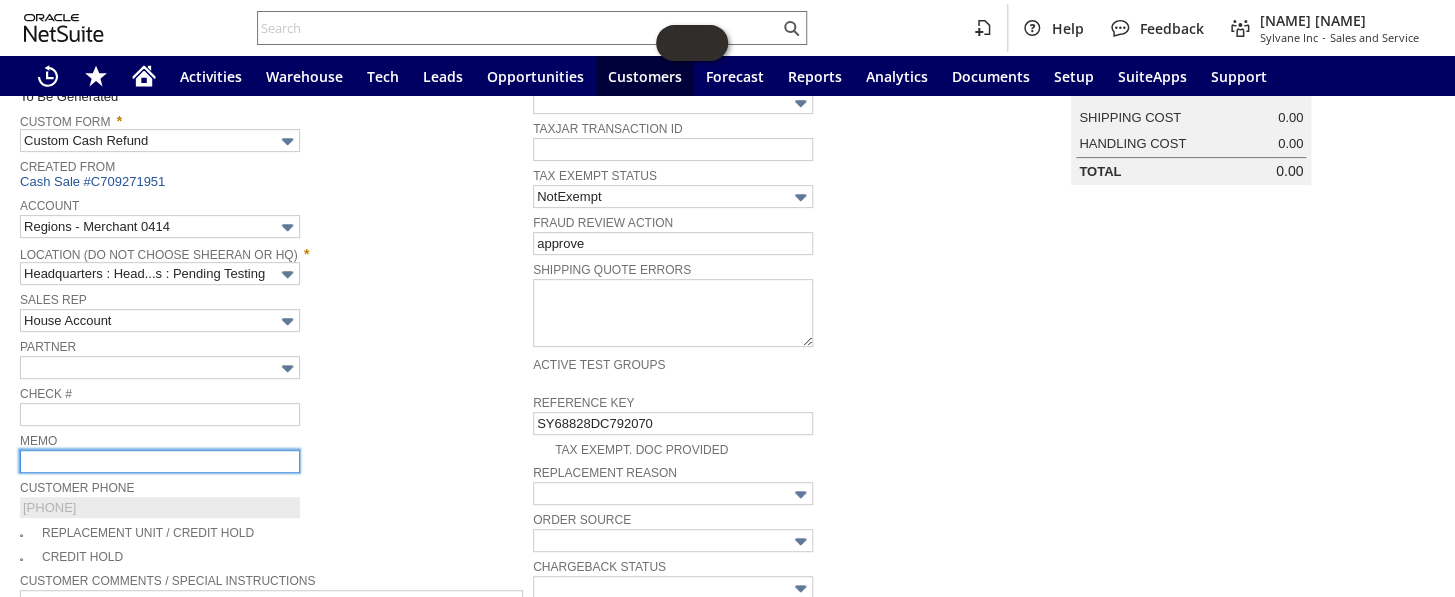 click at bounding box center [160, 461] 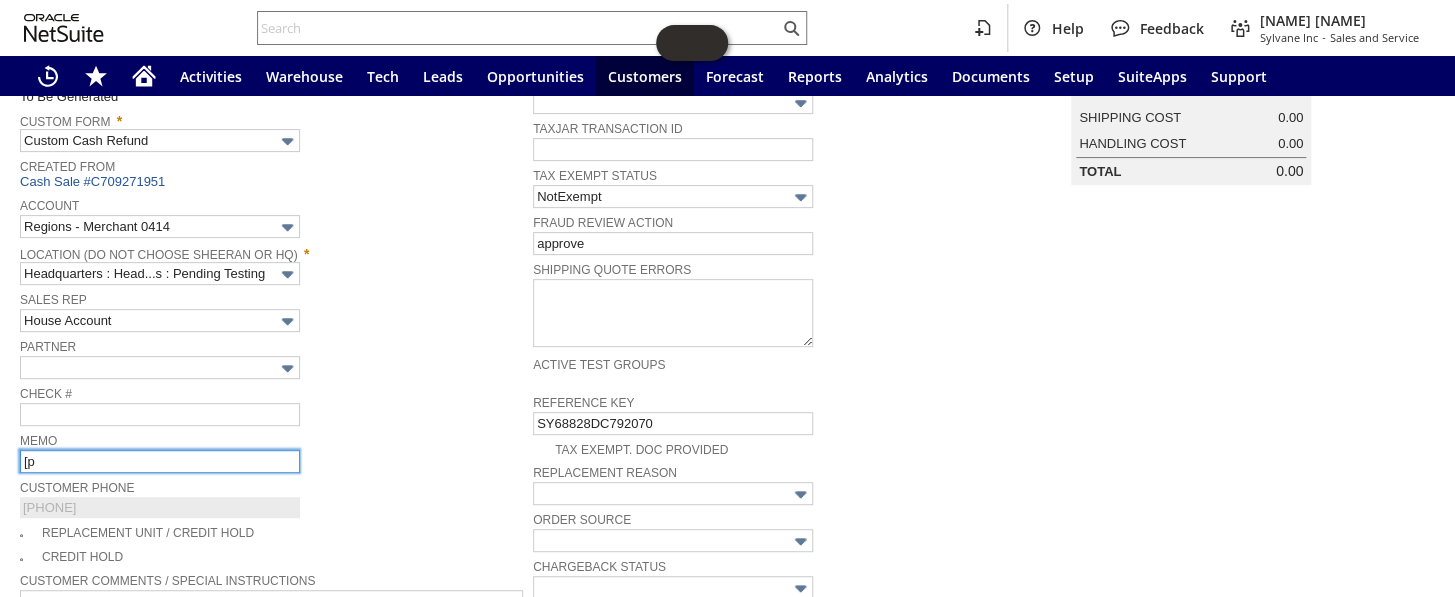 type on "[" 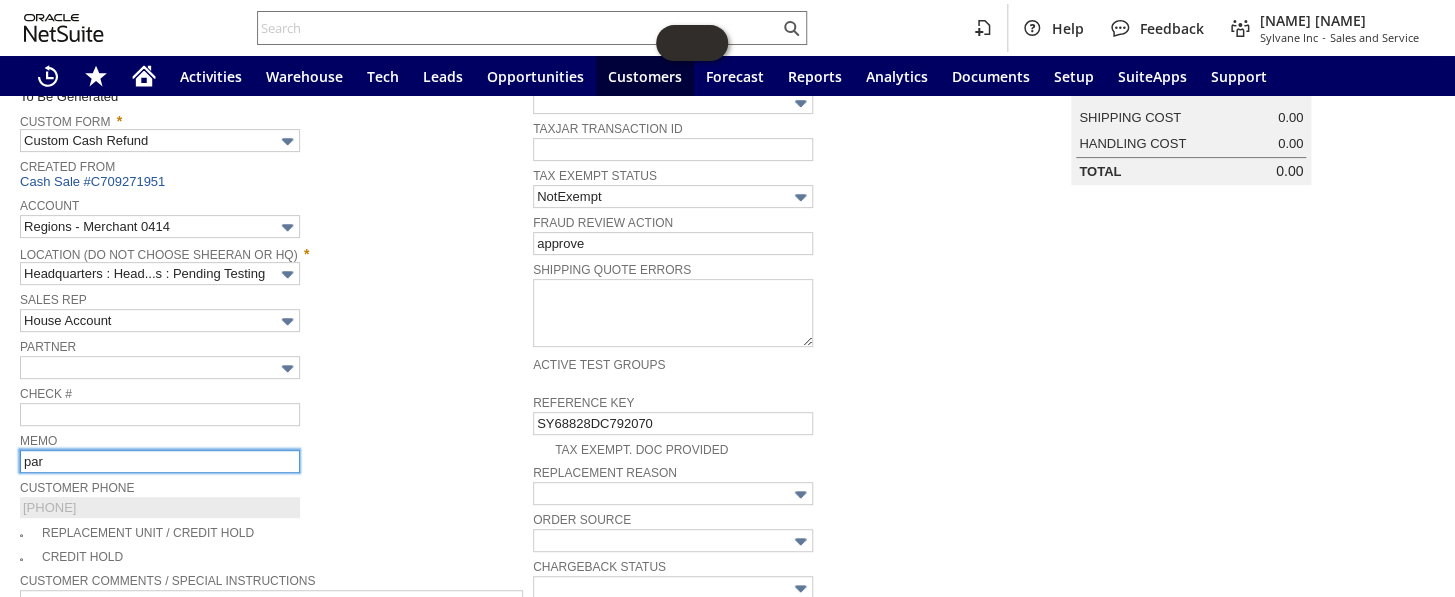 type on "partial refund for cosmetic damages" 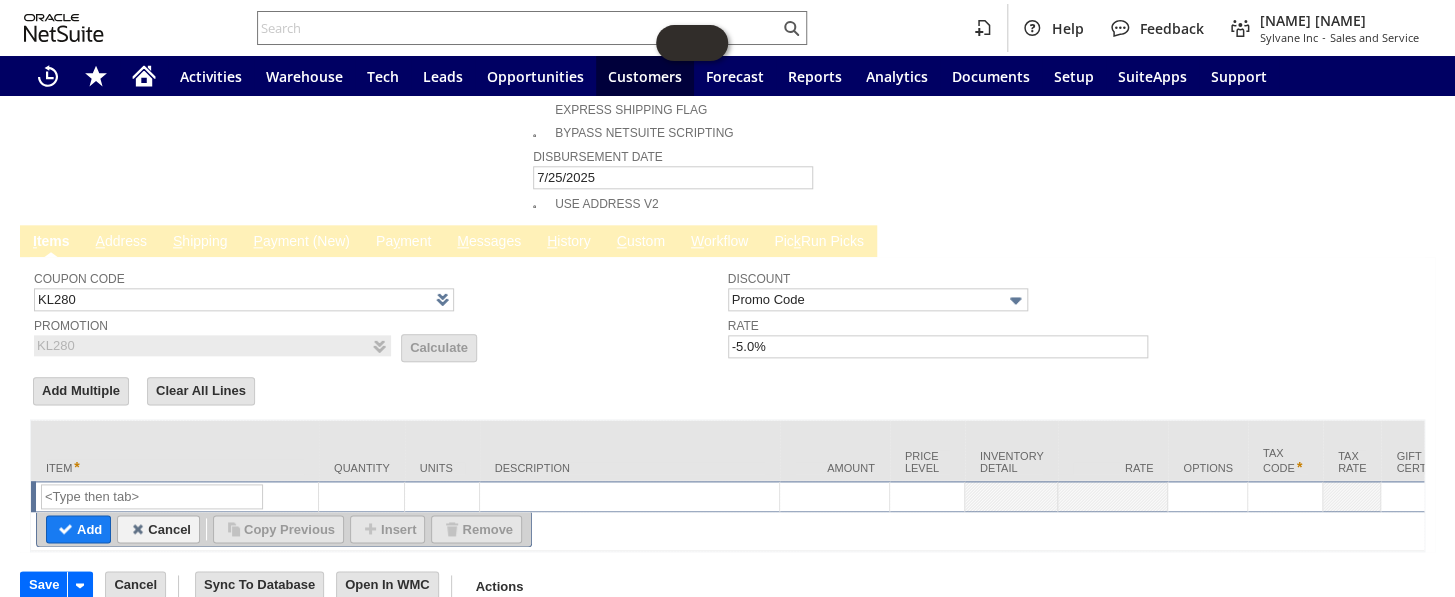 scroll, scrollTop: 904, scrollLeft: 0, axis: vertical 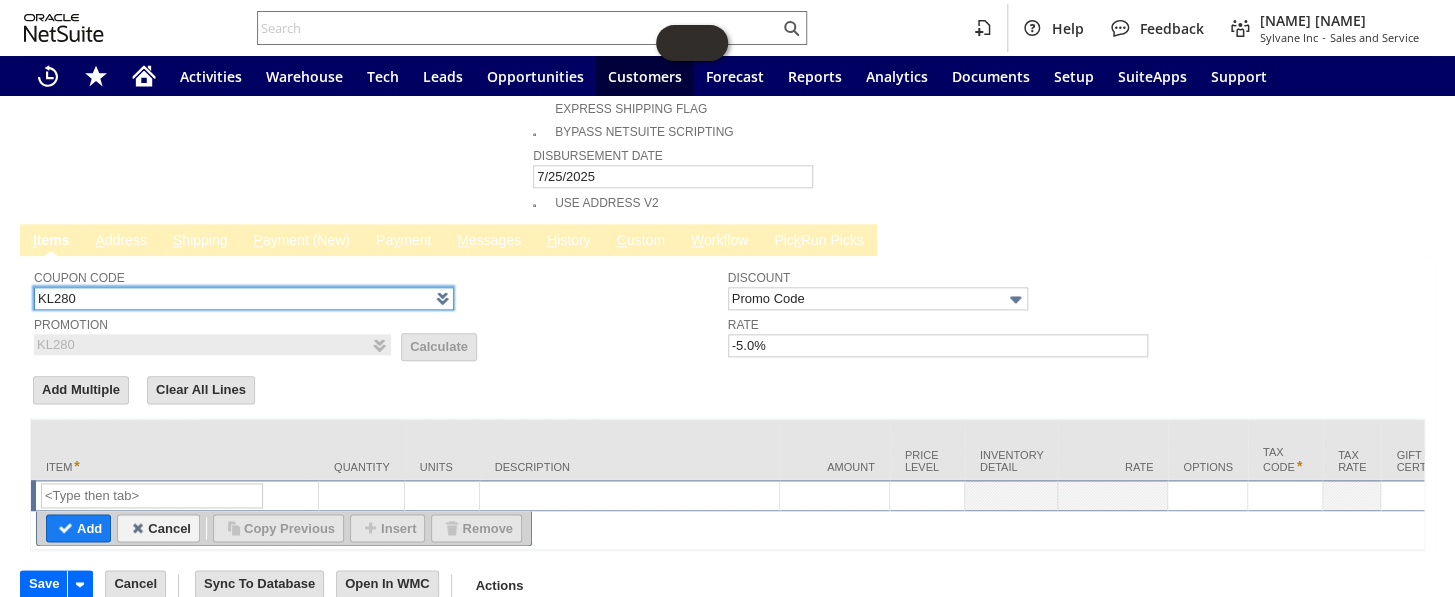 drag, startPoint x: 223, startPoint y: 254, endPoint x: 0, endPoint y: 252, distance: 223.00897 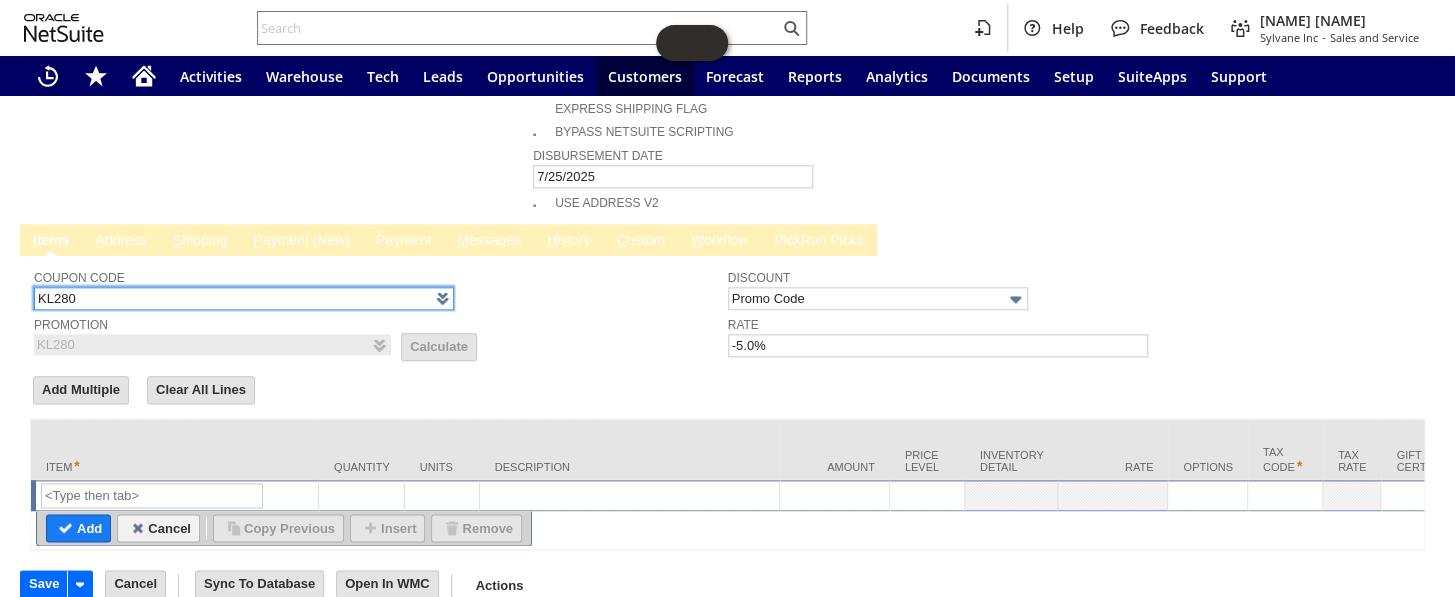 click on "Cash Refund
List
Search
More
Add To Shortcuts
To Be Generated
Go
Save
Save
Save & New
Save & Print
Save & Email" at bounding box center (727, -92) 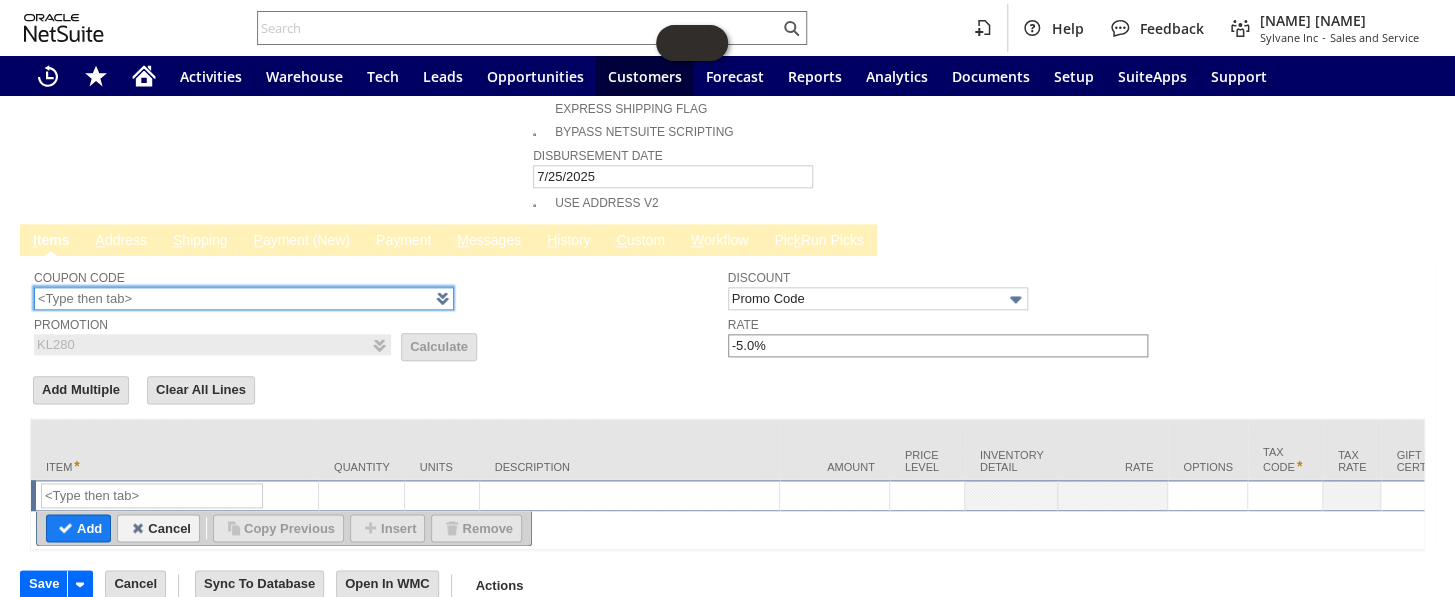 type 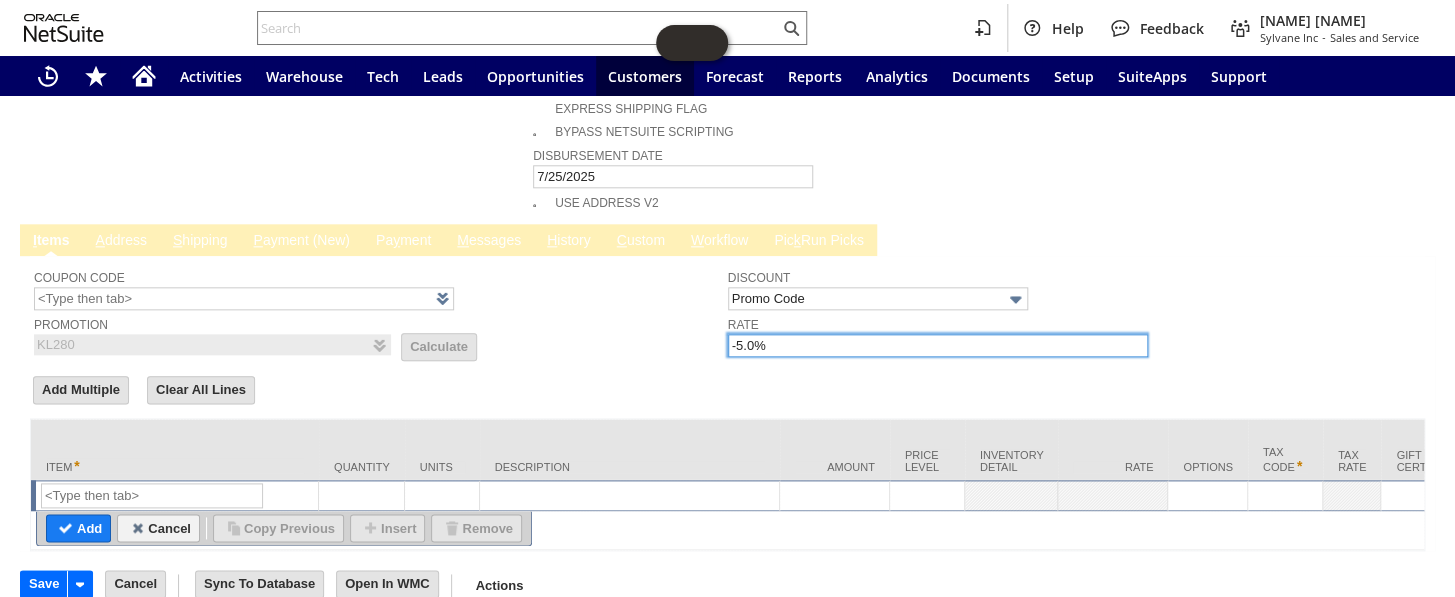 drag, startPoint x: 783, startPoint y: 296, endPoint x: 625, endPoint y: 300, distance: 158.05063 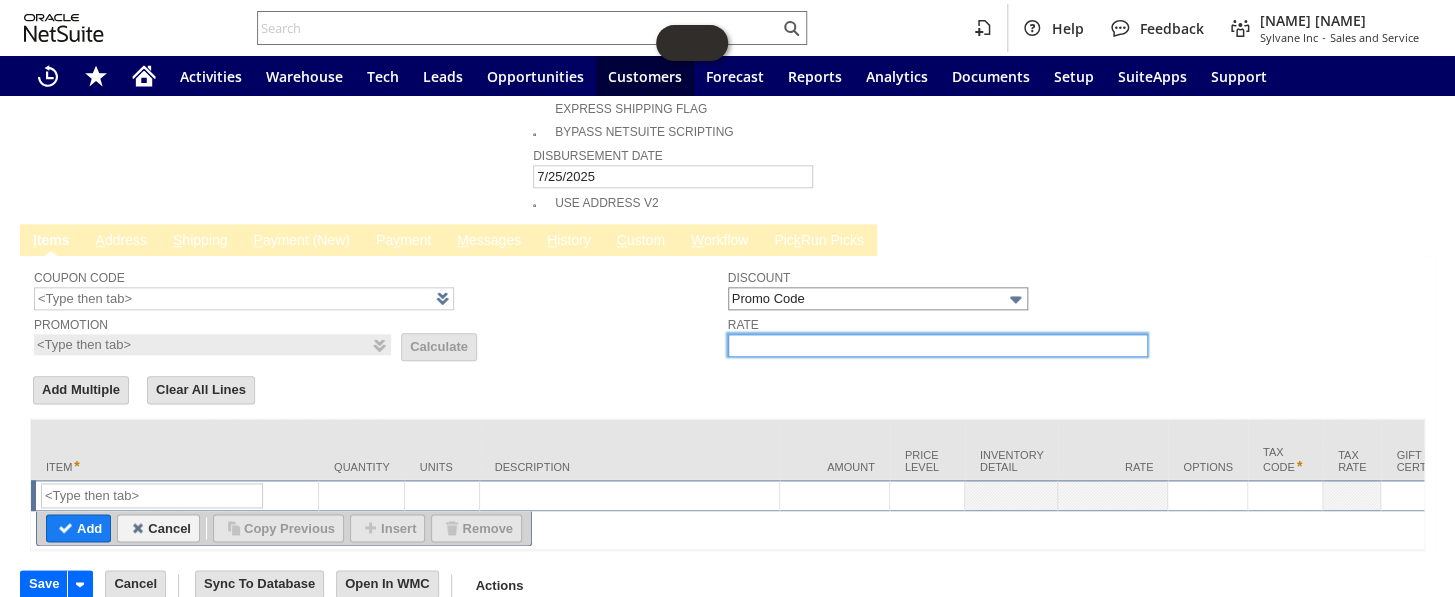 type 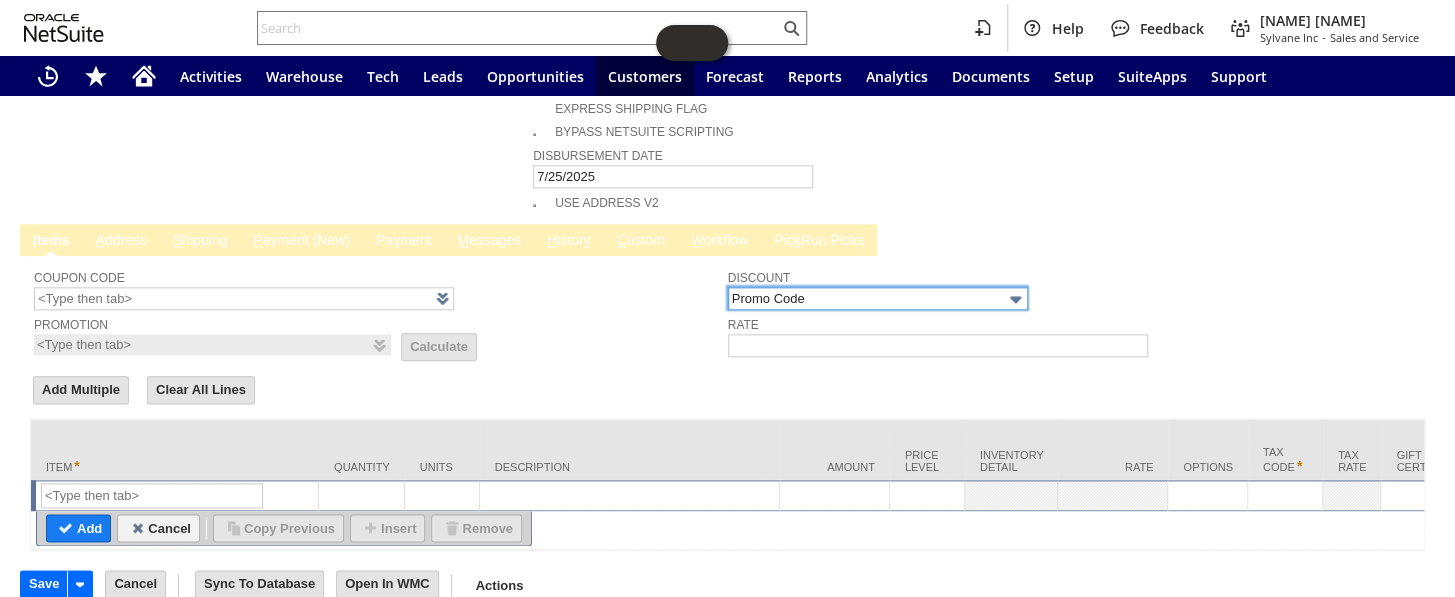 click on "Promo Code" at bounding box center [878, 298] 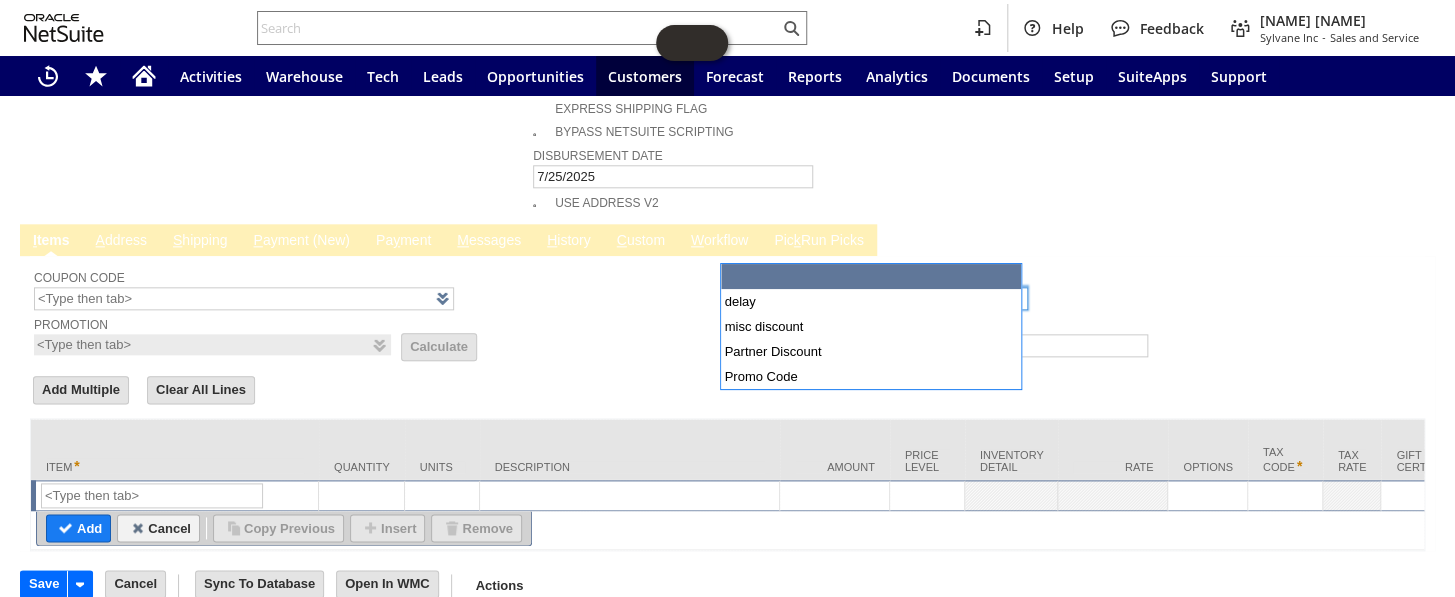 type 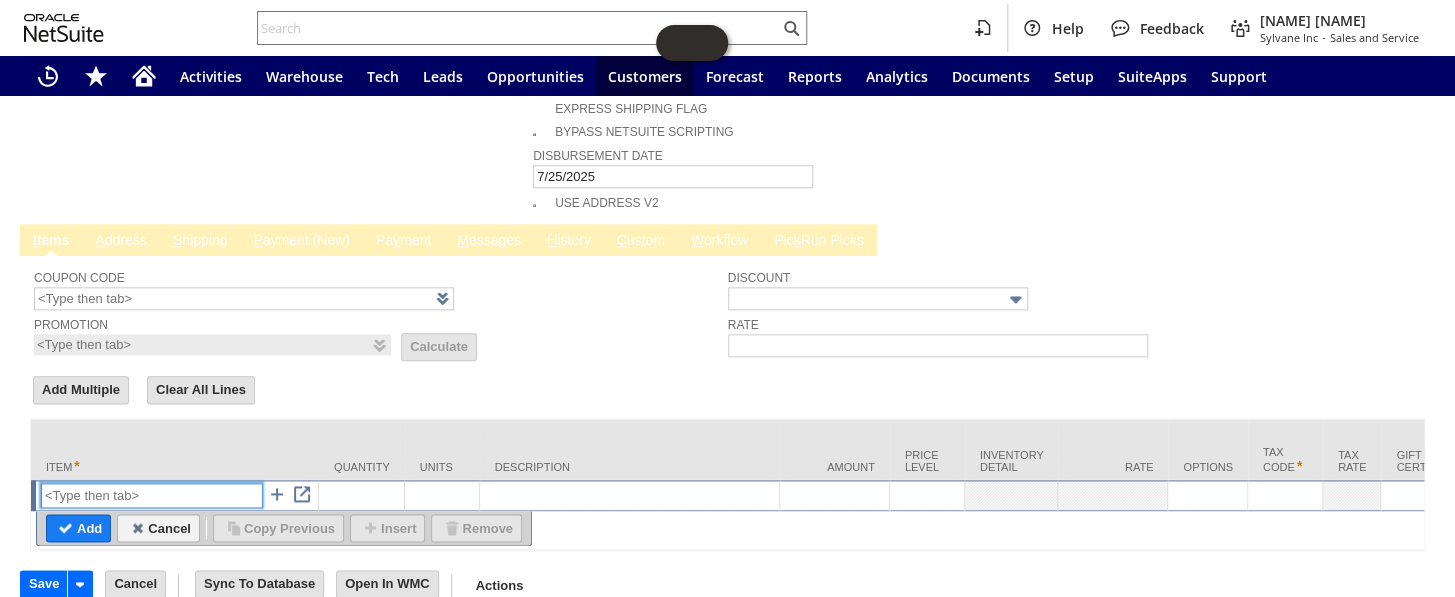 click at bounding box center (152, 495) 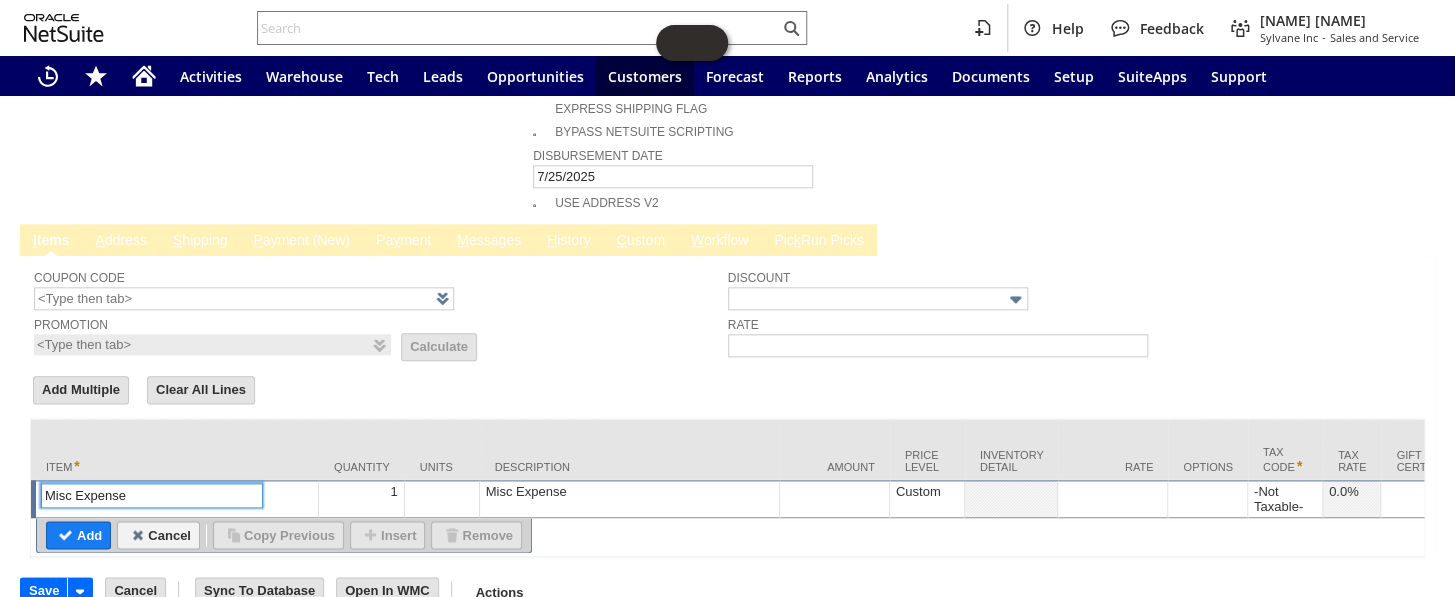 type on "Misc Expense" 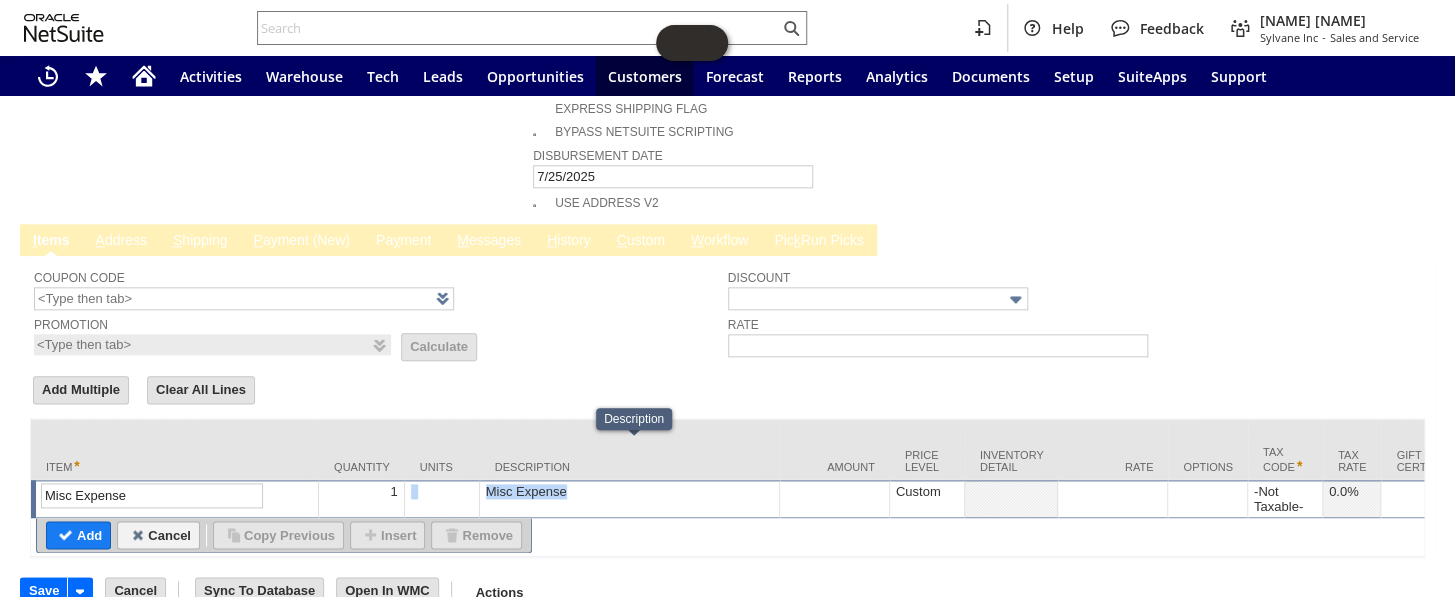 drag, startPoint x: 625, startPoint y: 458, endPoint x: 400, endPoint y: 449, distance: 225.17993 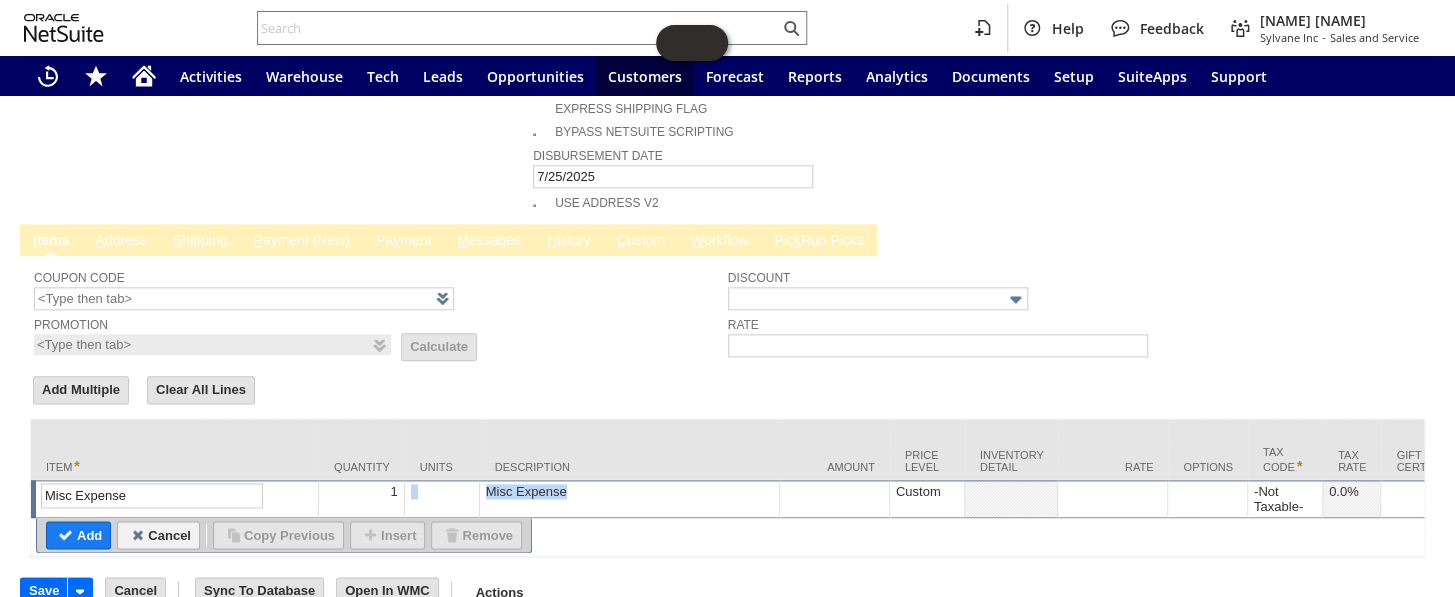 click on "Misc Expense" at bounding box center (629, 491) 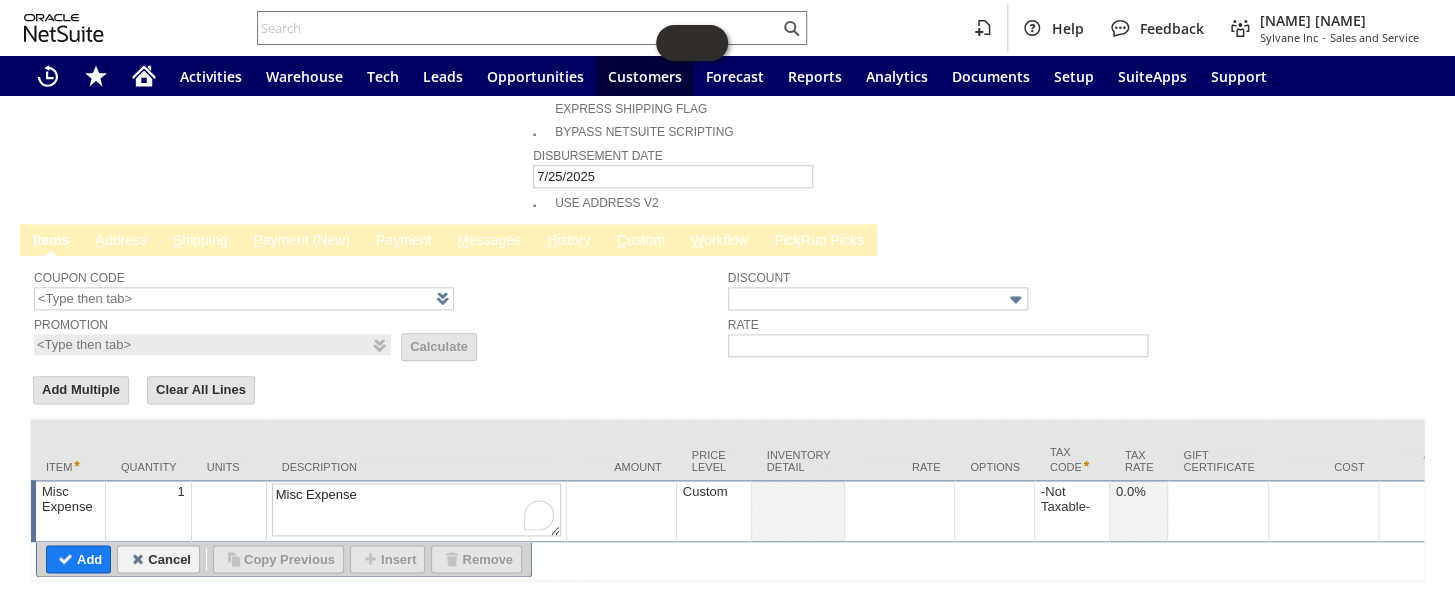 drag, startPoint x: 219, startPoint y: 457, endPoint x: 171, endPoint y: 460, distance: 48.09366 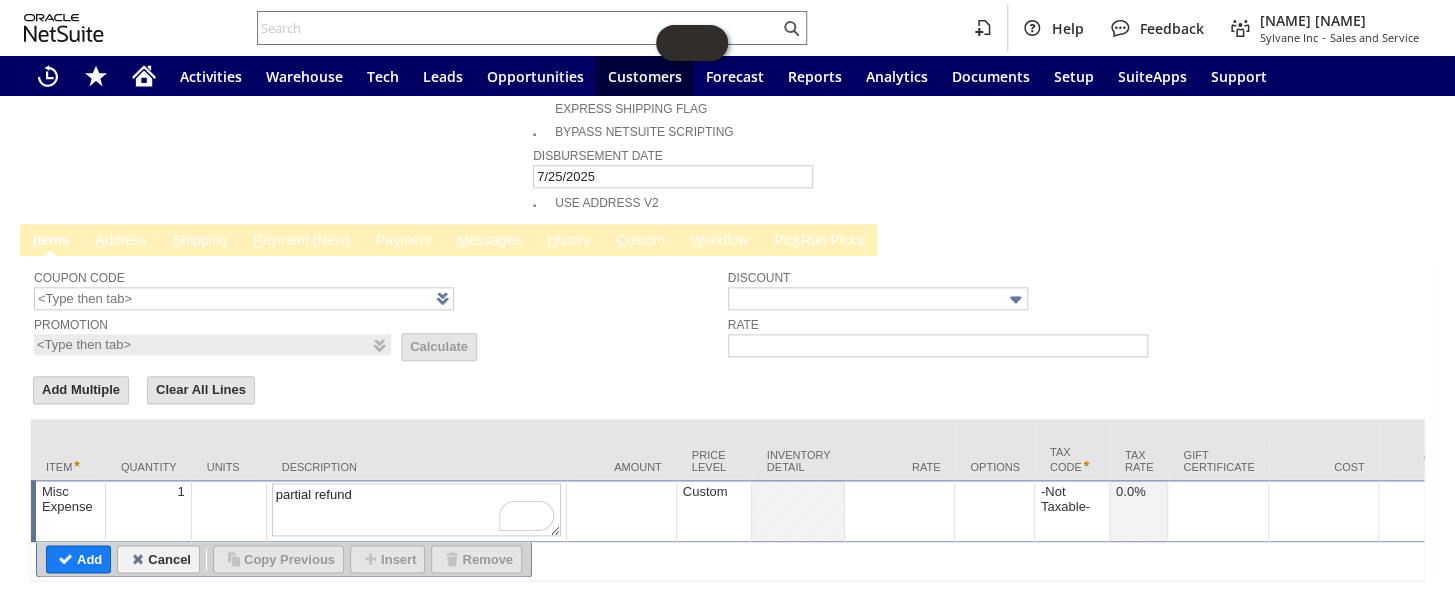 type on "partial refund" 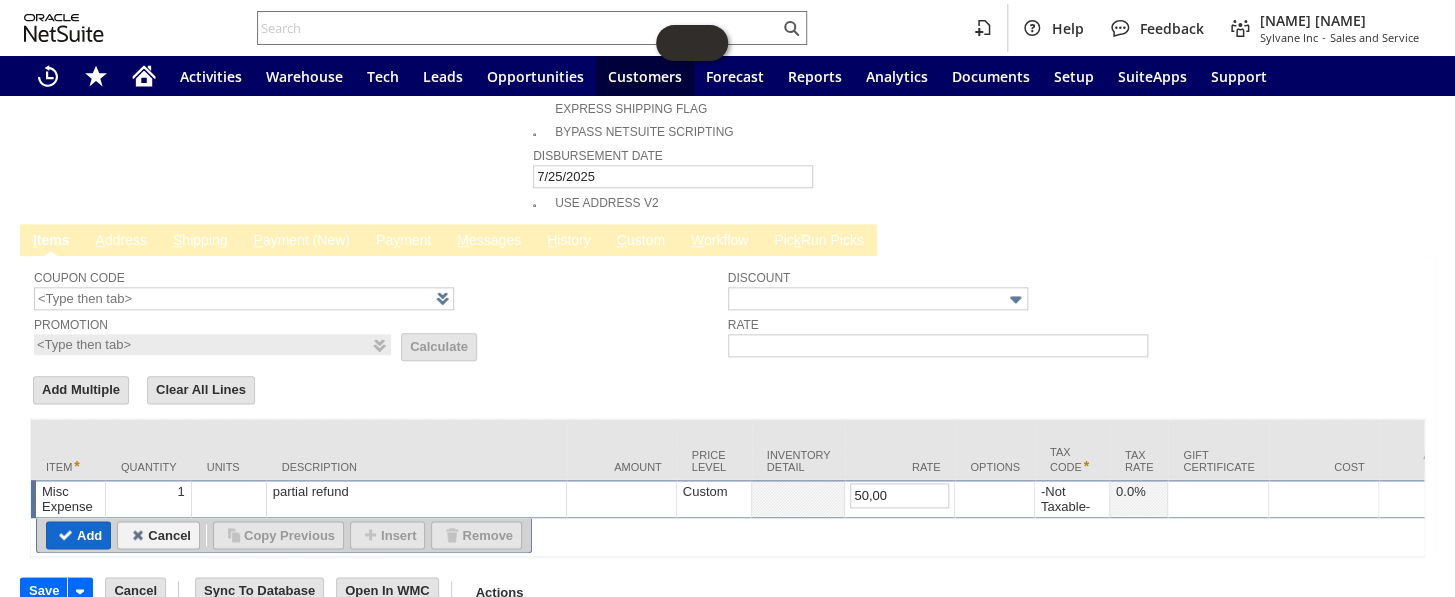 type on "5,000.00" 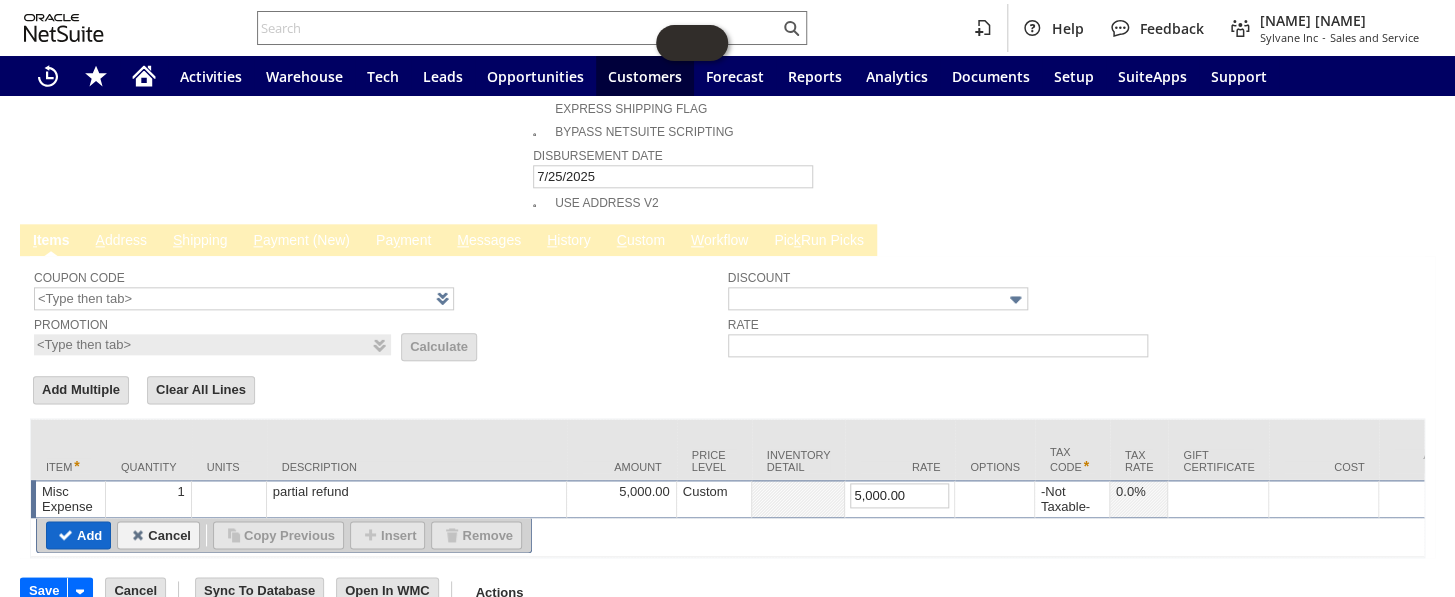 click on "Add" at bounding box center (78, 535) 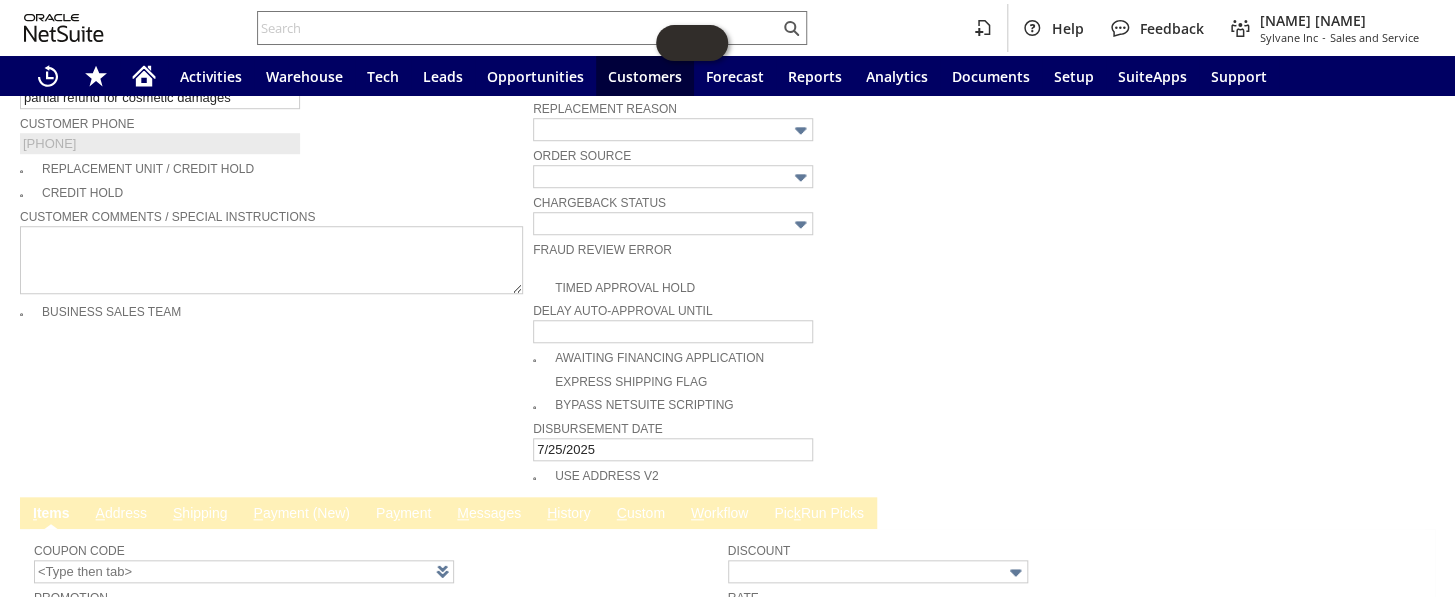 scroll, scrollTop: 938, scrollLeft: 0, axis: vertical 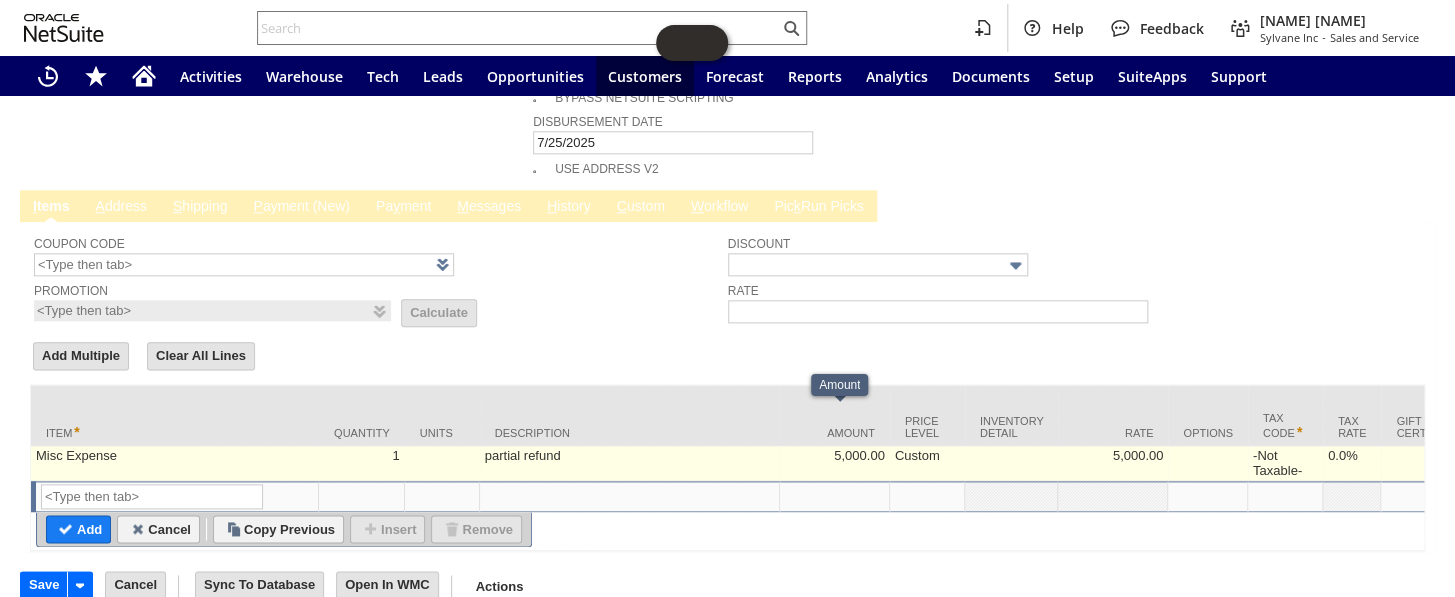 click on "5,000.00" at bounding box center (835, 463) 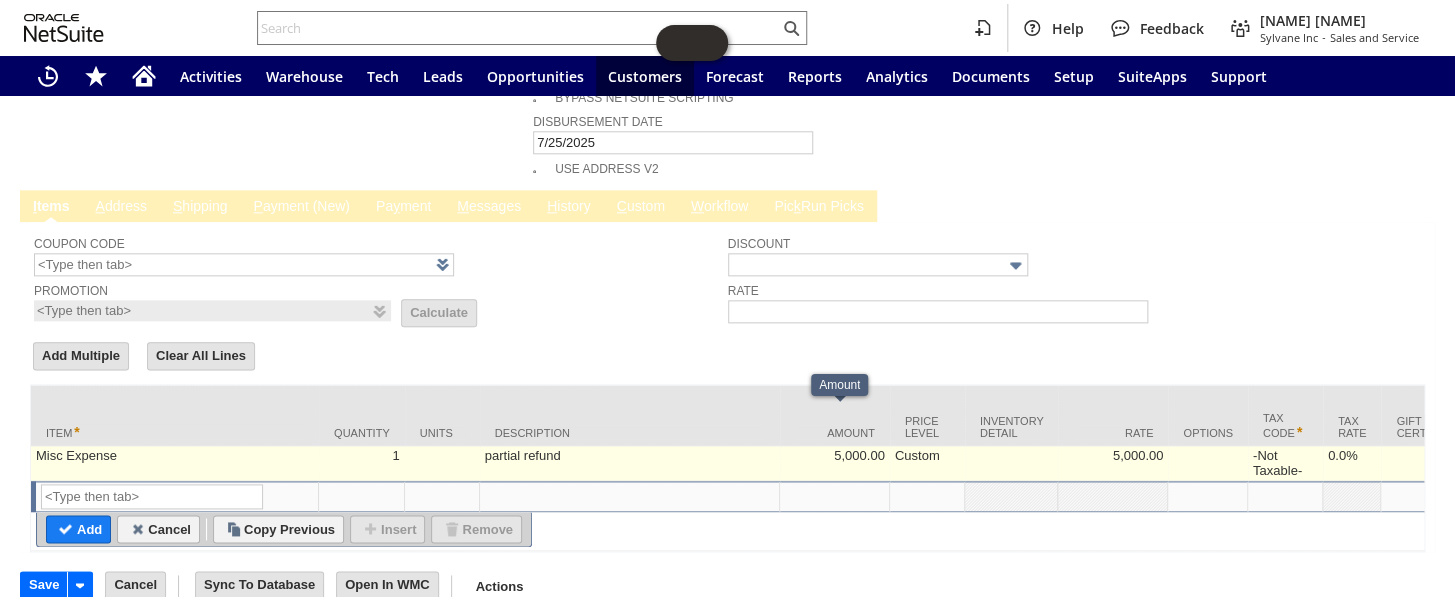 type on "5,000.00" 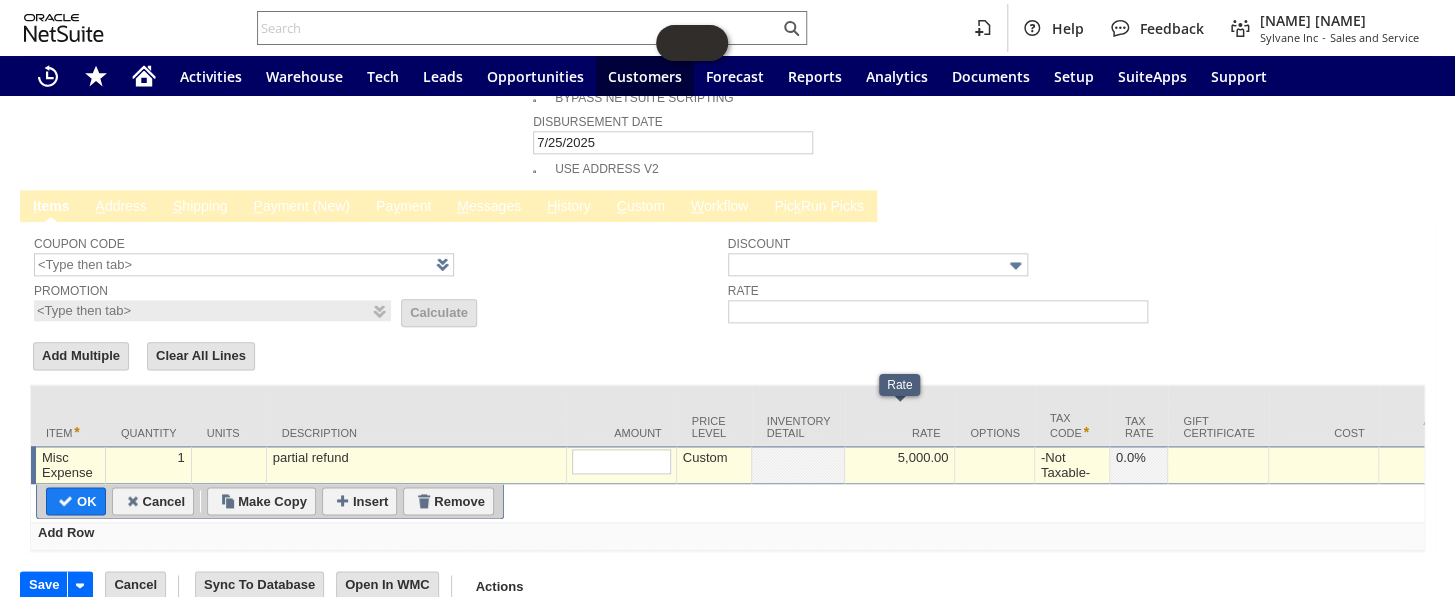type 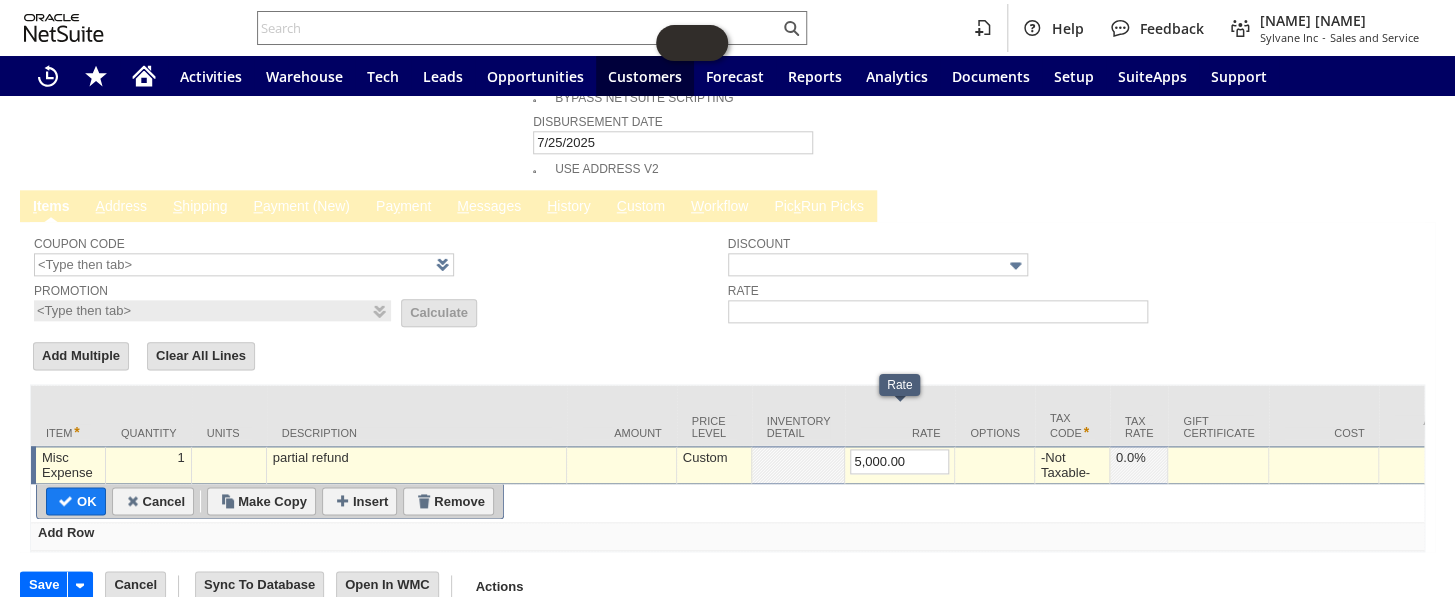 click on "5,000.00" at bounding box center (899, 461) 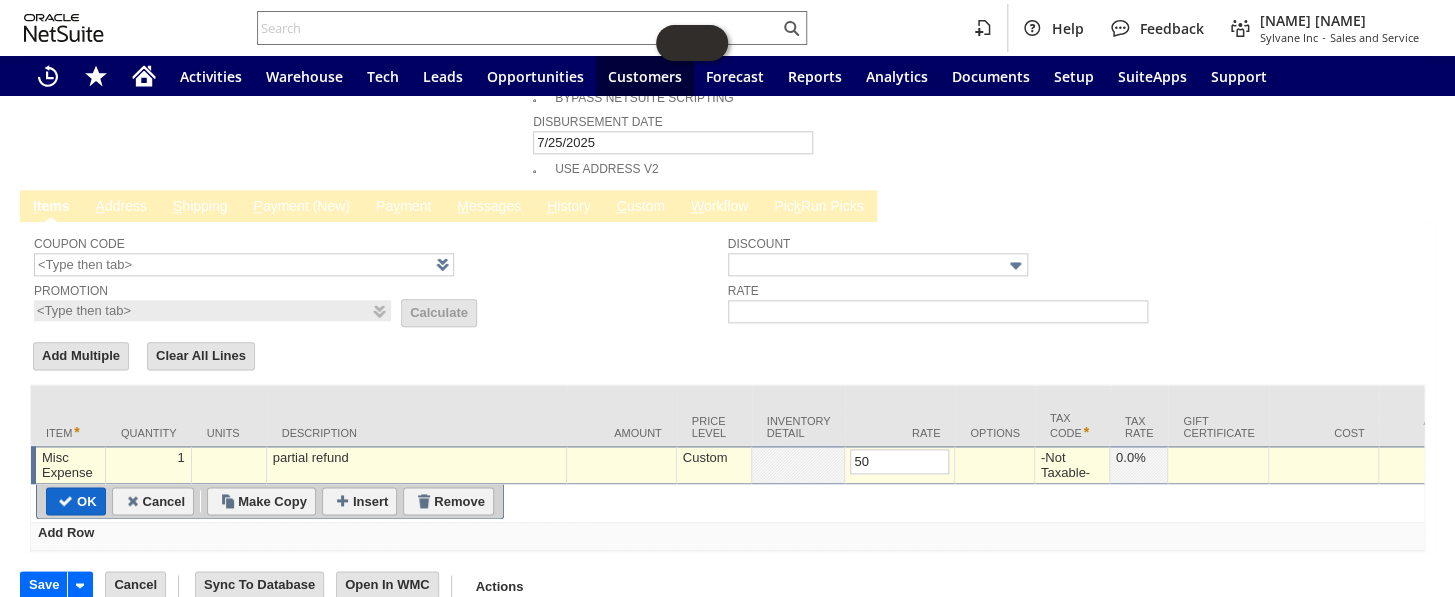 type on "50.00" 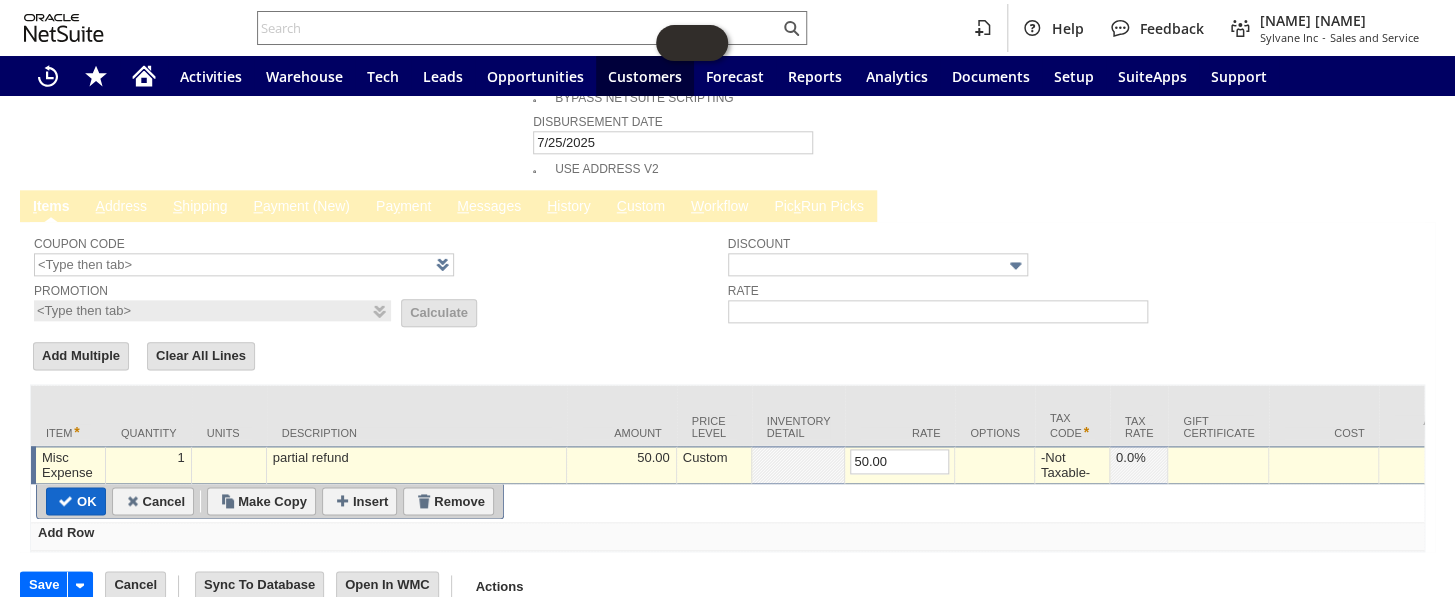 click on "OK" at bounding box center (76, 501) 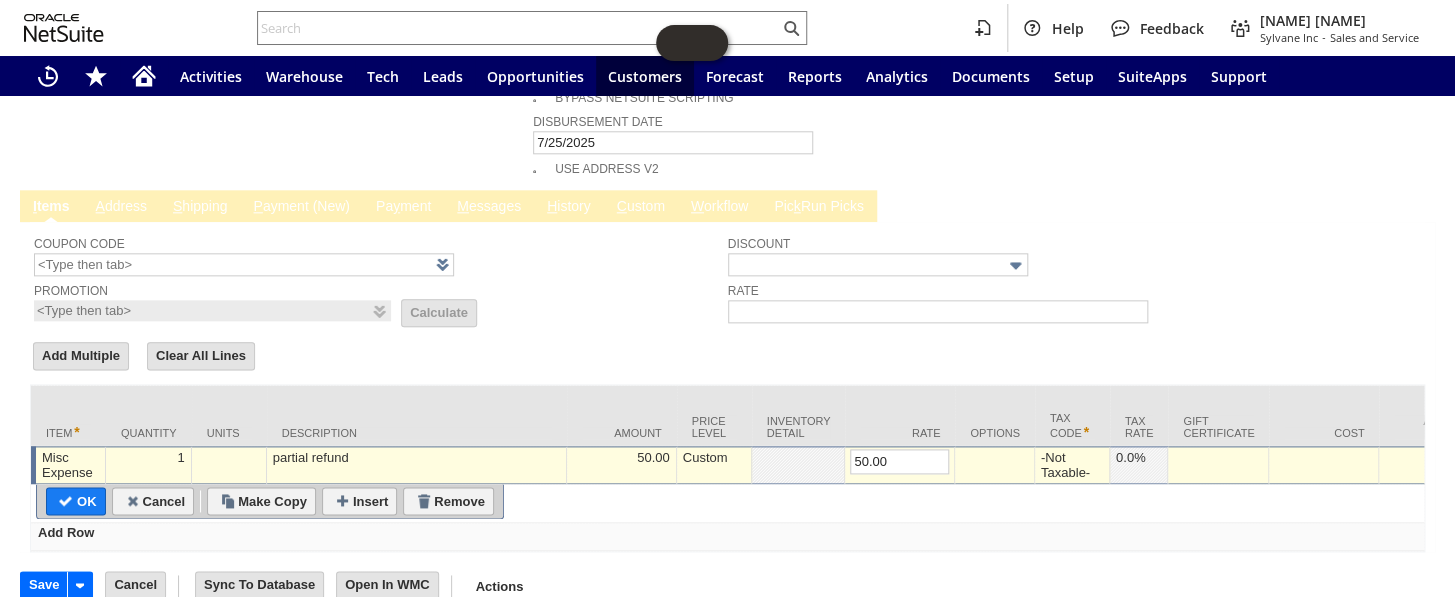 type 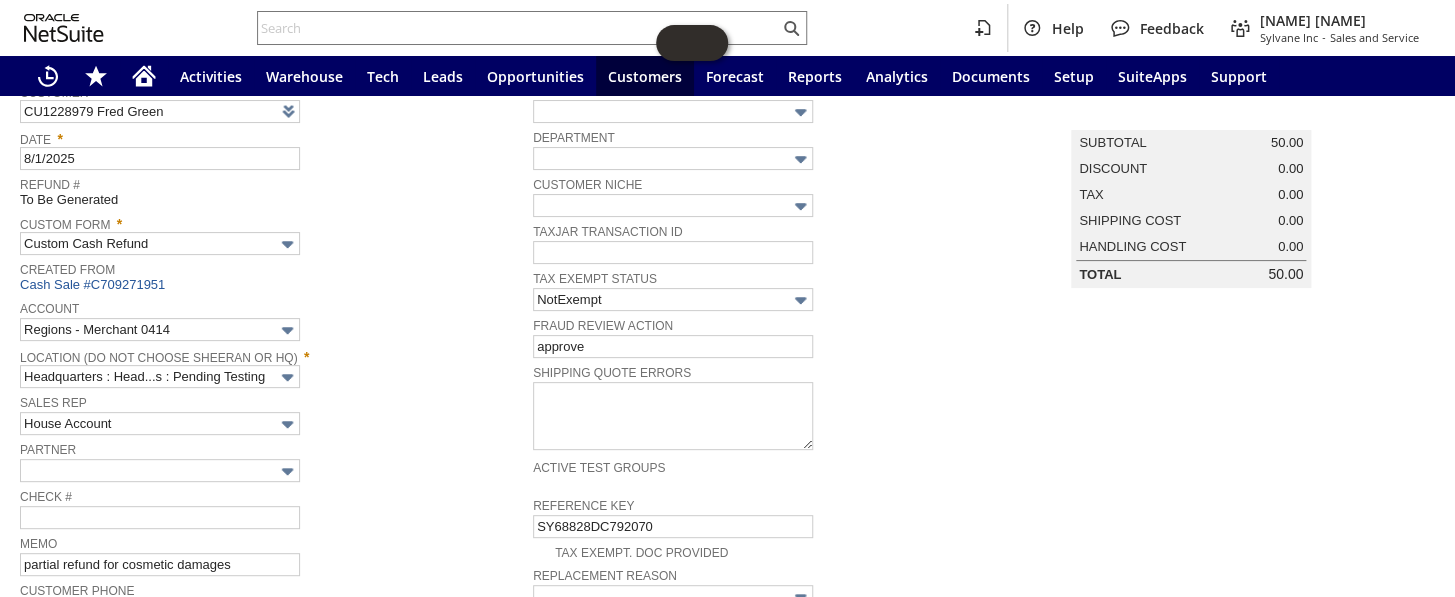 scroll, scrollTop: 28, scrollLeft: 0, axis: vertical 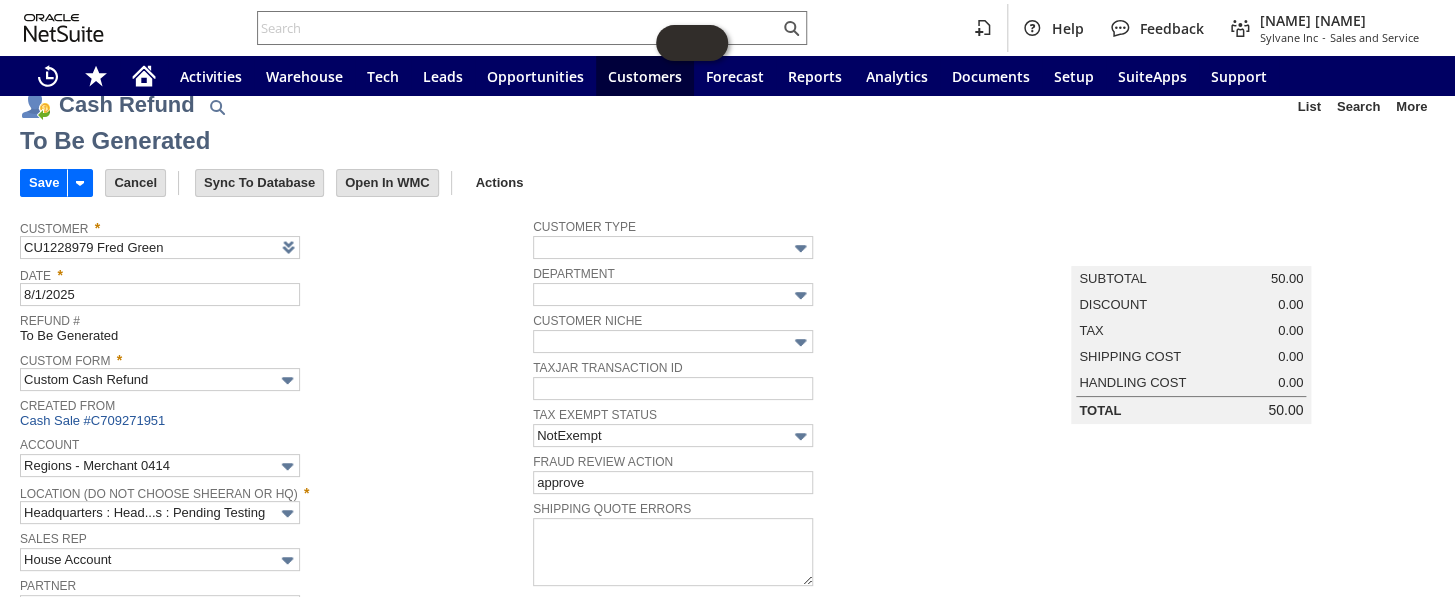 drag, startPoint x: 41, startPoint y: 174, endPoint x: 67, endPoint y: 52, distance: 124.73973 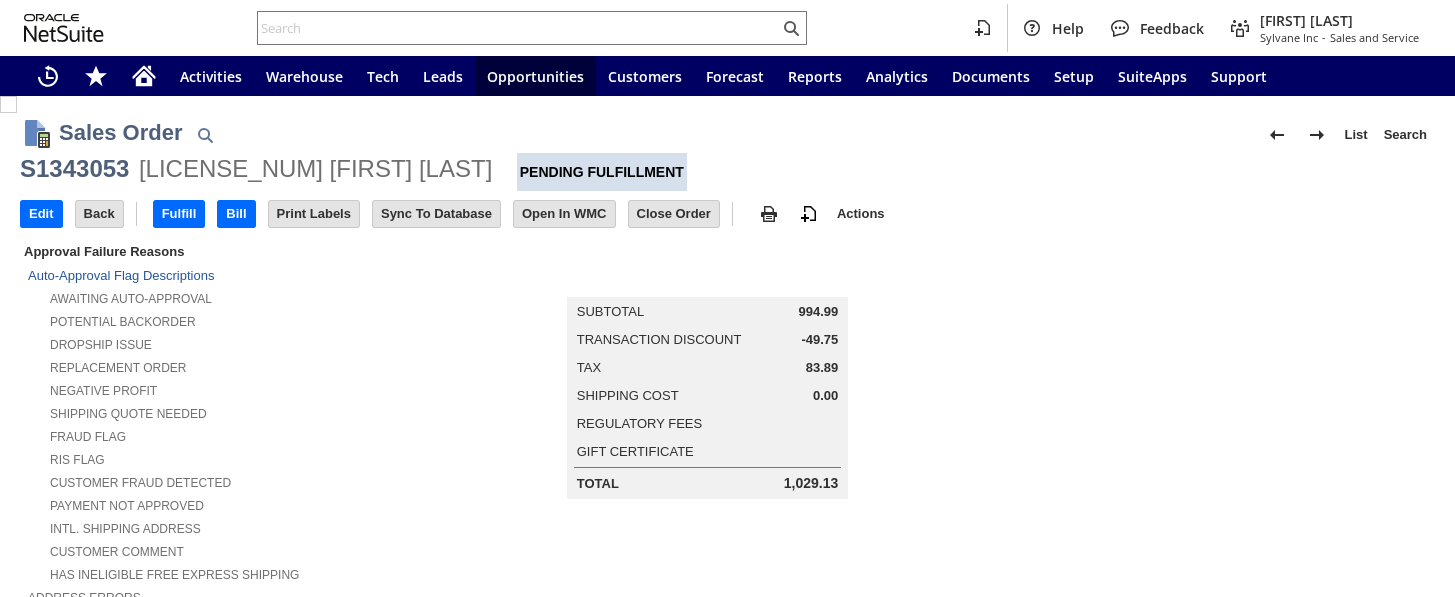 scroll, scrollTop: 0, scrollLeft: 0, axis: both 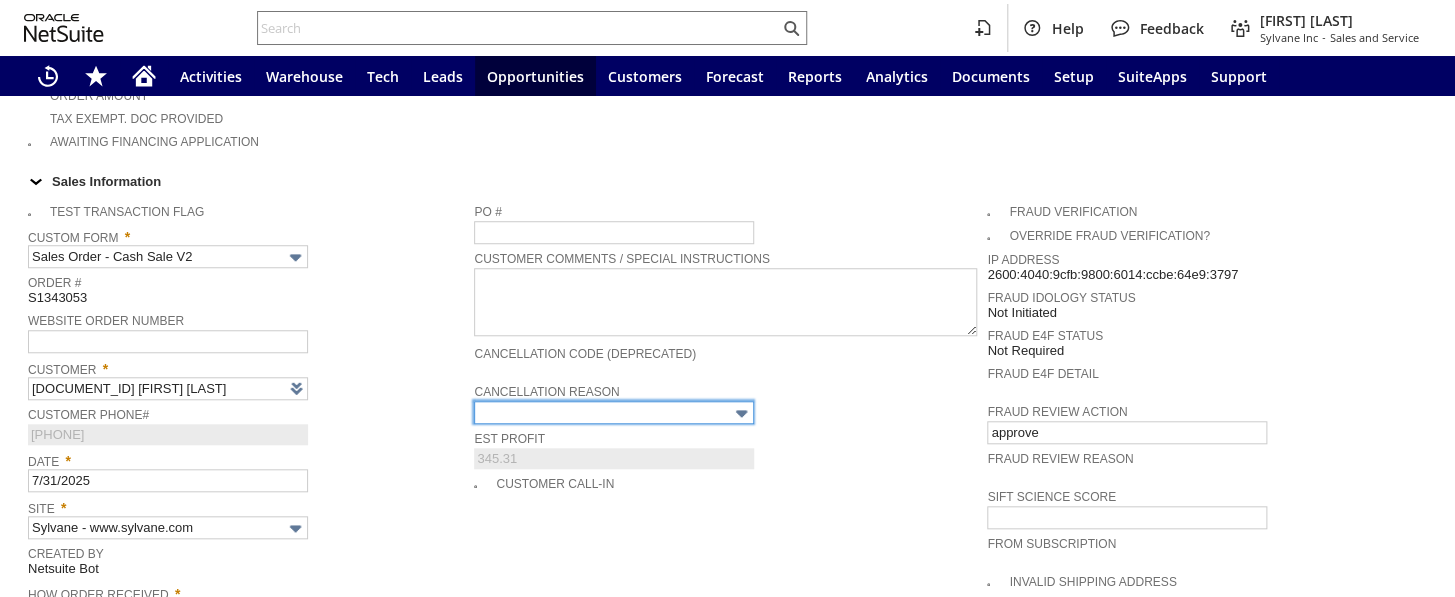 click at bounding box center (614, 412) 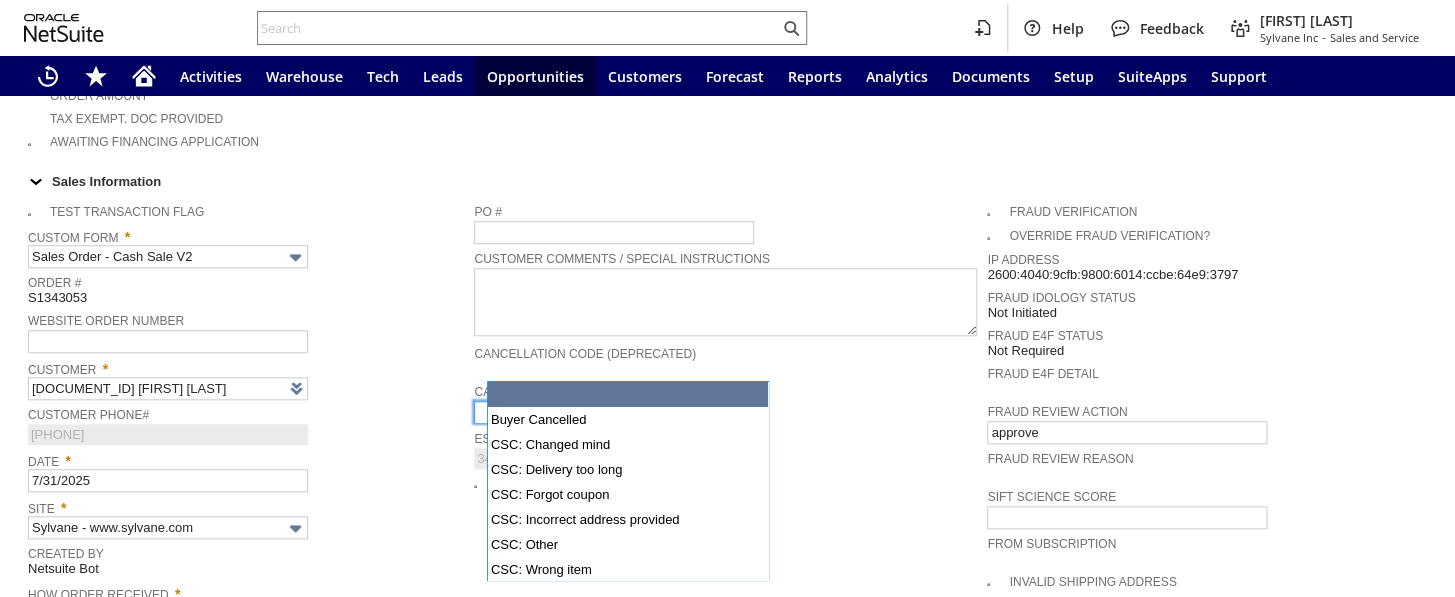 type on "Intelligent Recommendations ⁰" 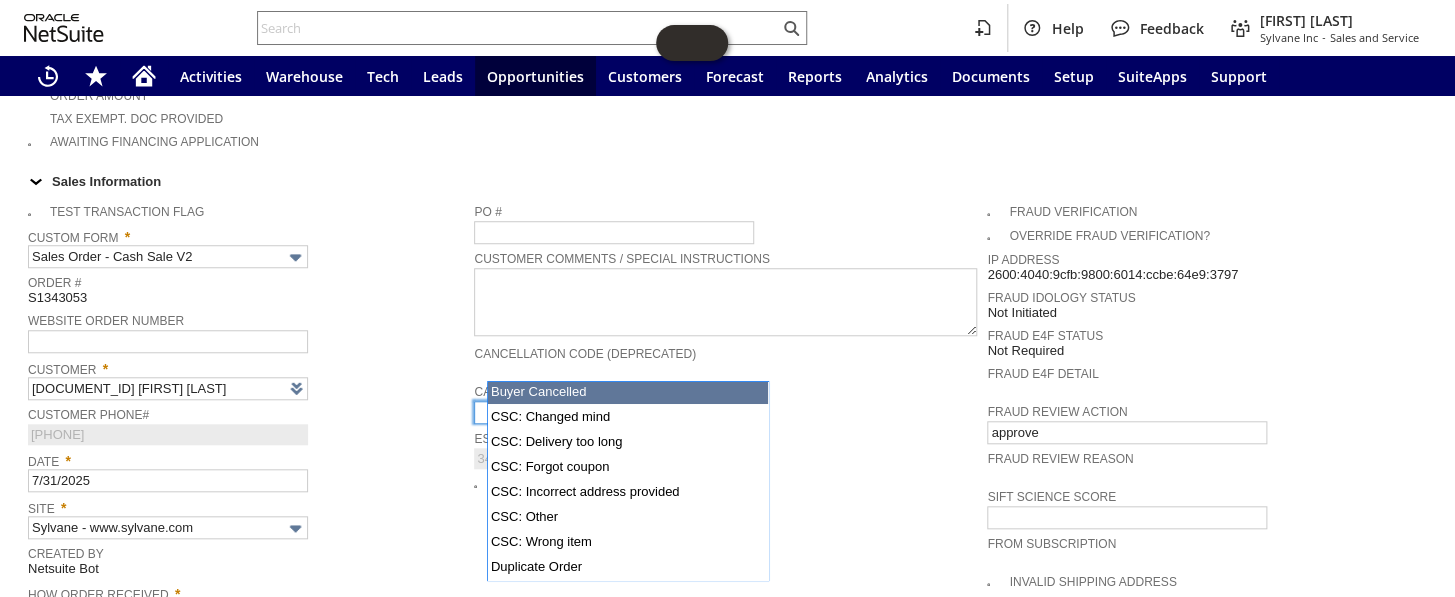 scroll, scrollTop: 0, scrollLeft: 0, axis: both 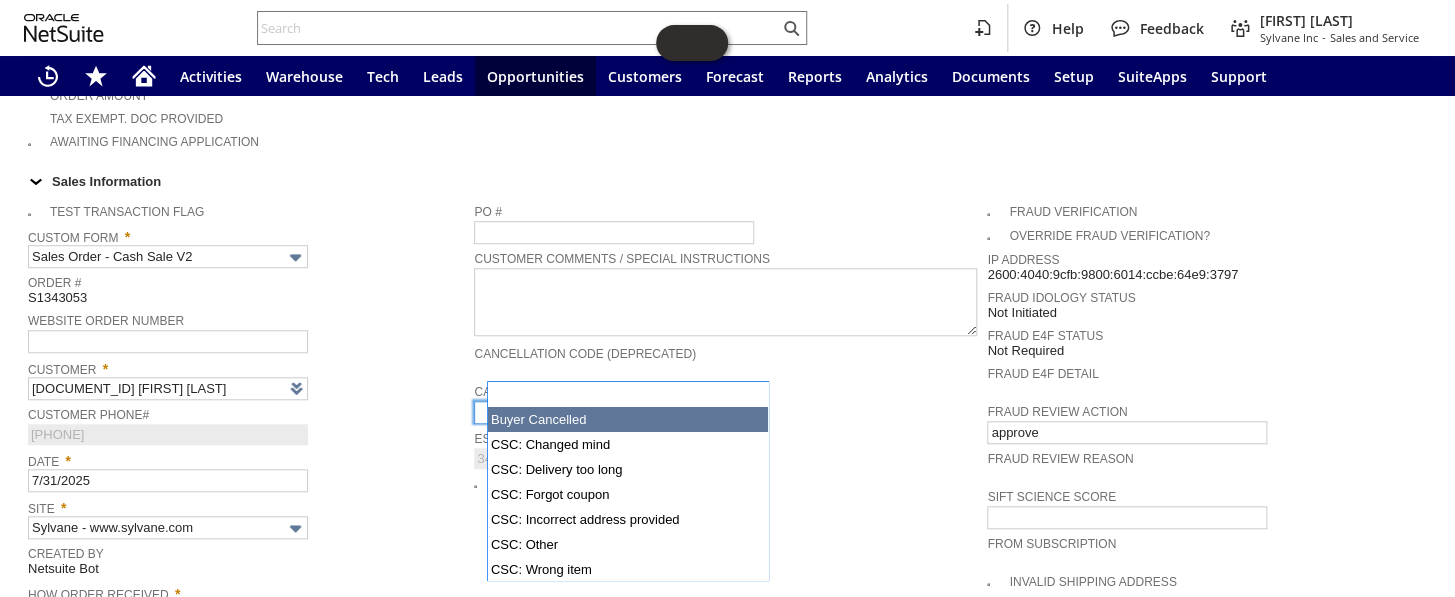 type on "Buyer Cancelled" 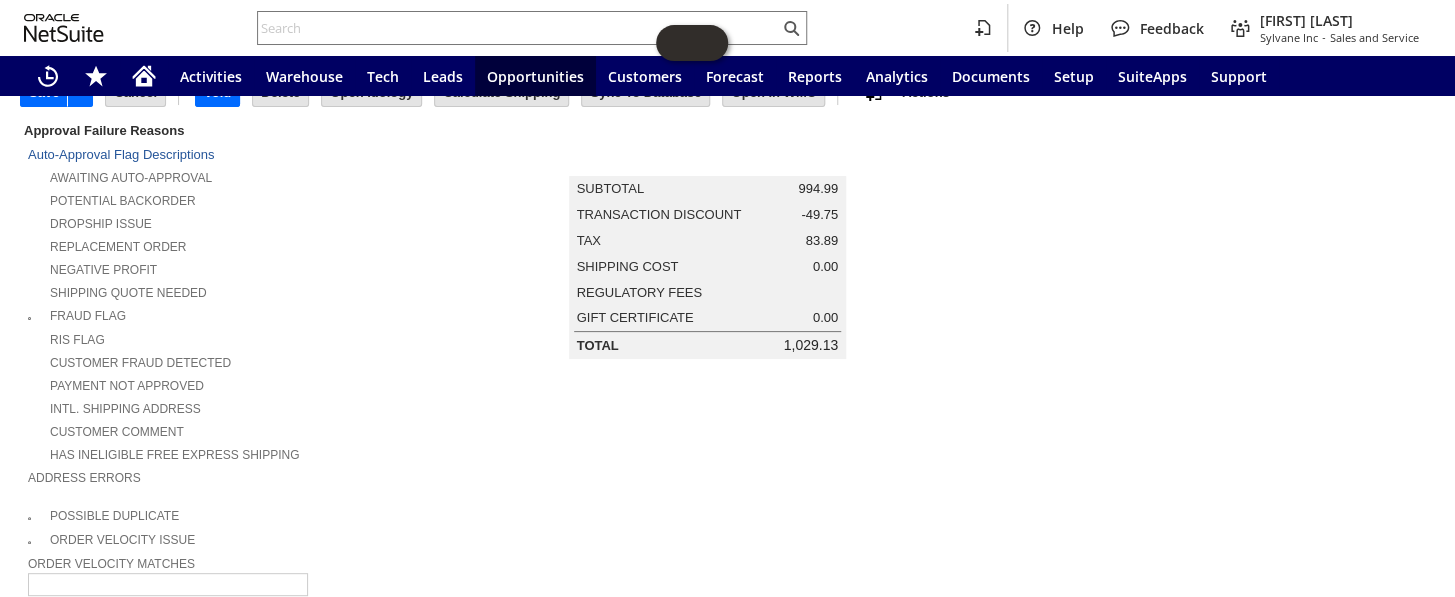 scroll, scrollTop: 0, scrollLeft: 0, axis: both 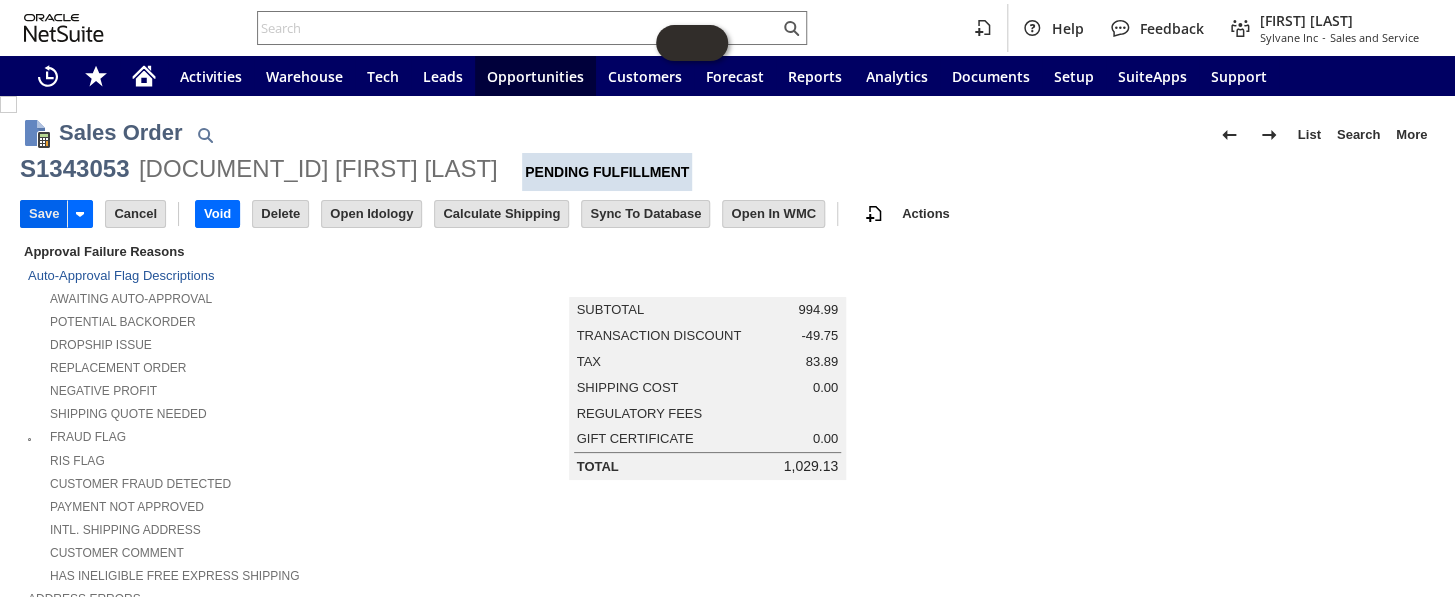 click on "Save" at bounding box center [44, 214] 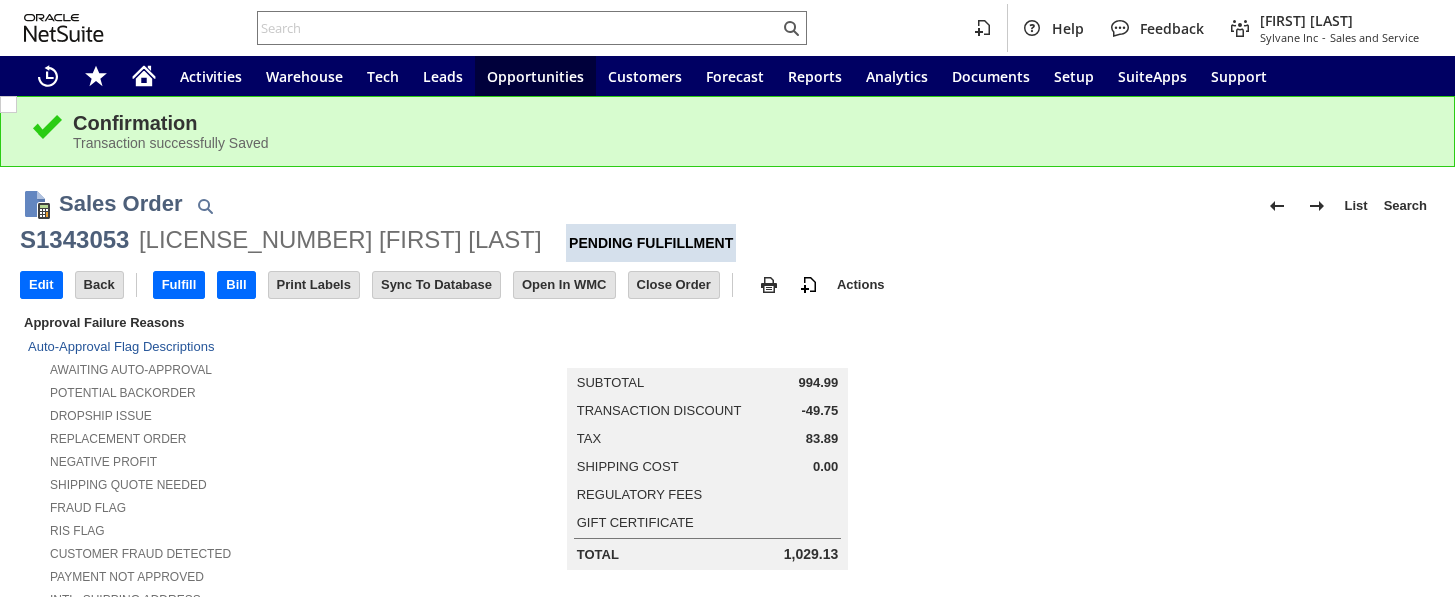 scroll, scrollTop: 0, scrollLeft: 0, axis: both 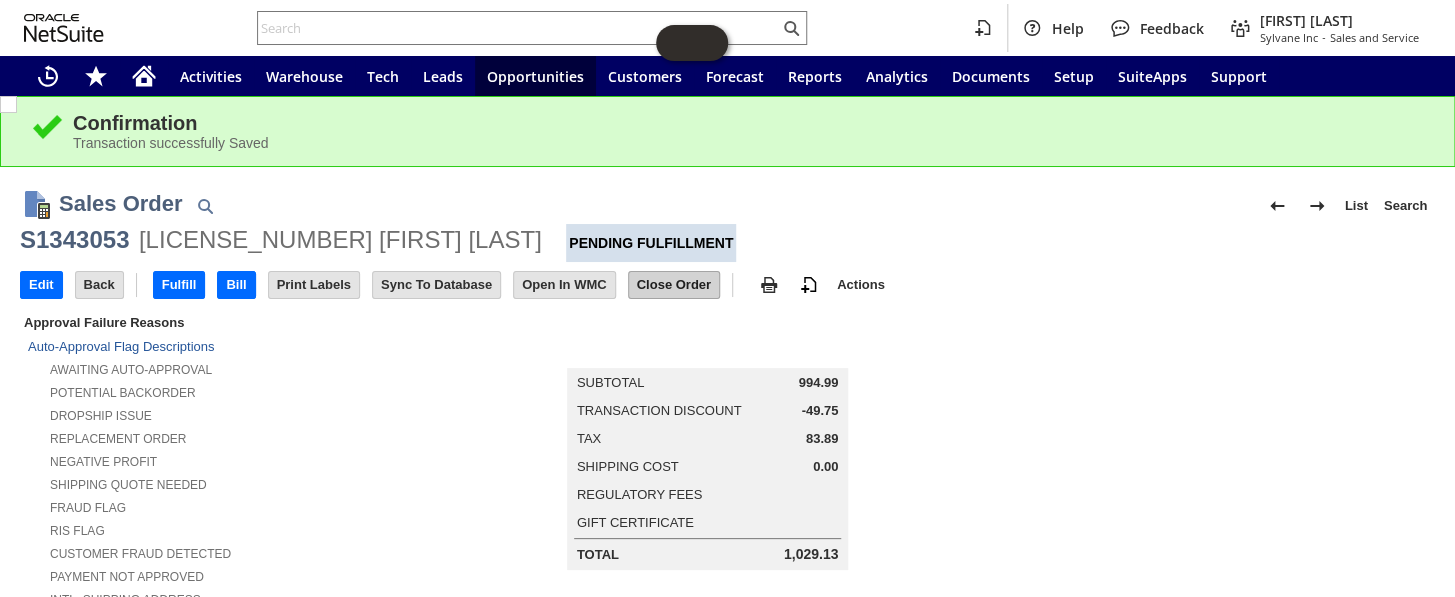 click on "Close Order" at bounding box center [674, 285] 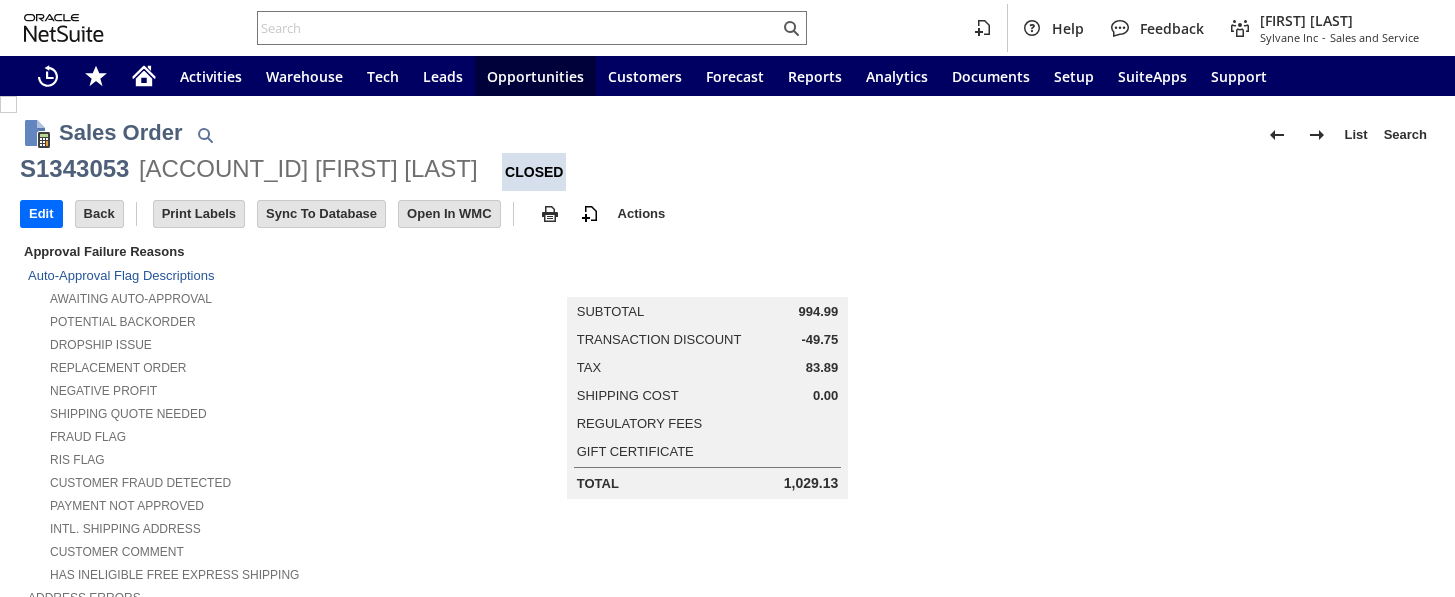 scroll, scrollTop: 0, scrollLeft: 0, axis: both 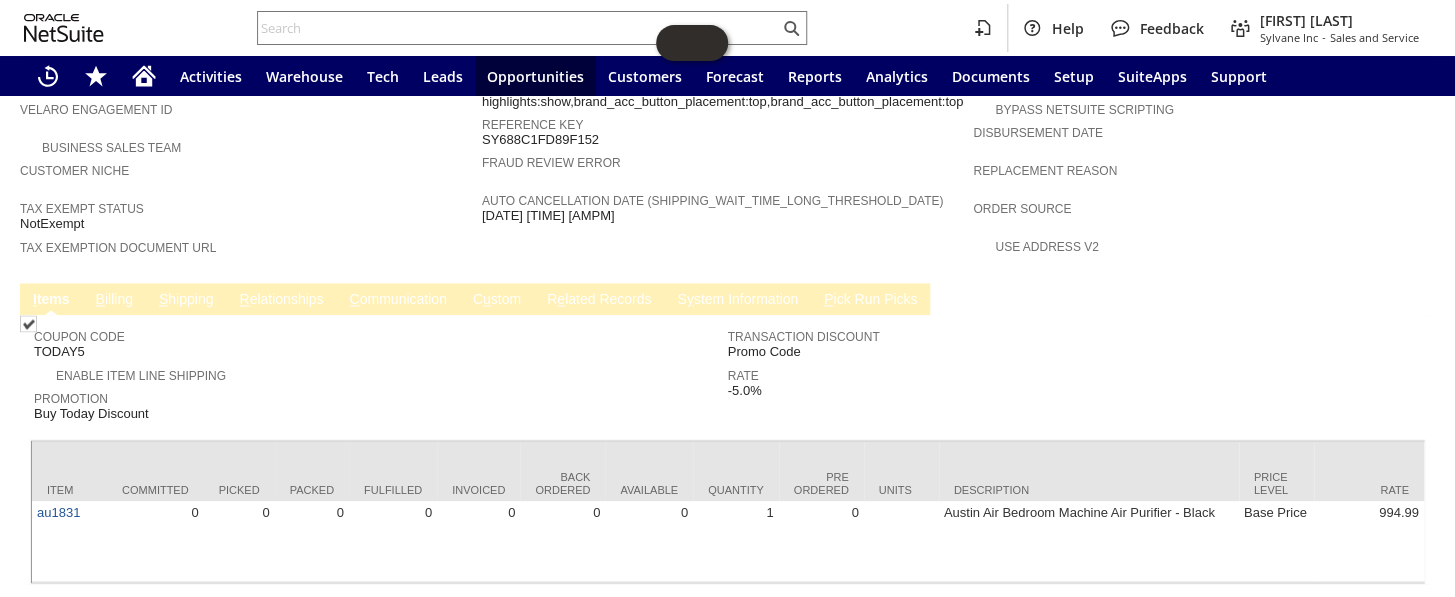 click on "B illing" at bounding box center (114, 300) 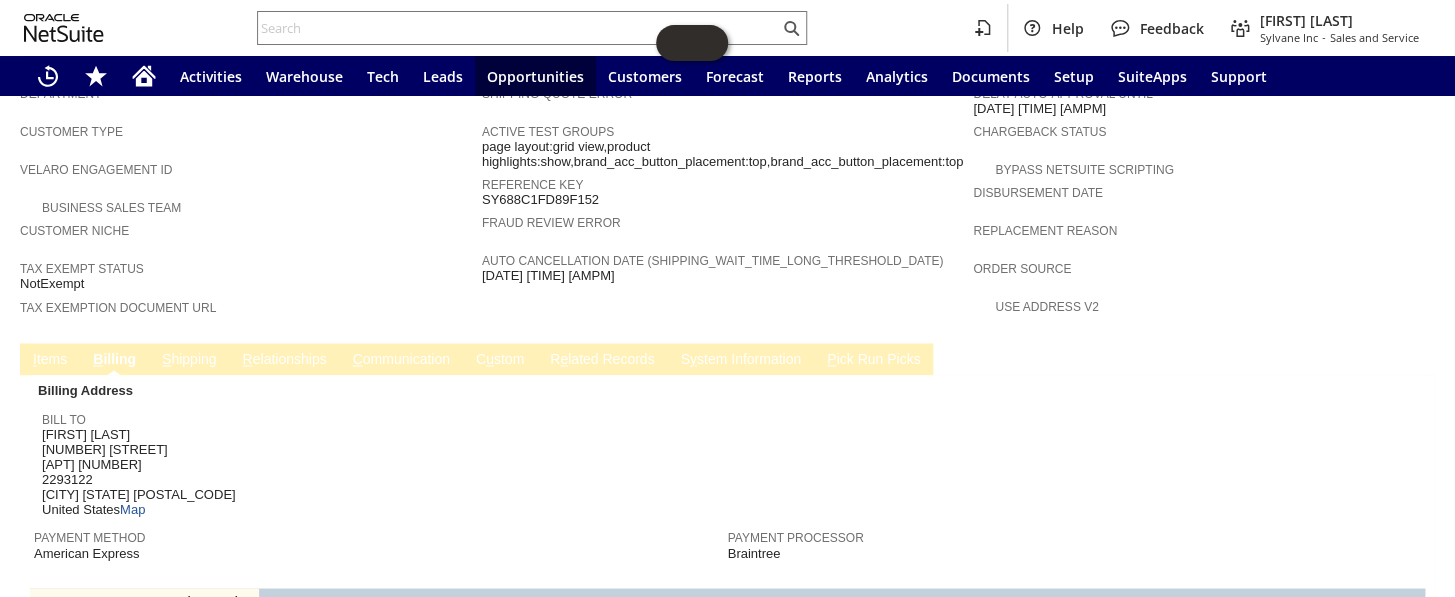 scroll, scrollTop: 1122, scrollLeft: 0, axis: vertical 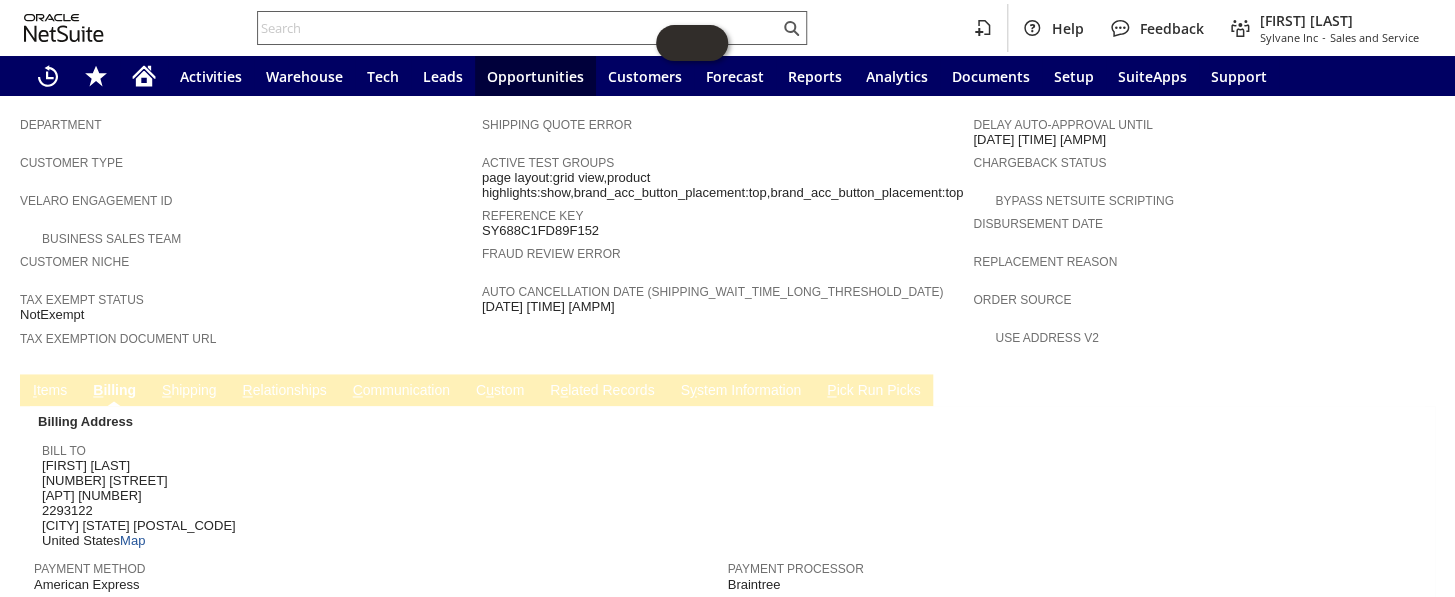 click at bounding box center (518, 28) 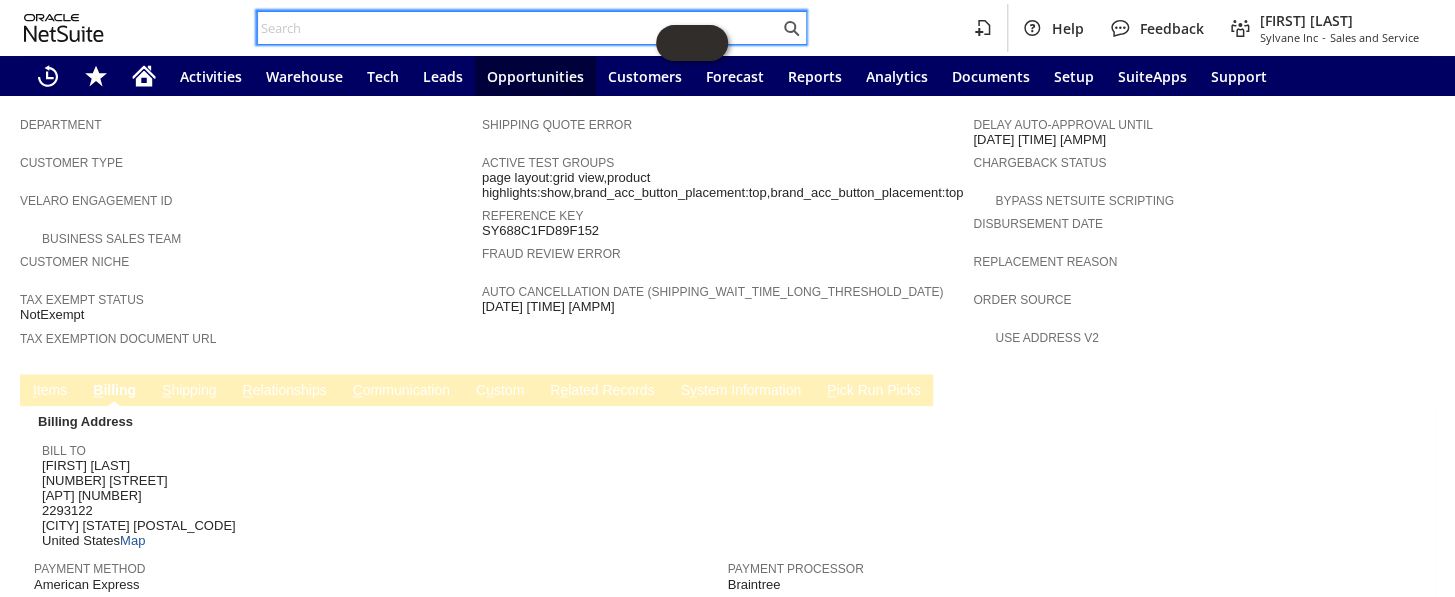 paste on "S1340898" 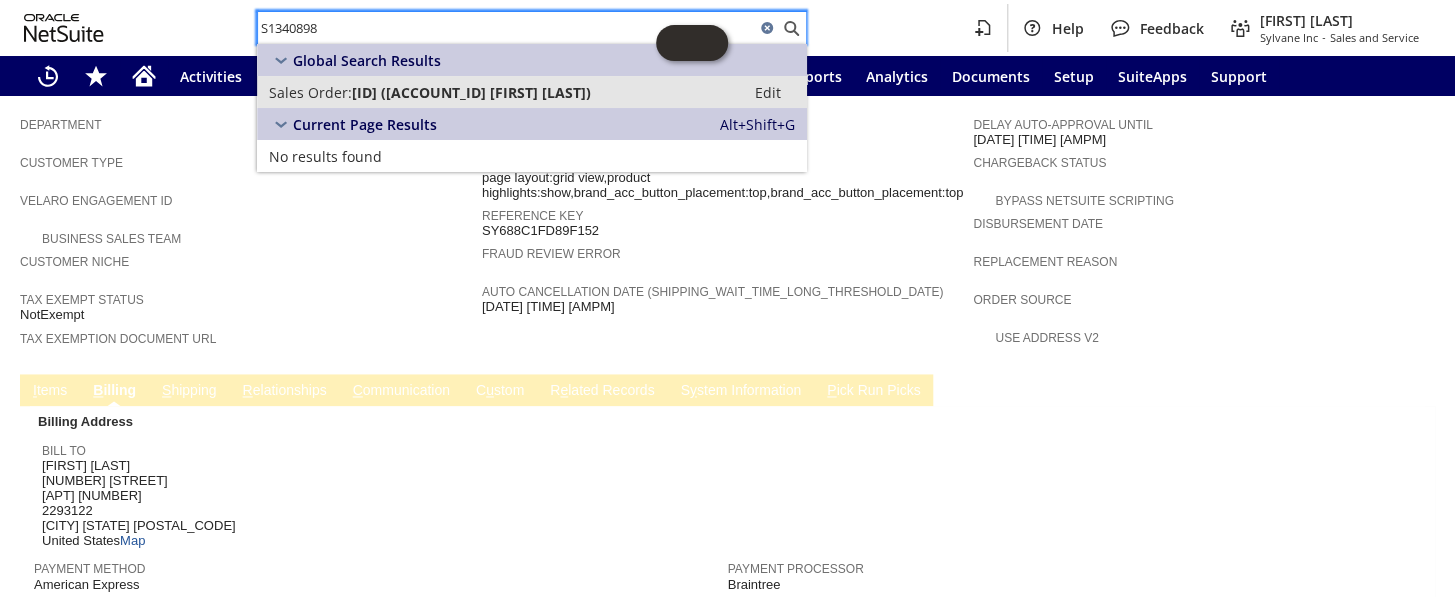 type on "S1340898" 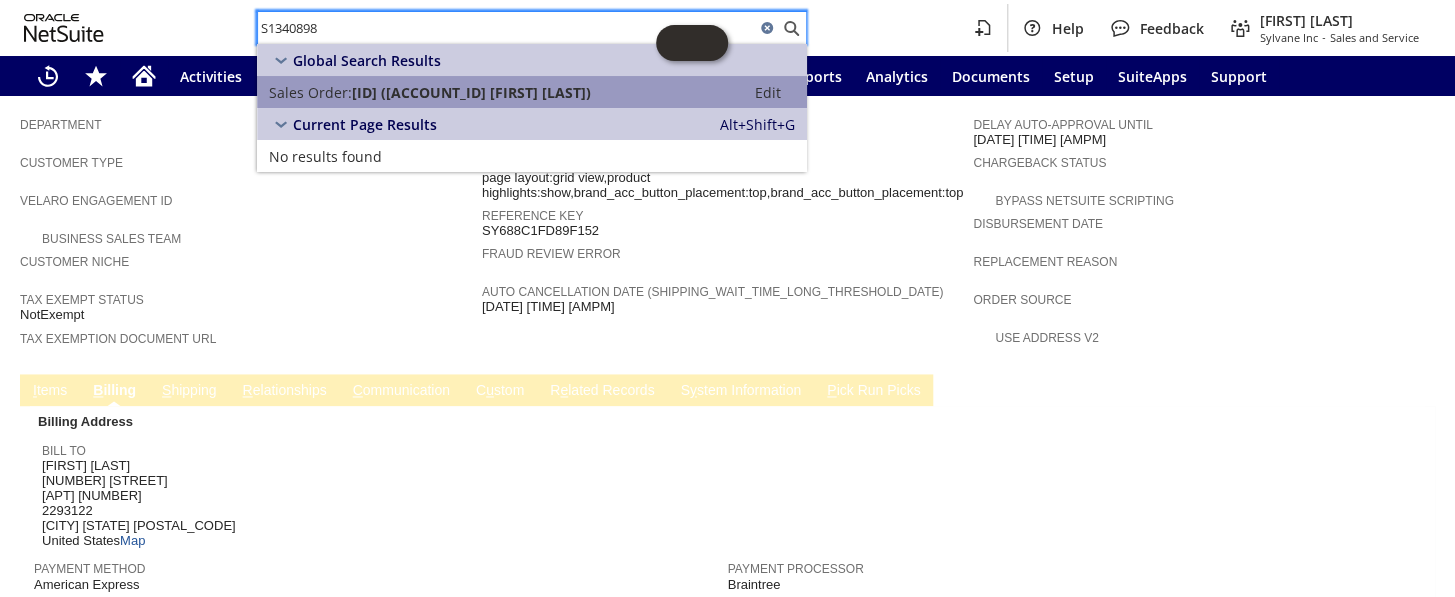 click on "S1340898 (CU1228959 Mark Fredrich)" at bounding box center [471, 92] 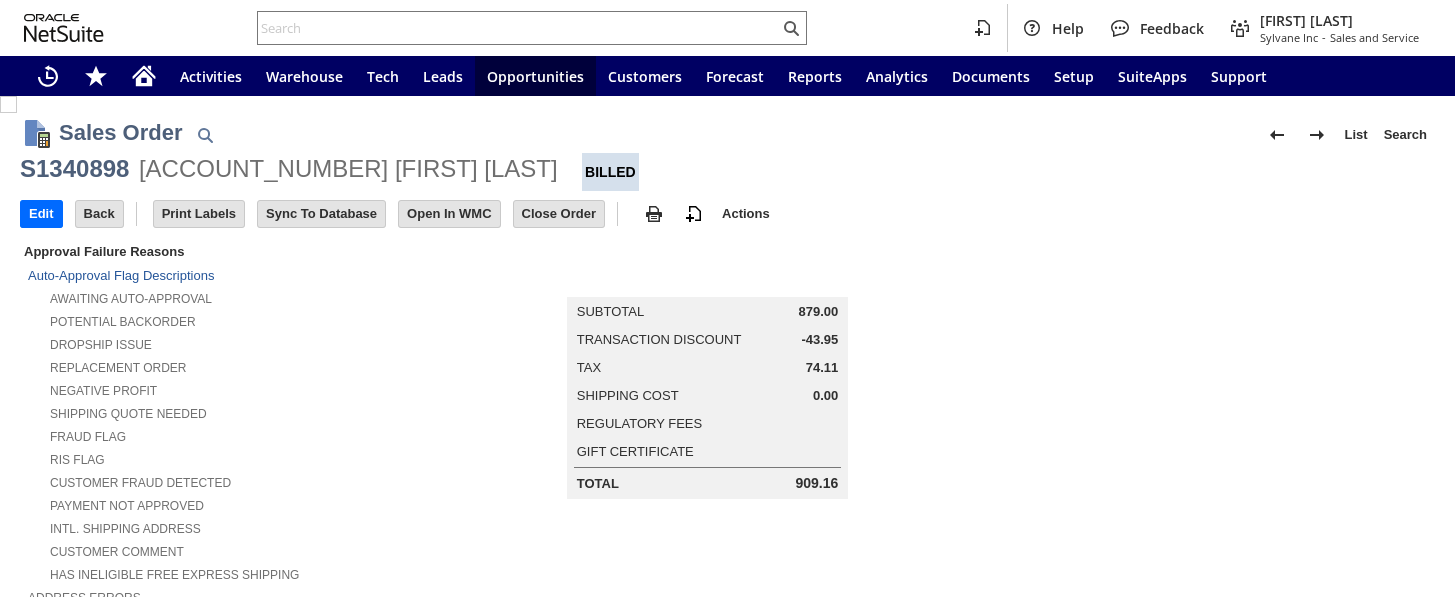 scroll, scrollTop: 0, scrollLeft: 0, axis: both 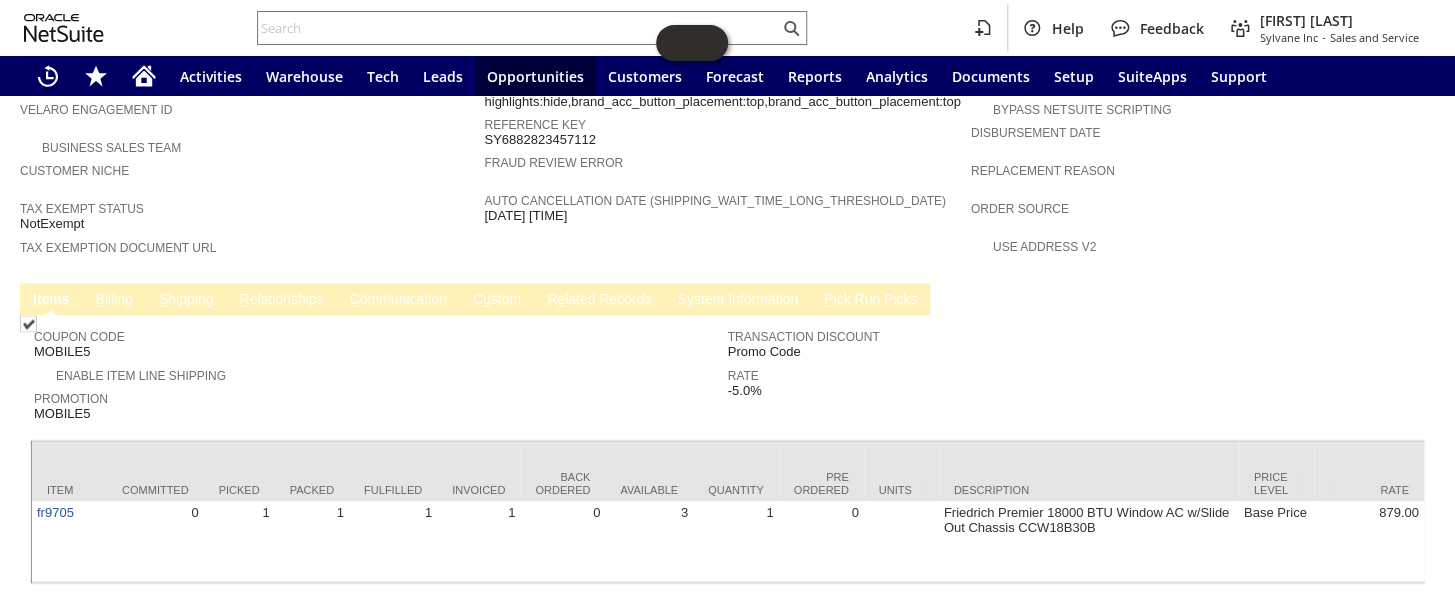 click on "B illing" at bounding box center (114, 300) 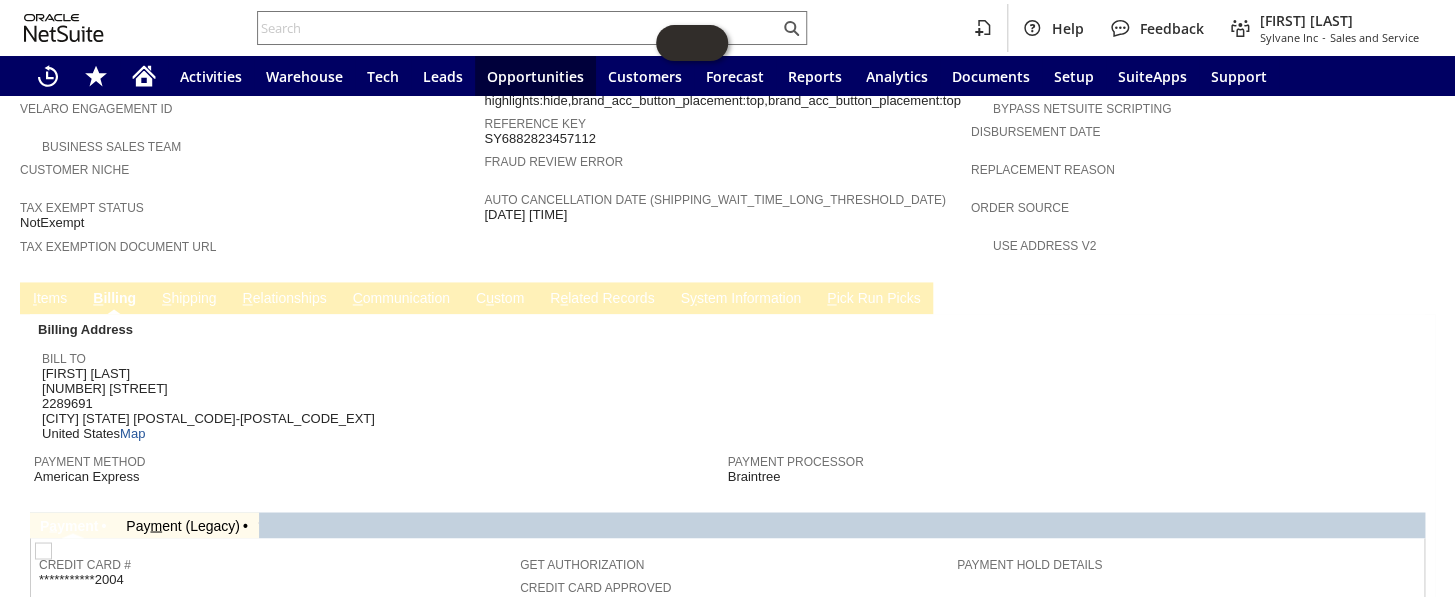 scroll, scrollTop: 1213, scrollLeft: 0, axis: vertical 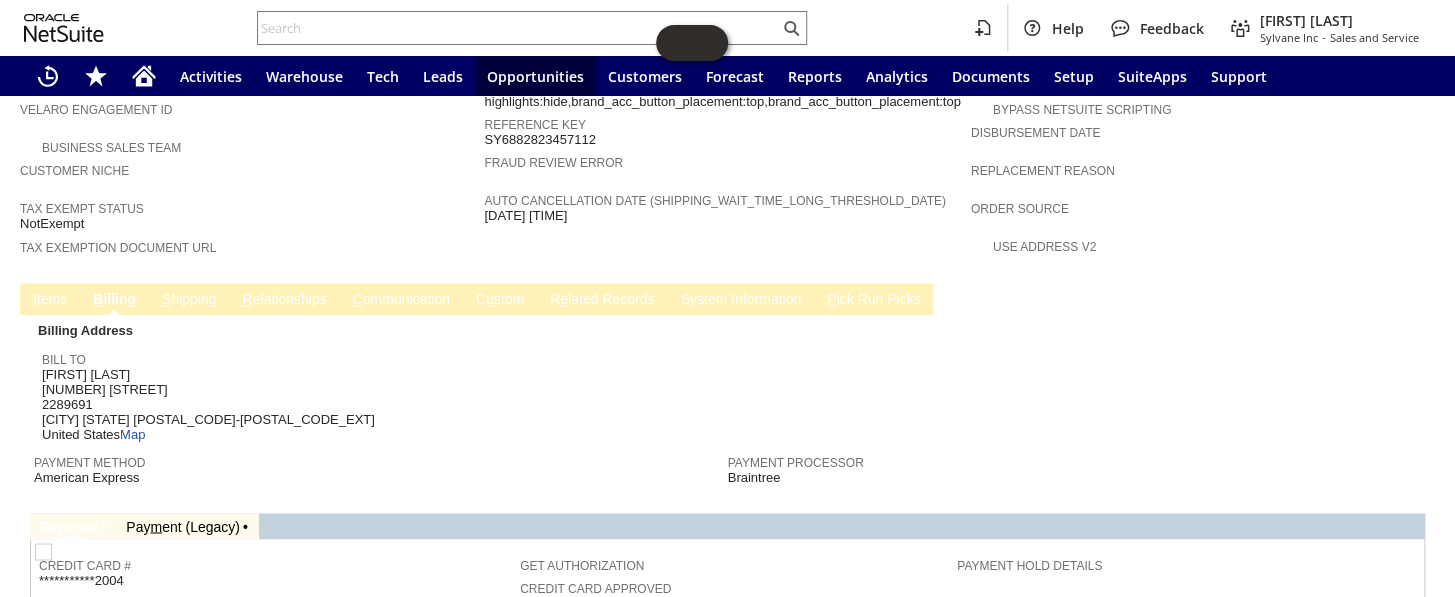 click on "S hipping" at bounding box center [189, 300] 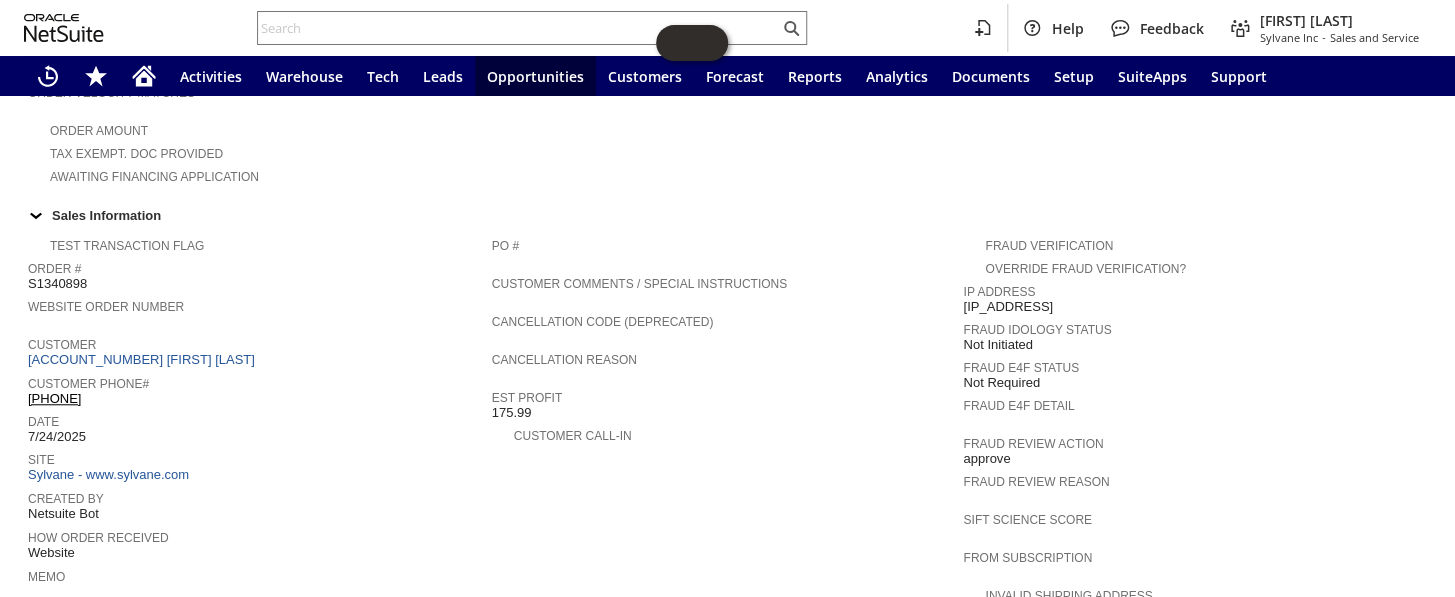 scroll, scrollTop: 577, scrollLeft: 0, axis: vertical 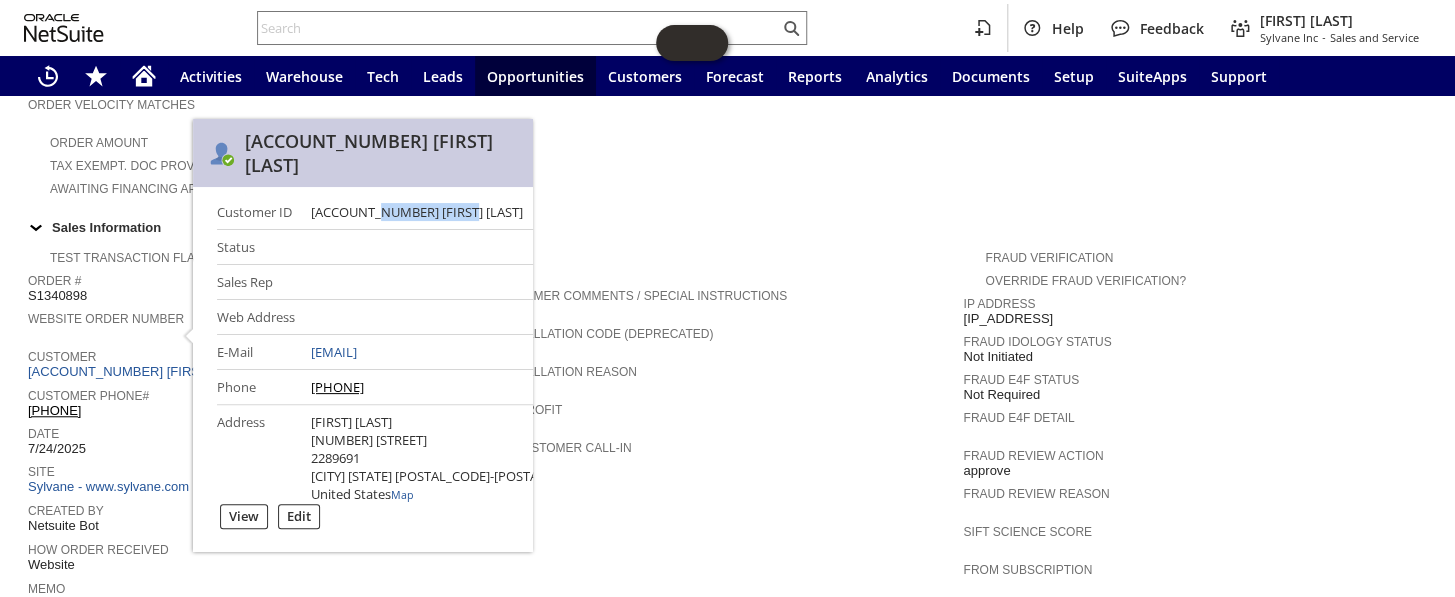 drag, startPoint x: 382, startPoint y: 190, endPoint x: 480, endPoint y: 196, distance: 98.1835 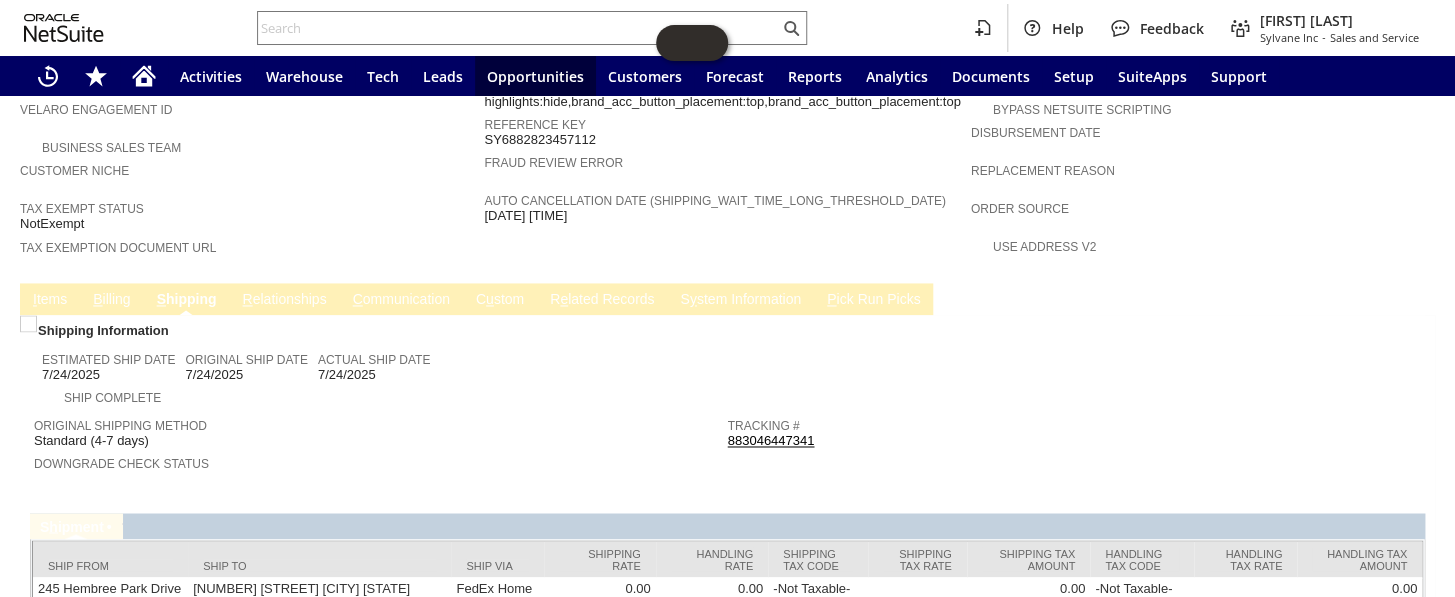 scroll, scrollTop: 1247, scrollLeft: 0, axis: vertical 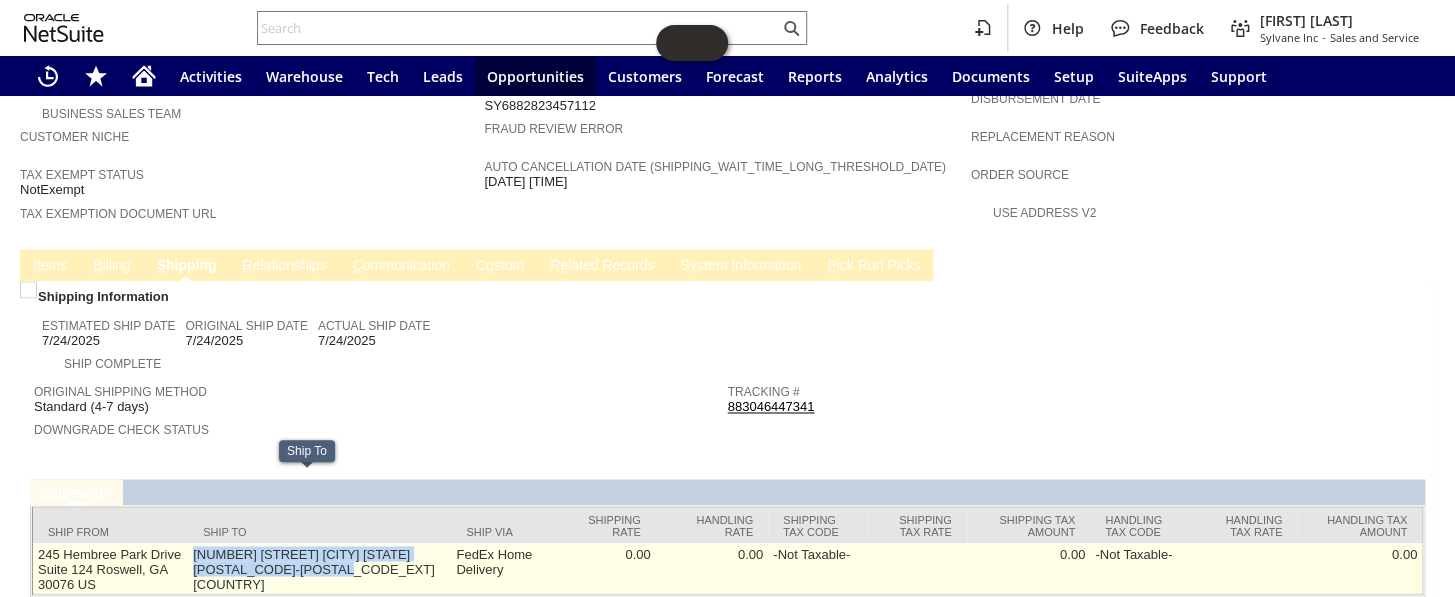 drag, startPoint x: 213, startPoint y: 486, endPoint x: 248, endPoint y: 511, distance: 43.011627 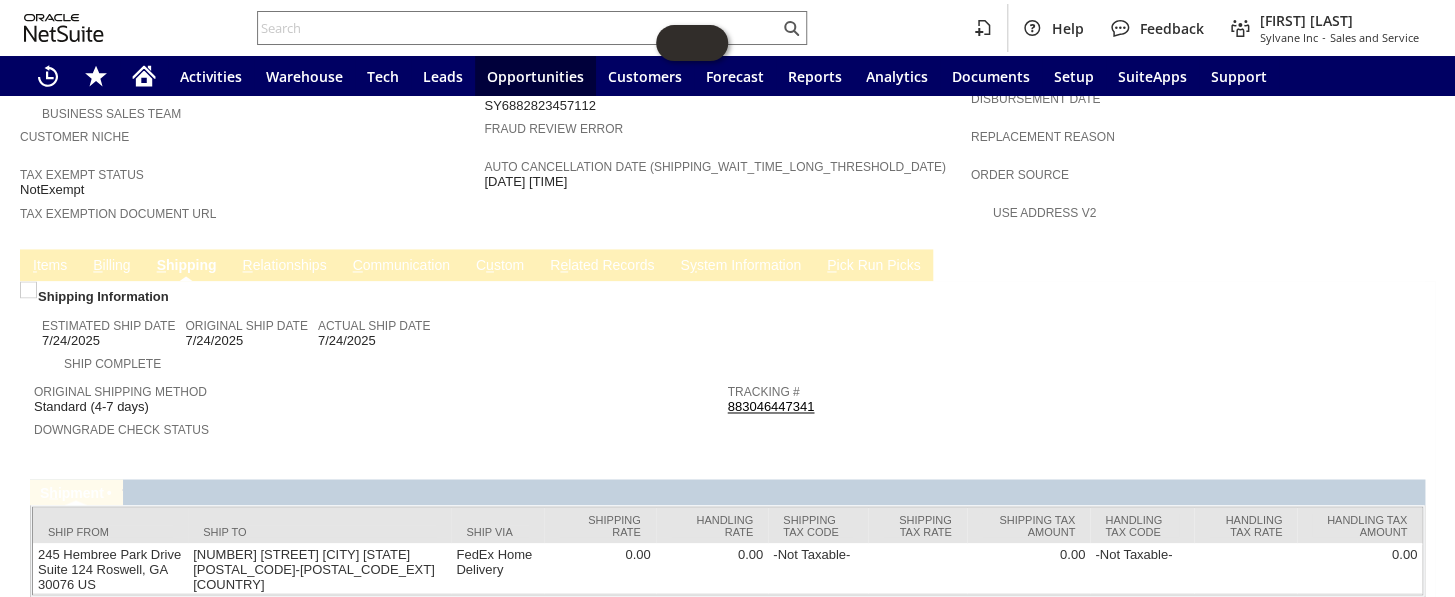 click on "Downgrade Check Status" at bounding box center (376, 435) 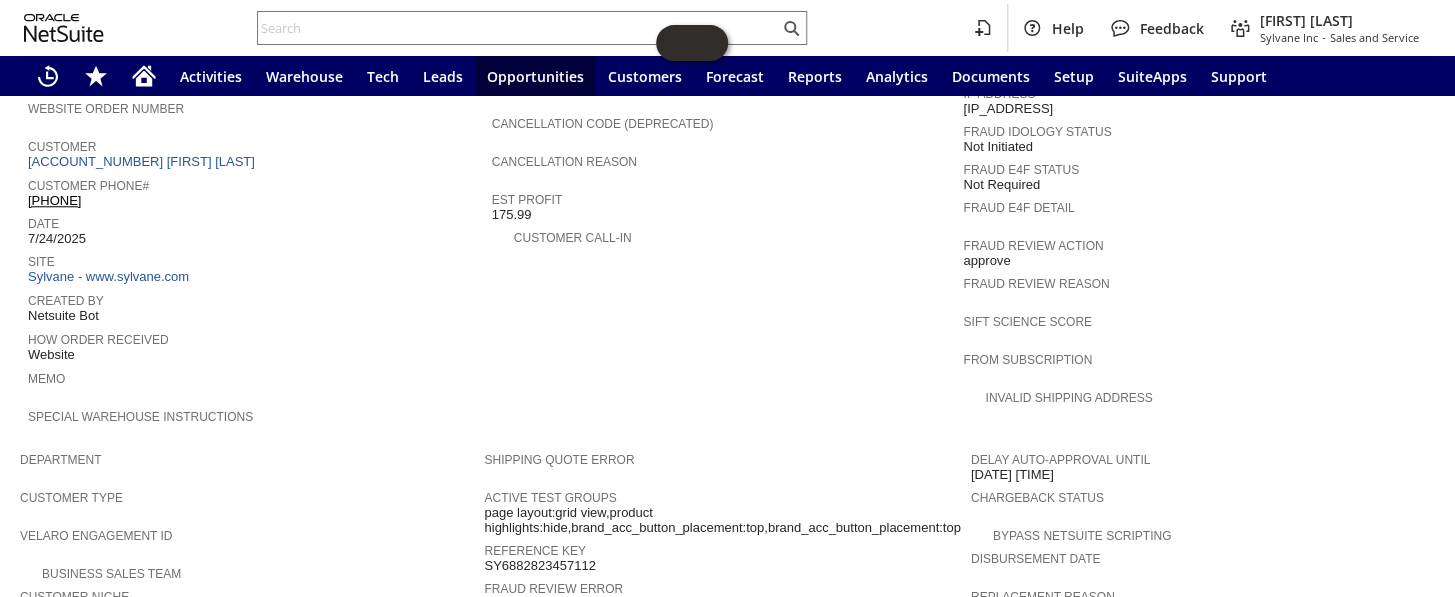 scroll, scrollTop: 792, scrollLeft: 0, axis: vertical 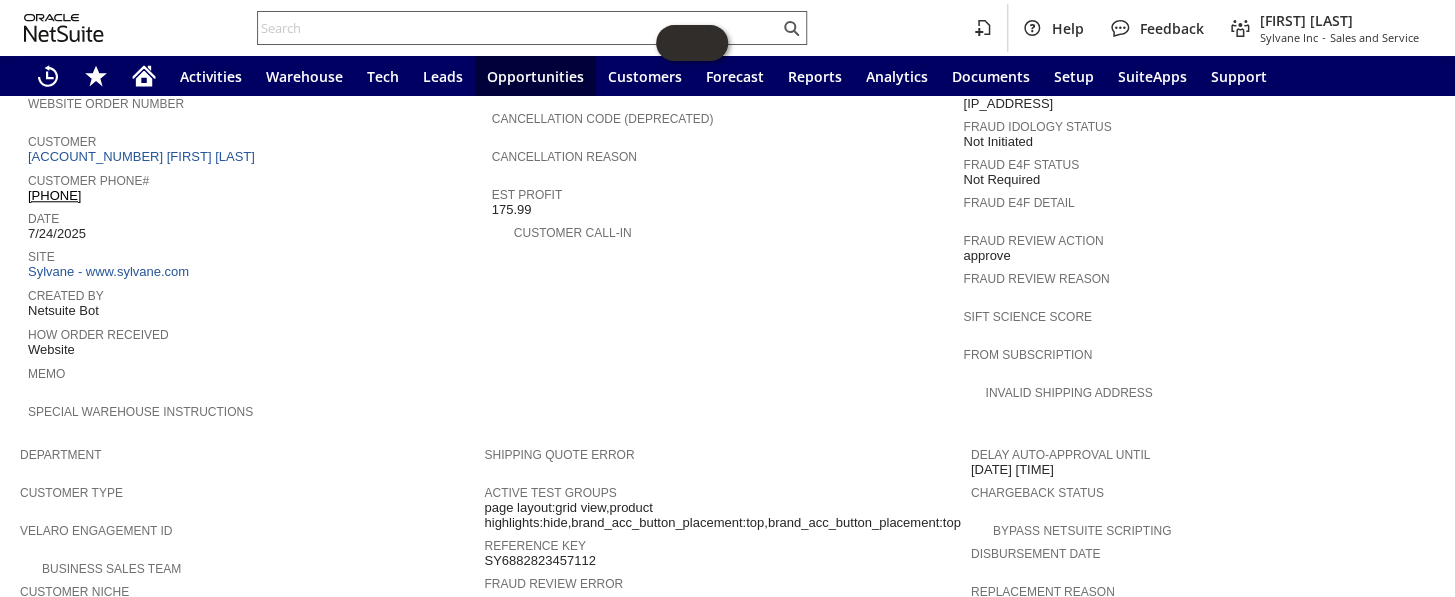 click at bounding box center [518, 28] 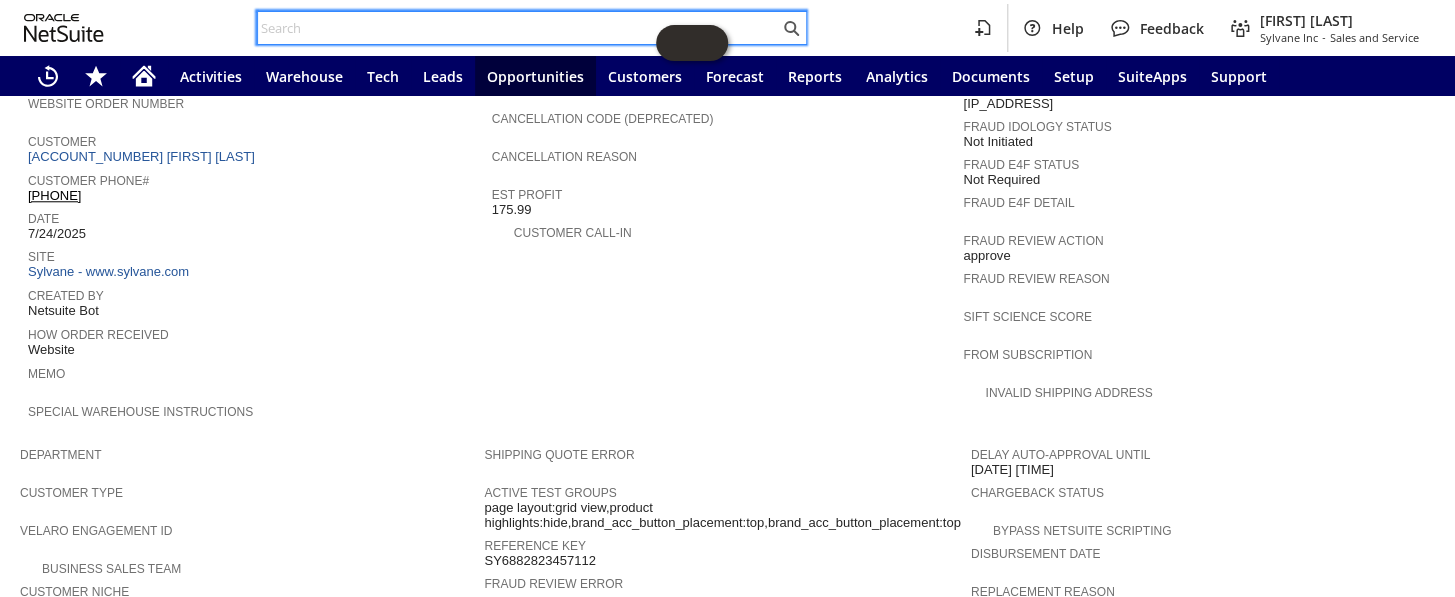 paste on "S1343159" 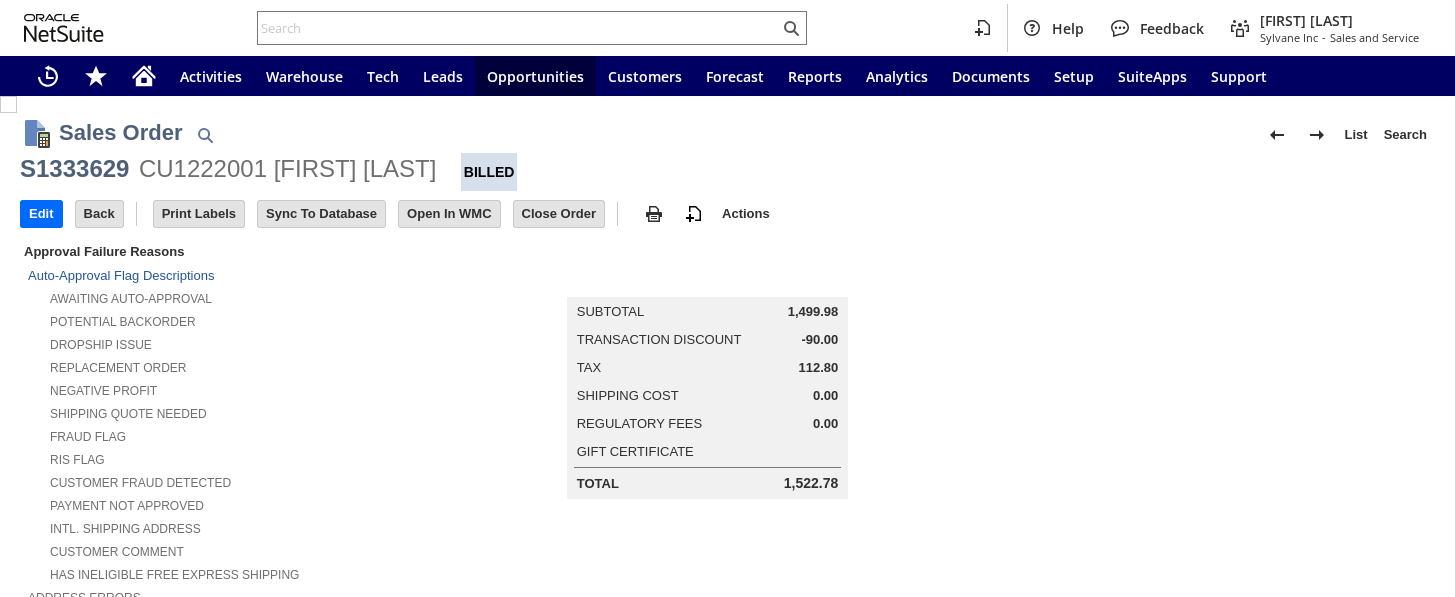 scroll, scrollTop: 0, scrollLeft: 0, axis: both 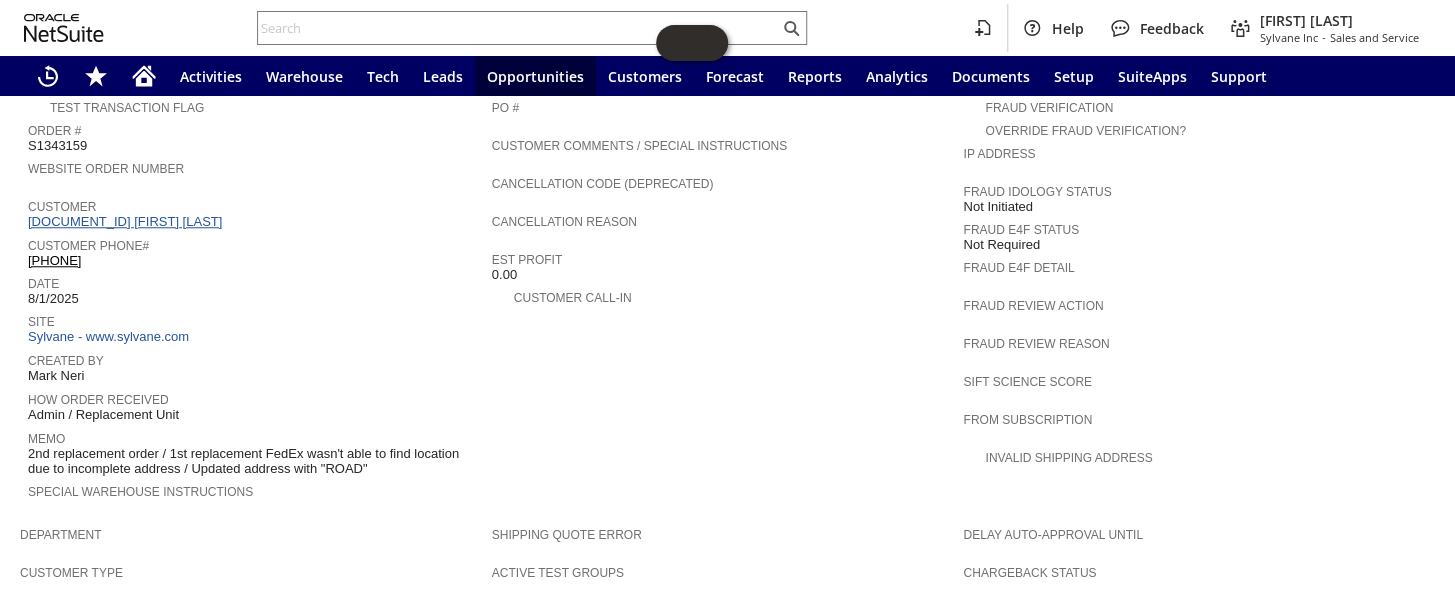 click on "CU1226349 Jean Sikkema" at bounding box center (127, 221) 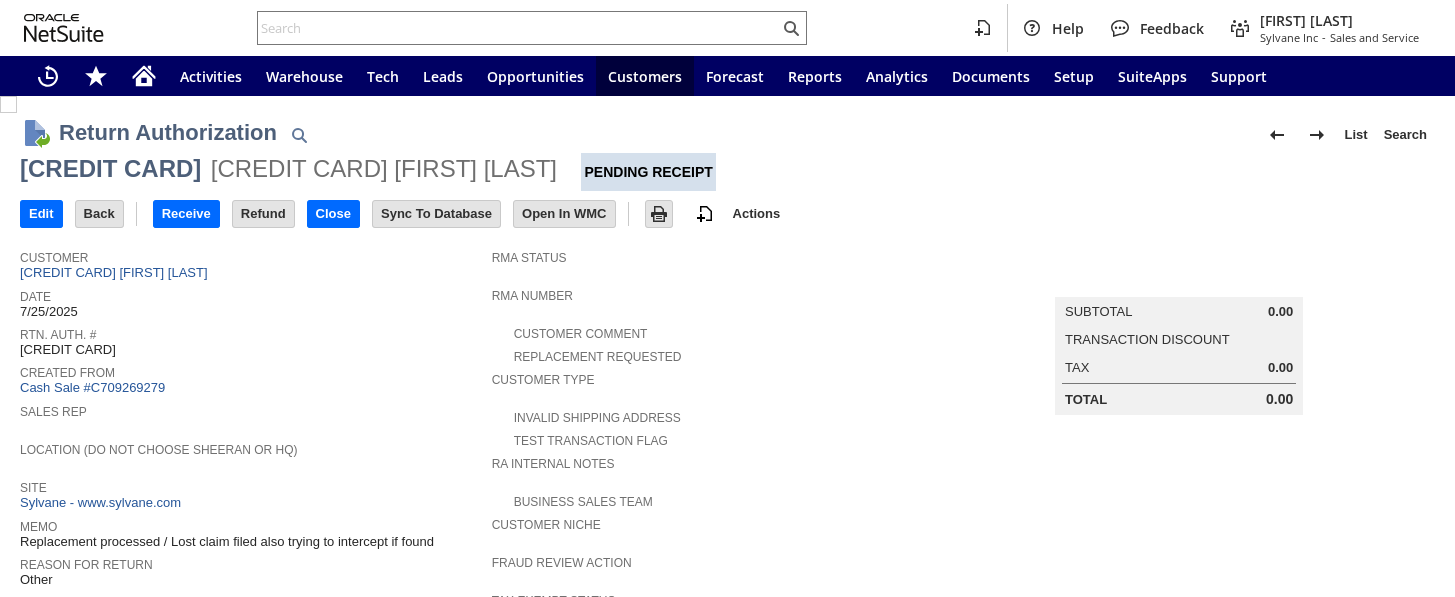 scroll, scrollTop: 0, scrollLeft: 0, axis: both 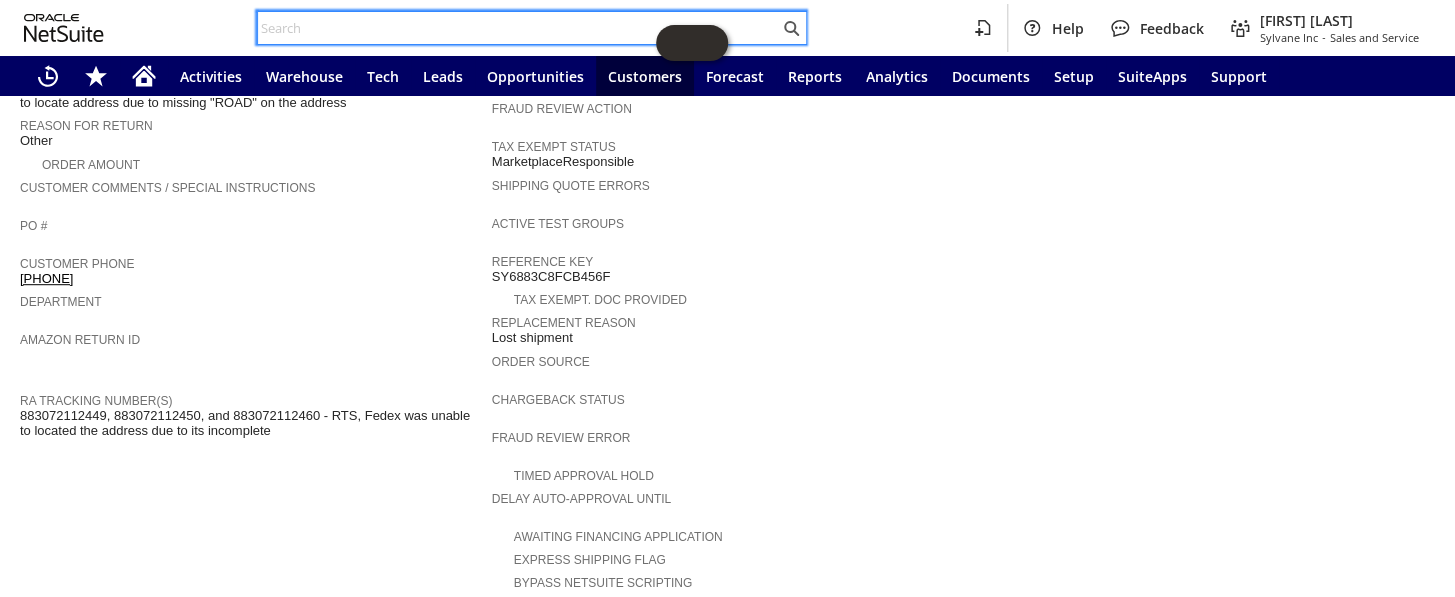click at bounding box center [518, 28] 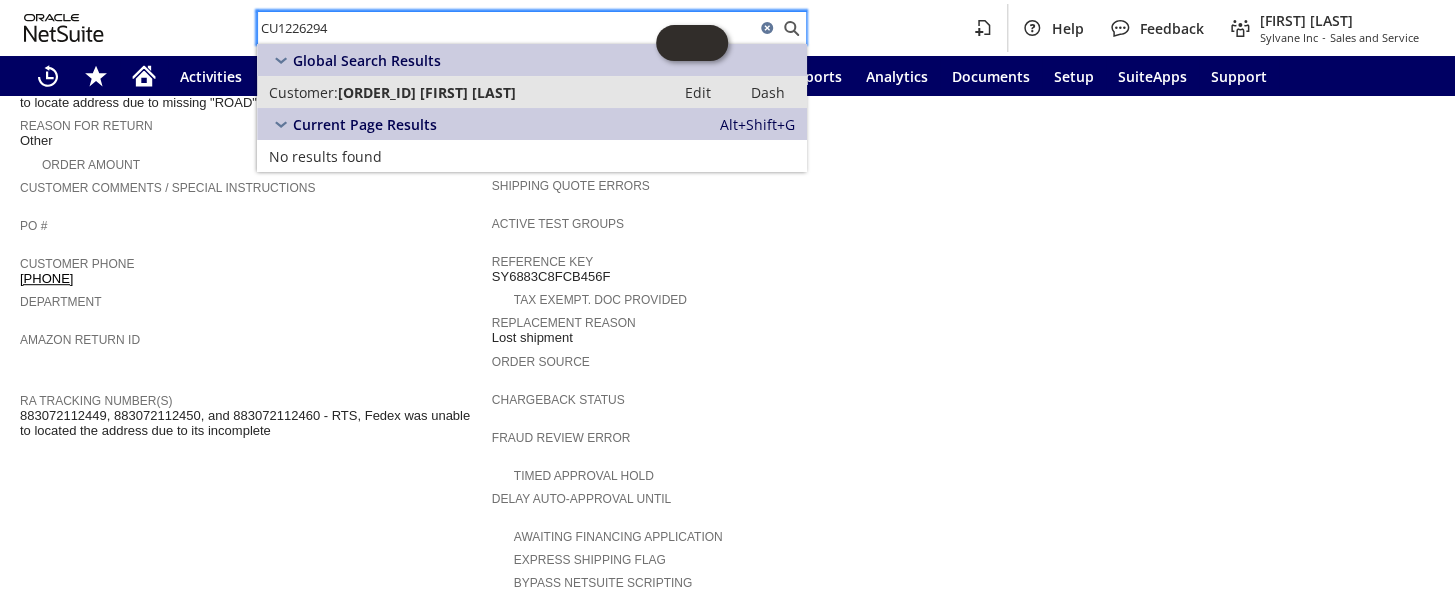 type on "CU1226294" 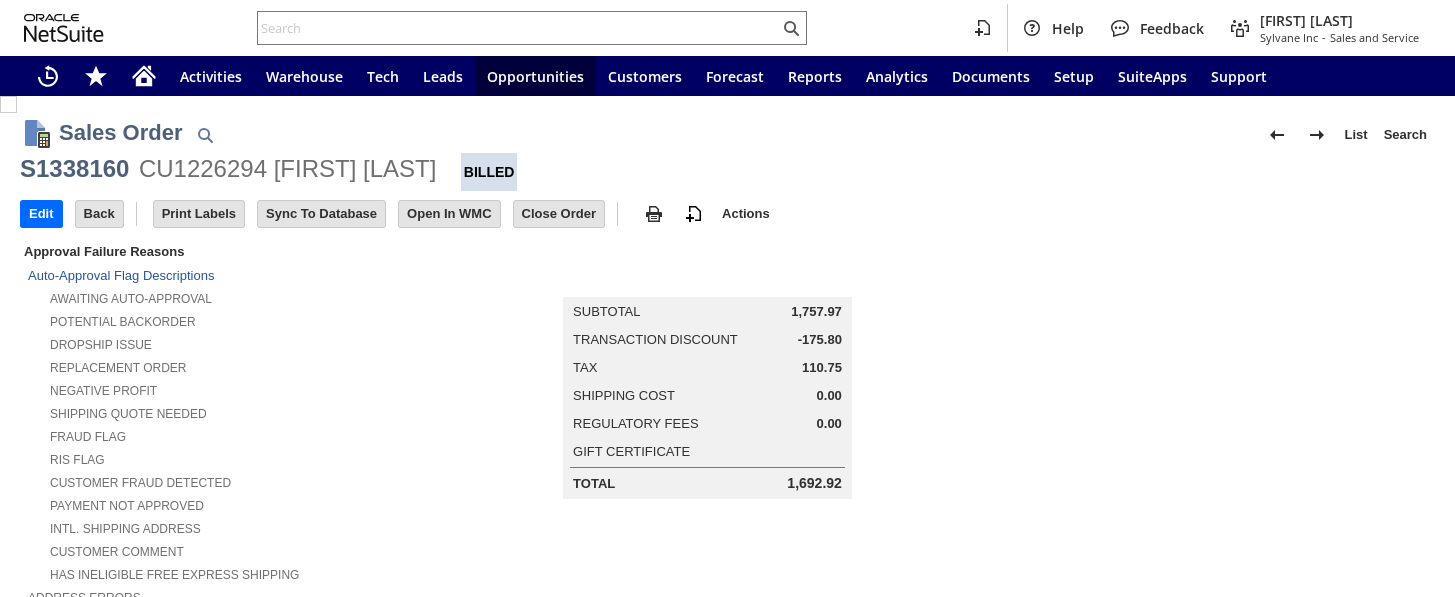 scroll, scrollTop: 0, scrollLeft: 0, axis: both 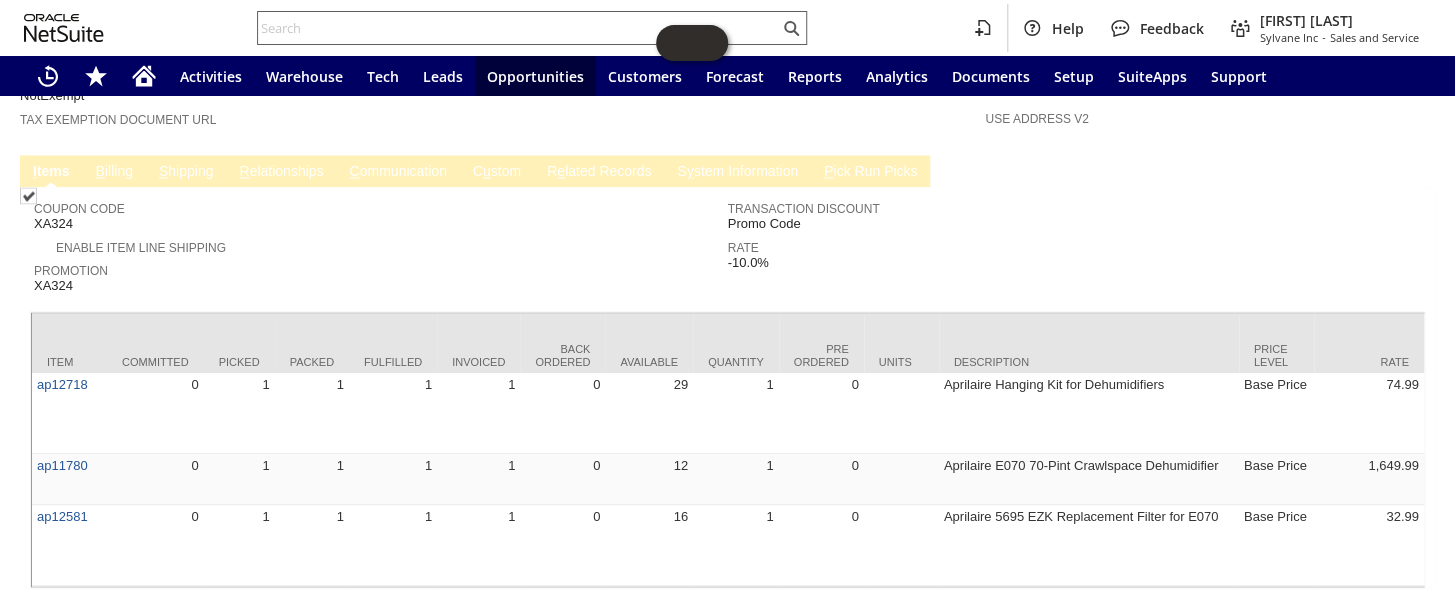 click at bounding box center (518, 28) 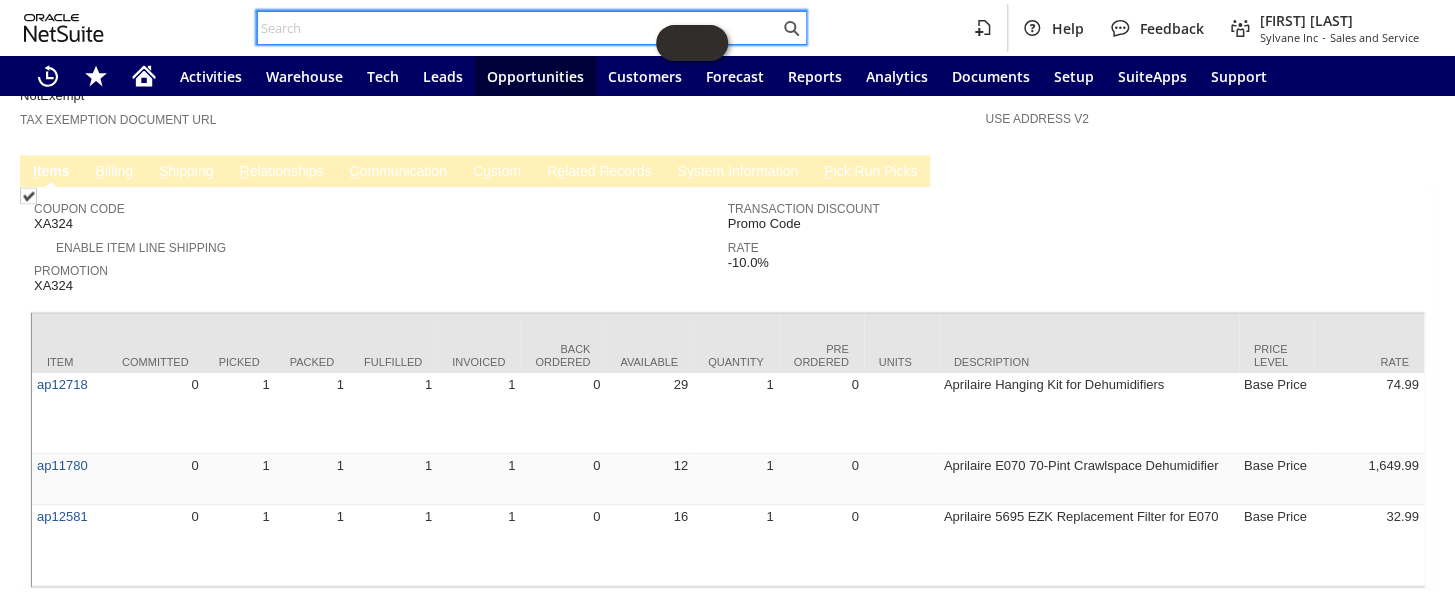 paste on "CU1226294" 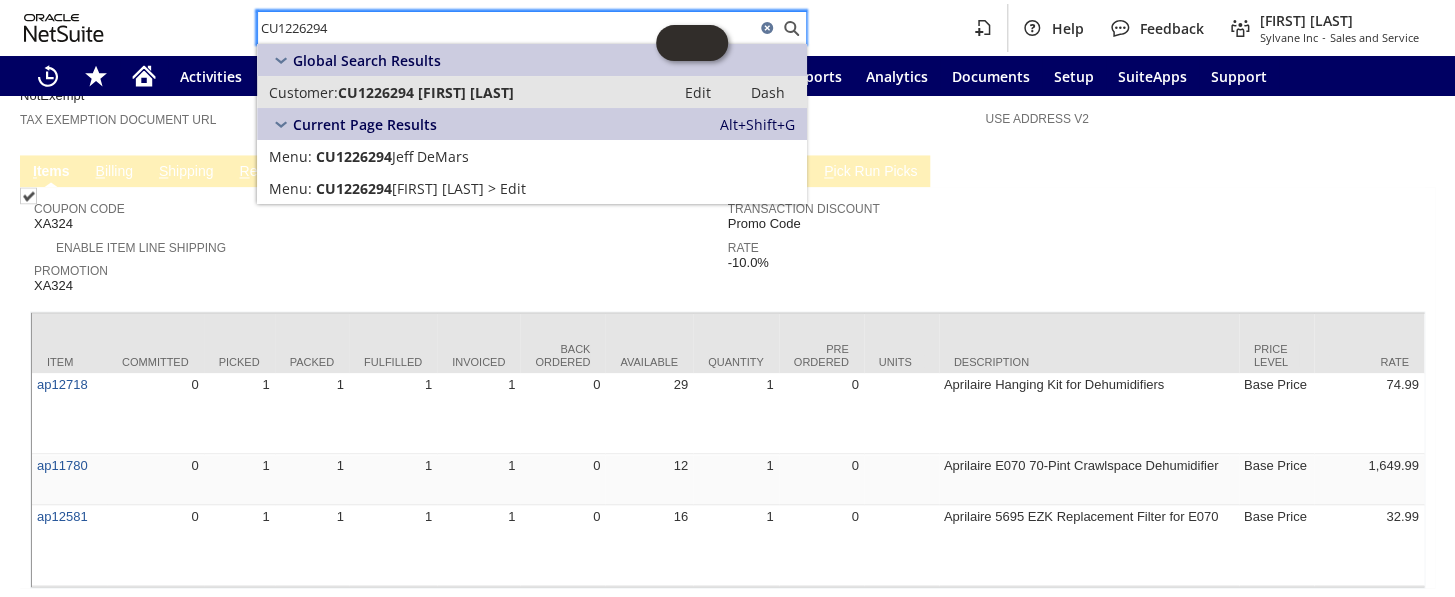 type on "CU1226294" 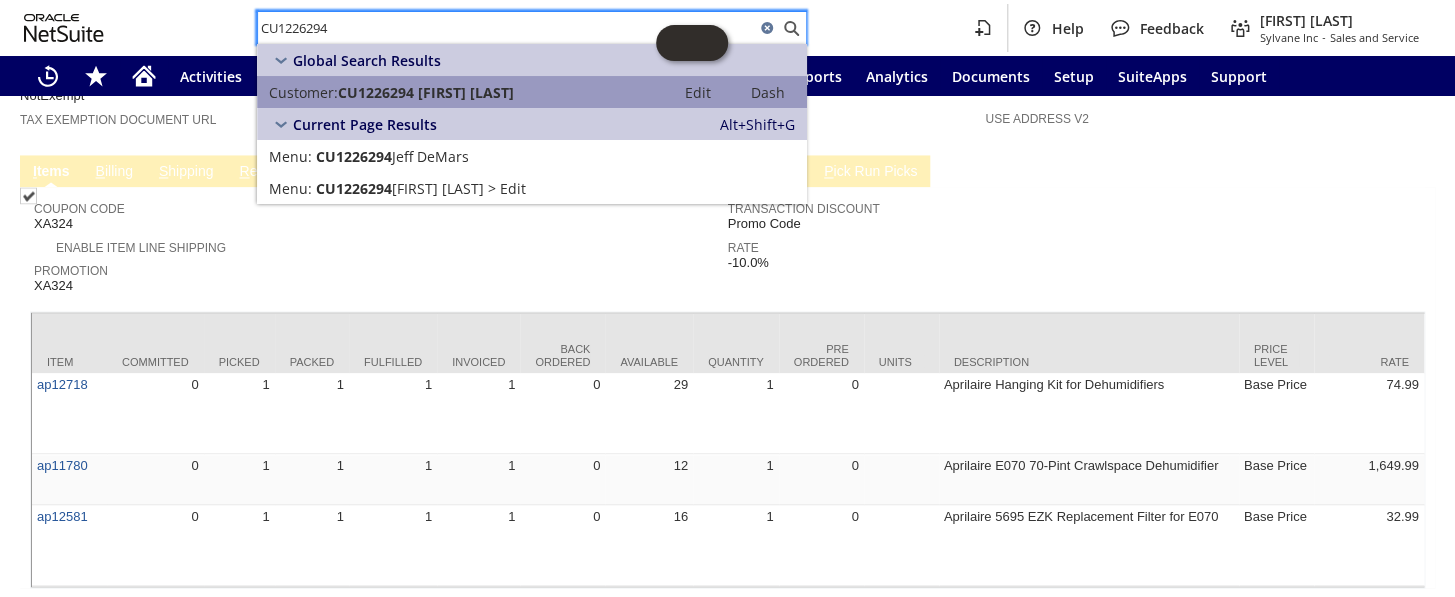 click on "[ORDER_ID] [FIRST] [LAST]" at bounding box center (426, 92) 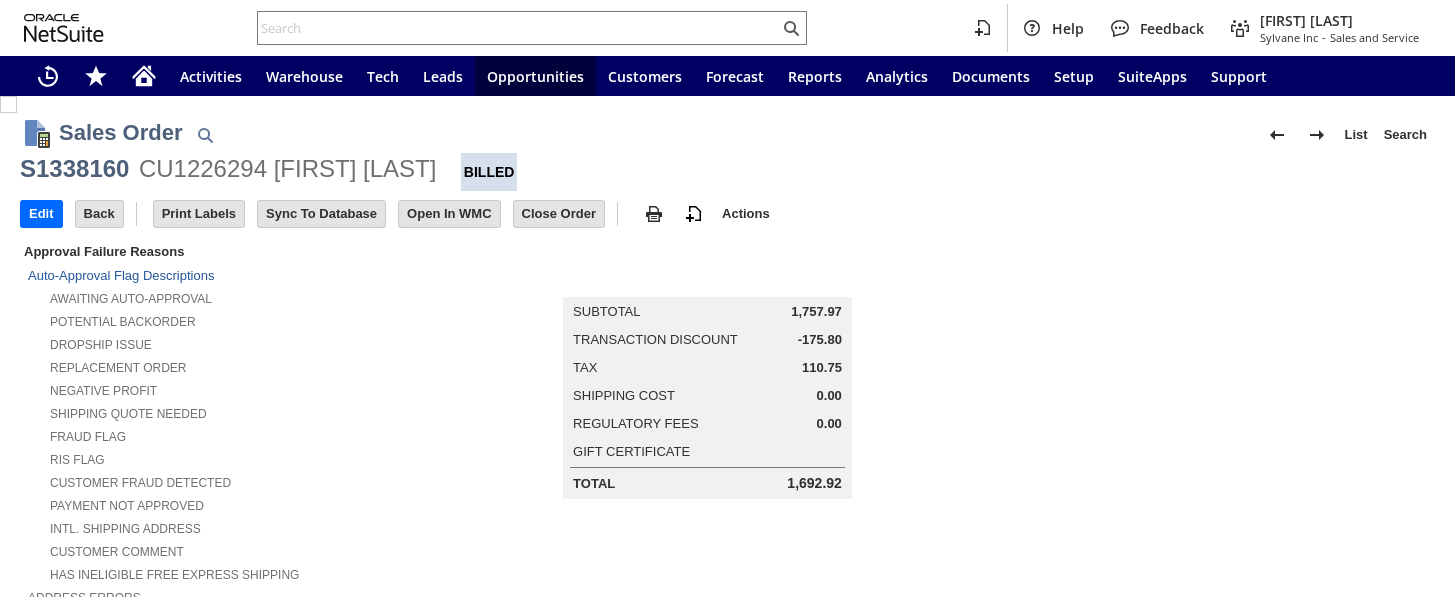 scroll, scrollTop: 0, scrollLeft: 0, axis: both 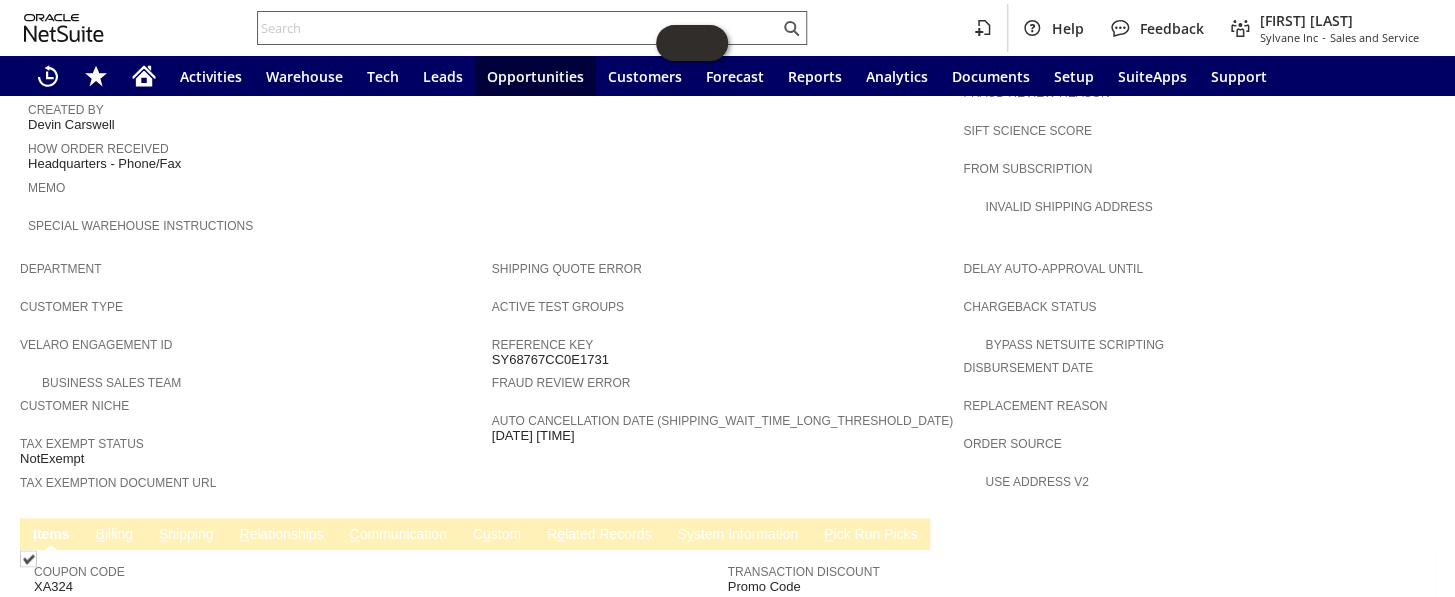 click at bounding box center [518, 28] 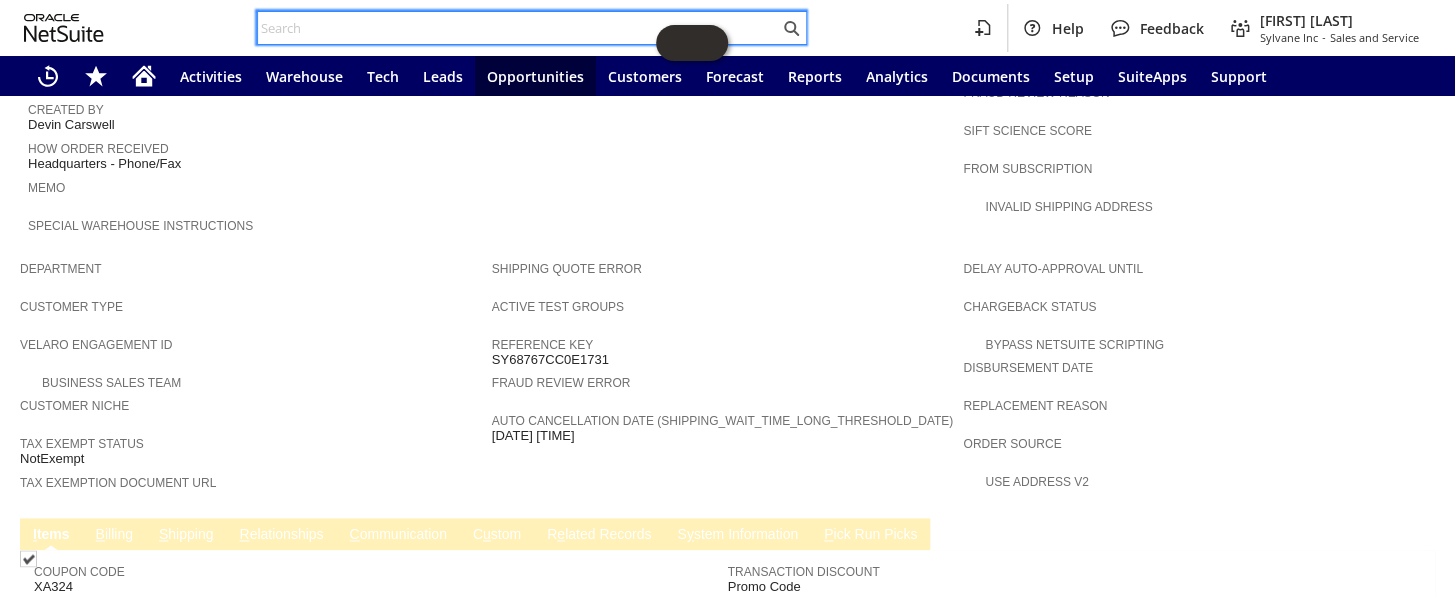 paste on "[ORDER_ID]" 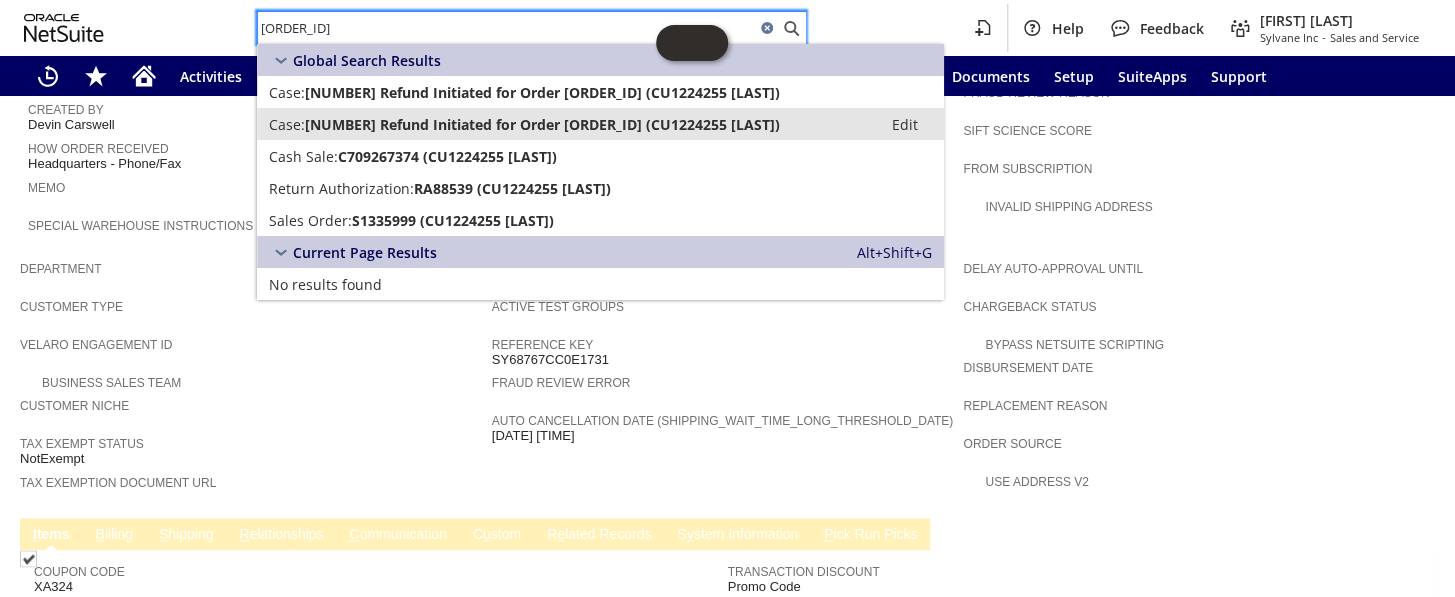 type on "[ORDER_ID]" 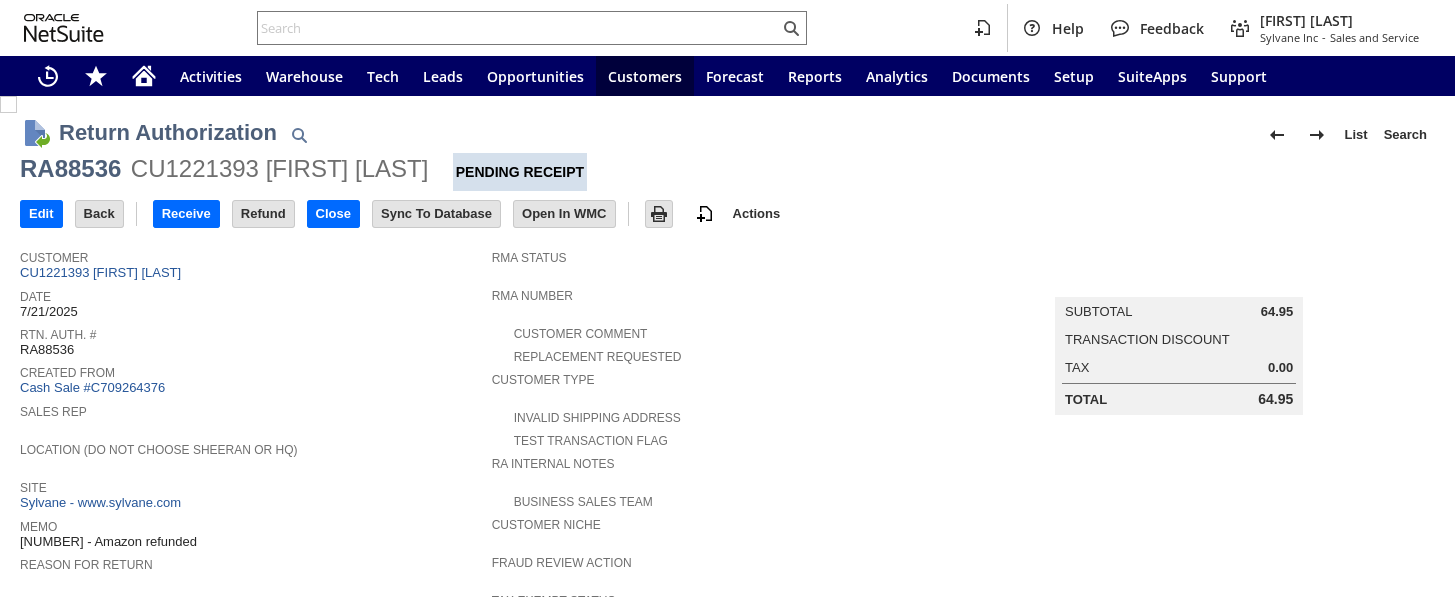 scroll, scrollTop: 0, scrollLeft: 0, axis: both 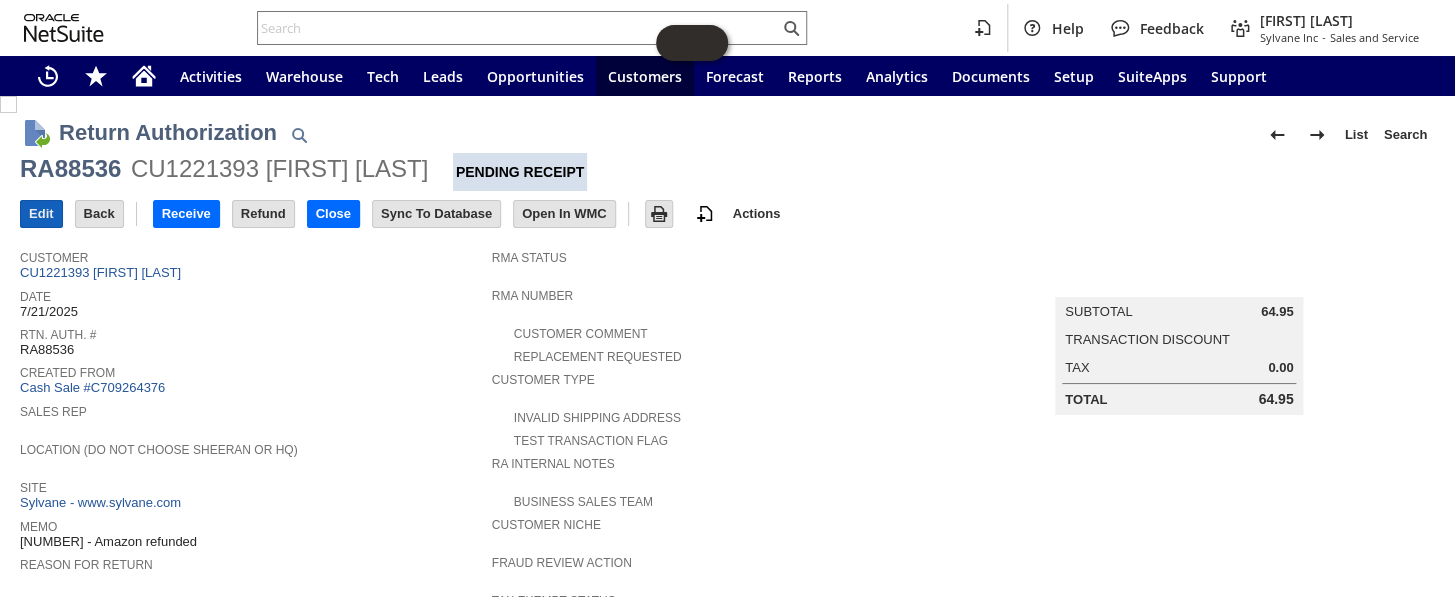 click on "Edit" at bounding box center (41, 214) 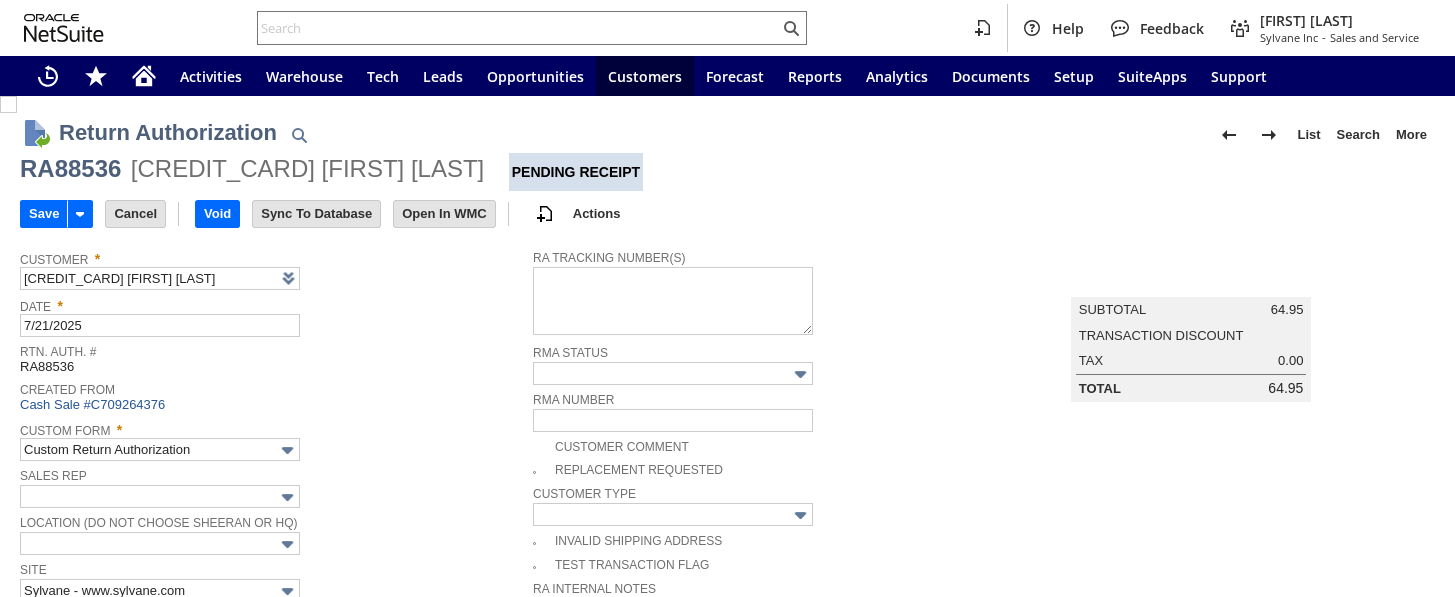 scroll, scrollTop: 0, scrollLeft: 0, axis: both 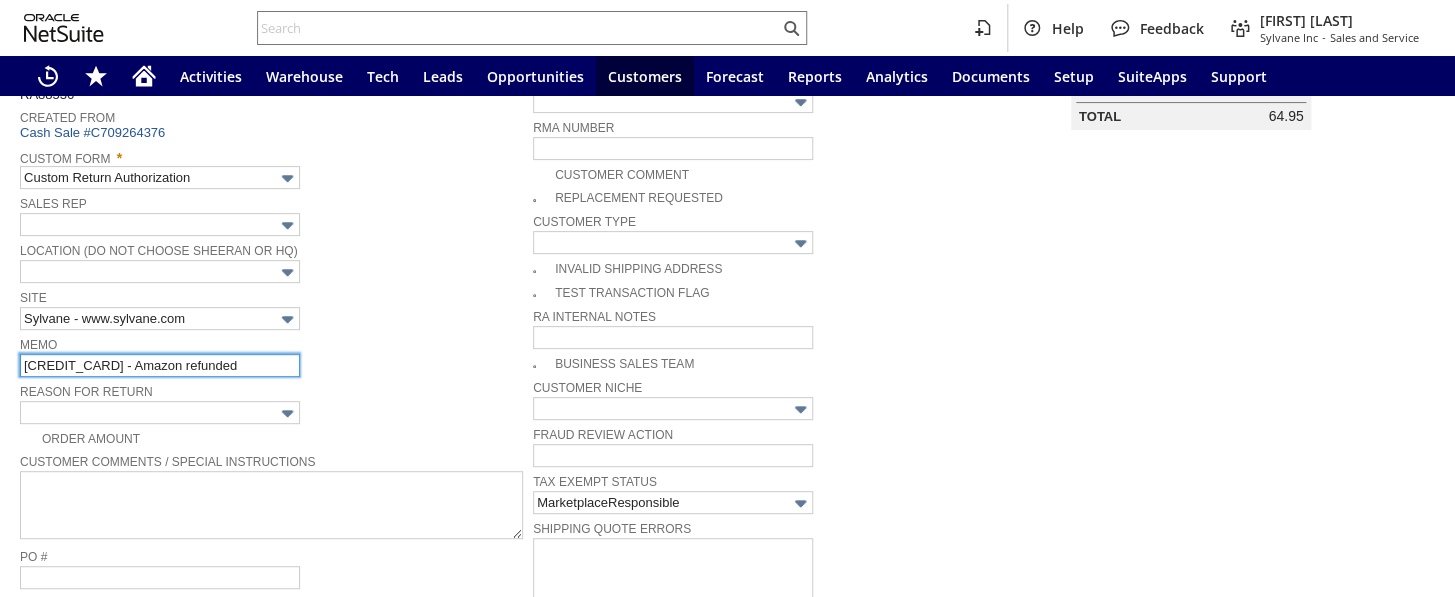 click on "111-3928835-8493829 - Amazon refunded" at bounding box center [160, 365] 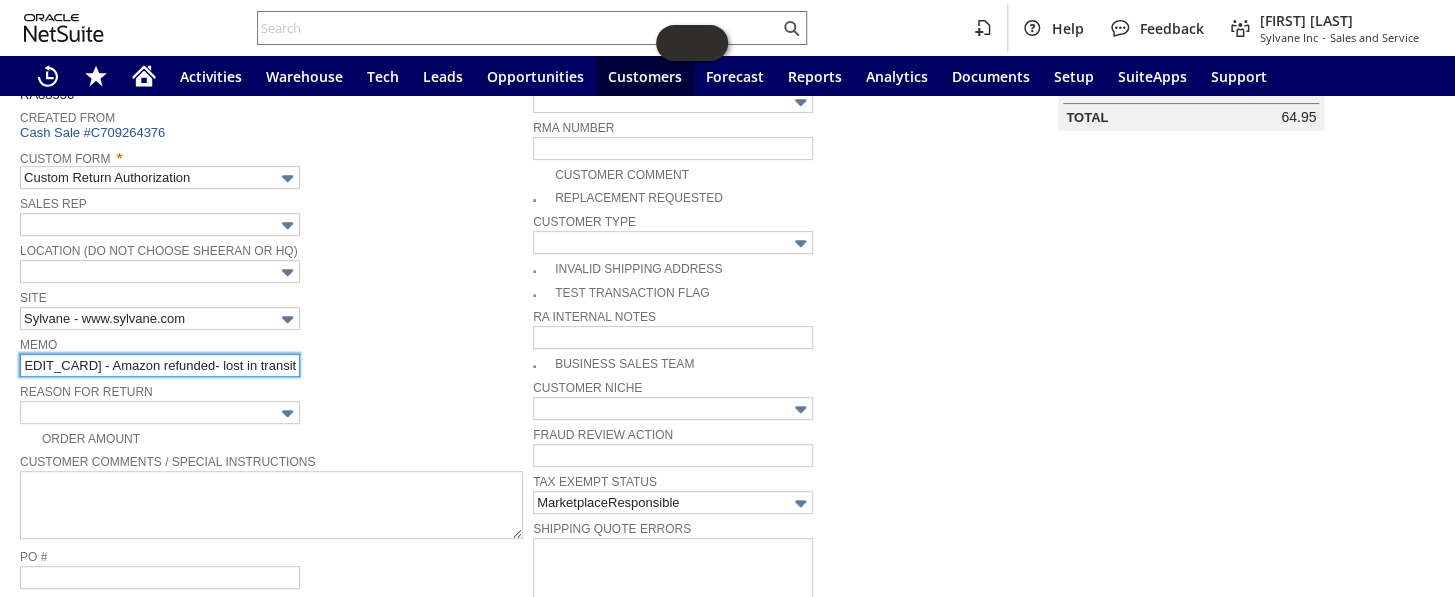 scroll, scrollTop: 0, scrollLeft: 55, axis: horizontal 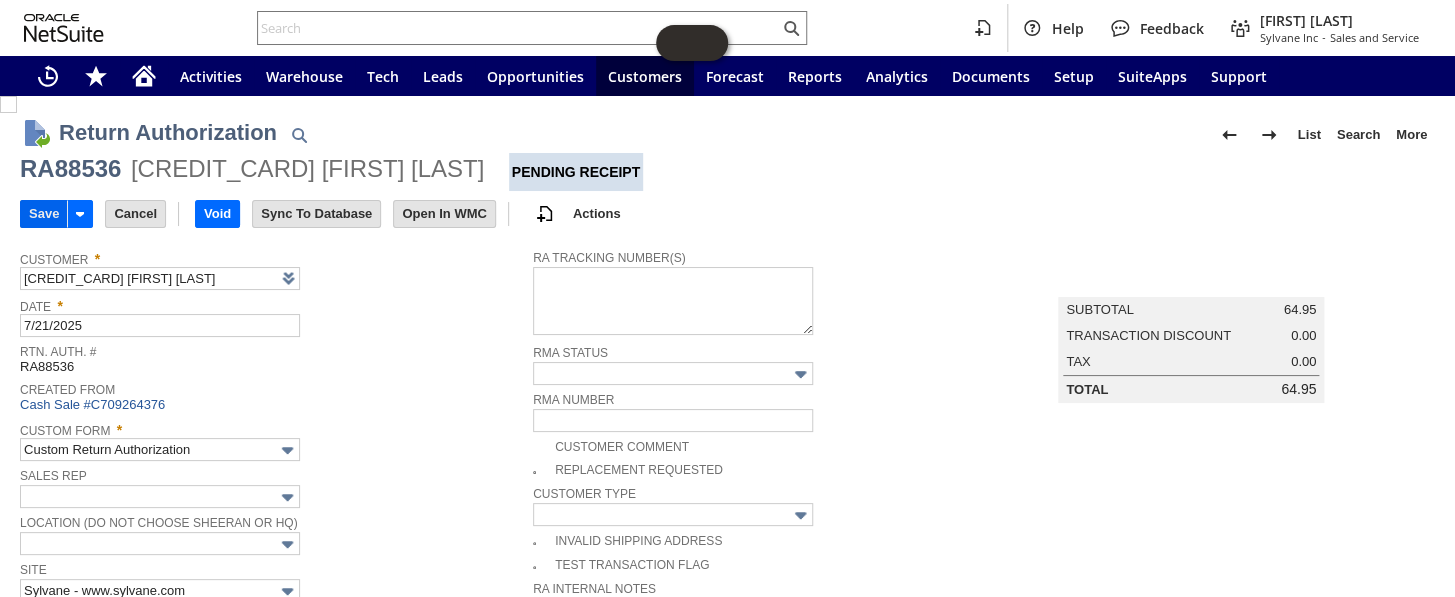 type on "[ORDER_ID] - Amazon refunded- lost in transit" 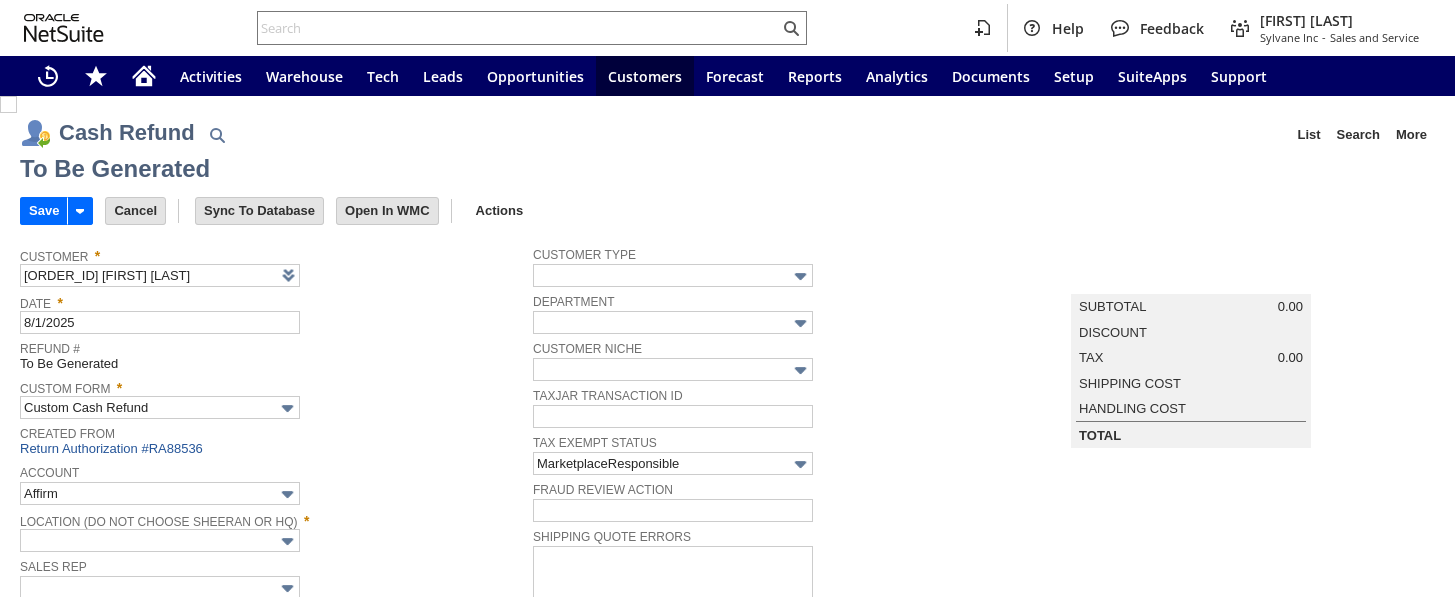 scroll, scrollTop: 0, scrollLeft: 0, axis: both 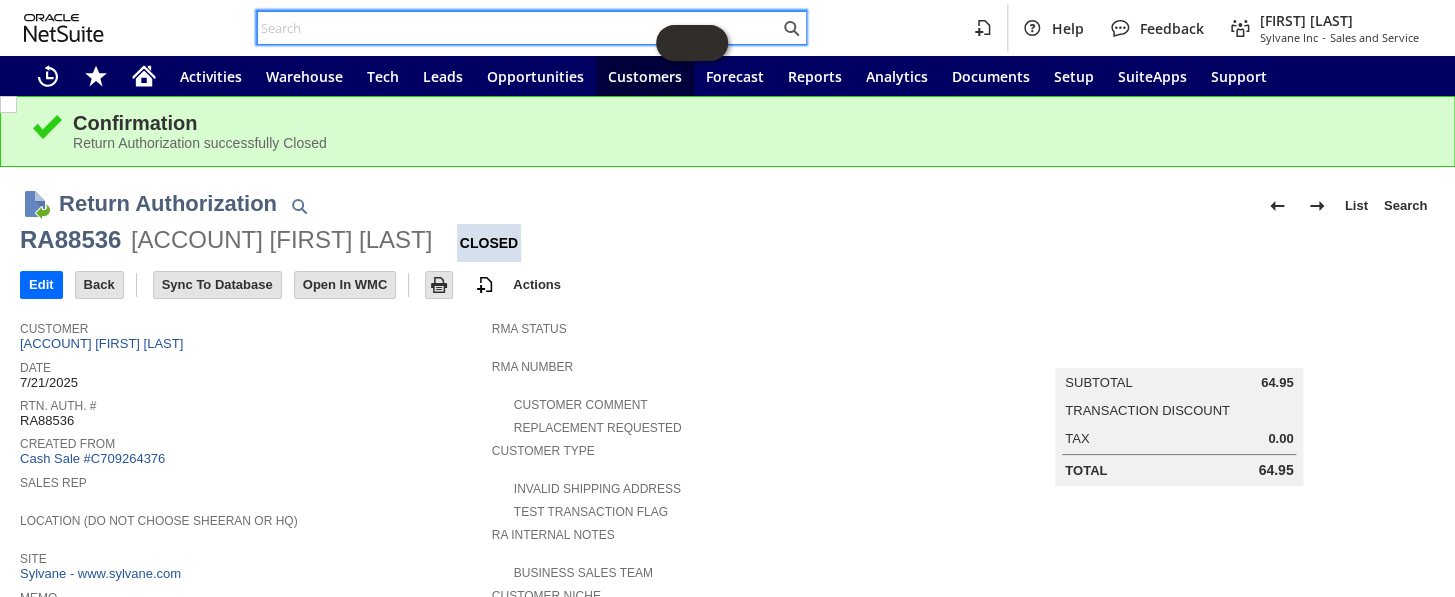 click at bounding box center [518, 28] 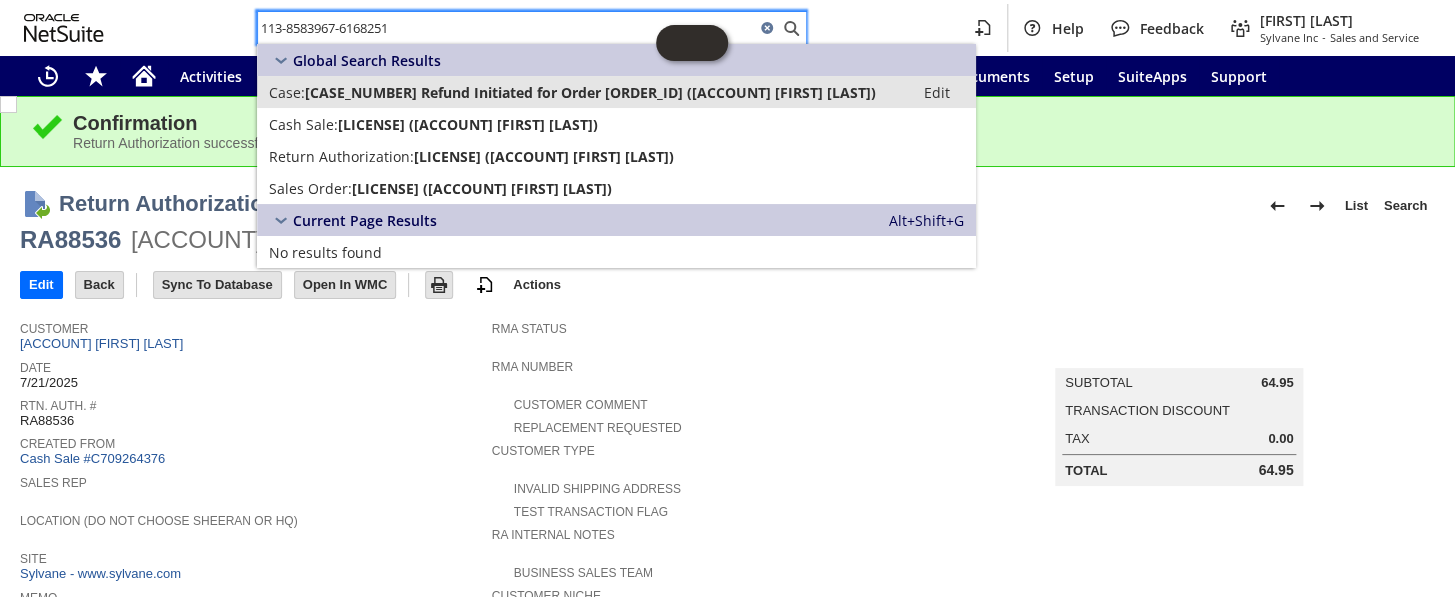 type on "113-8583967-6168251" 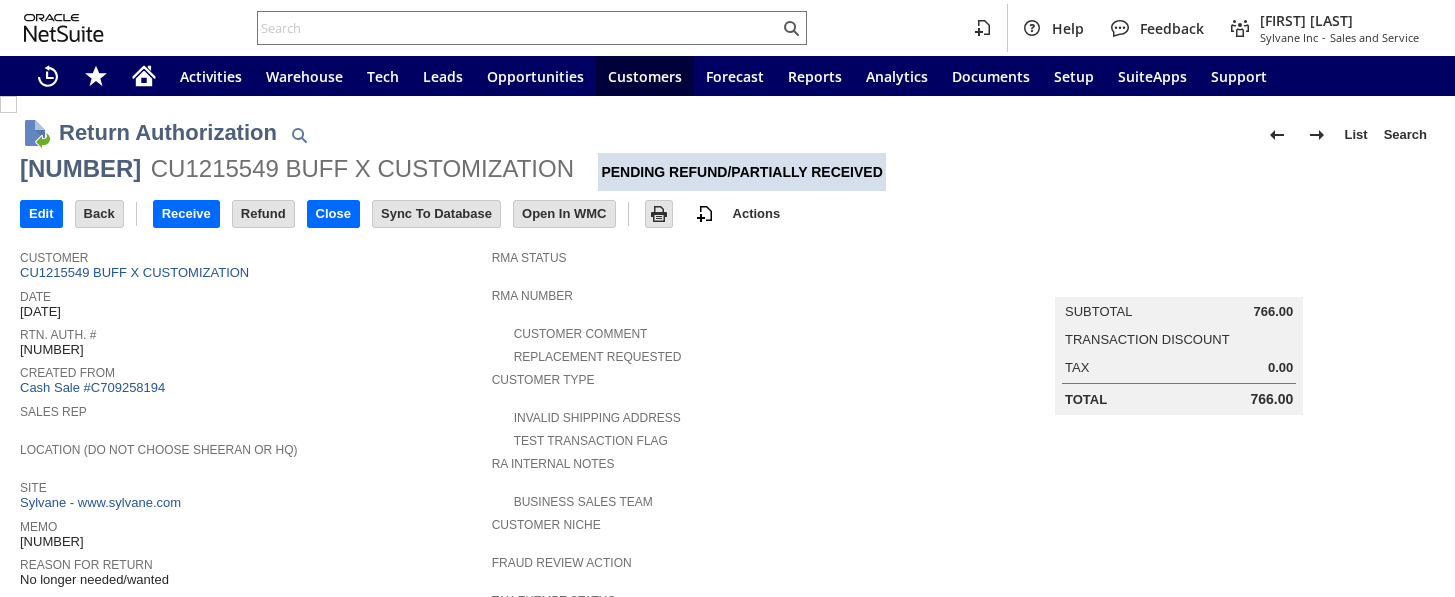 scroll, scrollTop: 0, scrollLeft: 0, axis: both 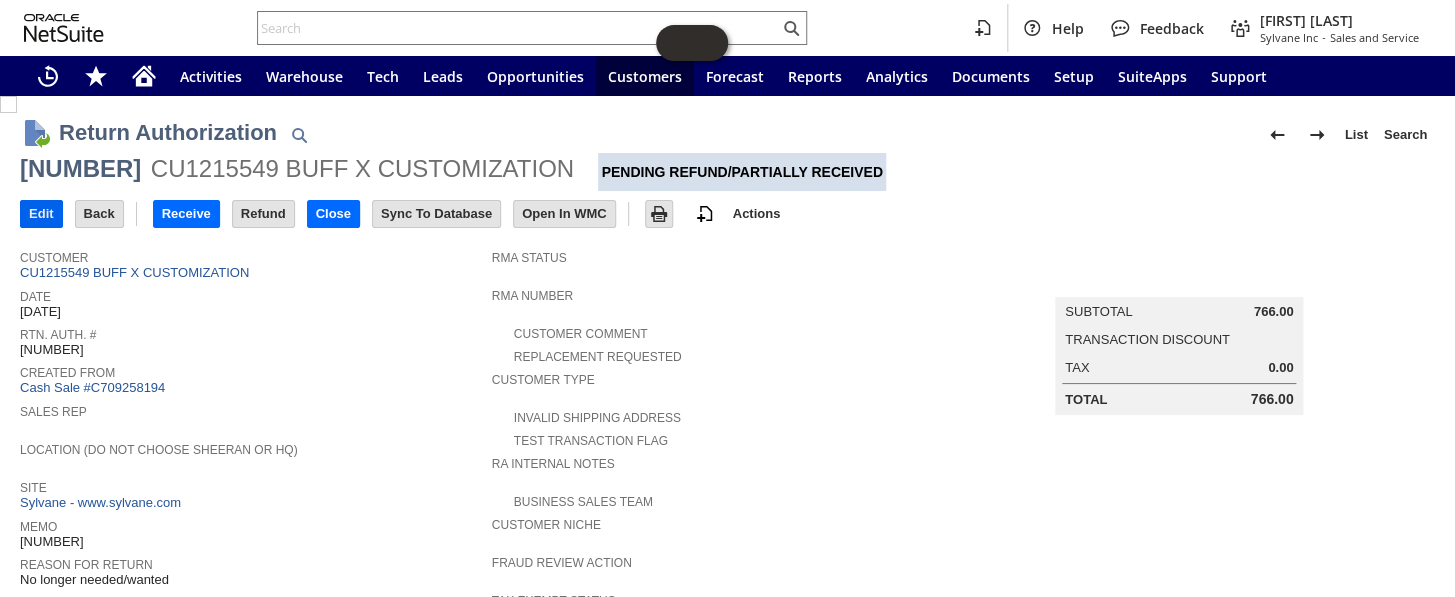 click on "Edit" at bounding box center (41, 214) 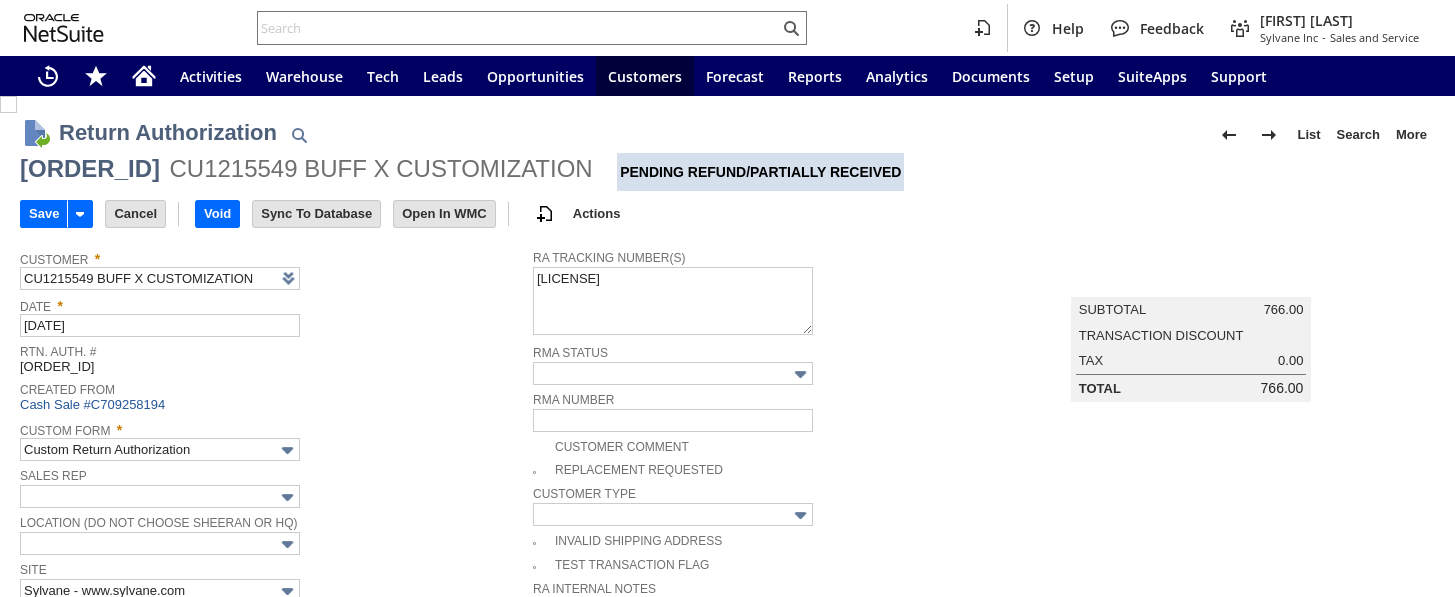 scroll, scrollTop: 0, scrollLeft: 0, axis: both 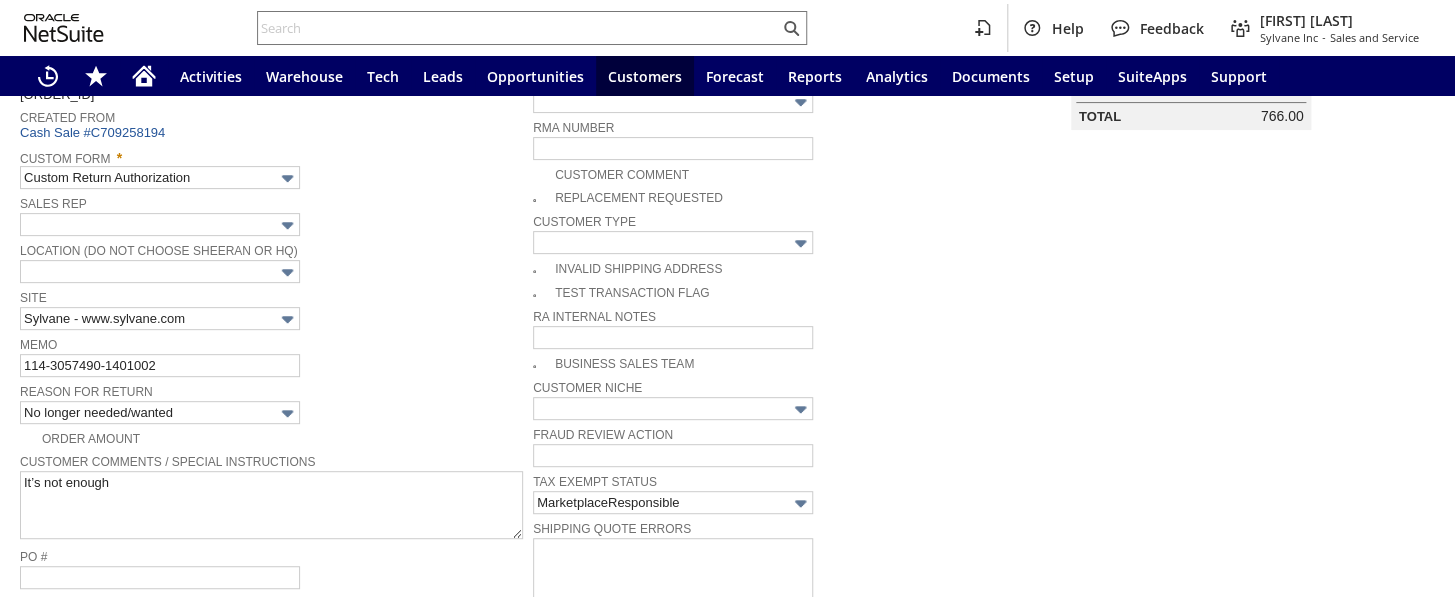 type on "Add" 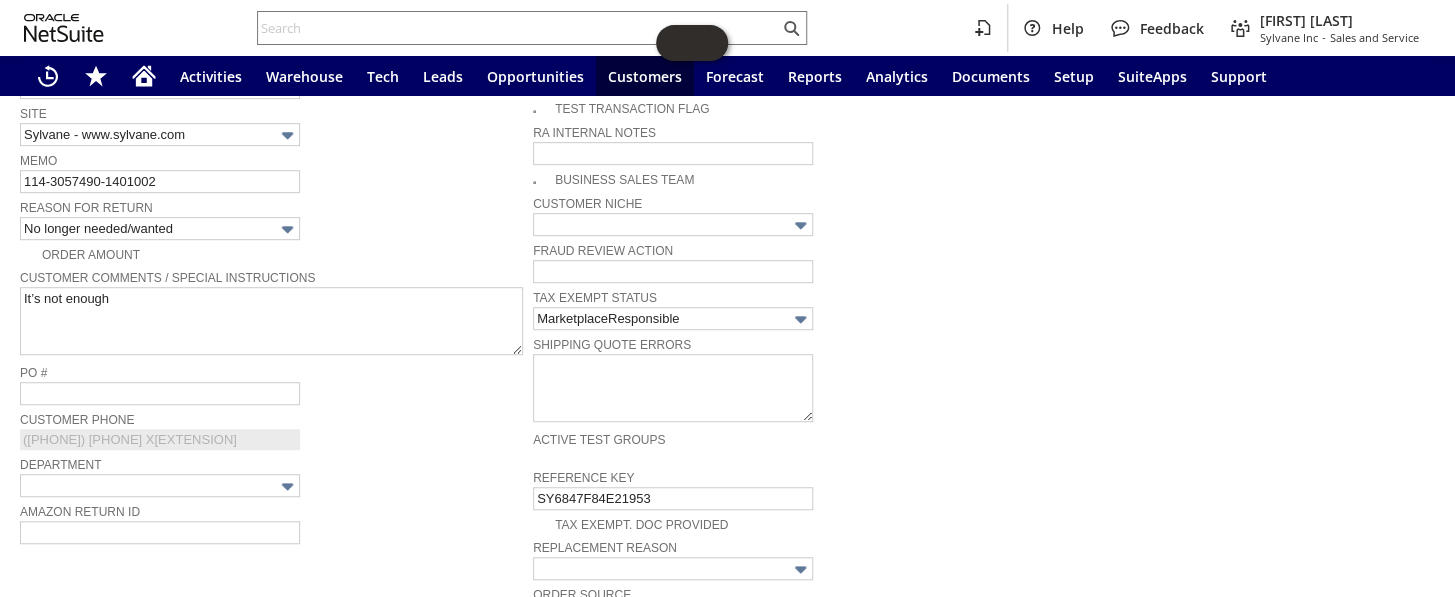 scroll, scrollTop: 454, scrollLeft: 0, axis: vertical 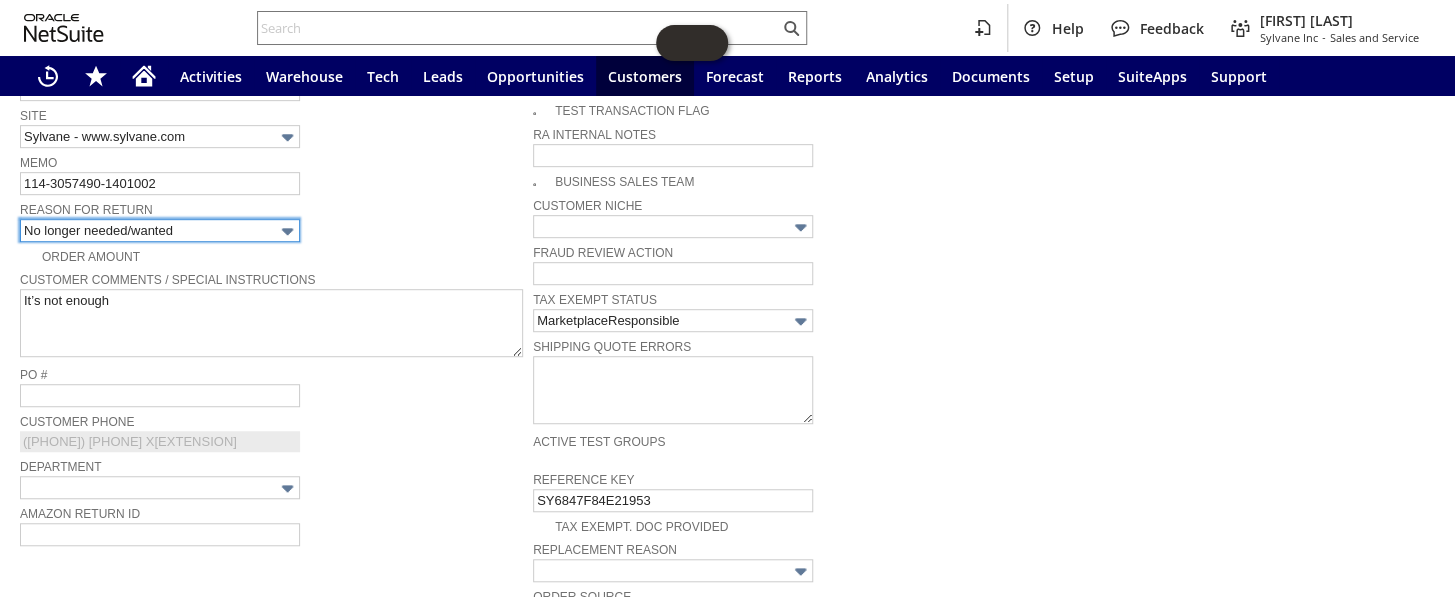 click on "No longer needed/wanted" at bounding box center (160, 230) 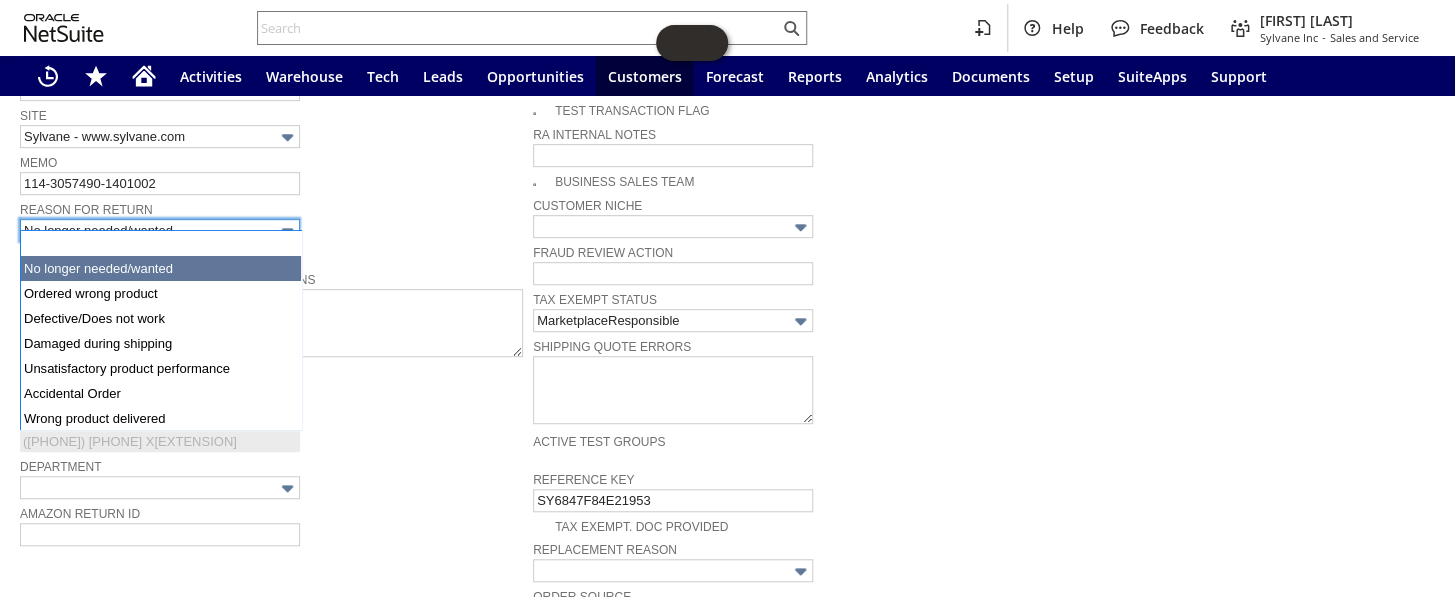 scroll, scrollTop: 24, scrollLeft: 0, axis: vertical 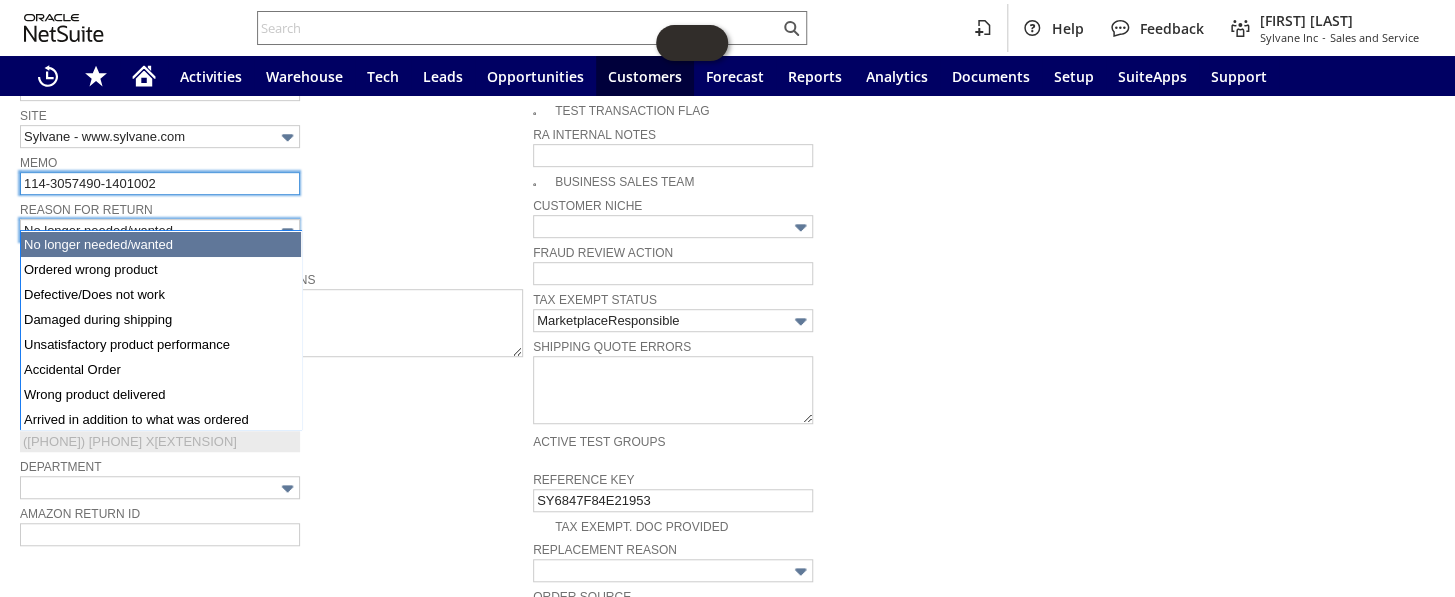 click on "114-3057490-1401002" at bounding box center [160, 183] 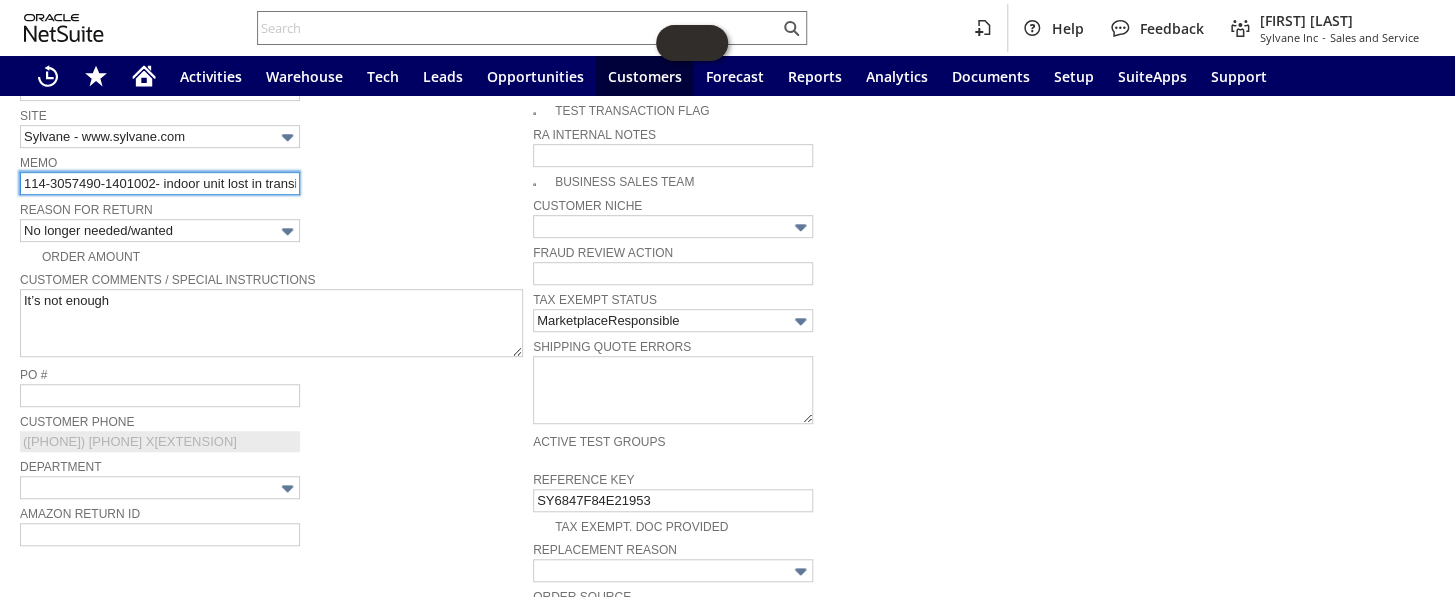 scroll, scrollTop: 0, scrollLeft: 3, axis: horizontal 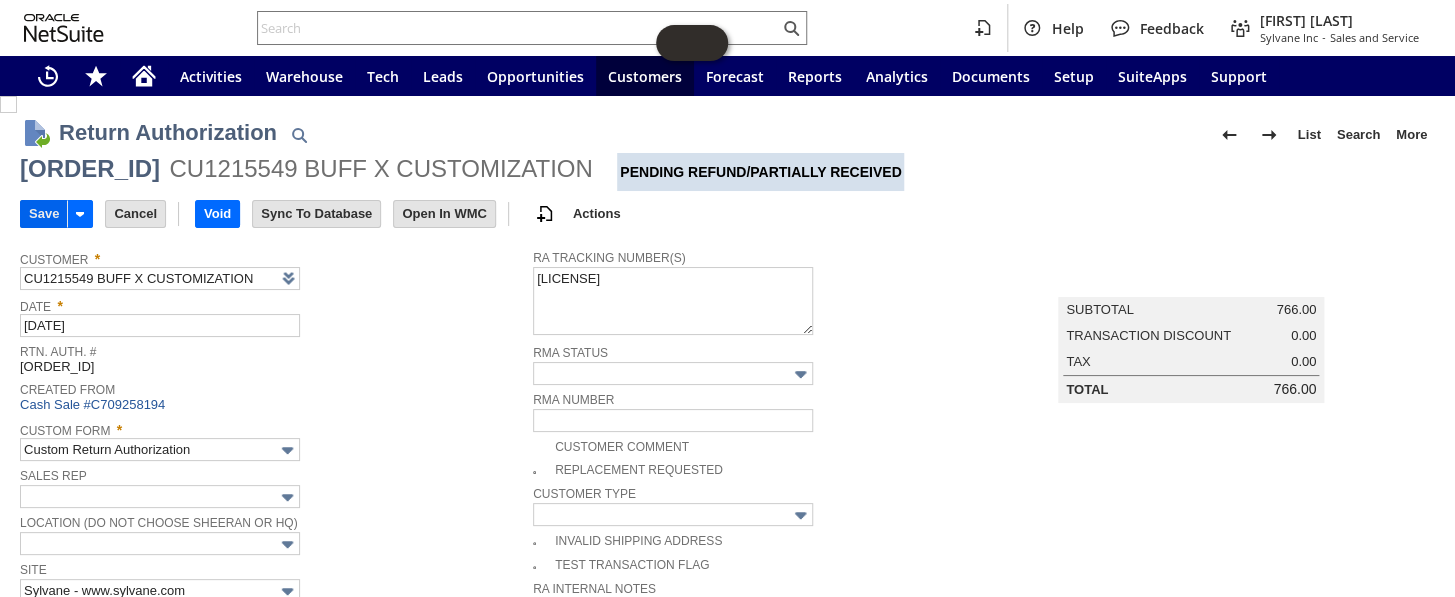 type on "114-3057490-1401002- indoor unit lost in transit" 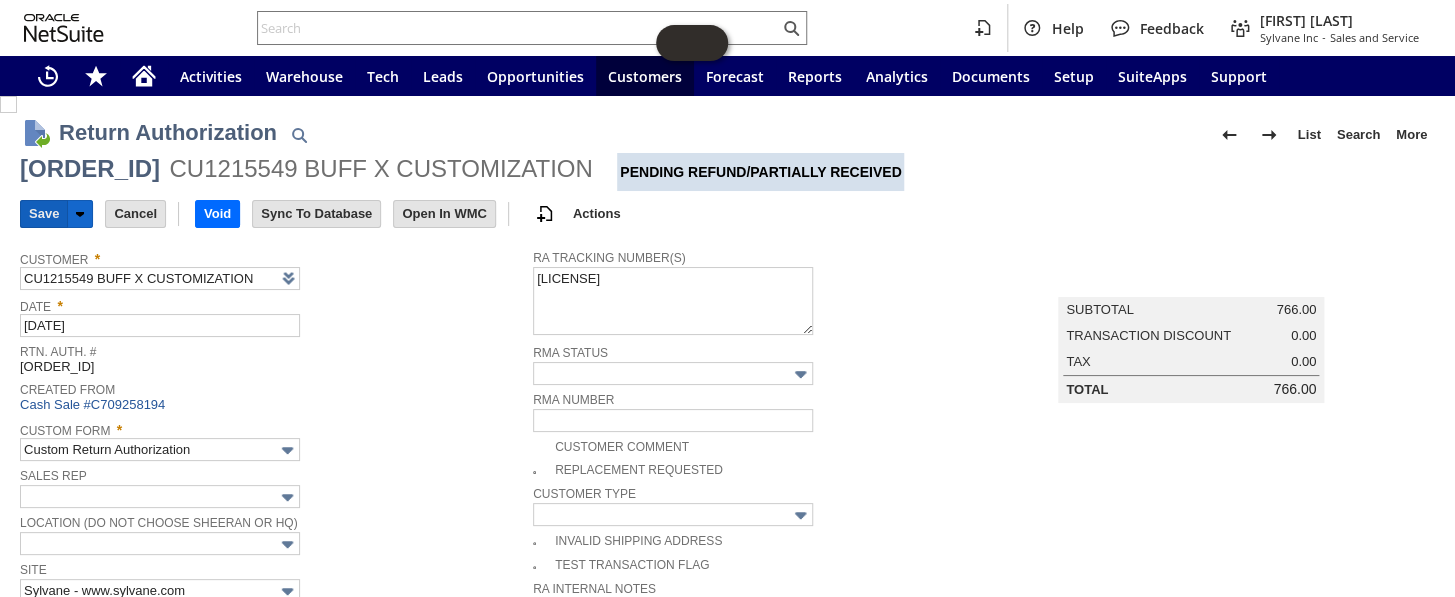 click on "Save" at bounding box center [44, 214] 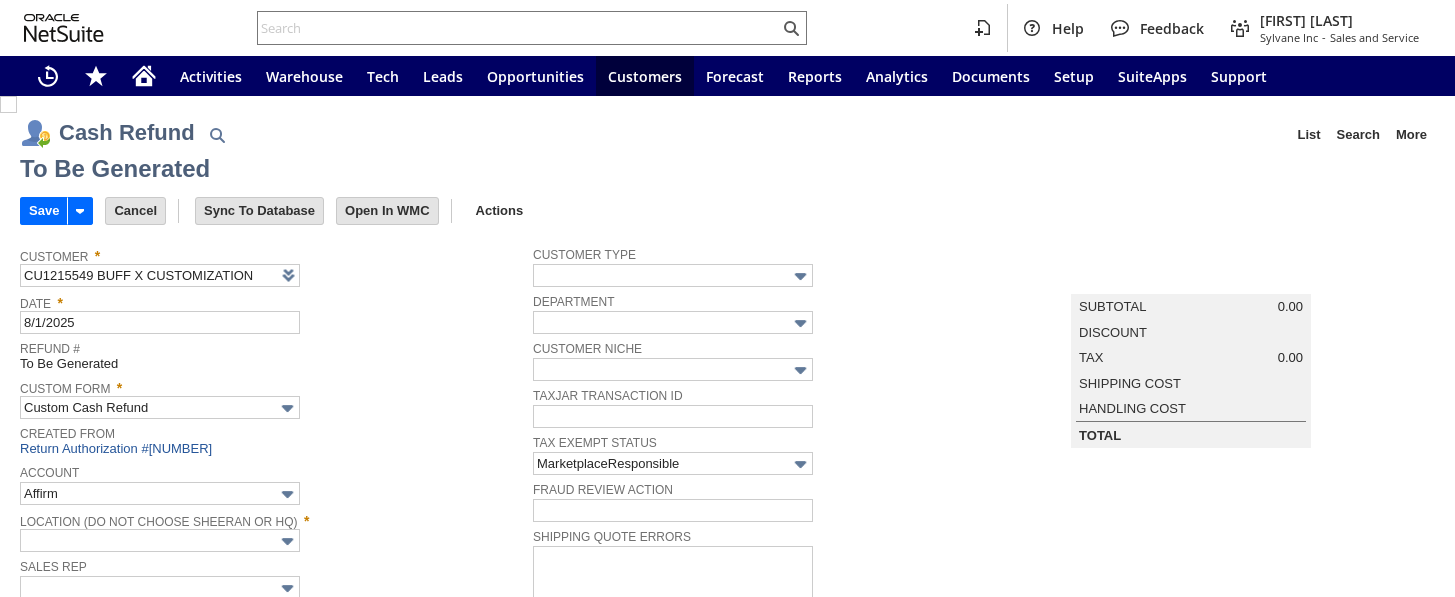 scroll, scrollTop: 0, scrollLeft: 0, axis: both 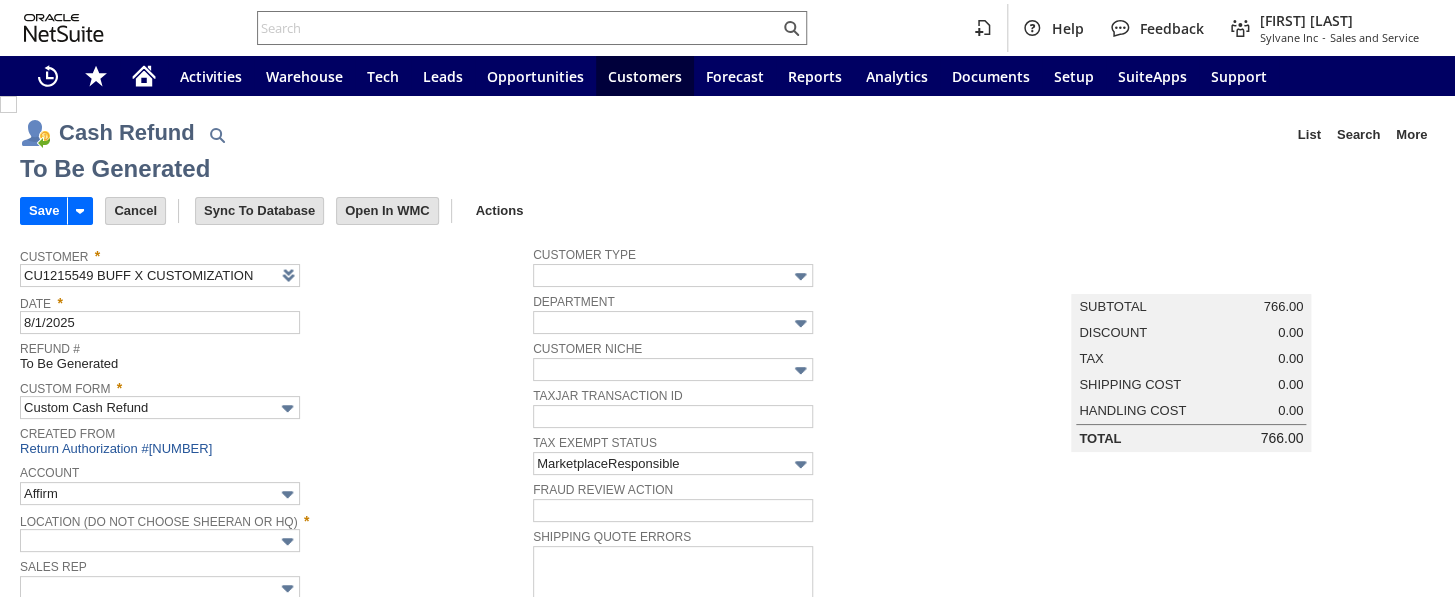type on "Amazon Undeposited Funds" 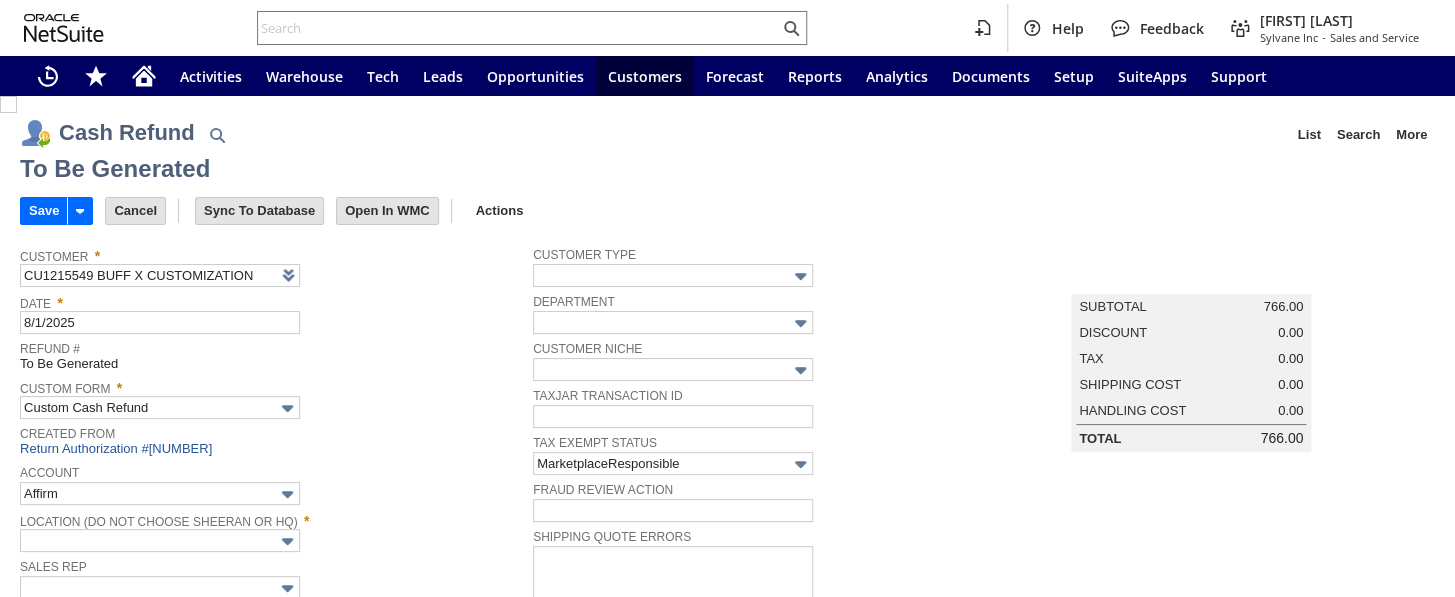 type on "Headquarters : Head...s : Pending Testing" 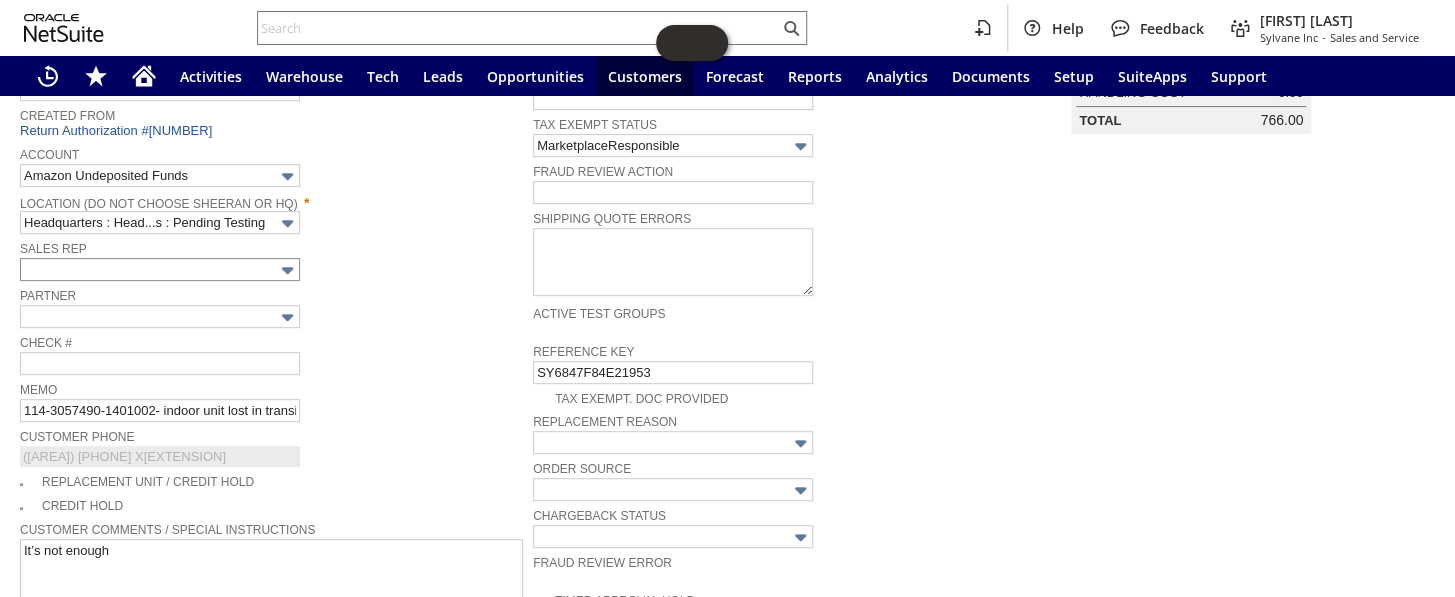 scroll, scrollTop: 45, scrollLeft: 0, axis: vertical 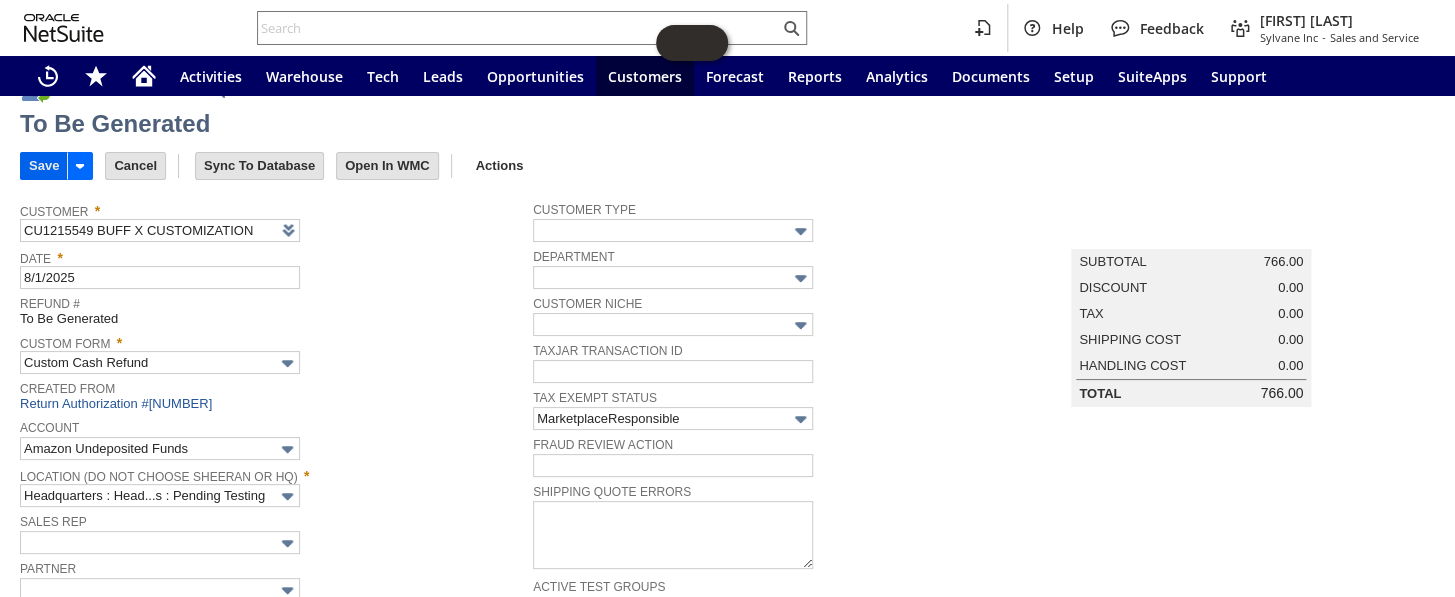 click on "Save" at bounding box center [44, 166] 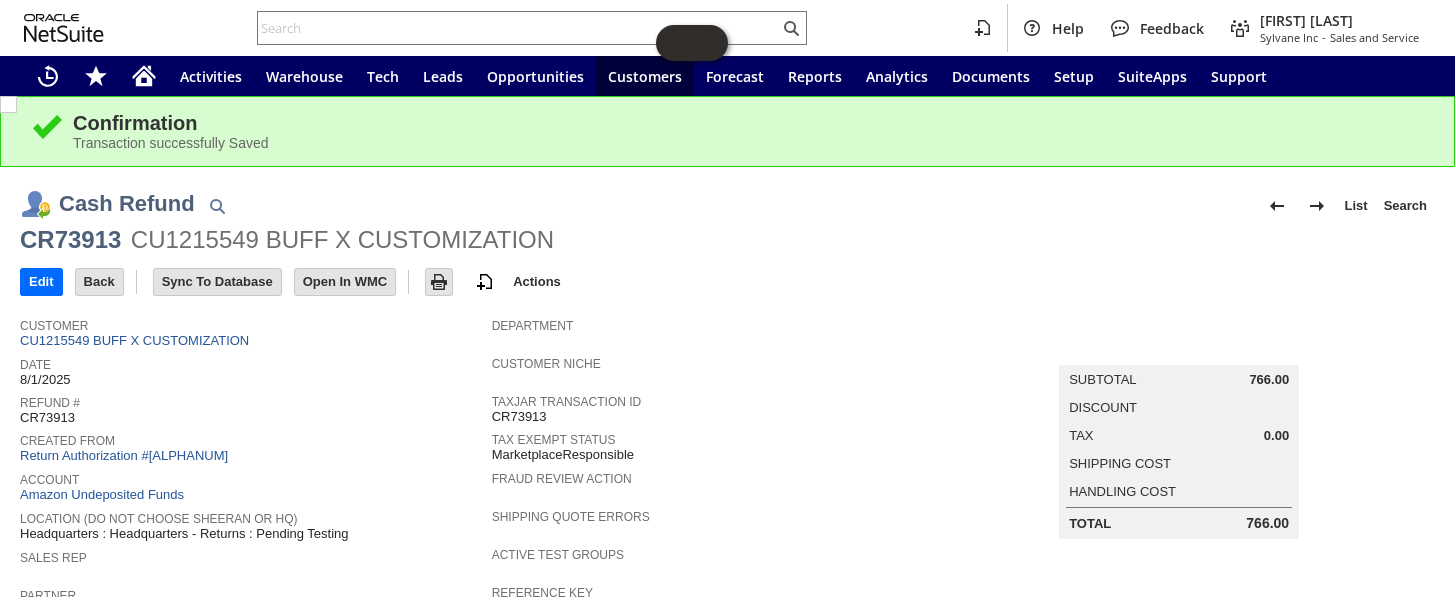 scroll, scrollTop: 0, scrollLeft: 0, axis: both 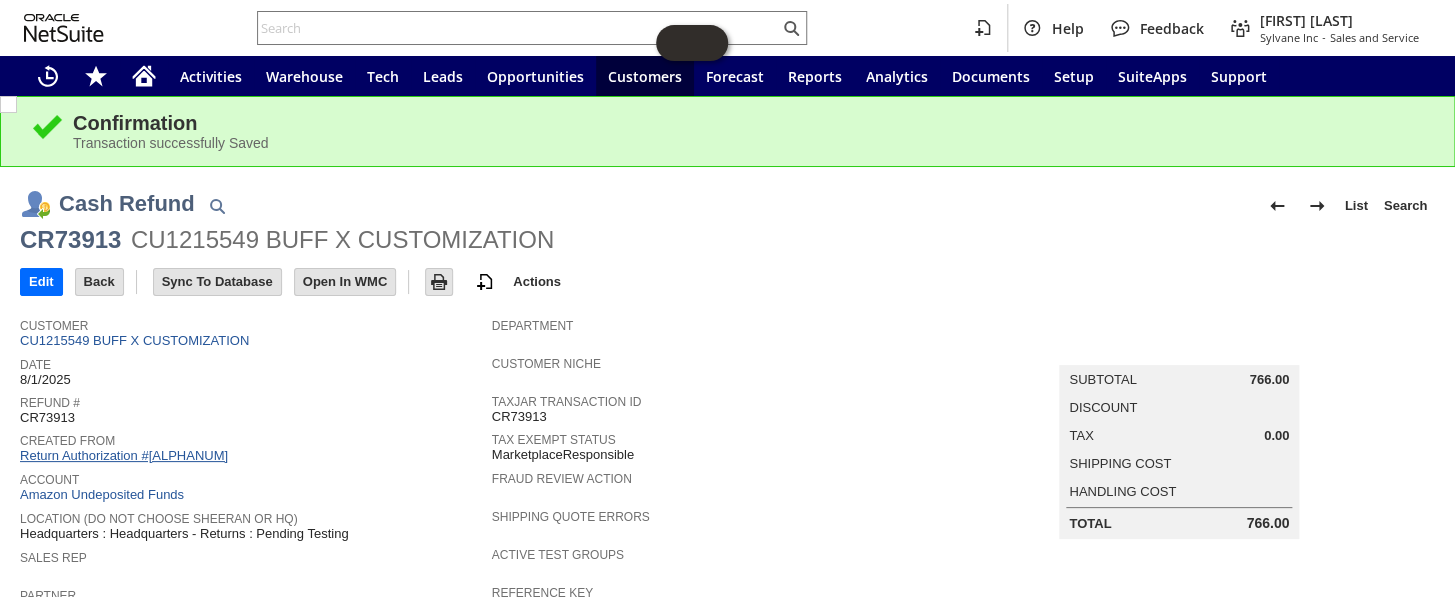 click on "Return Authorization #RA87868" at bounding box center [124, 455] 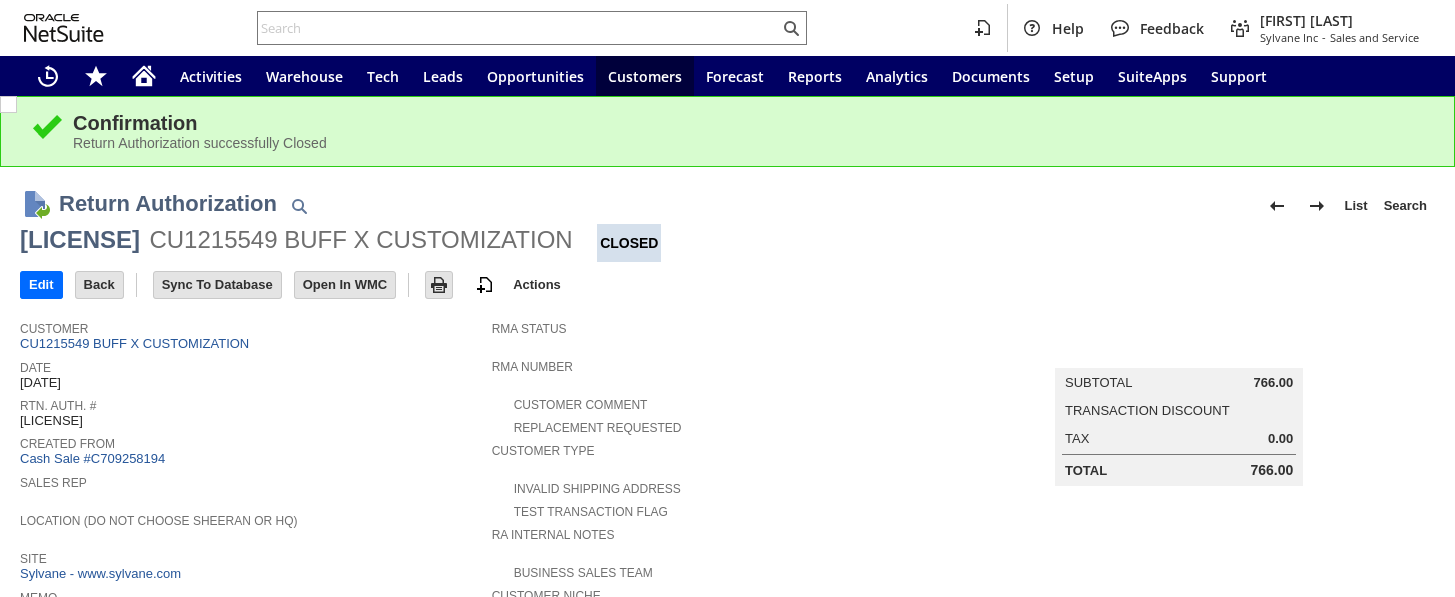 scroll, scrollTop: 0, scrollLeft: 0, axis: both 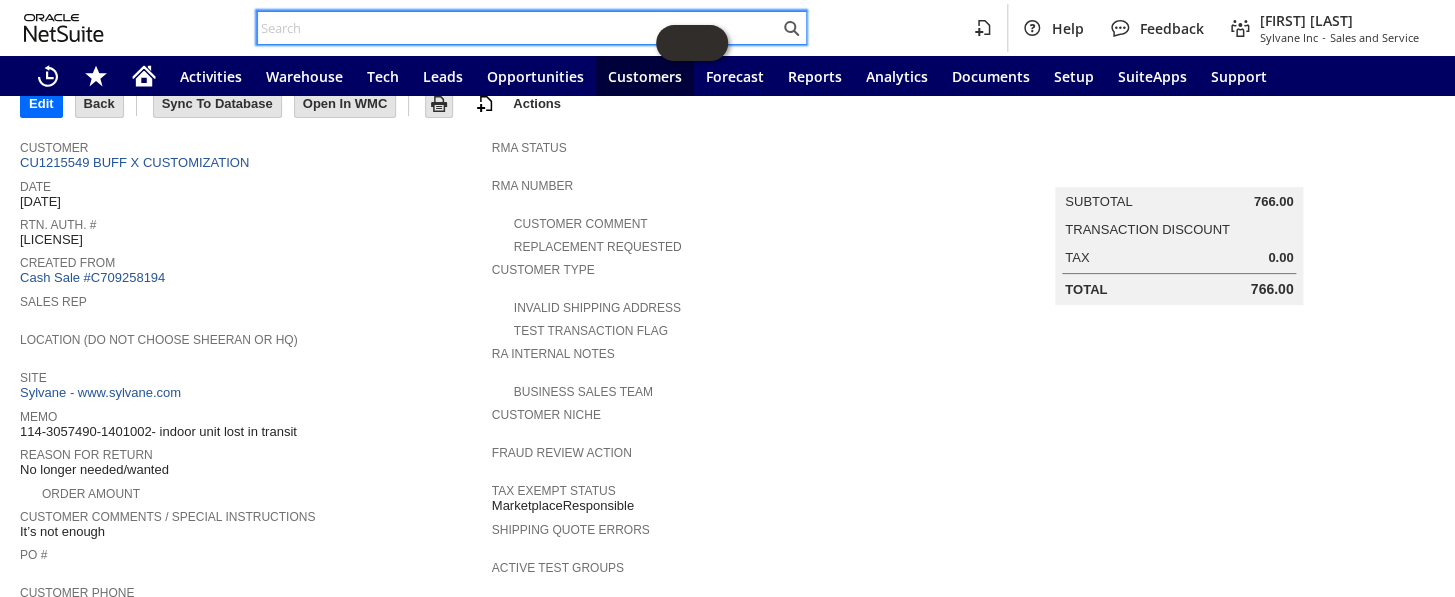 click at bounding box center [518, 28] 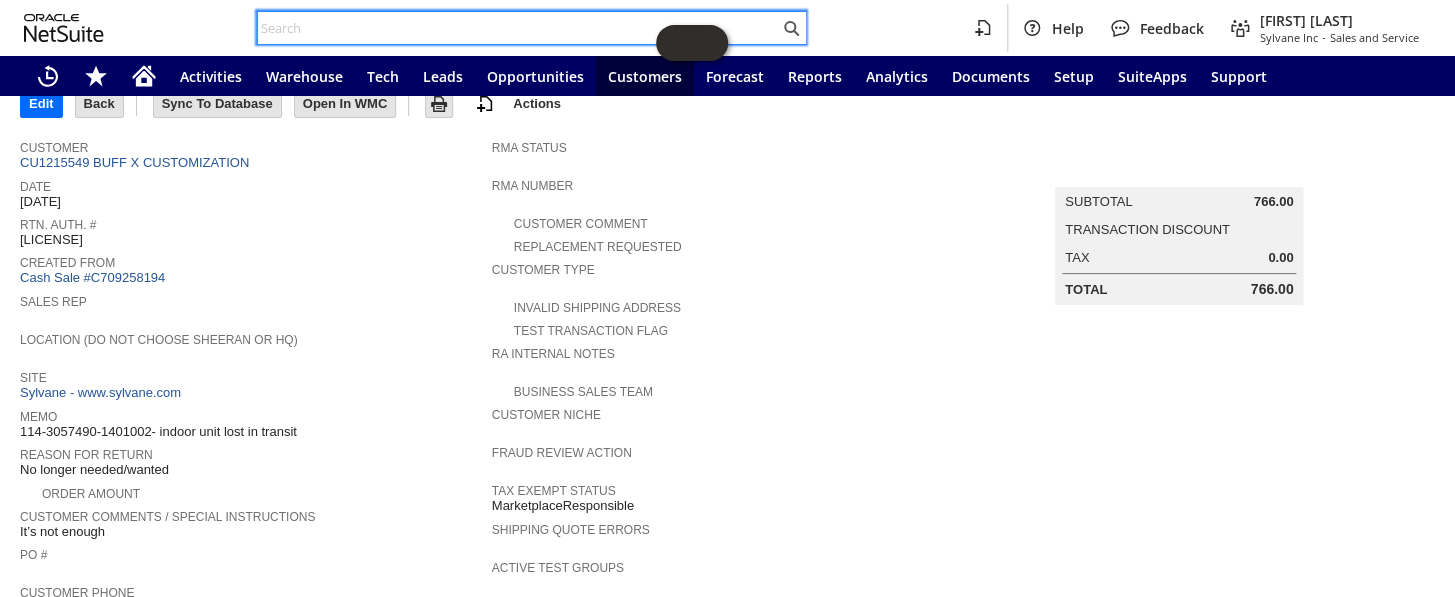 paste on "[ACCOUNT_NUMBER]" 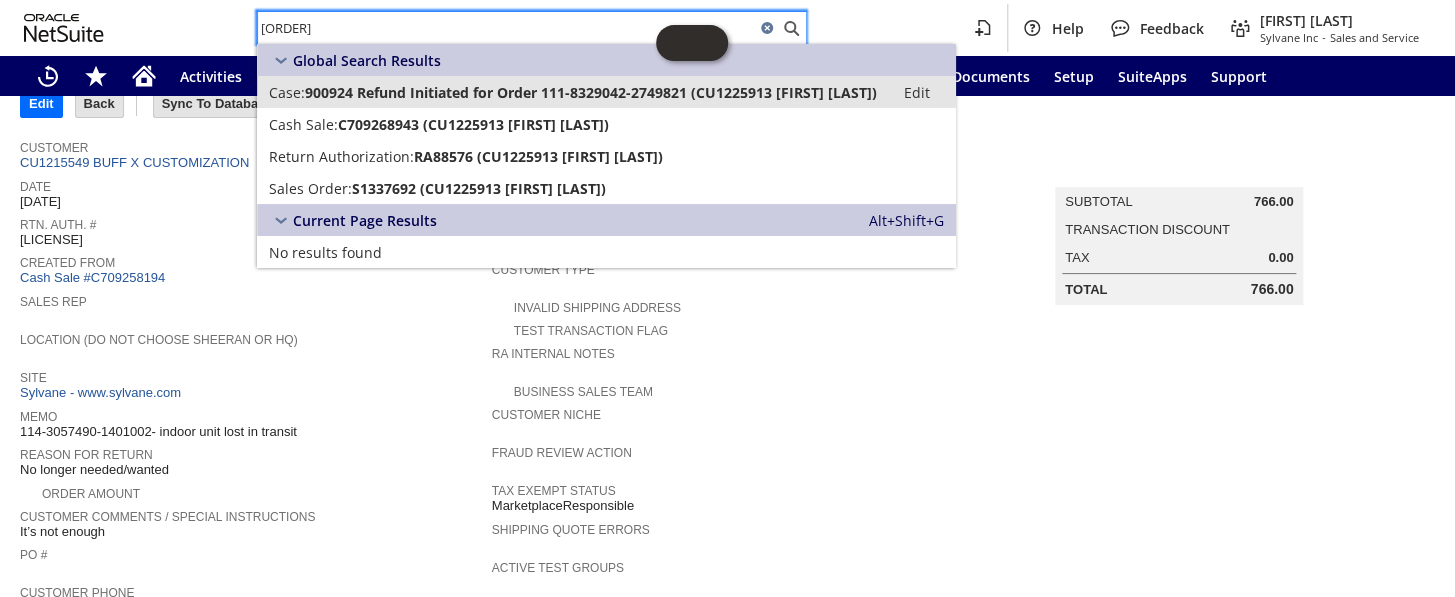 type on "[ACCOUNT_NUMBER]" 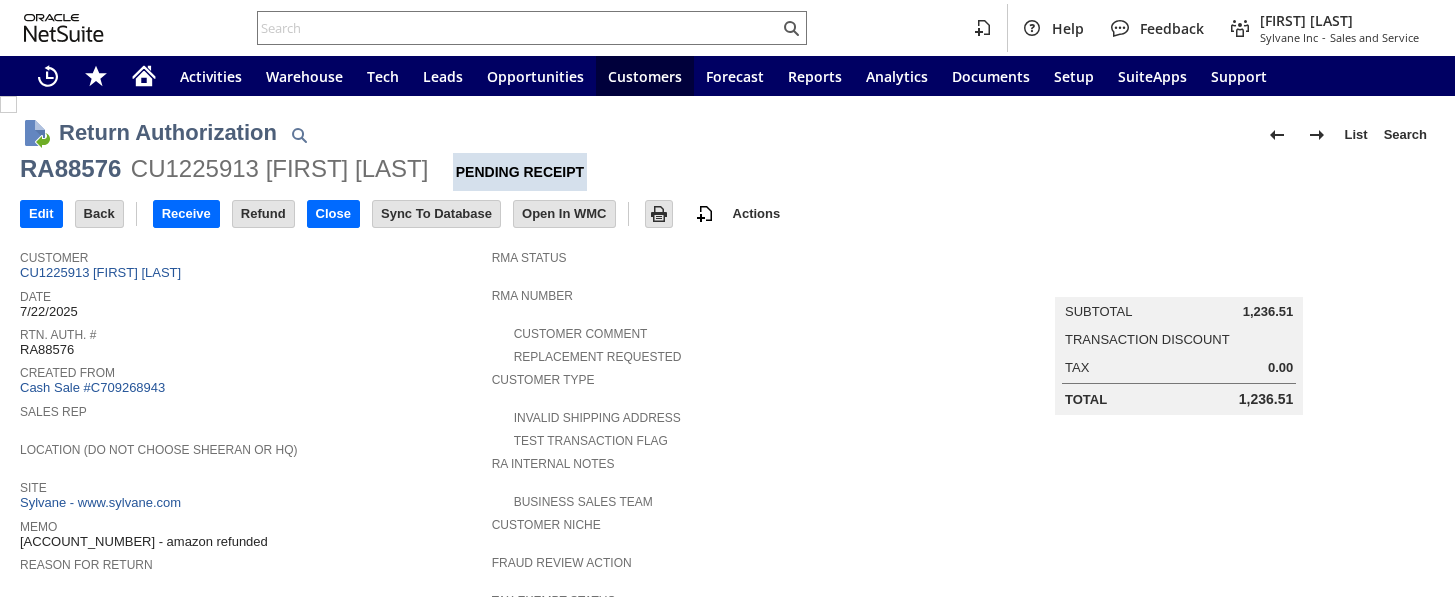 scroll, scrollTop: 0, scrollLeft: 0, axis: both 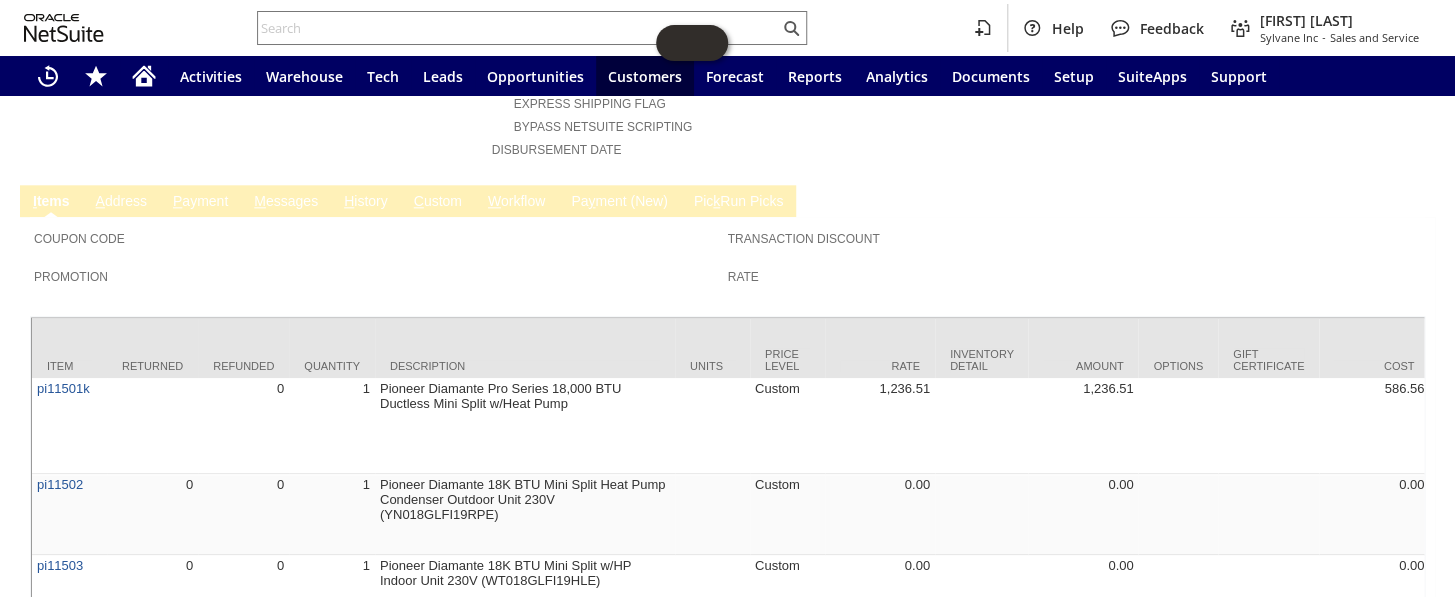 click on "H istory" at bounding box center (366, 202) 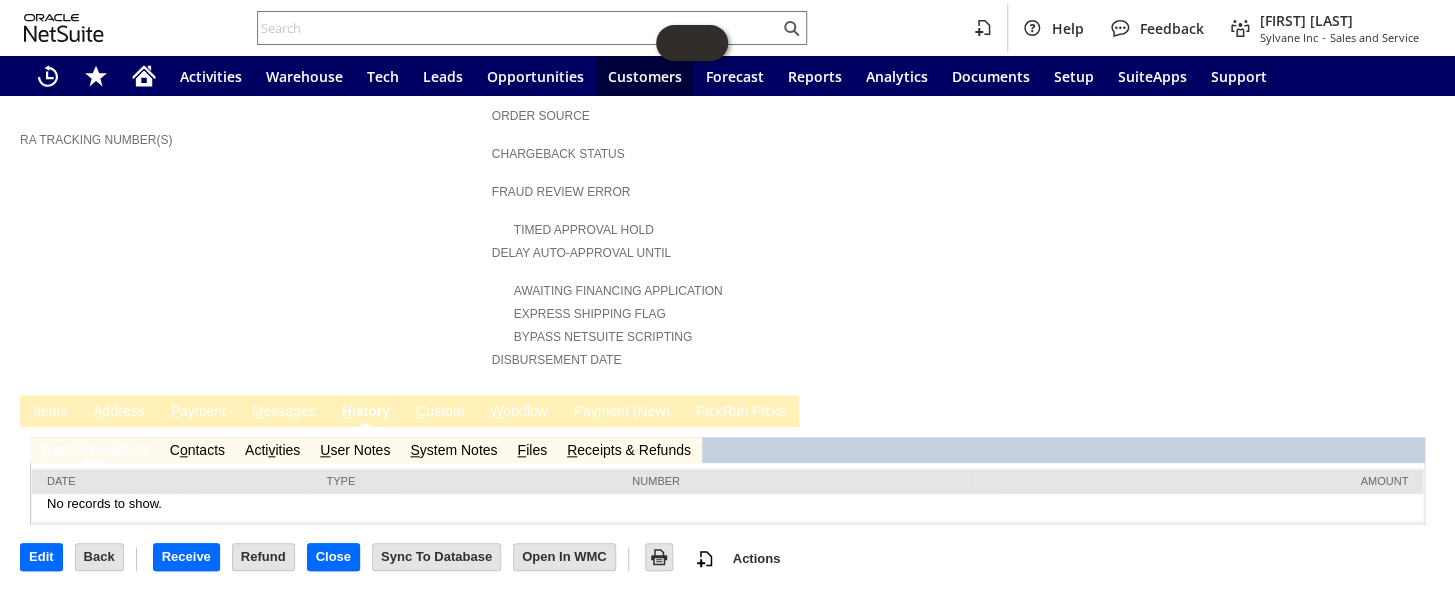 scroll, scrollTop: 657, scrollLeft: 0, axis: vertical 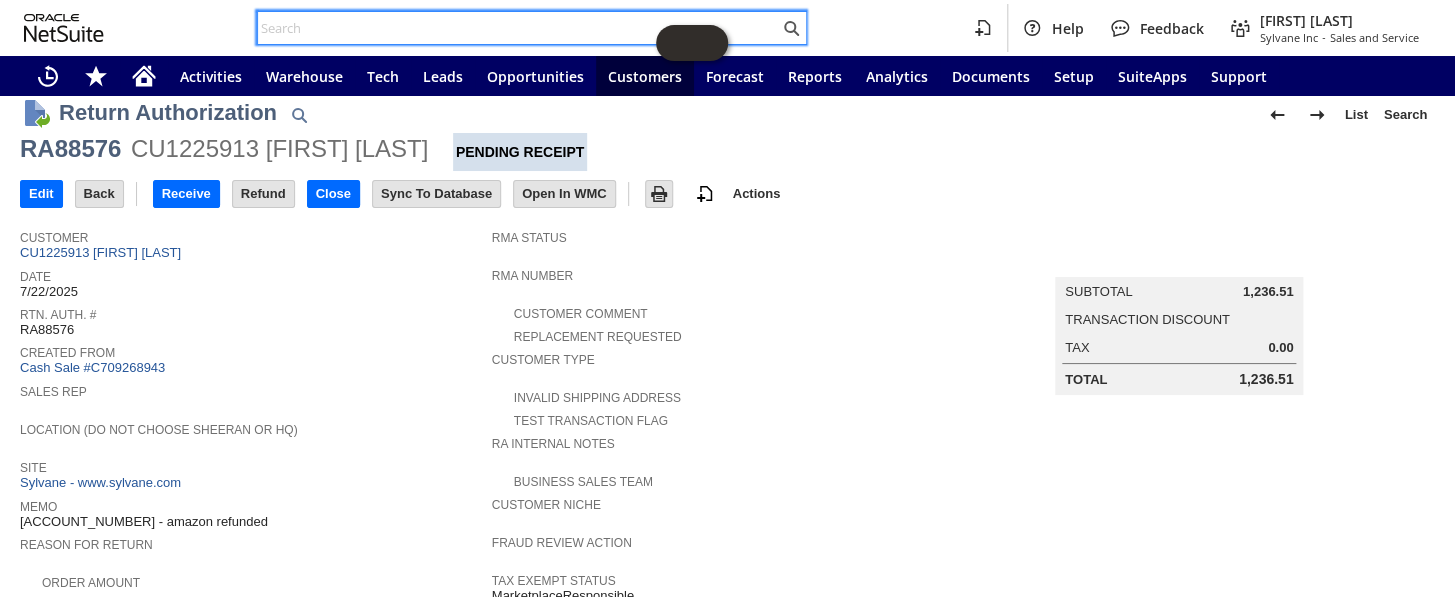 click at bounding box center (518, 28) 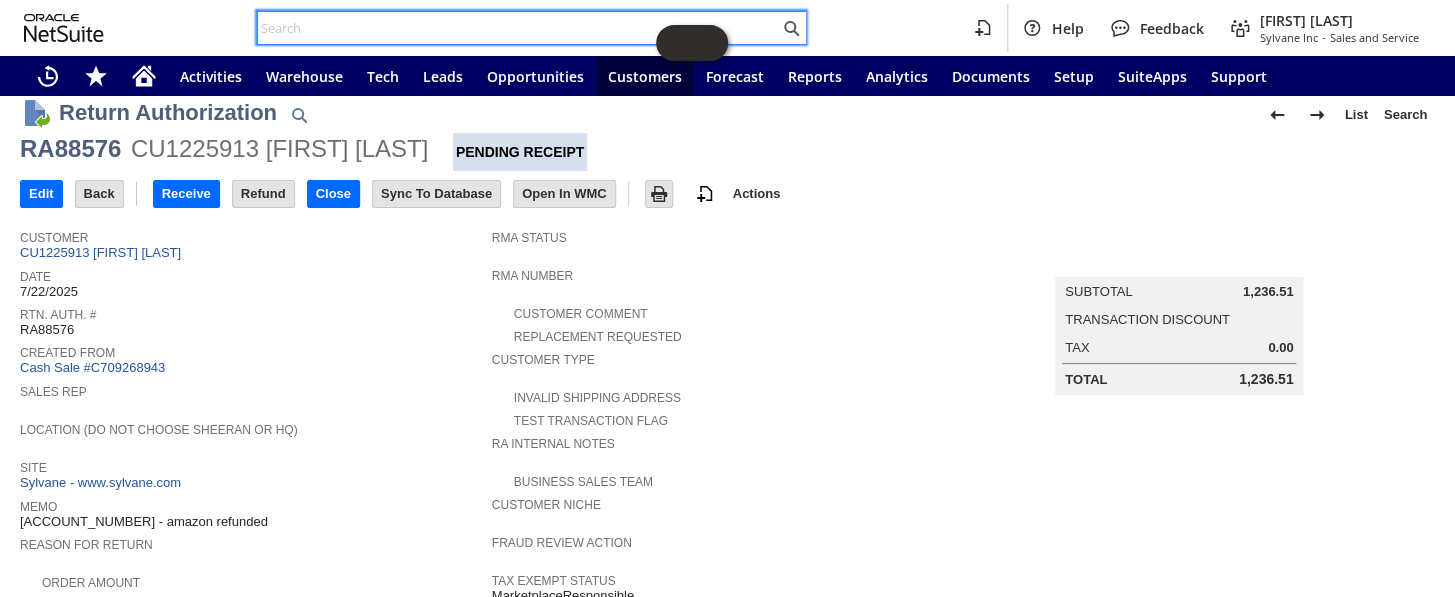 paste on "S1343159" 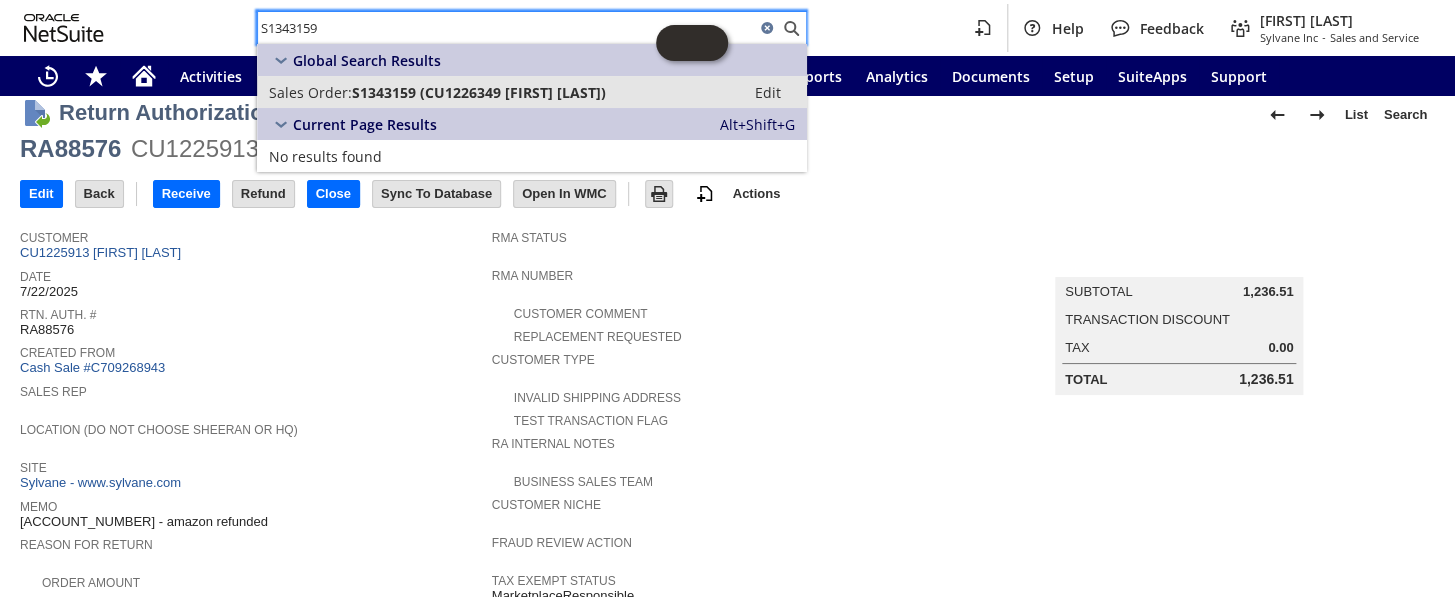 type on "S1343159" 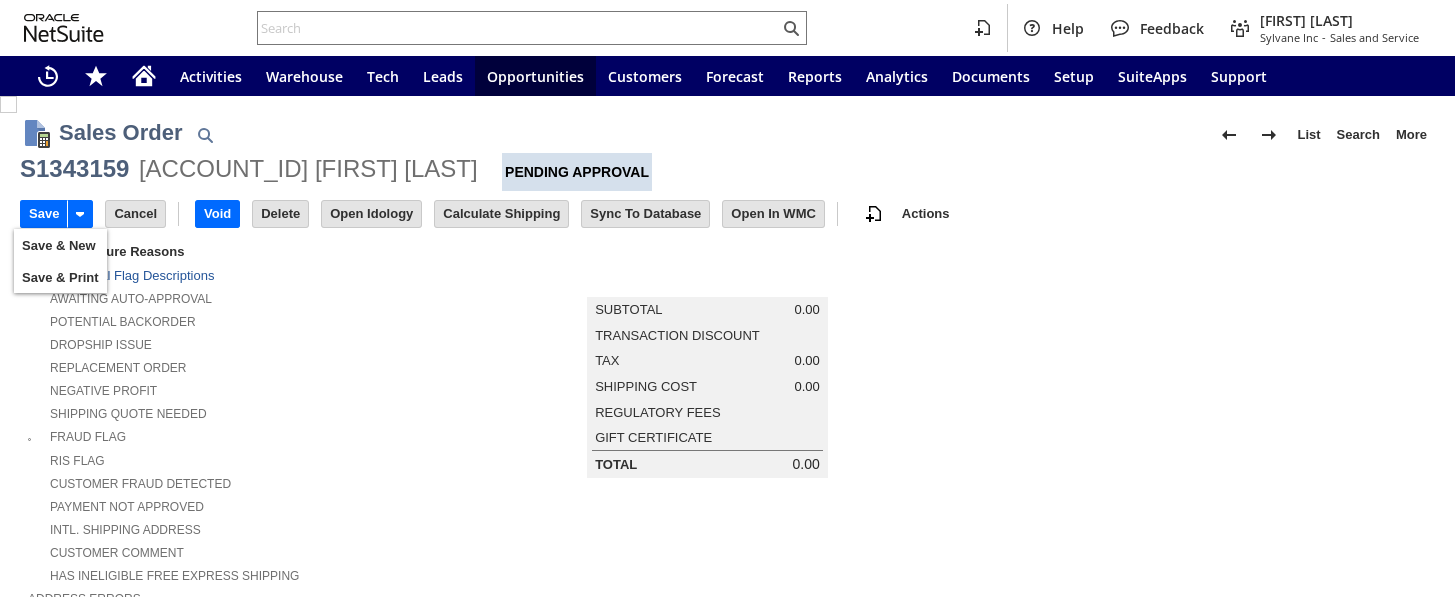scroll, scrollTop: 0, scrollLeft: 0, axis: both 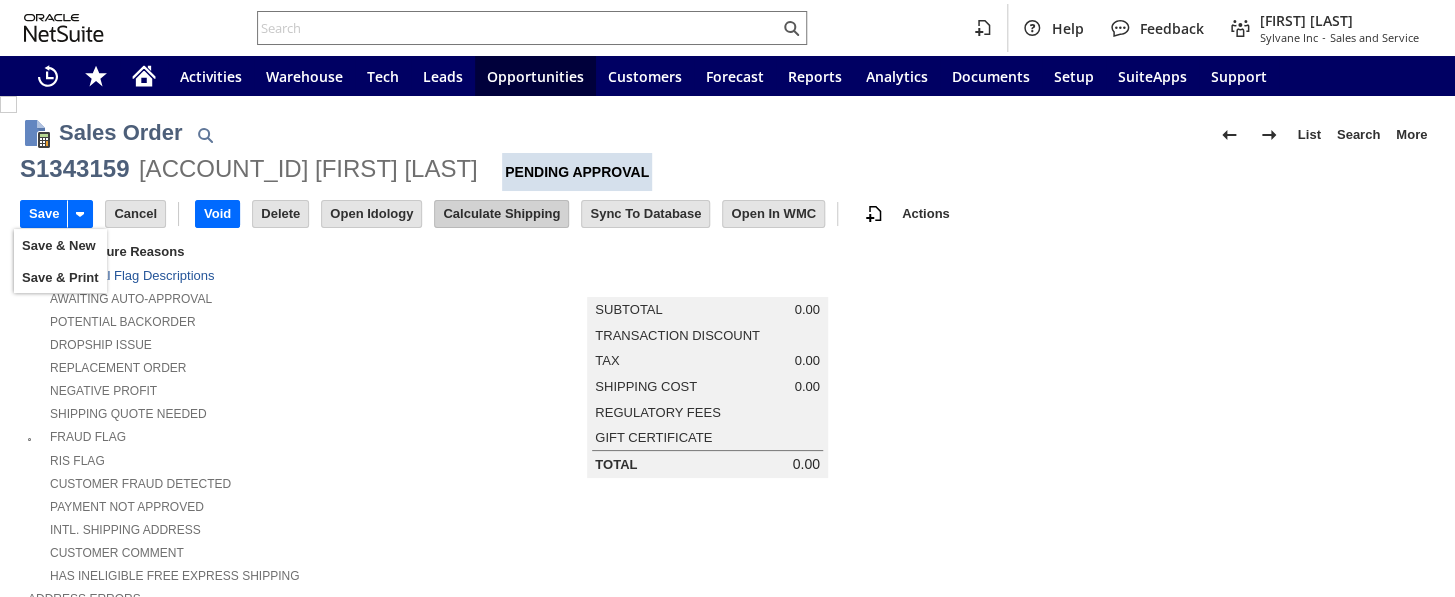 type on "Add" 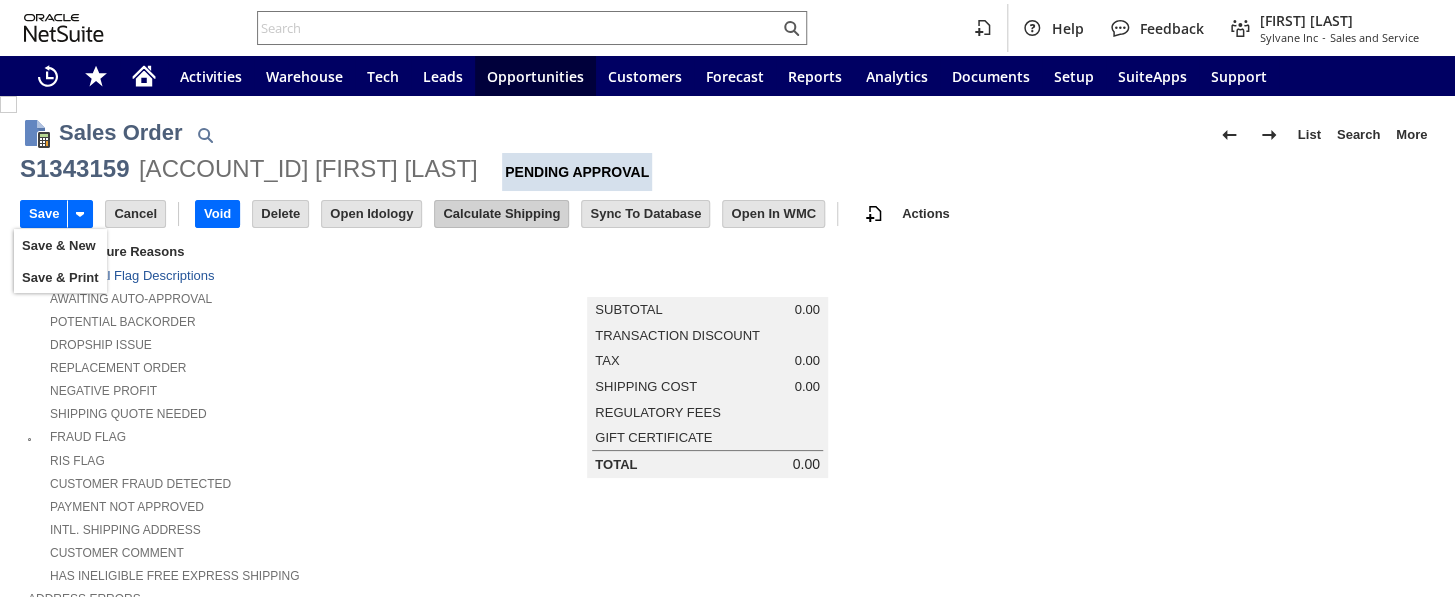 type on "Copy Previous" 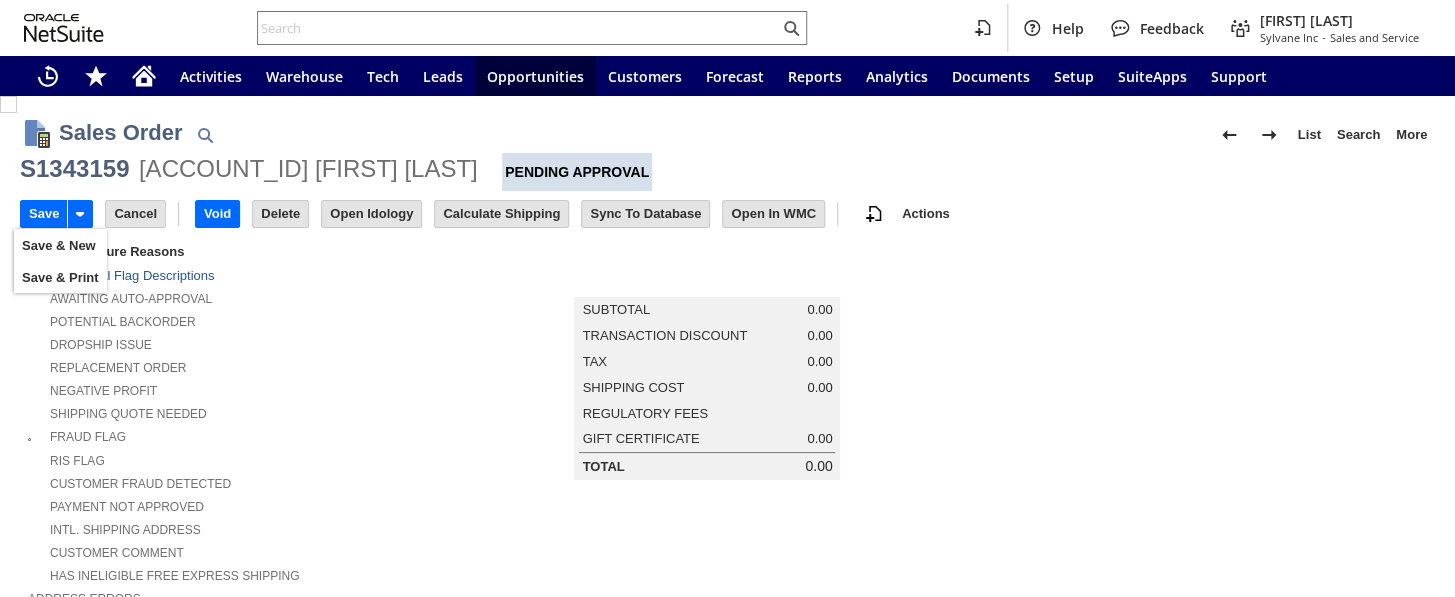 scroll, scrollTop: 642, scrollLeft: 0, axis: vertical 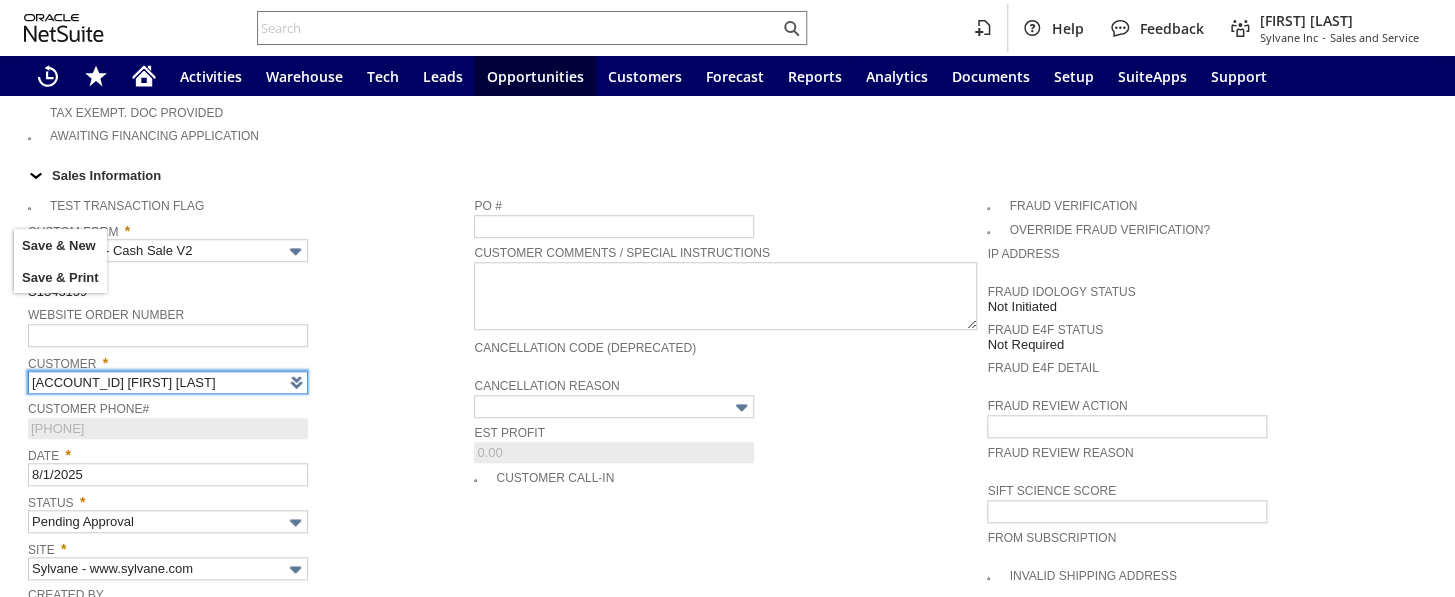 type on "Intelligent Recommendations ⁰" 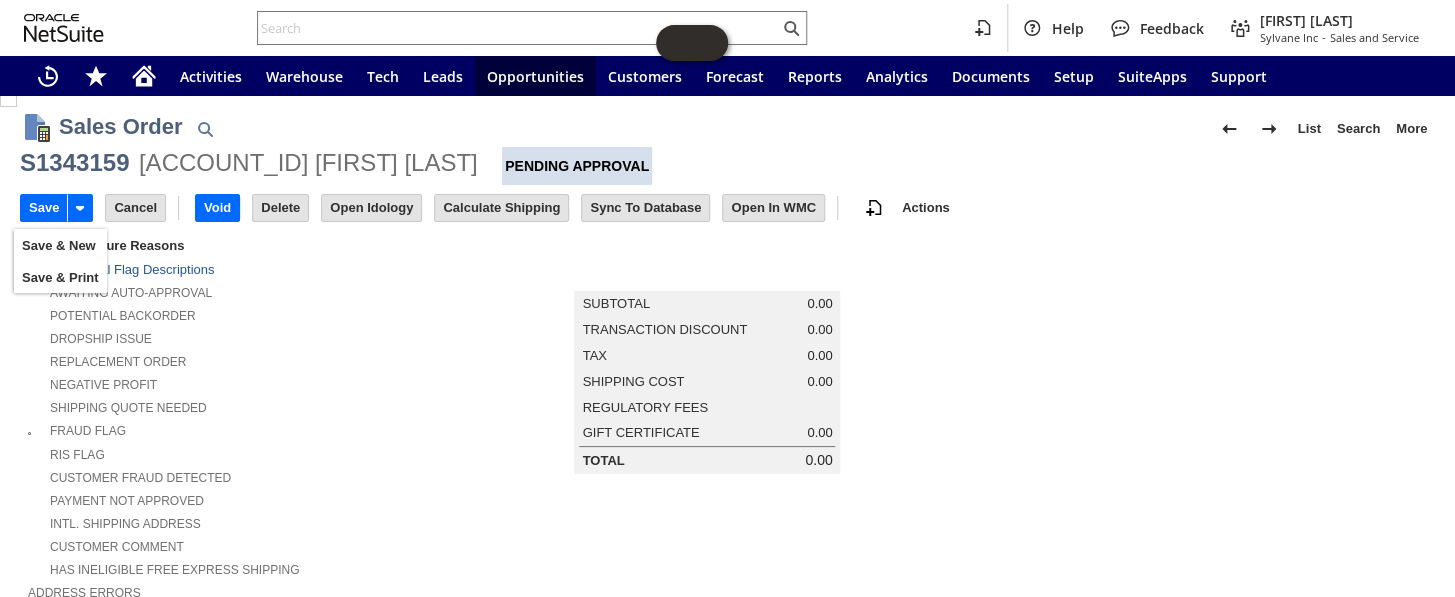 scroll, scrollTop: 0, scrollLeft: 0, axis: both 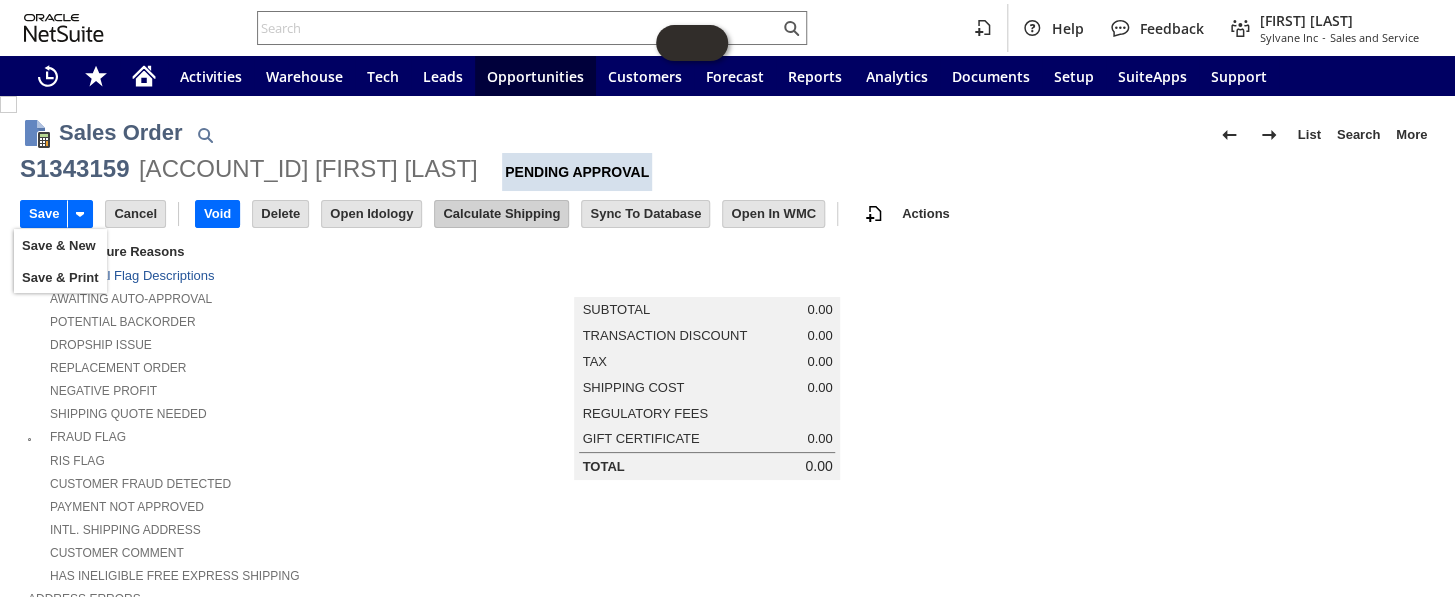 click on "Calculate Shipping" at bounding box center [501, 214] 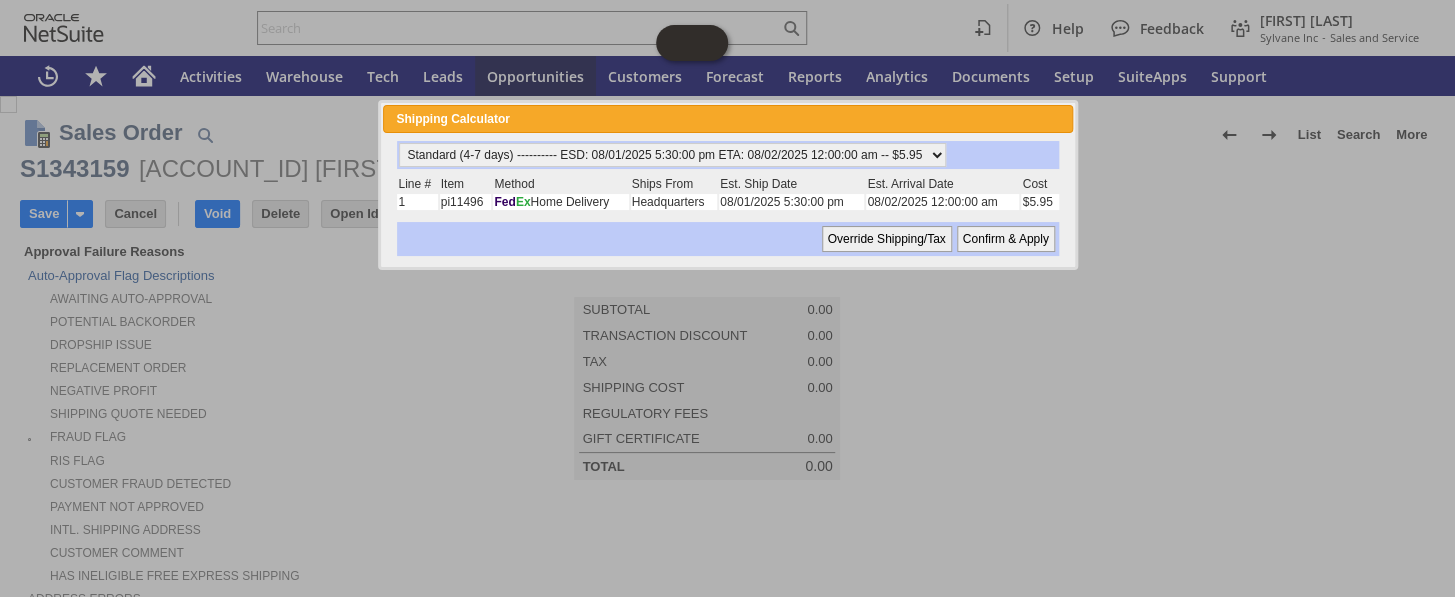 click on "Confirm & Apply" at bounding box center [1006, 239] 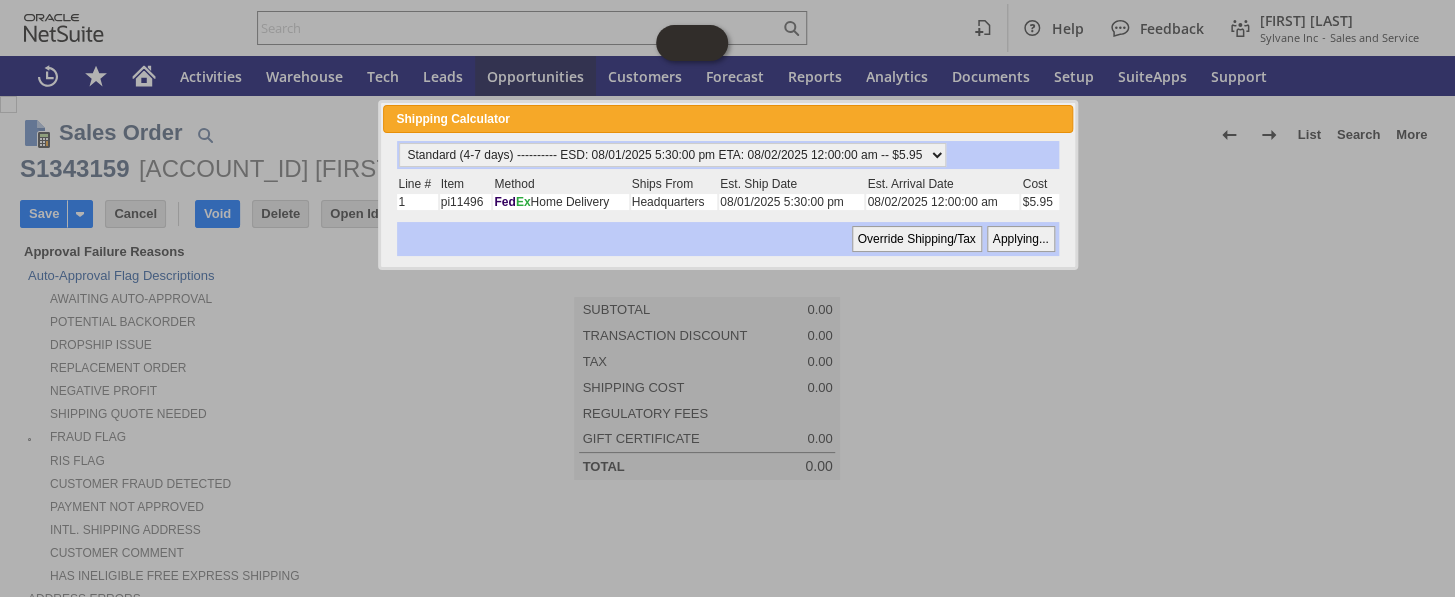 type on "NotExempt" 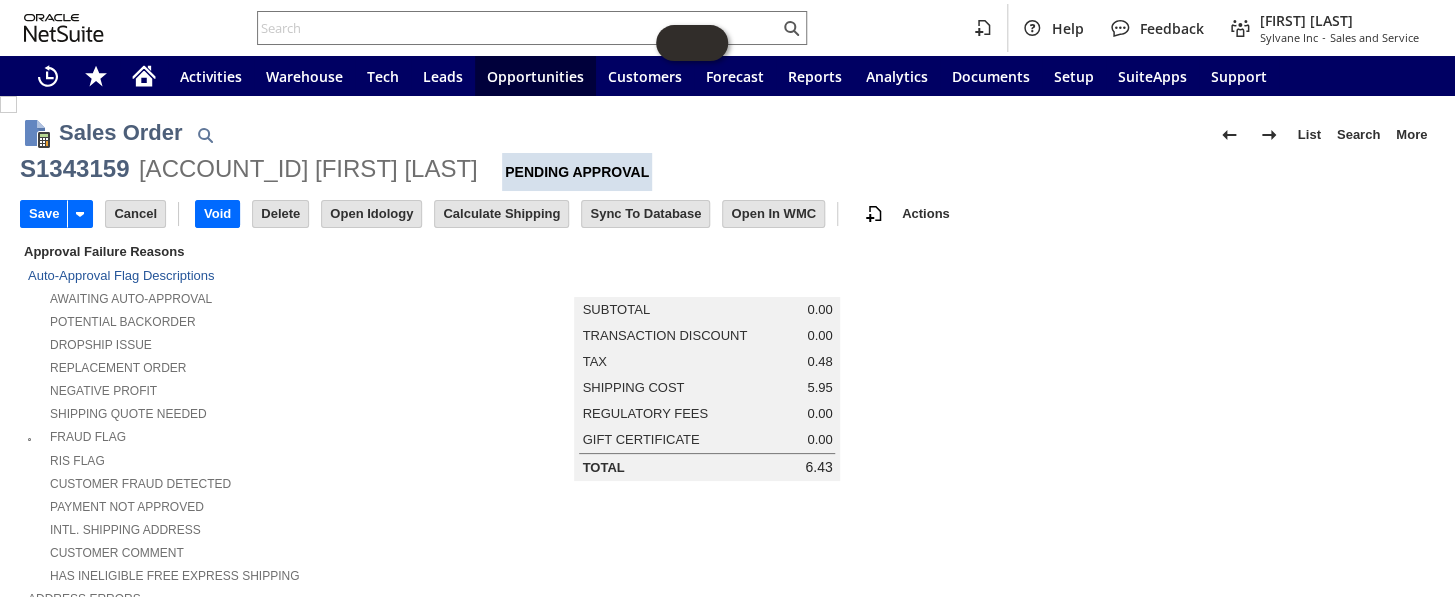 scroll, scrollTop: 1616, scrollLeft: 0, axis: vertical 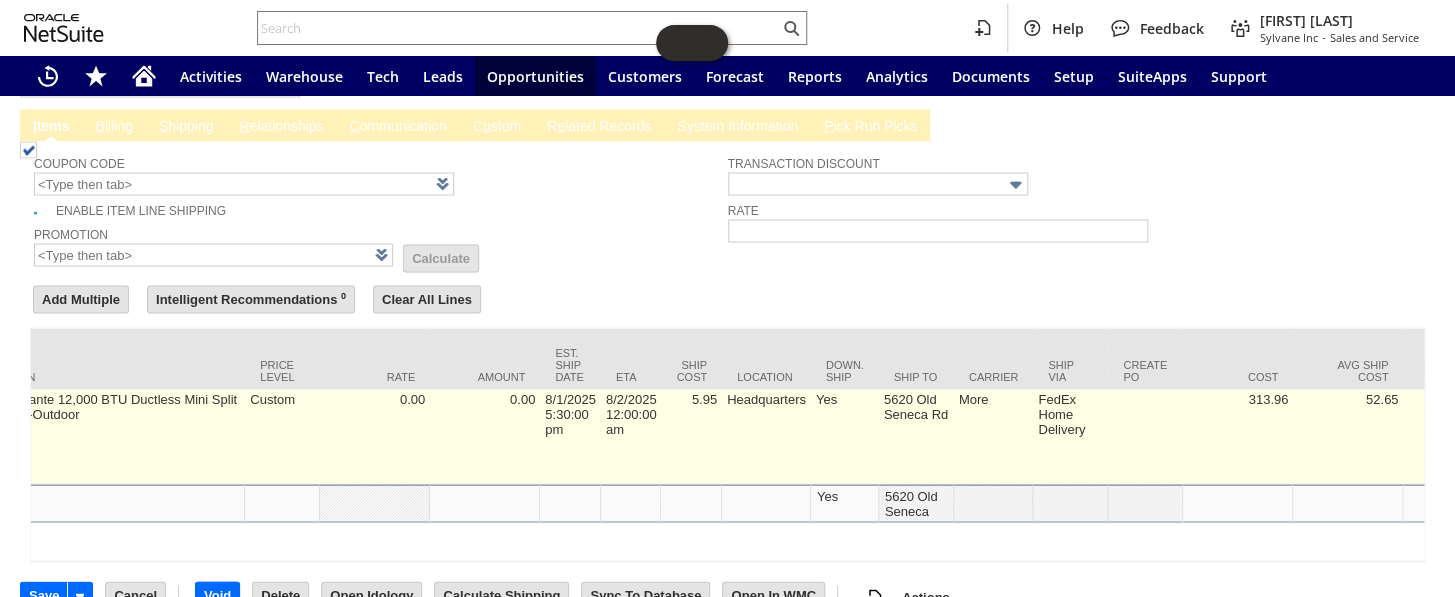 click on "5.95" at bounding box center (691, 436) 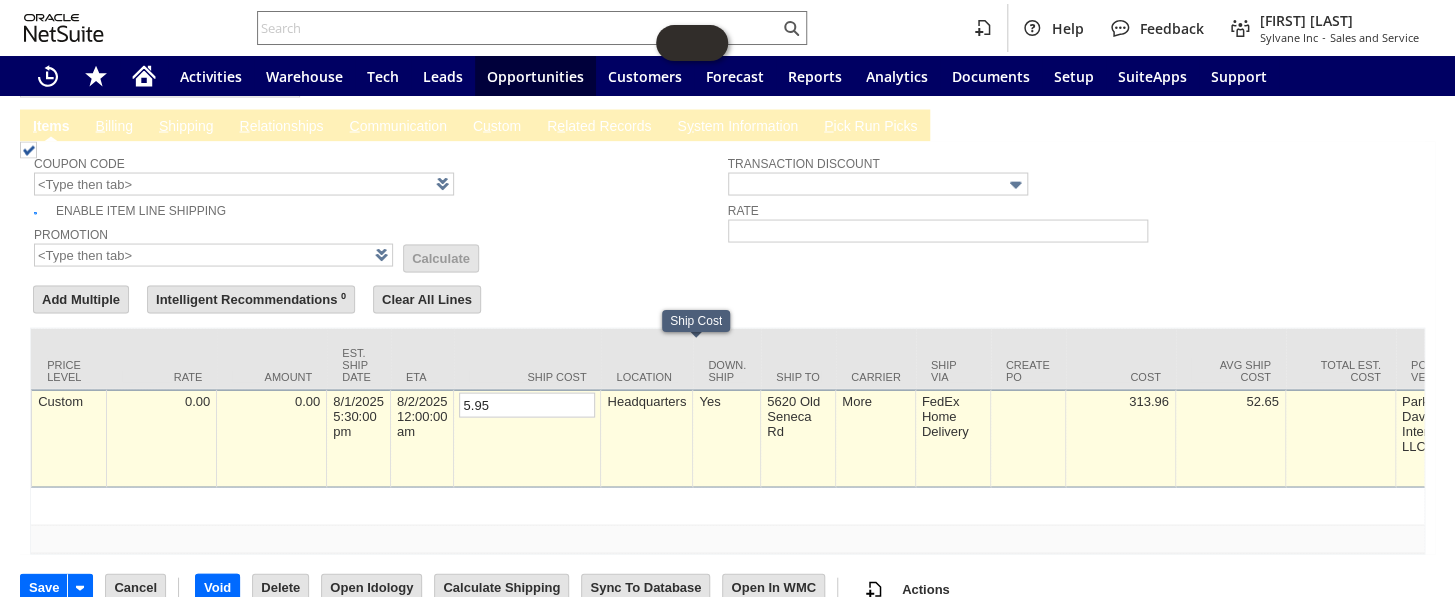 scroll, scrollTop: 1610, scrollLeft: 0, axis: vertical 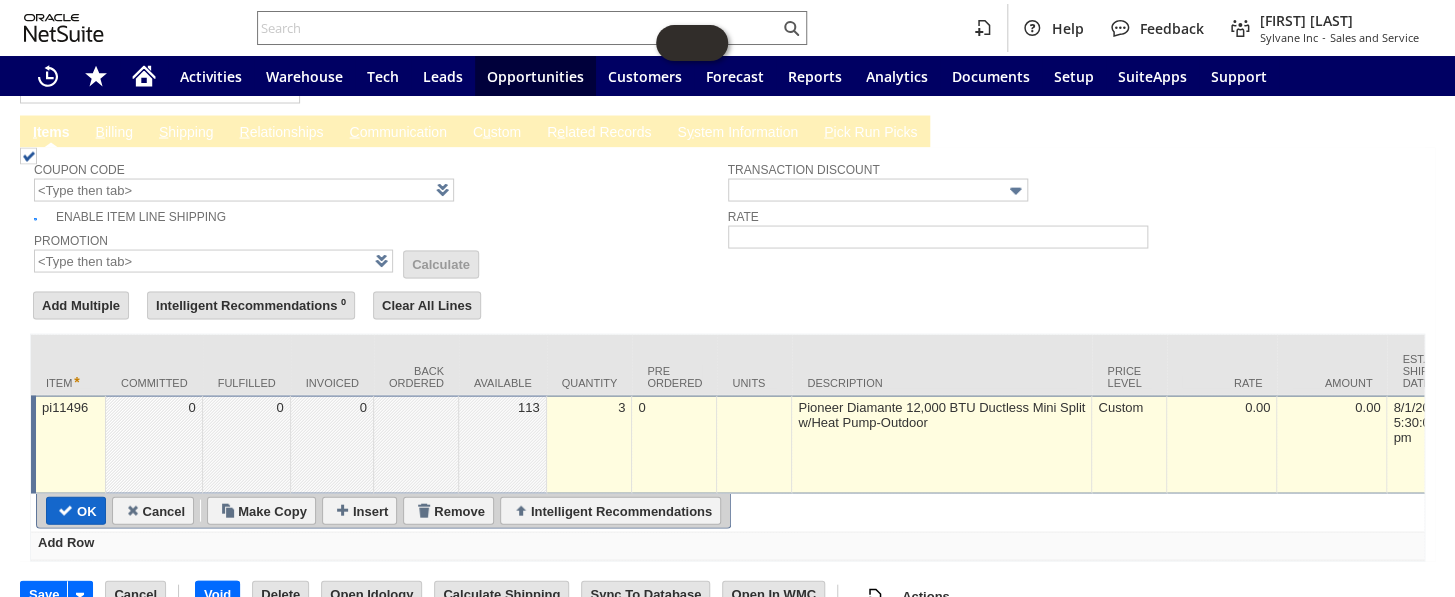 type on "0" 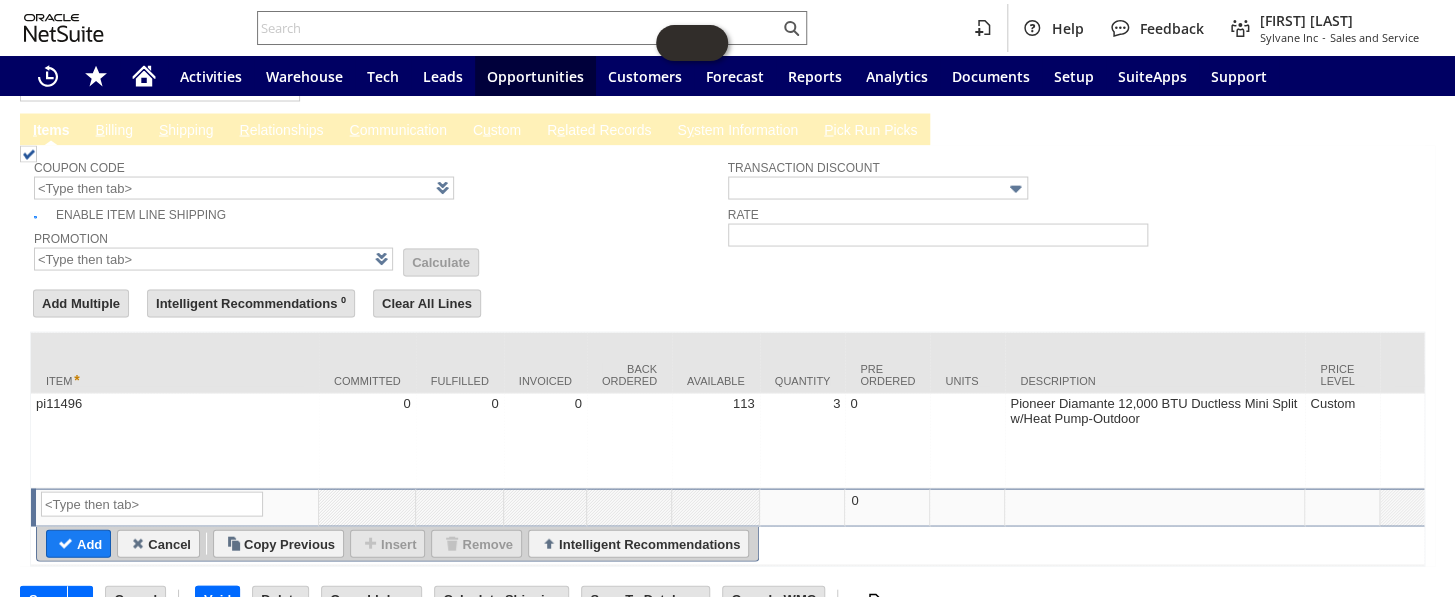 scroll, scrollTop: 1616, scrollLeft: 0, axis: vertical 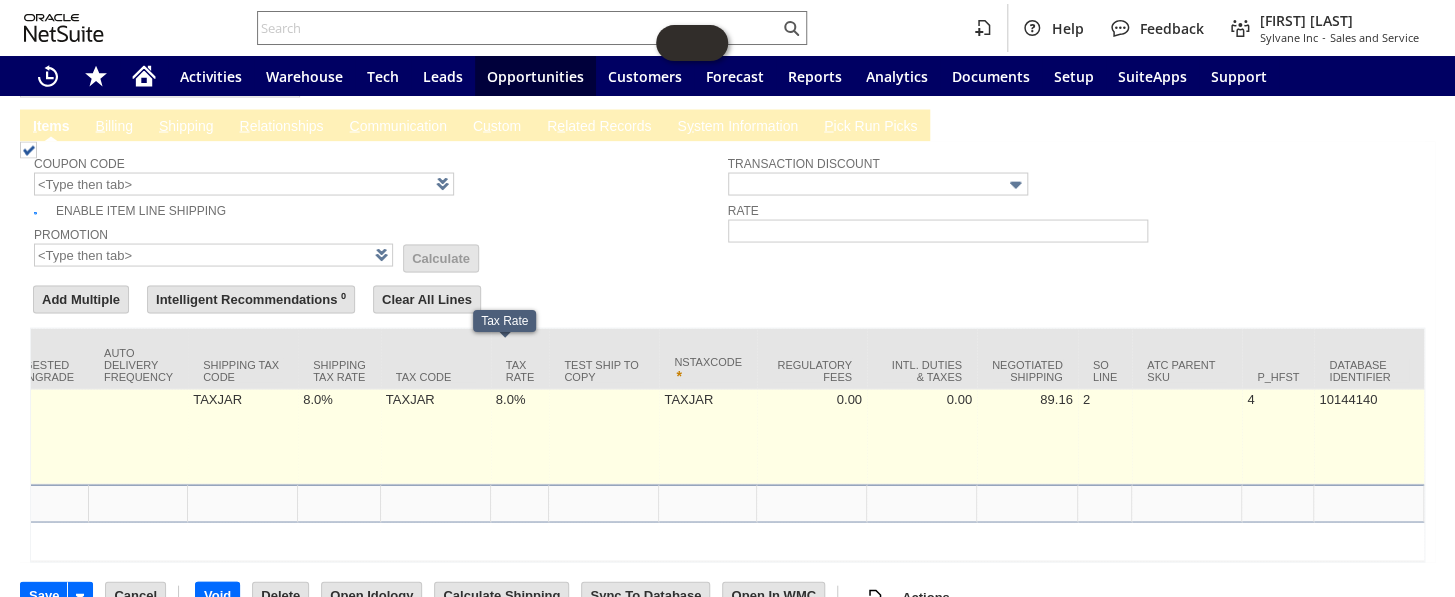 click on "8.0%" at bounding box center [520, 436] 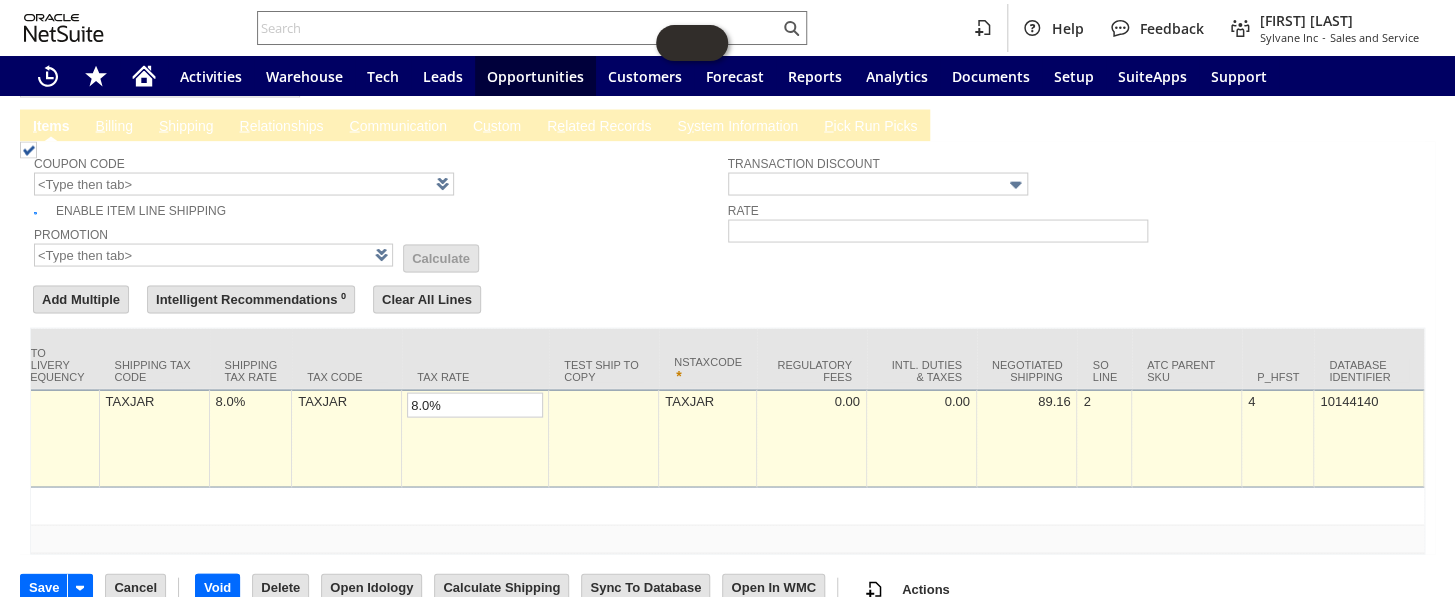 scroll, scrollTop: 0, scrollLeft: 3867, axis: horizontal 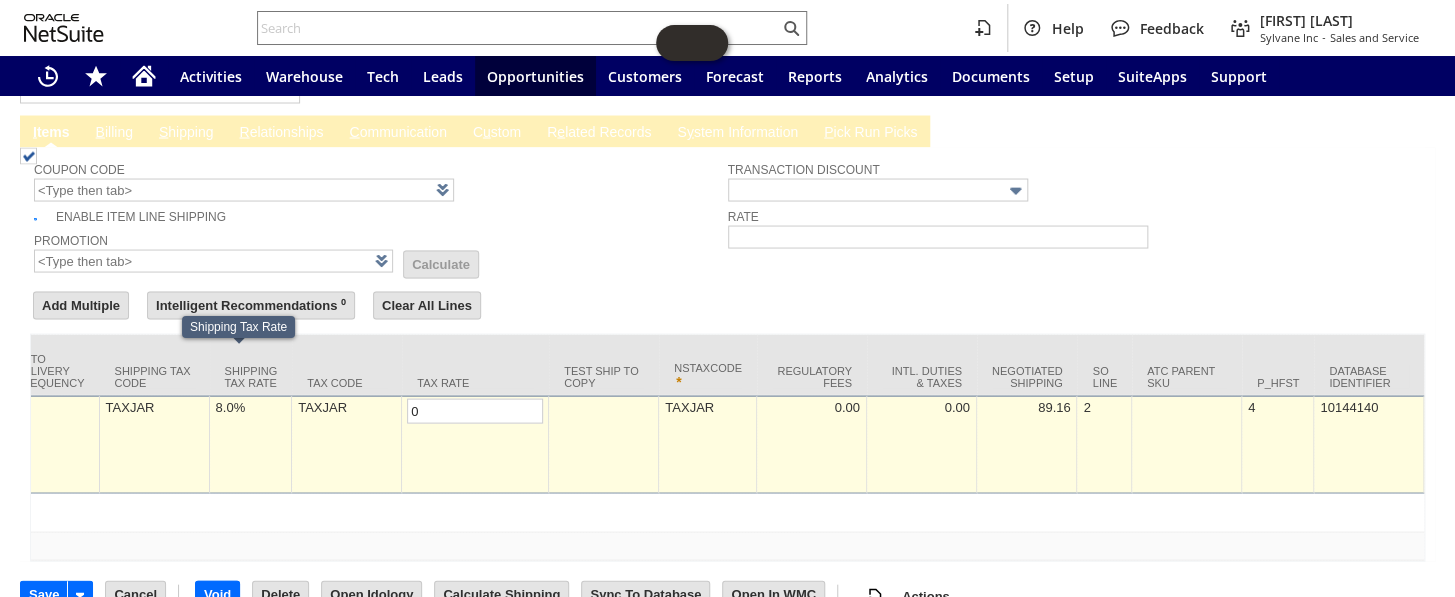 type on "0.0%" 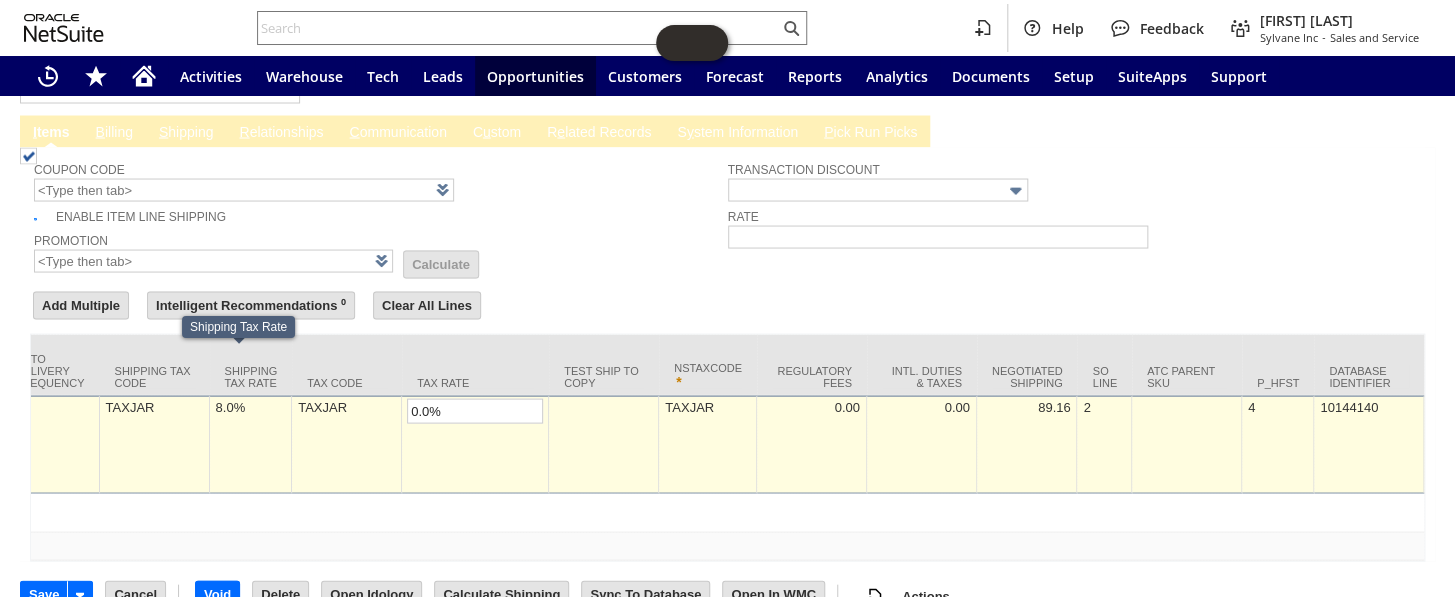 click on "8.0%" at bounding box center (251, 406) 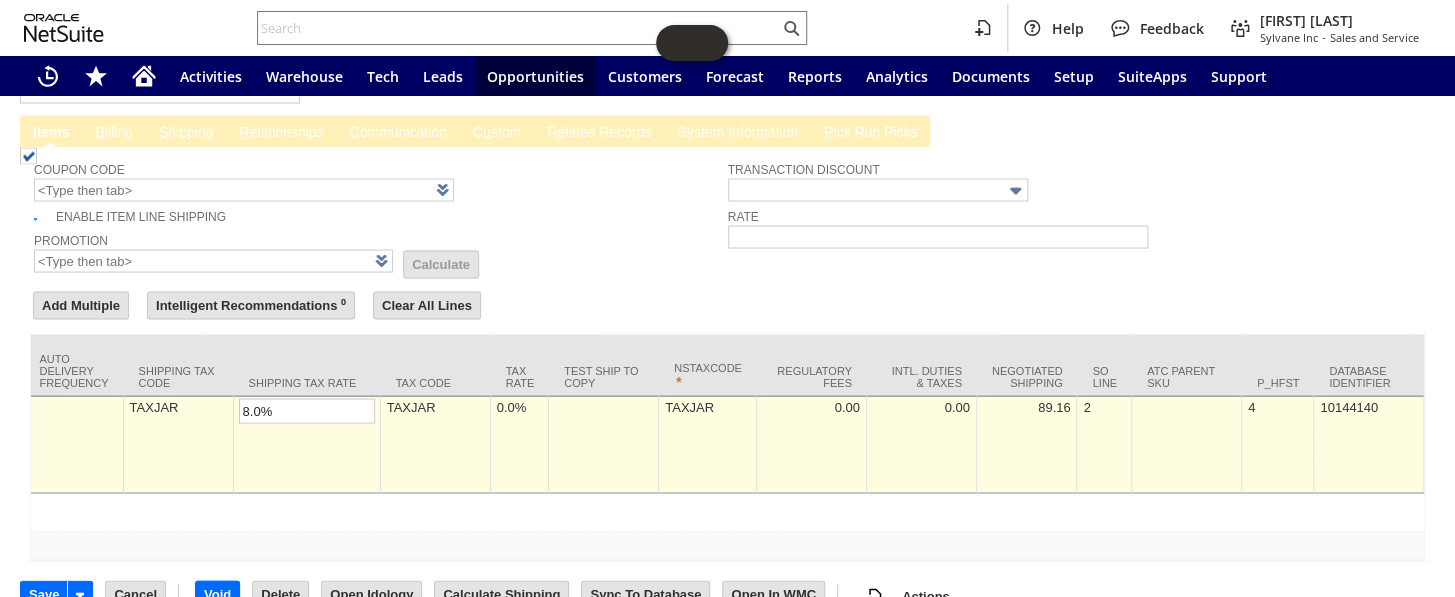 scroll, scrollTop: 0, scrollLeft: 3843, axis: horizontal 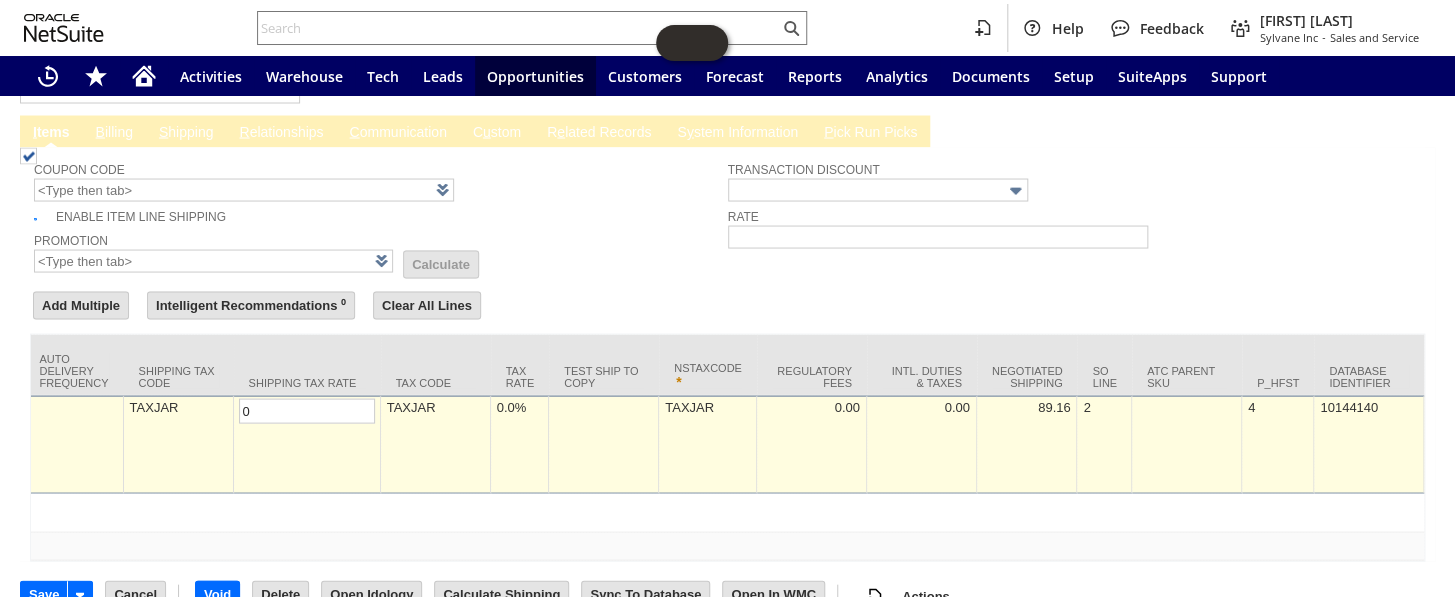 type on "0.0%" 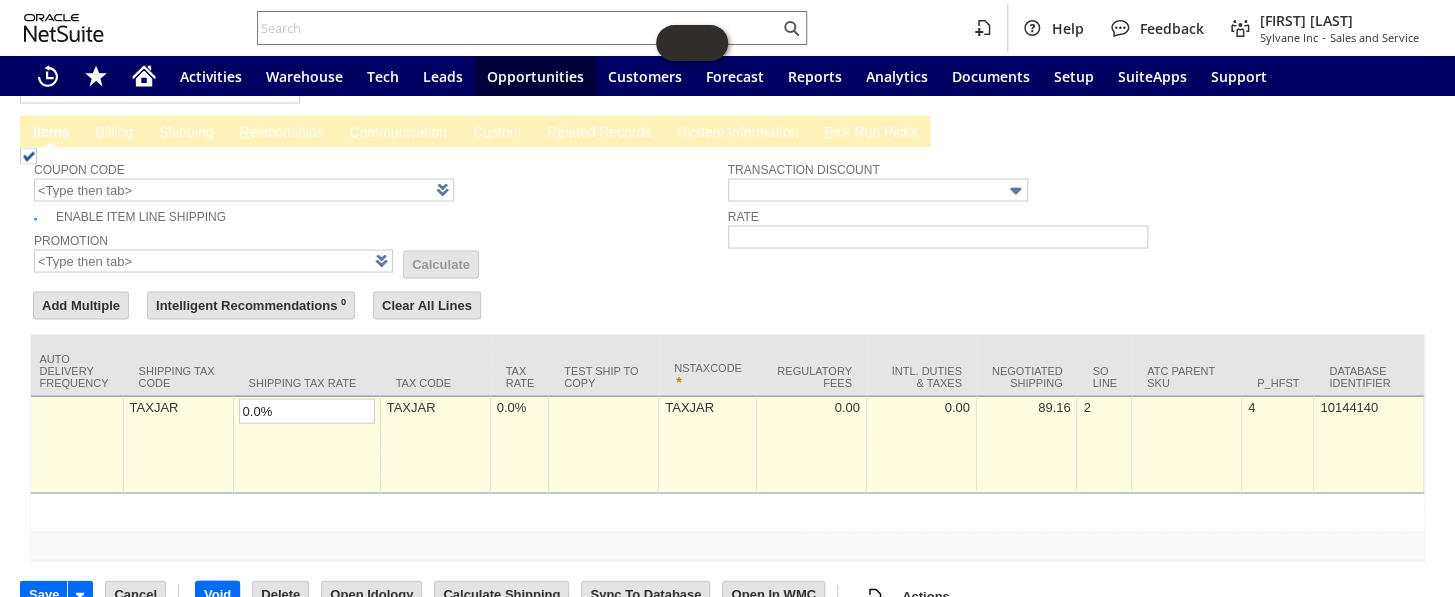 drag, startPoint x: 585, startPoint y: 221, endPoint x: 654, endPoint y: 302, distance: 106.404884 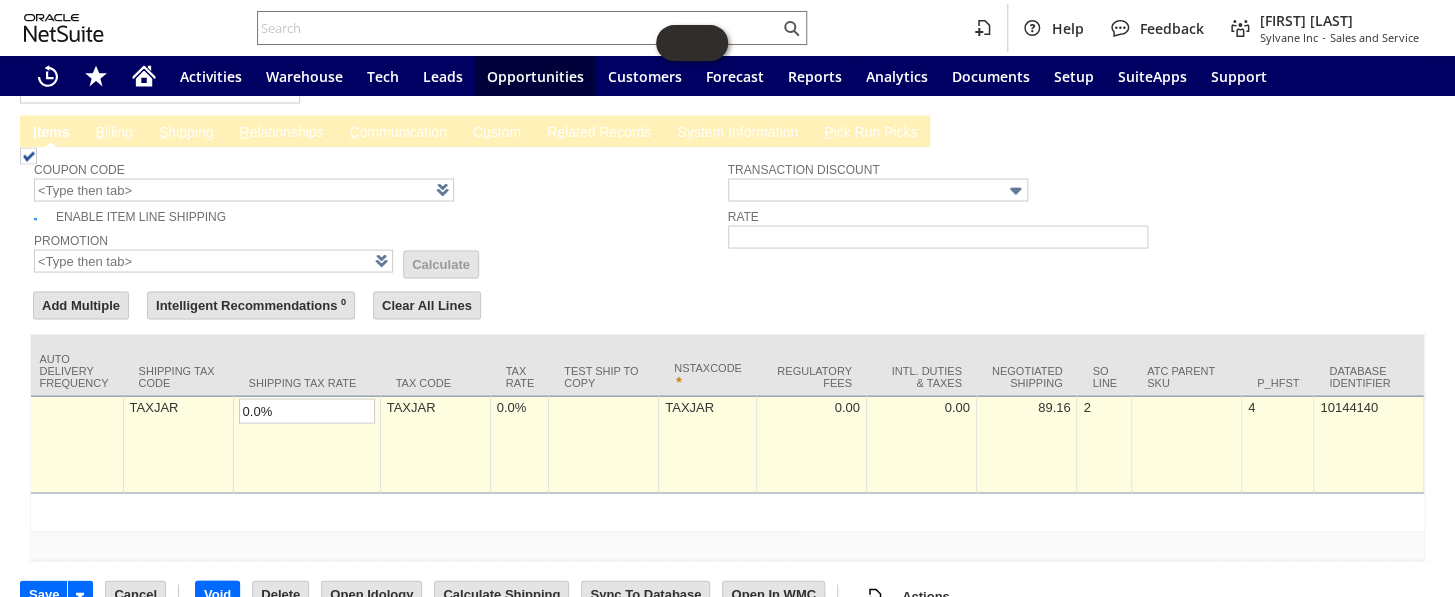 click on "Promotion
List
Calculate" at bounding box center [381, 250] 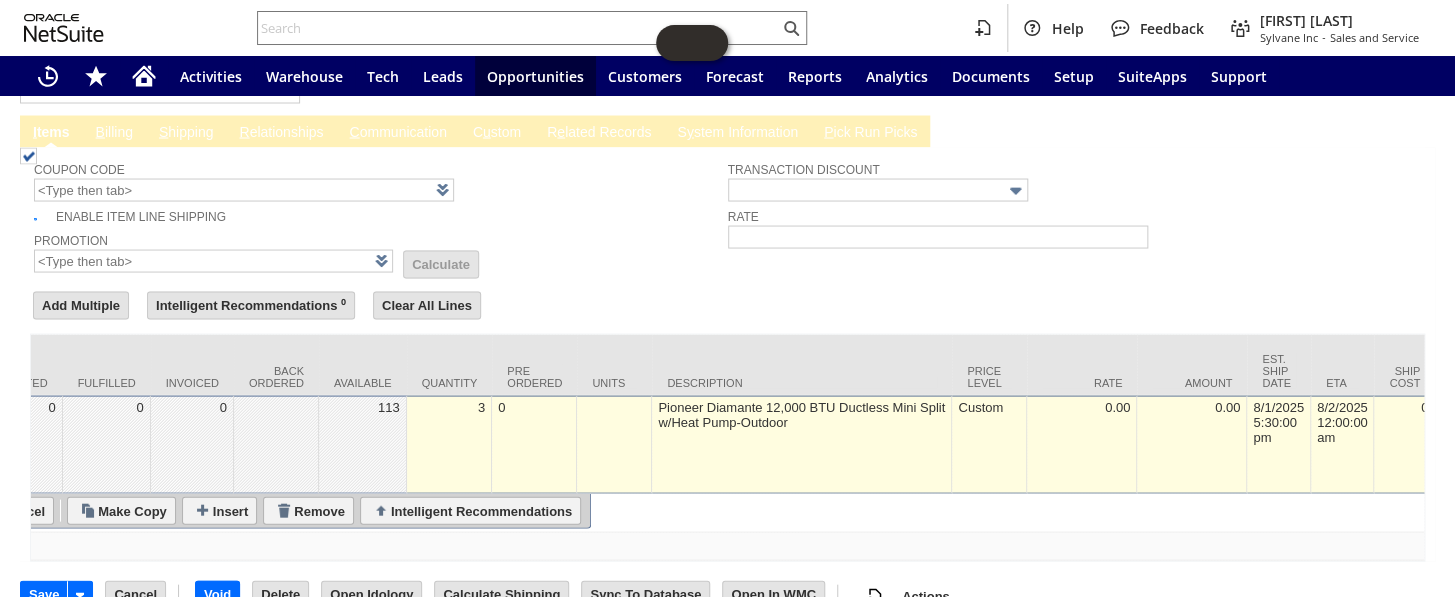 scroll, scrollTop: 0, scrollLeft: 0, axis: both 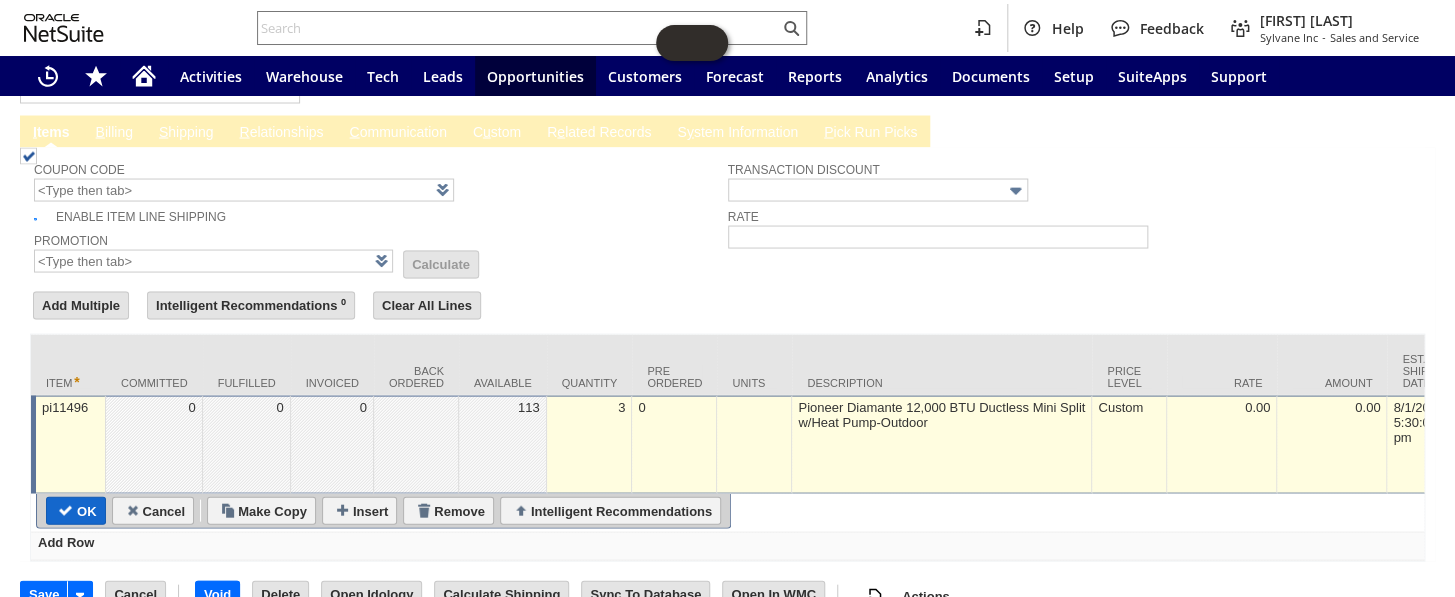 click on "OK" at bounding box center [76, 510] 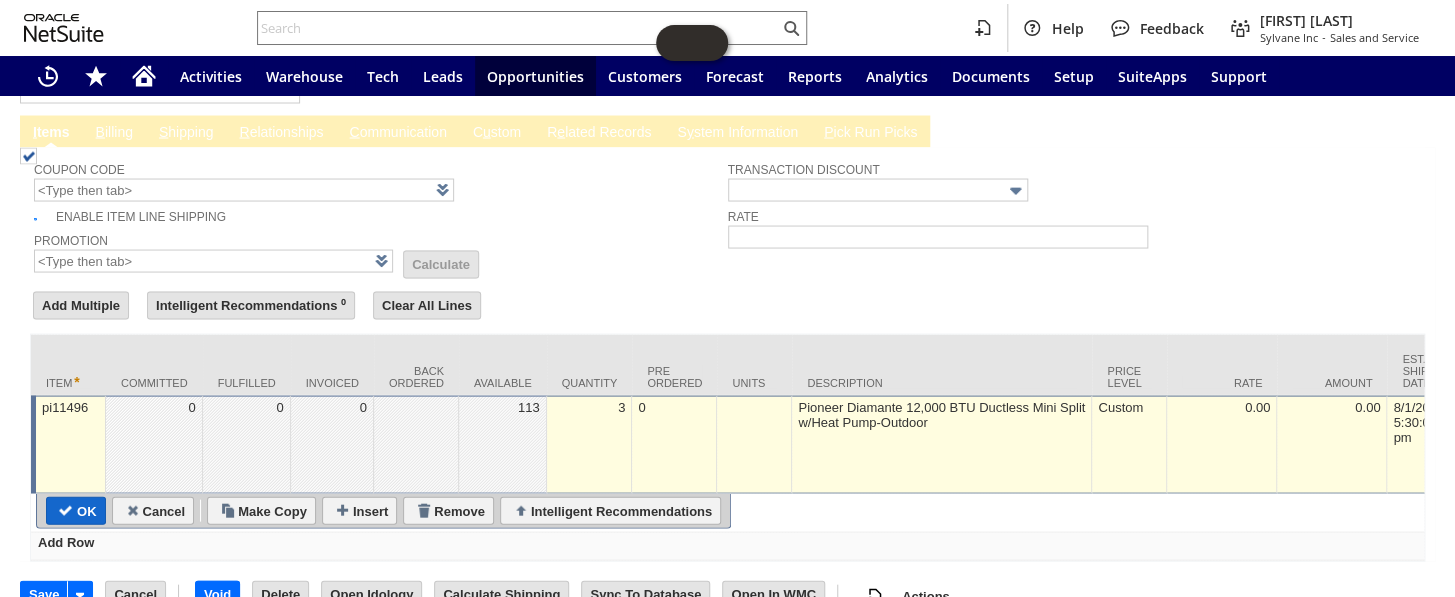 type 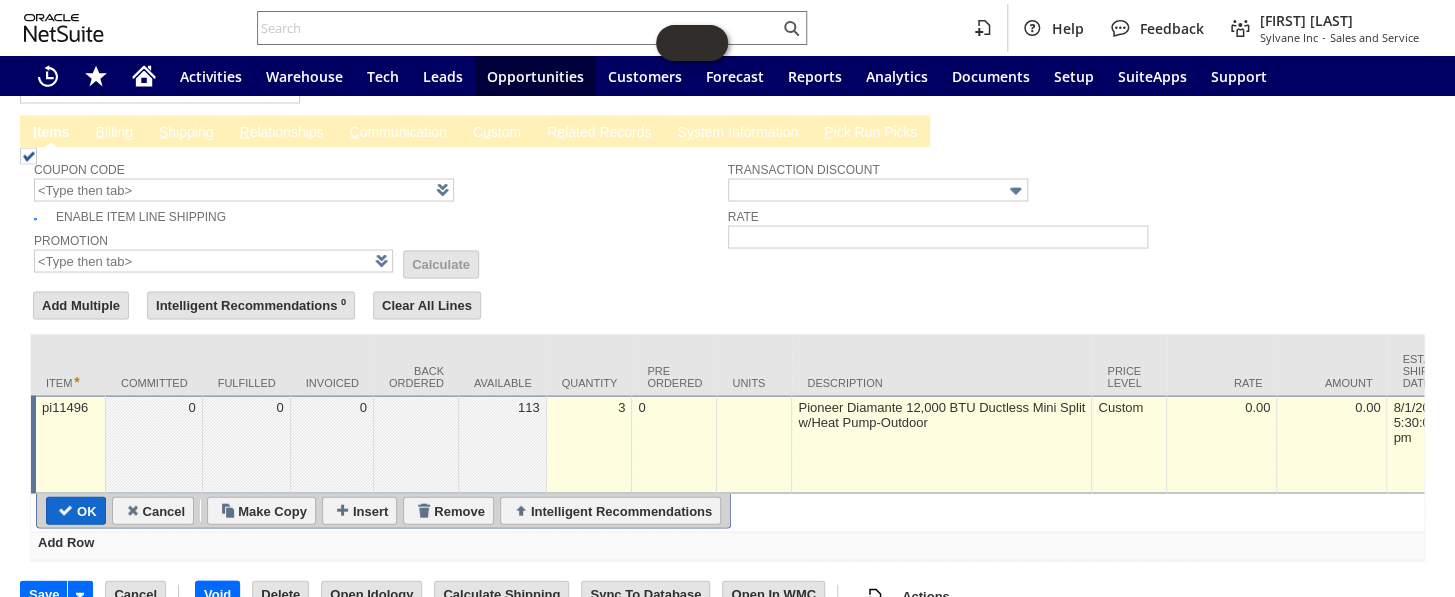 type on "Add" 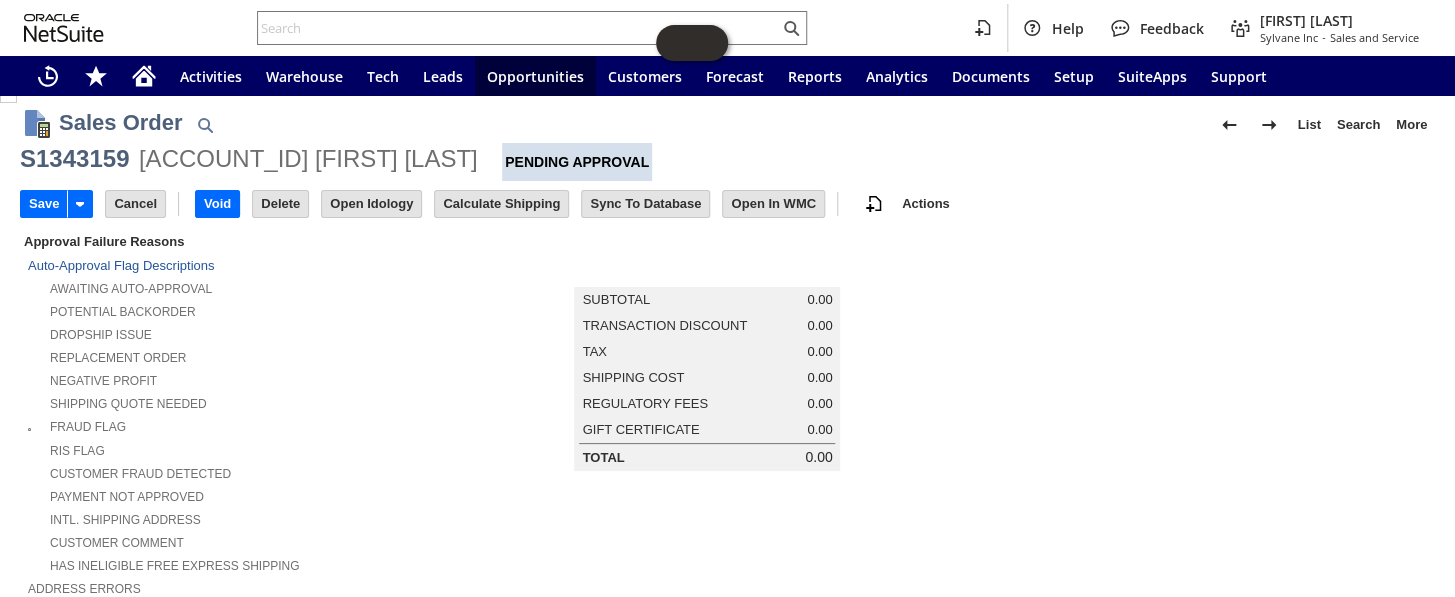 scroll, scrollTop: 0, scrollLeft: 0, axis: both 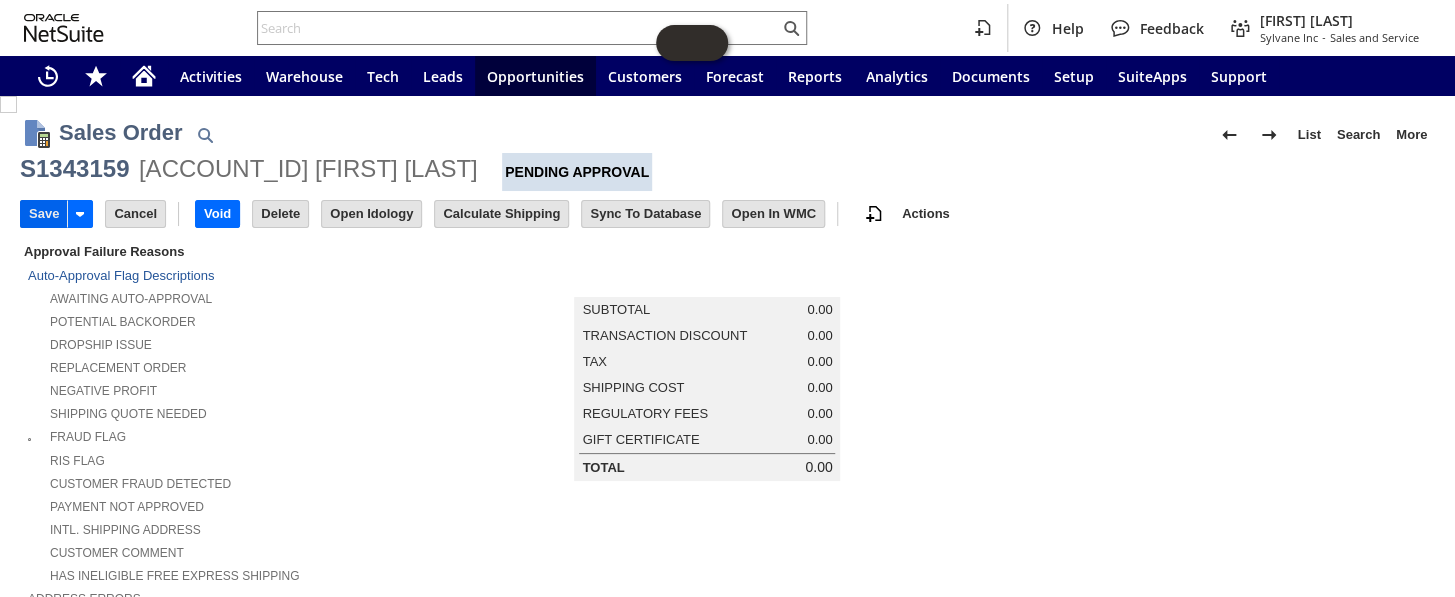 click on "Save" at bounding box center [44, 214] 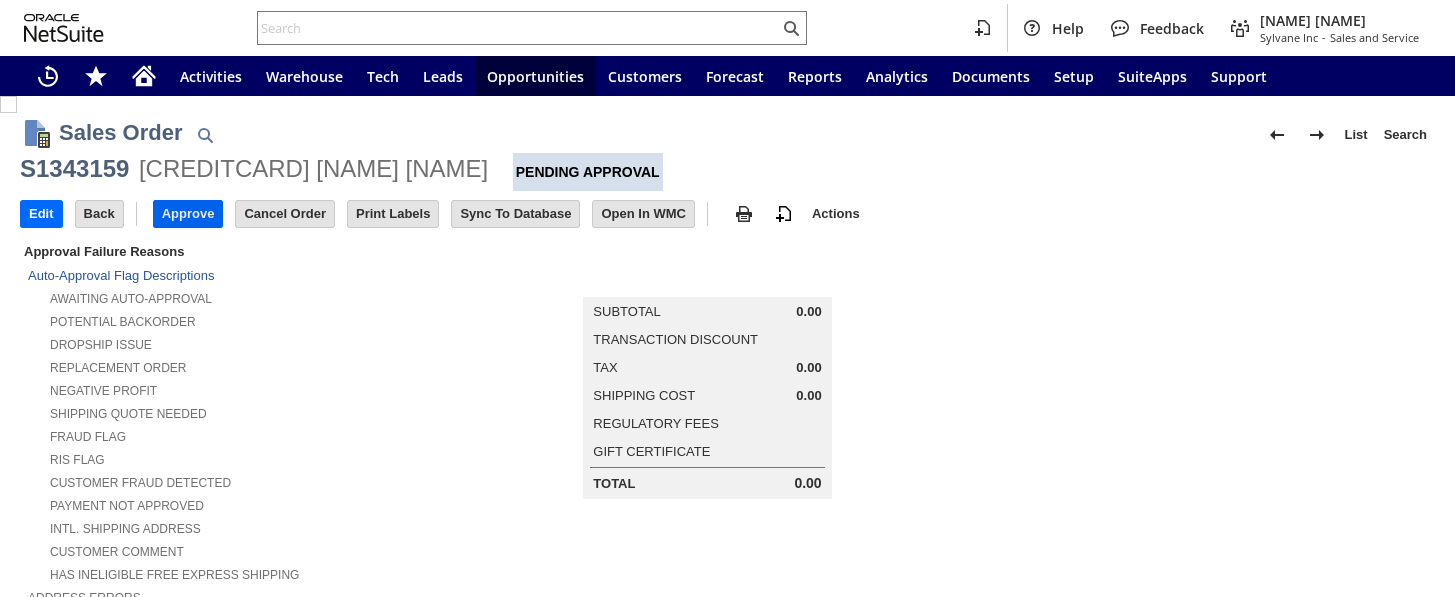 scroll, scrollTop: 0, scrollLeft: 0, axis: both 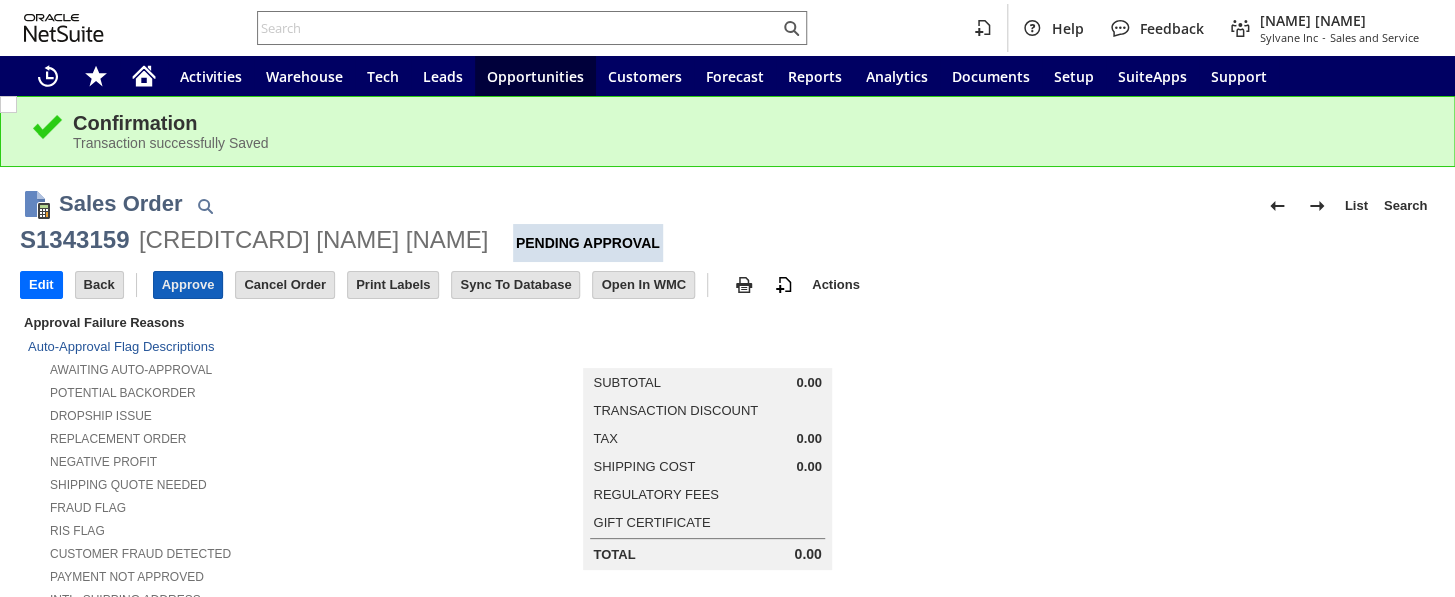 click on "Approve" at bounding box center (188, 285) 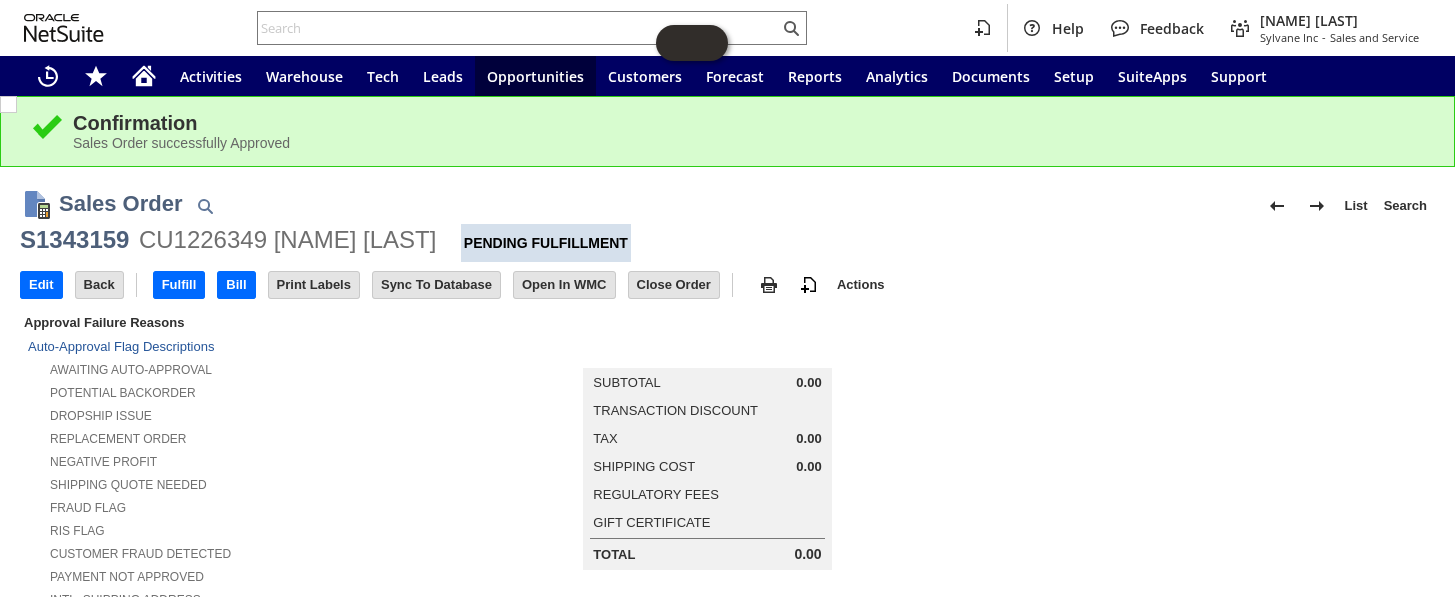 scroll, scrollTop: 0, scrollLeft: 0, axis: both 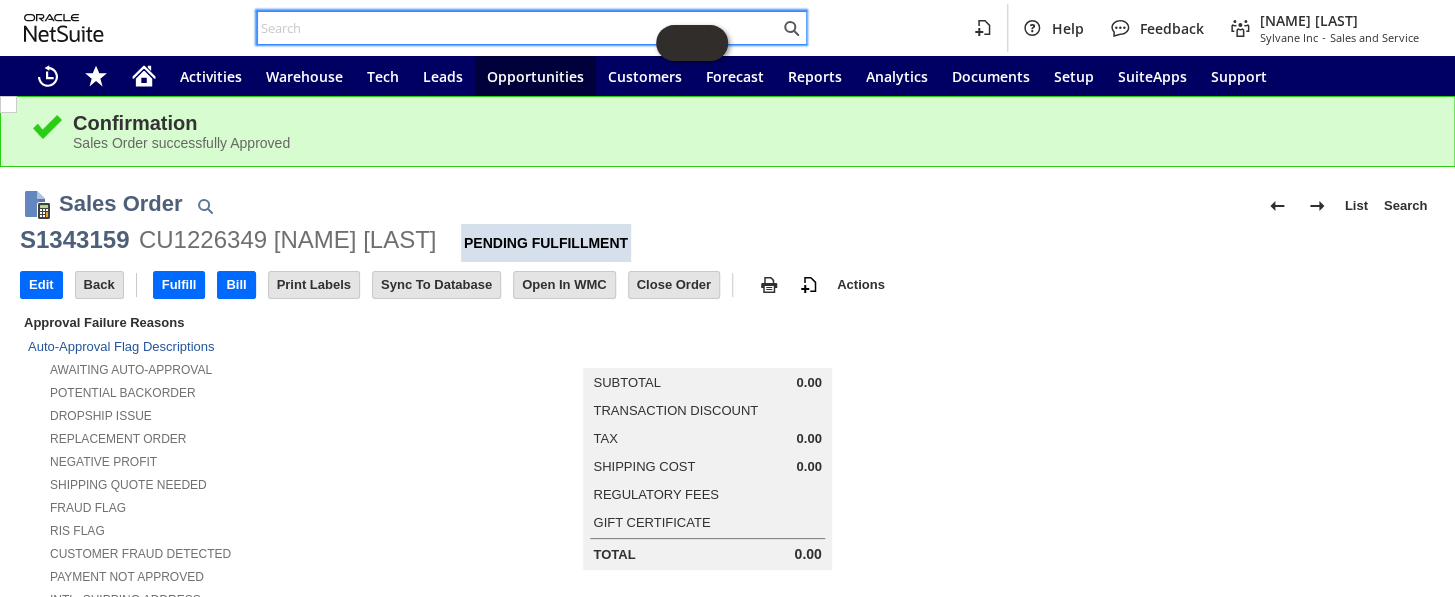click at bounding box center [518, 28] 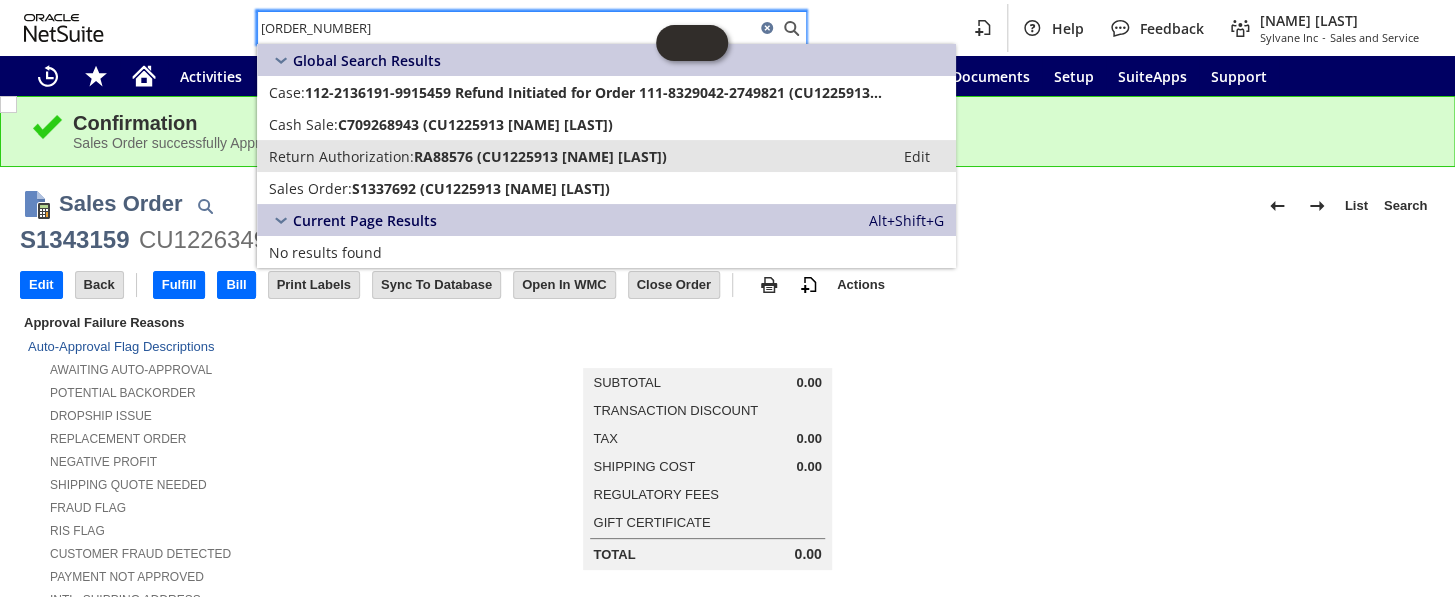 type on "[PHONE]" 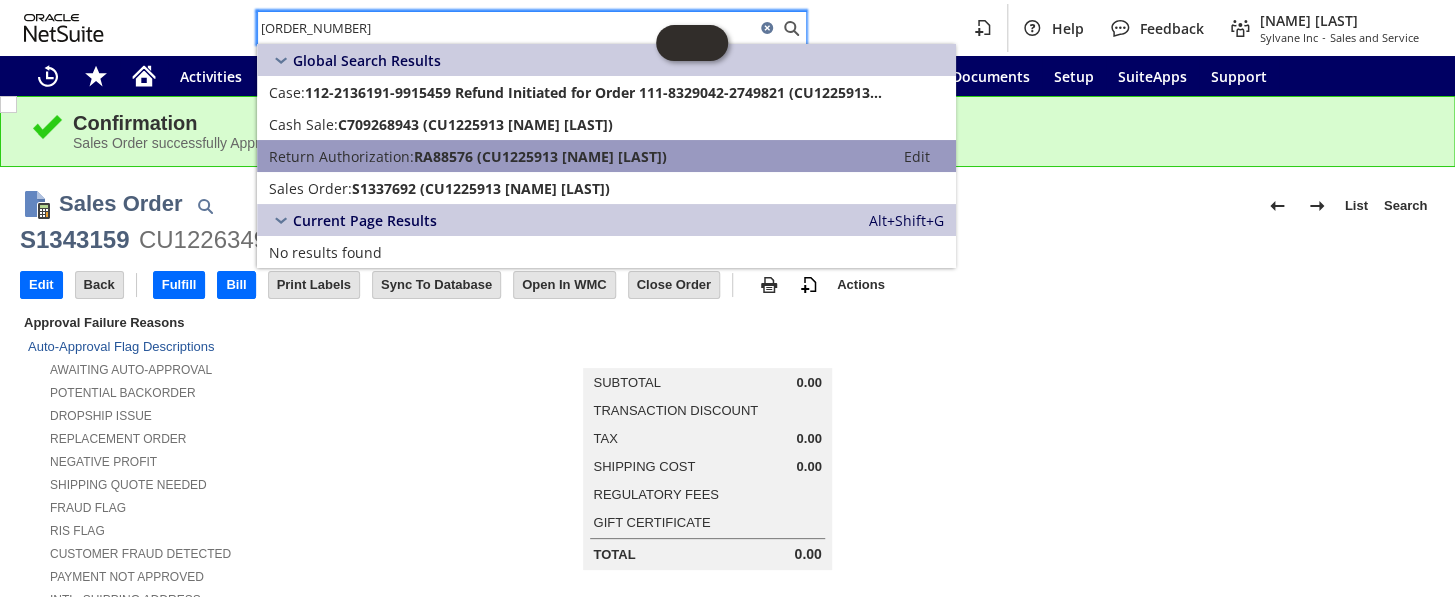 click on "RA88576 (CU1225913 Kelly bowman)" at bounding box center (540, 156) 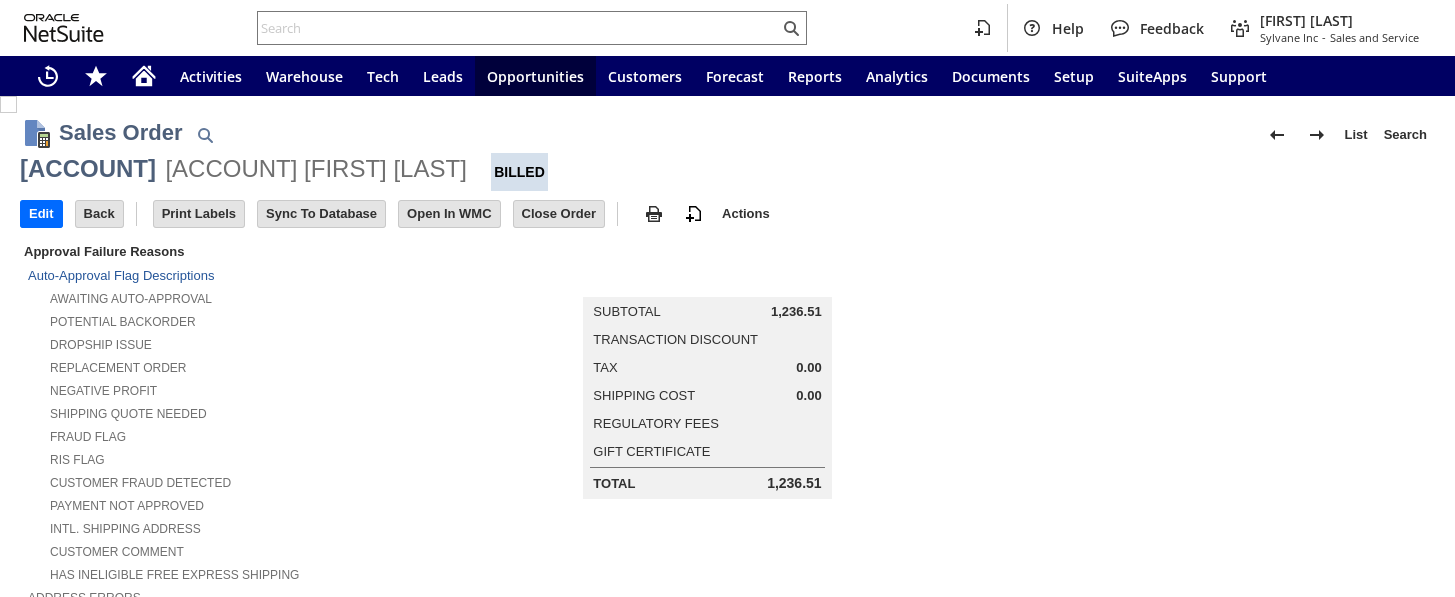 scroll, scrollTop: 0, scrollLeft: 0, axis: both 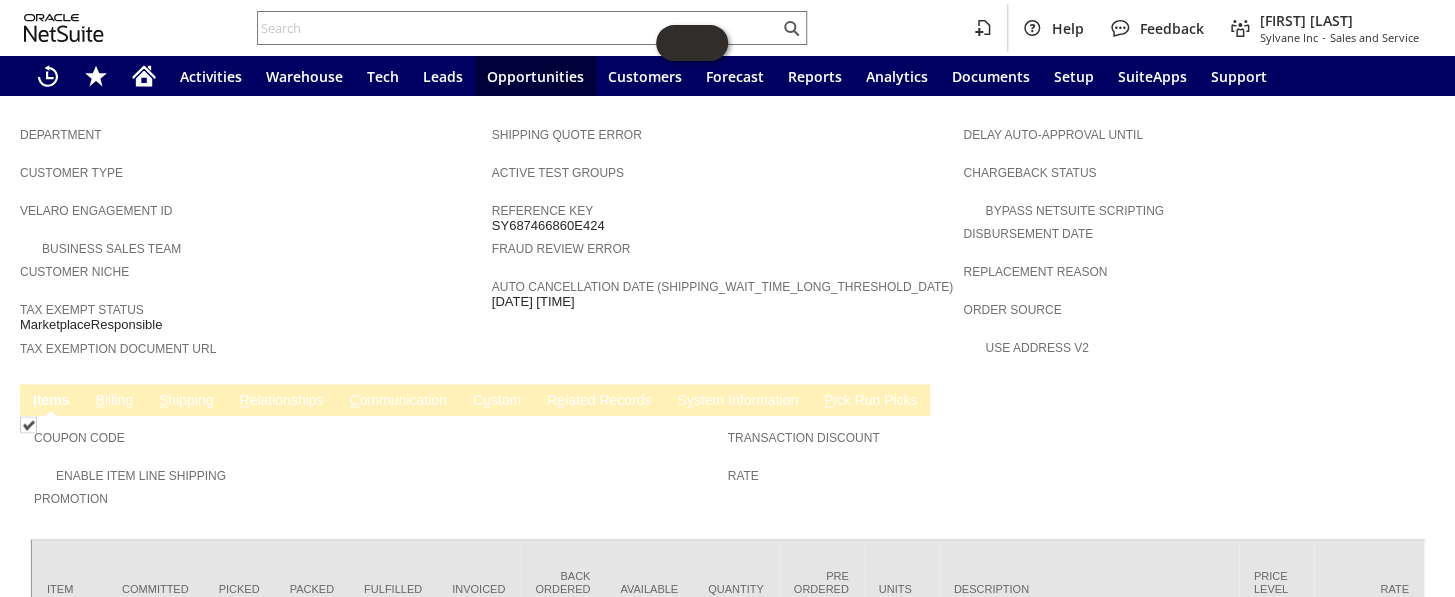 click on "S hipping" at bounding box center [186, 400] 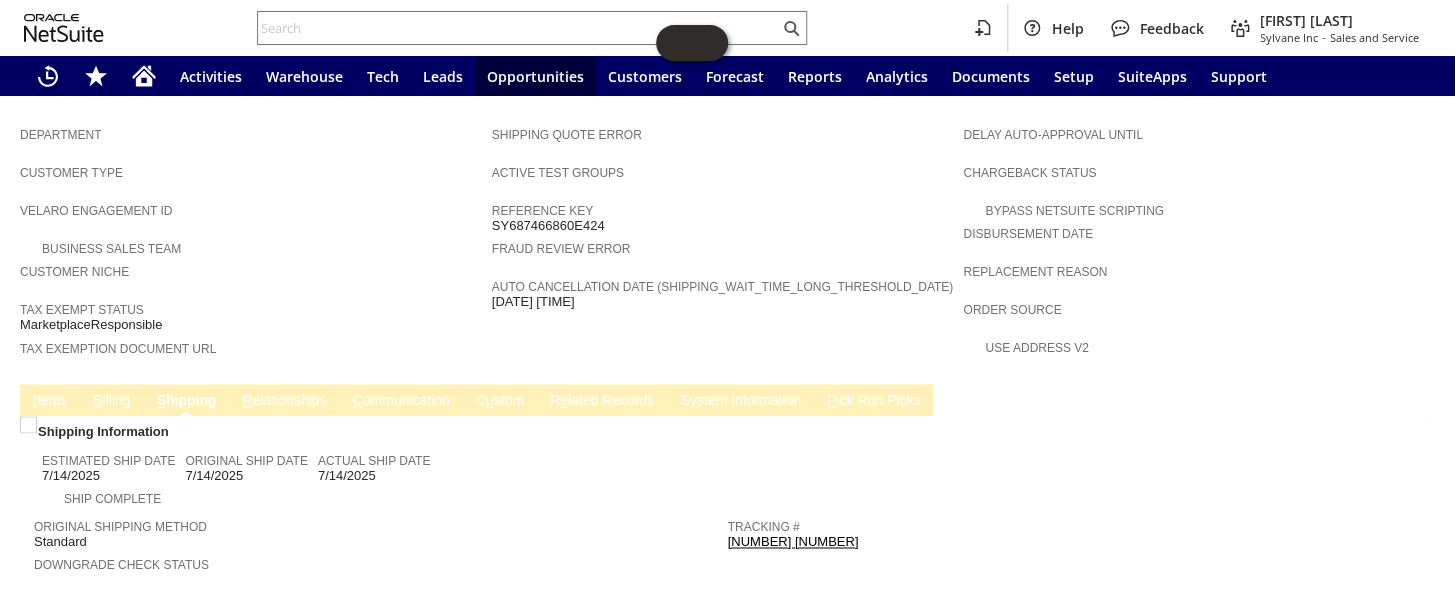 click on "882772802634 882773367211" at bounding box center [793, 541] 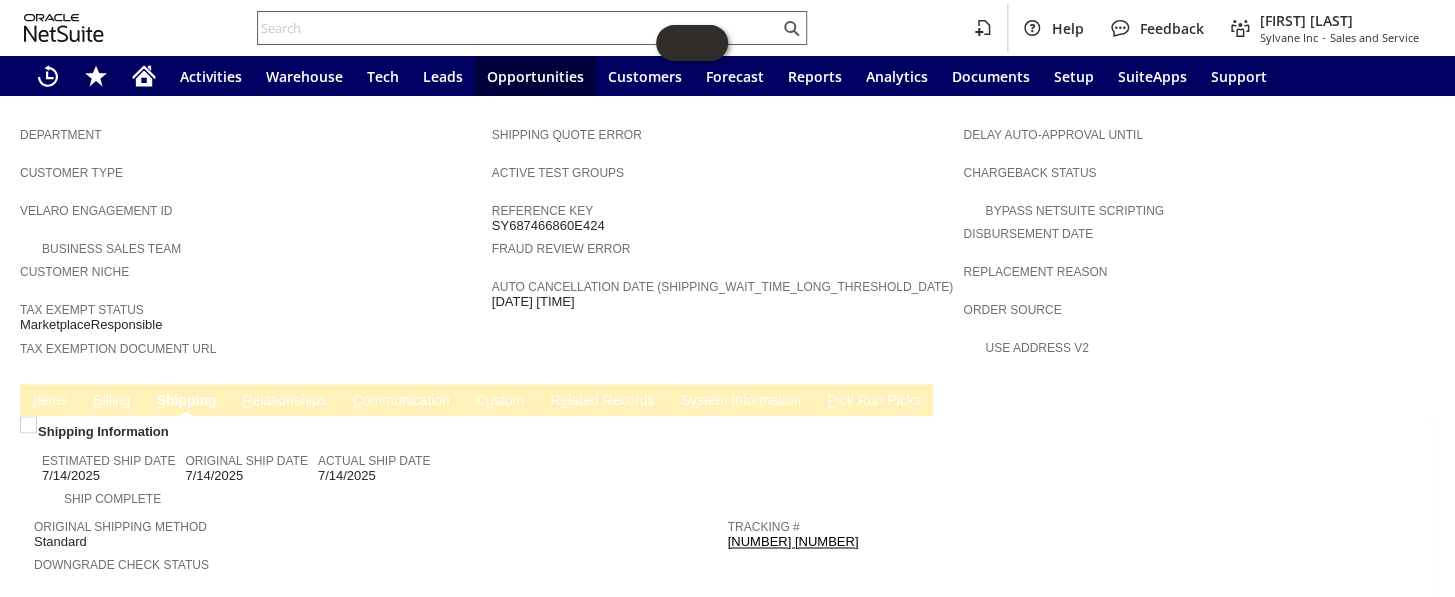 click at bounding box center [518, 28] 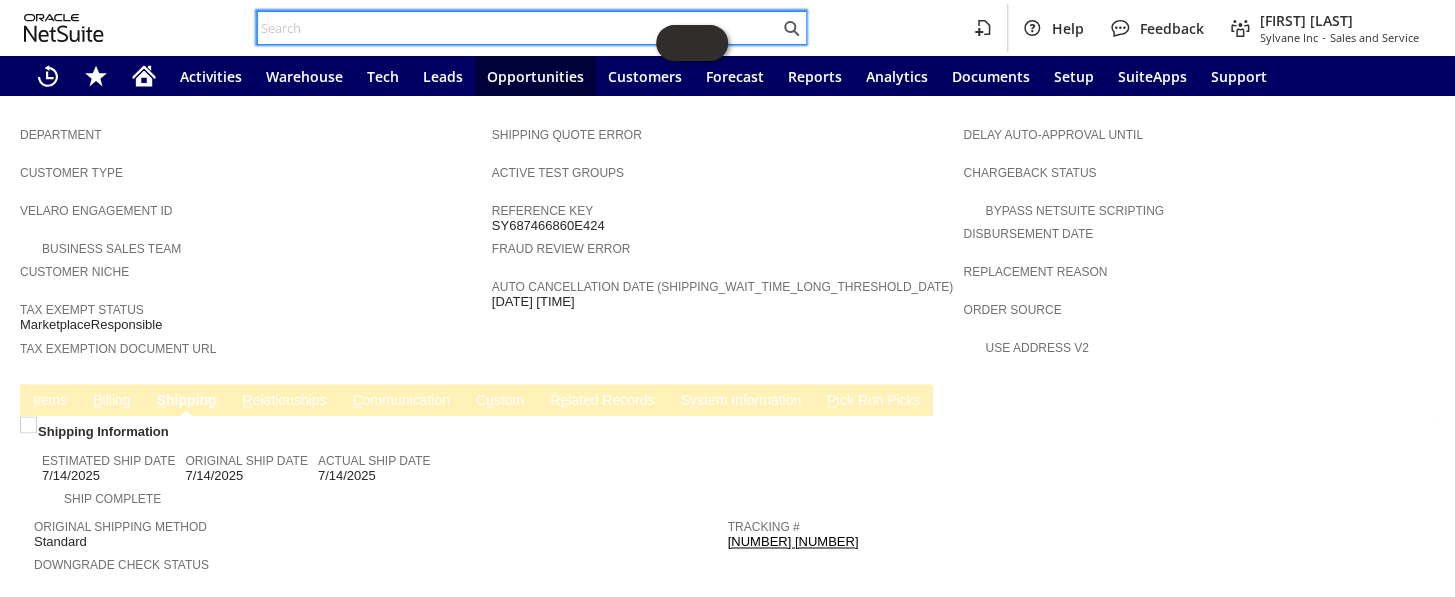 paste on "114-5079840-6081845" 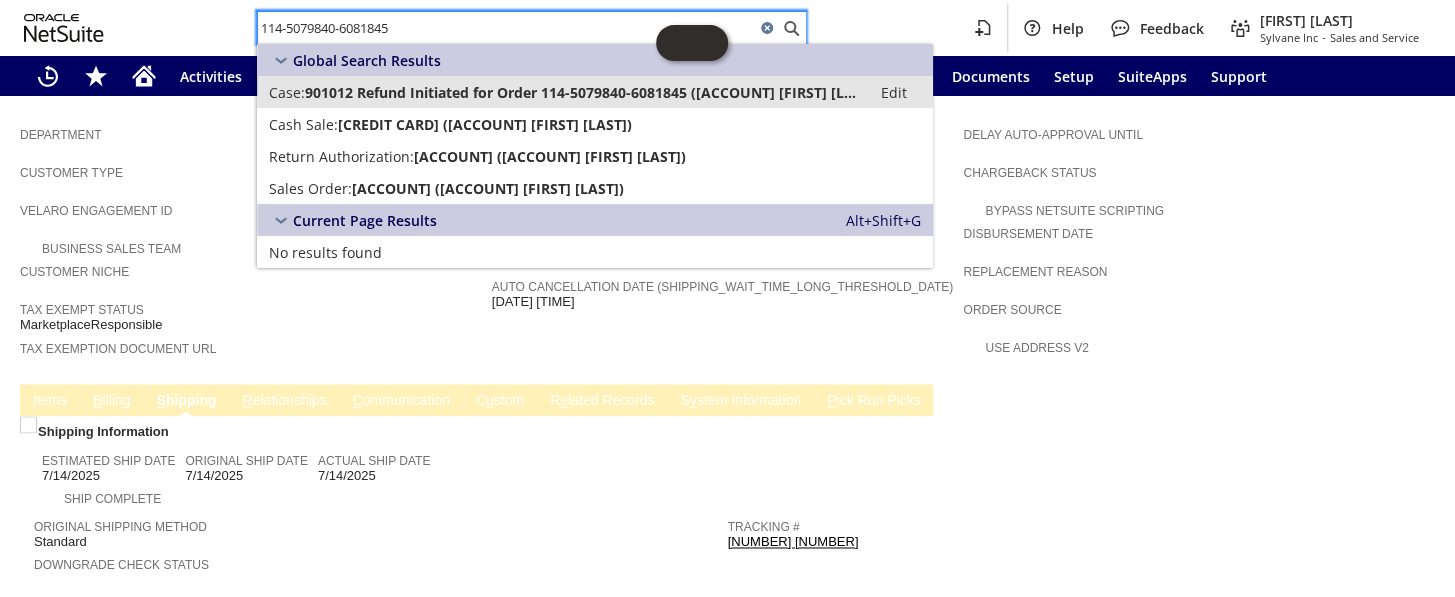 type on "114-5079840-6081845" 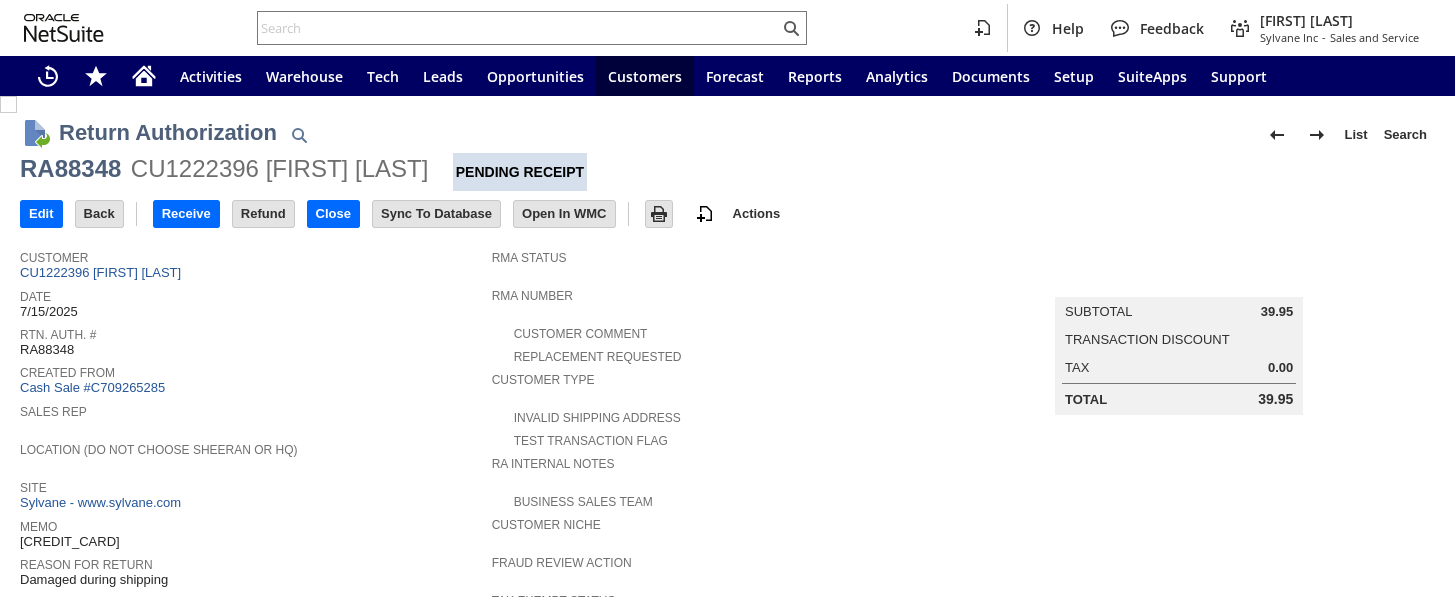 scroll, scrollTop: 0, scrollLeft: 0, axis: both 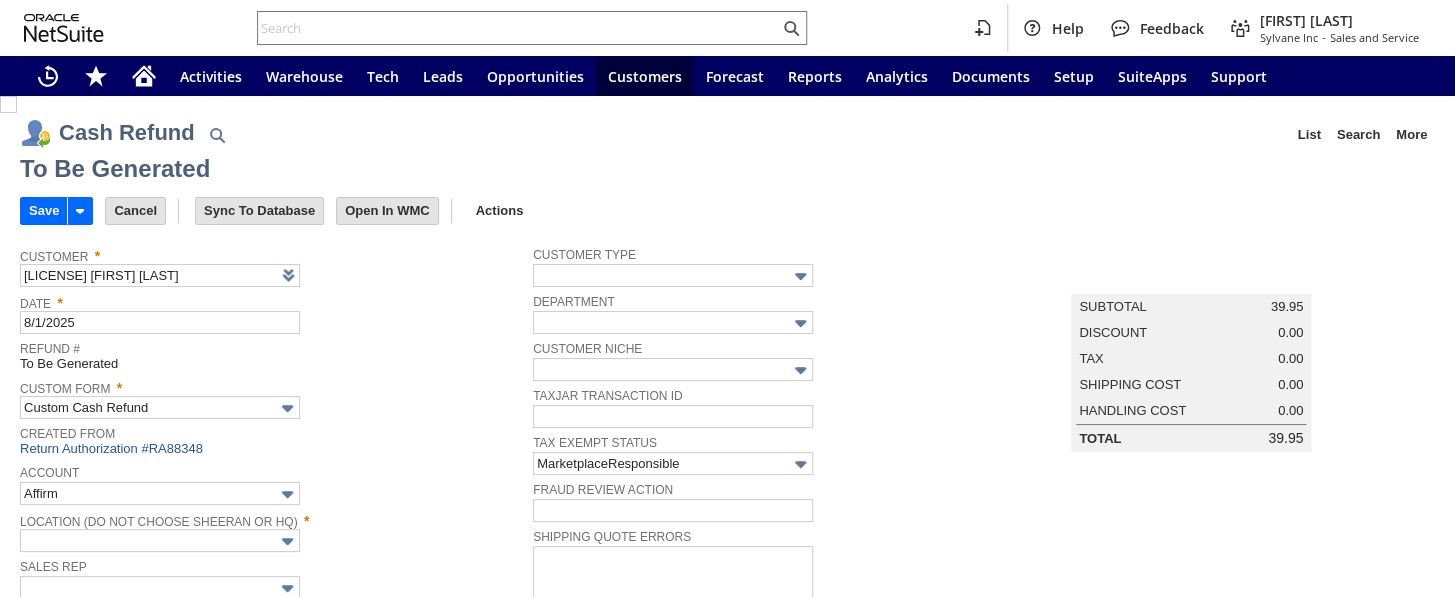type on "Amazon Undeposited Funds" 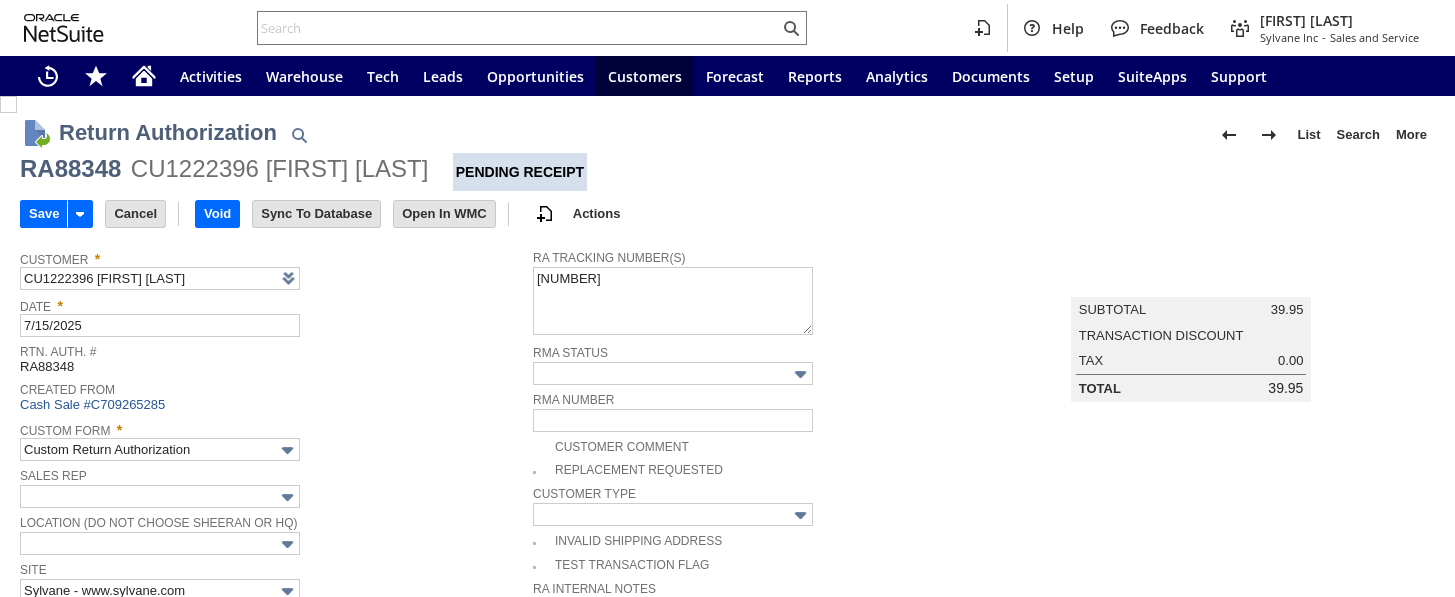 scroll, scrollTop: 0, scrollLeft: 0, axis: both 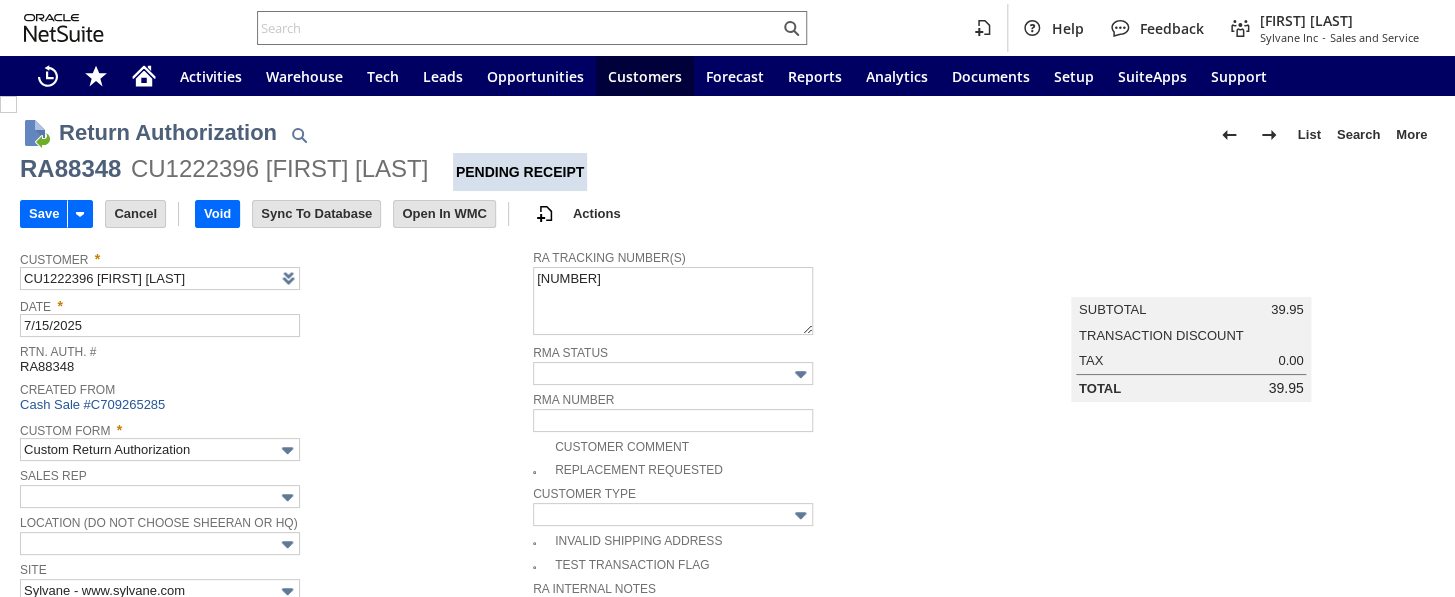 type on "Add" 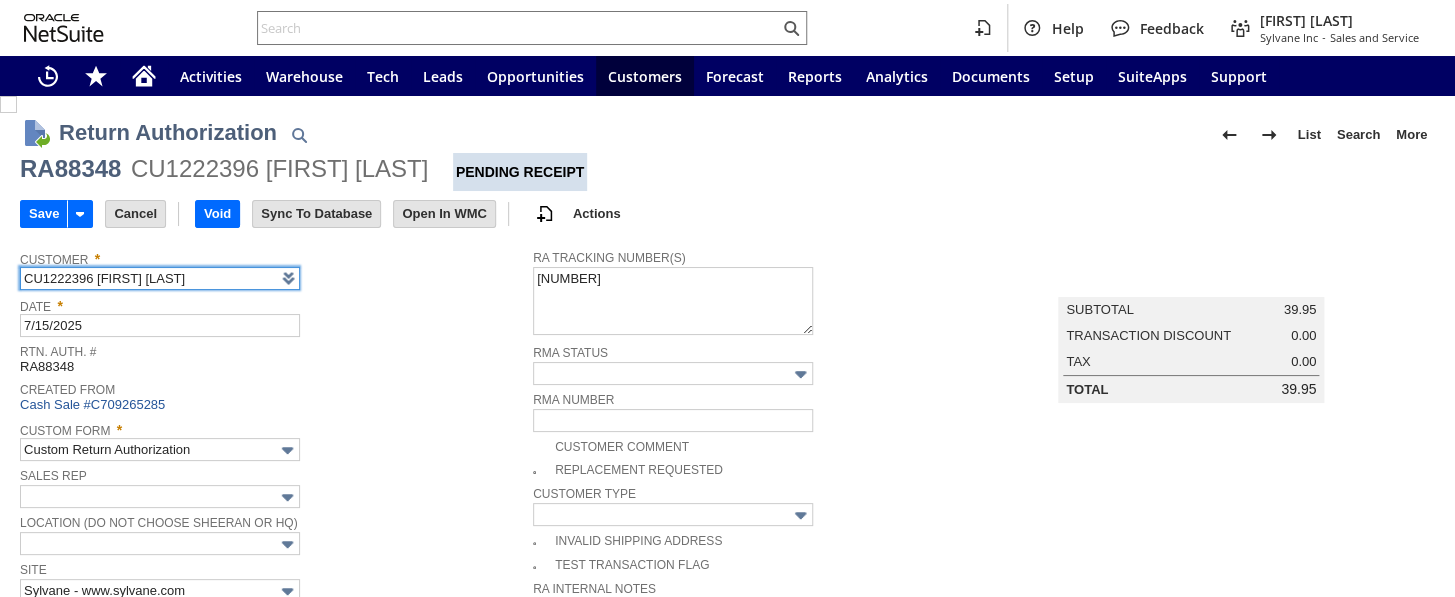click on "[ORDER_ID]" at bounding box center [160, 637] 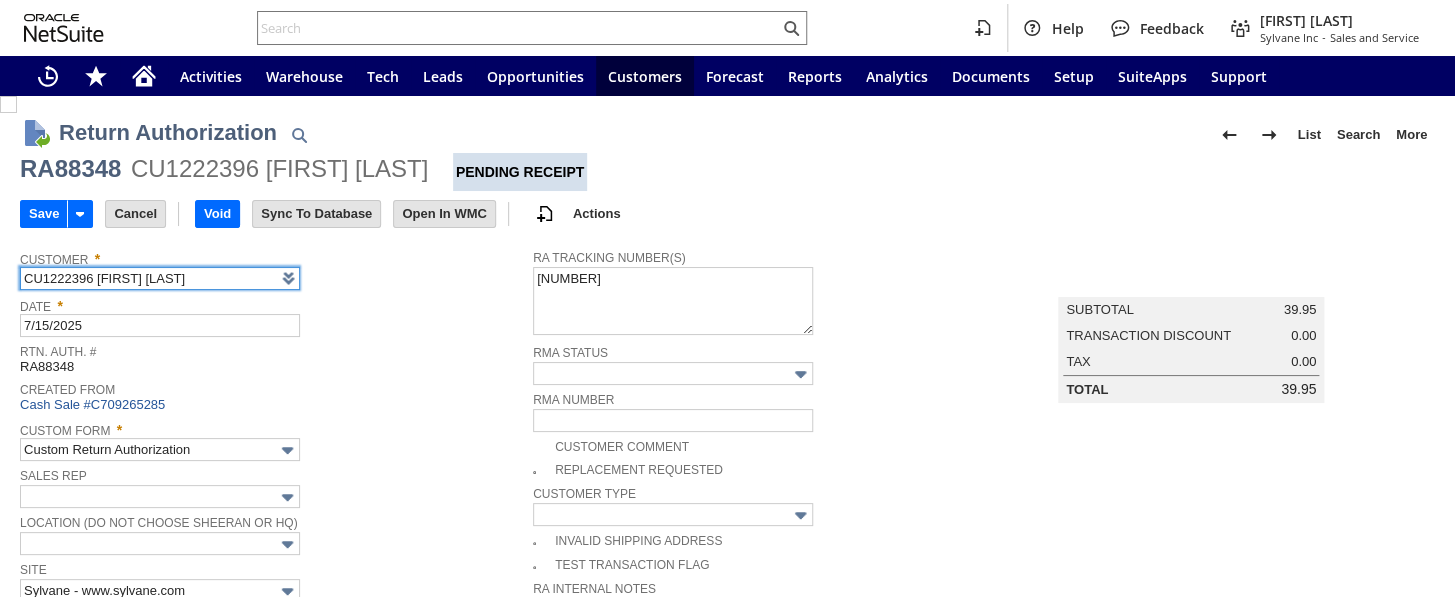 scroll, scrollTop: 170, scrollLeft: 0, axis: vertical 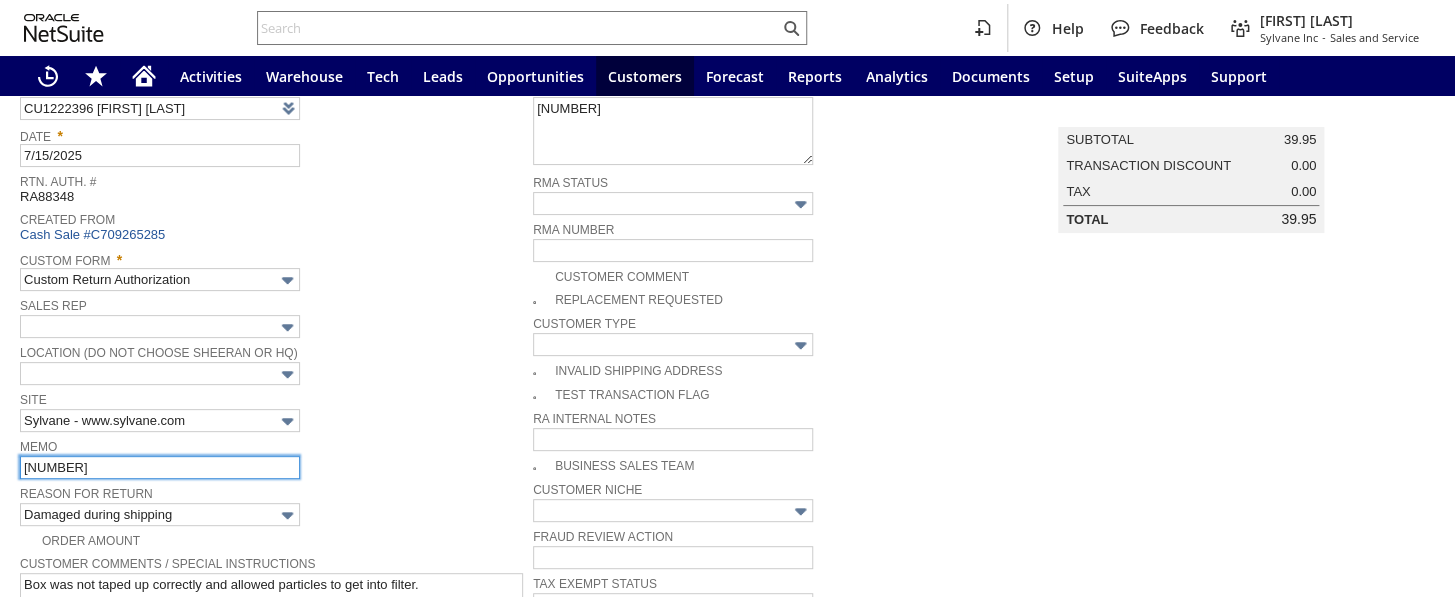 click on "[ORDER_ID]" at bounding box center [160, 467] 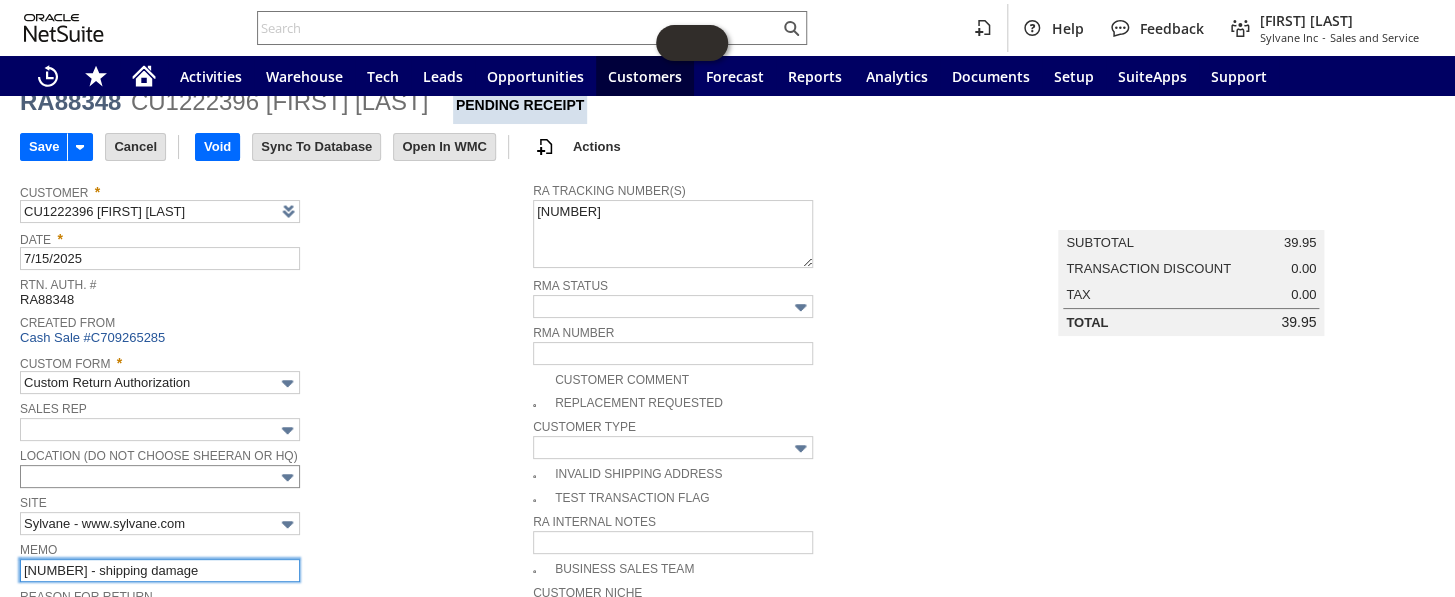 scroll, scrollTop: 0, scrollLeft: 0, axis: both 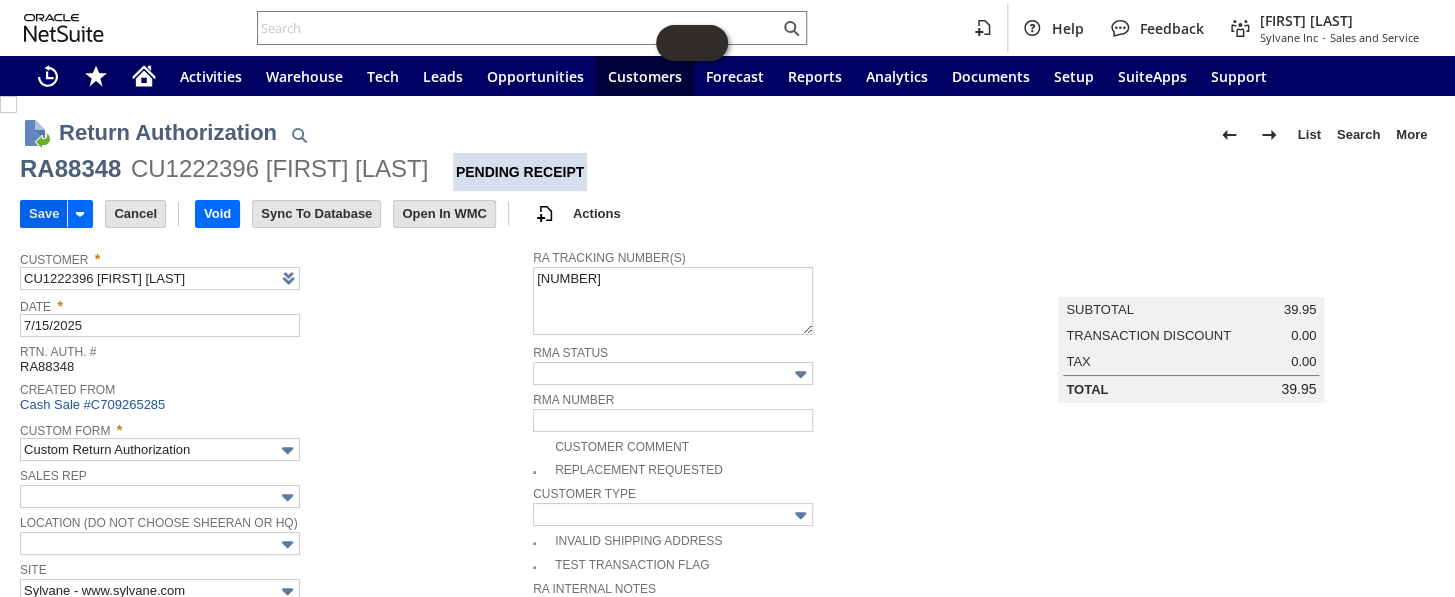 type on "[TRACKING_NUMBER] - shipping damage" 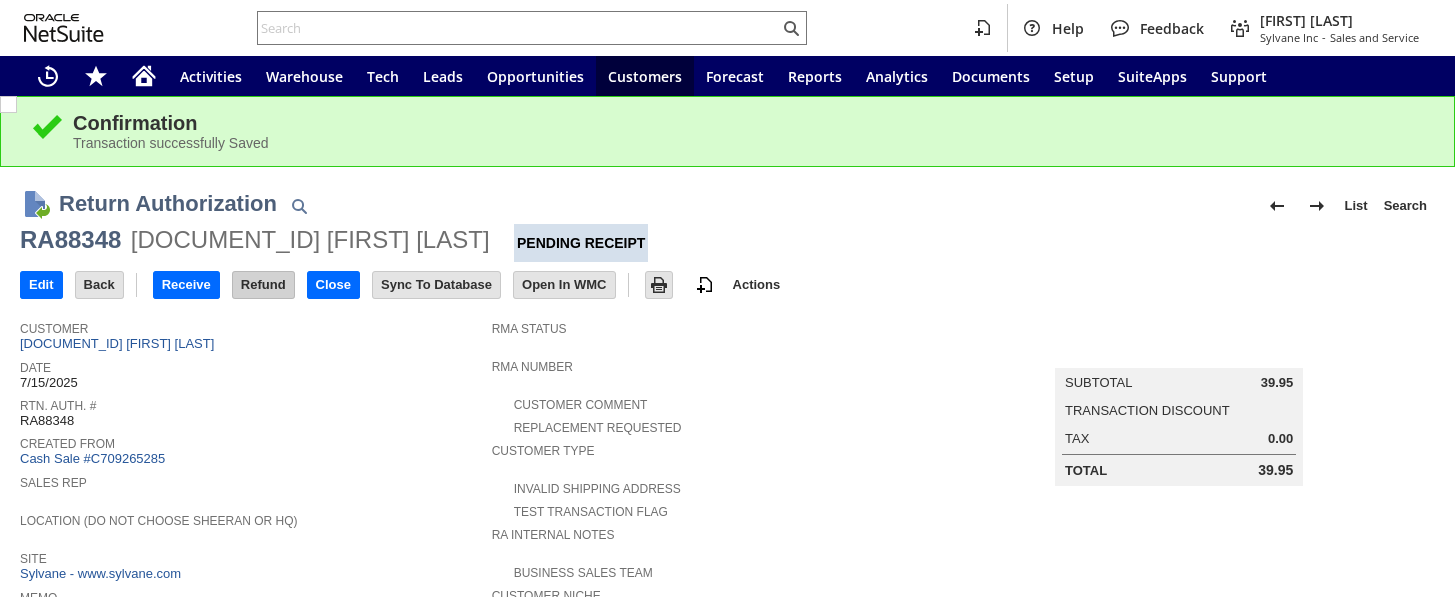 scroll, scrollTop: 0, scrollLeft: 0, axis: both 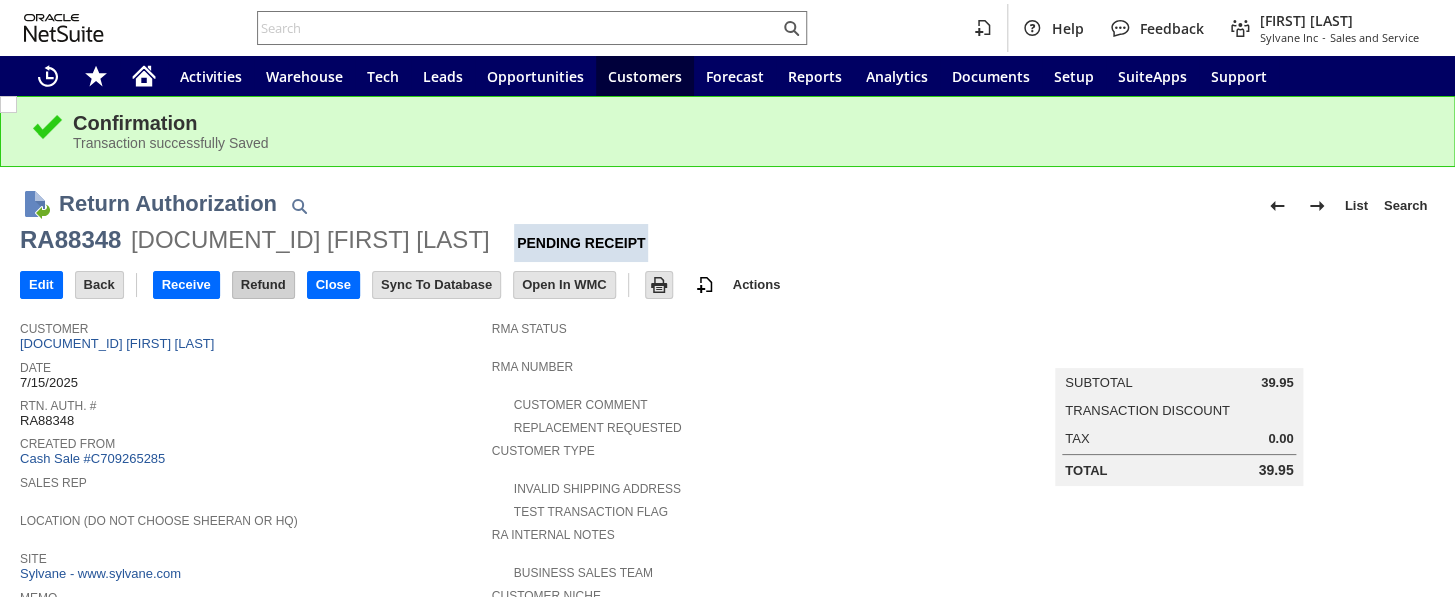 click on "Refund" at bounding box center [263, 285] 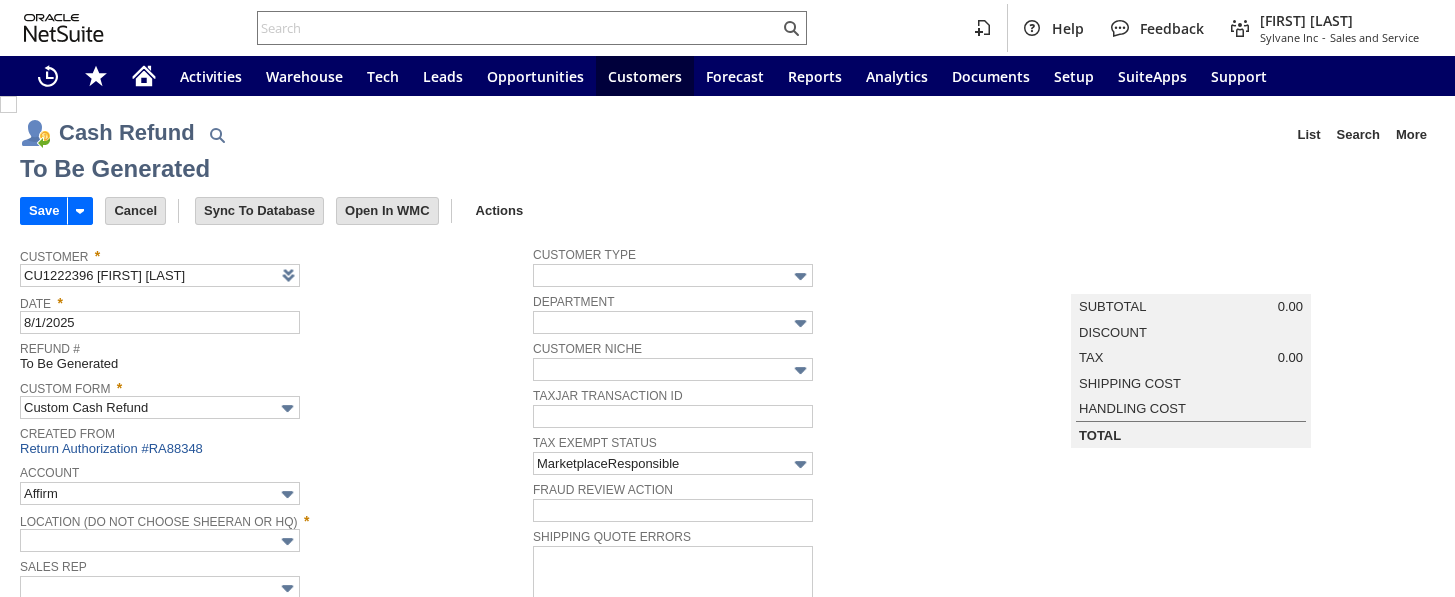 scroll, scrollTop: 0, scrollLeft: 0, axis: both 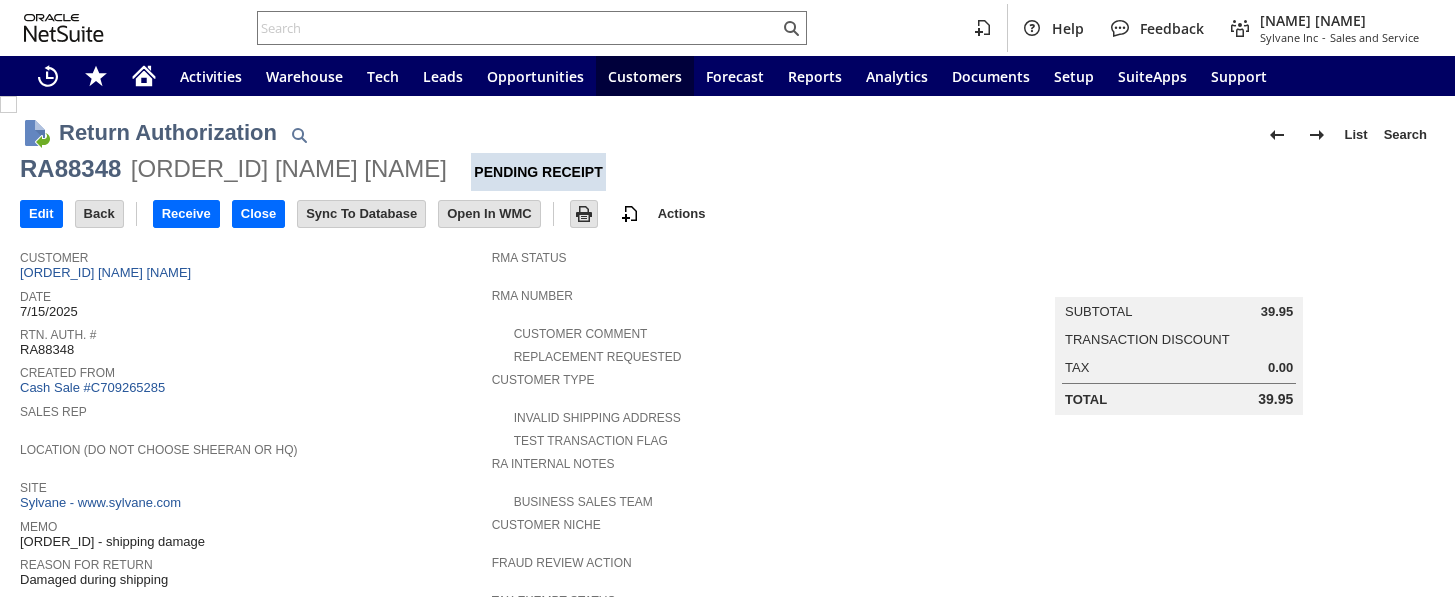 click on "Close" at bounding box center [258, 214] 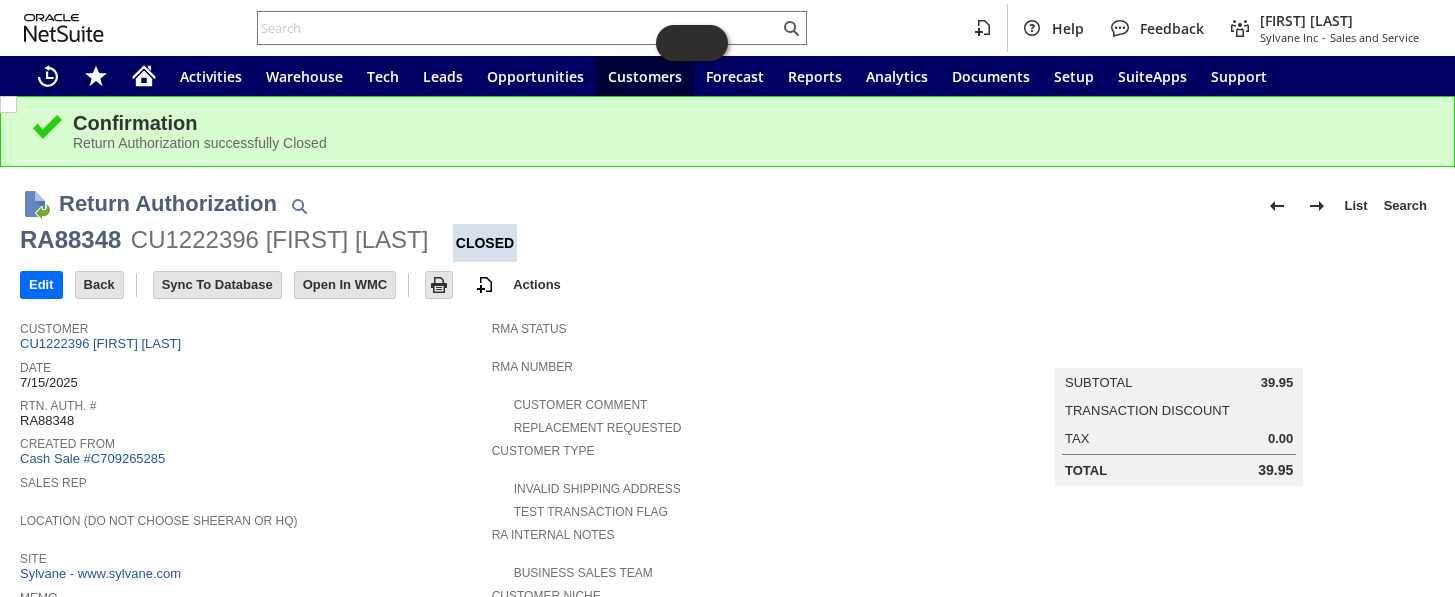 scroll, scrollTop: 0, scrollLeft: 0, axis: both 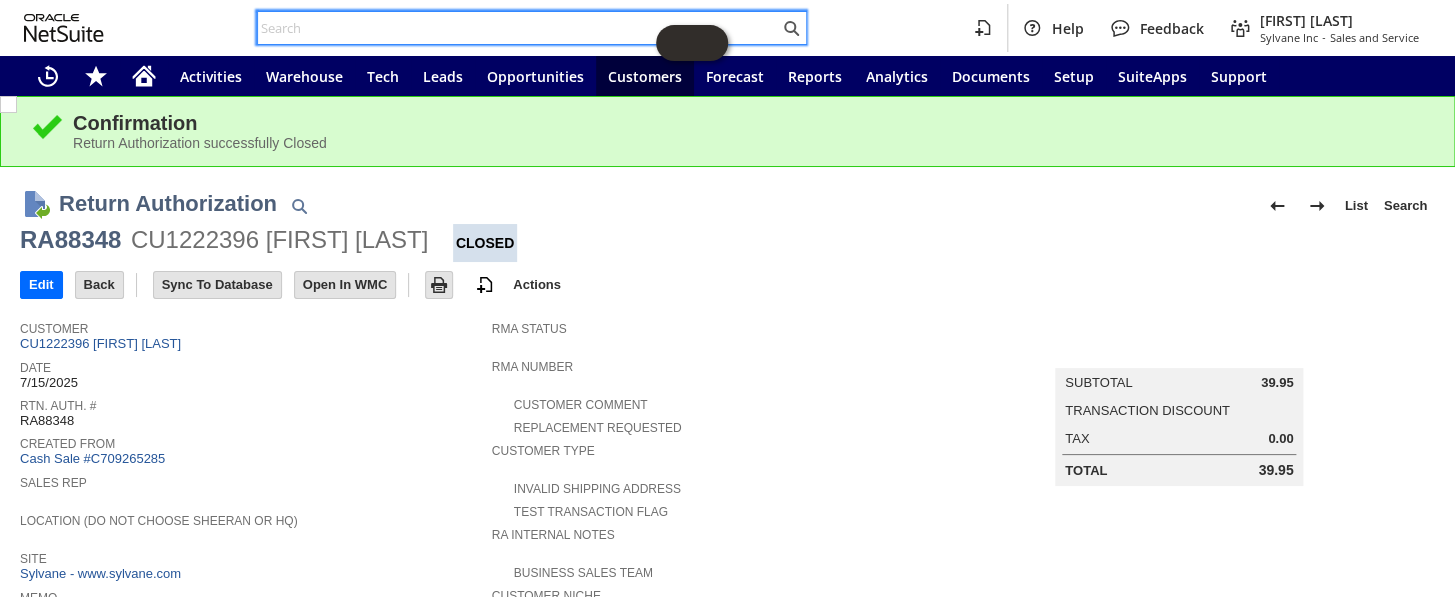 click at bounding box center (518, 28) 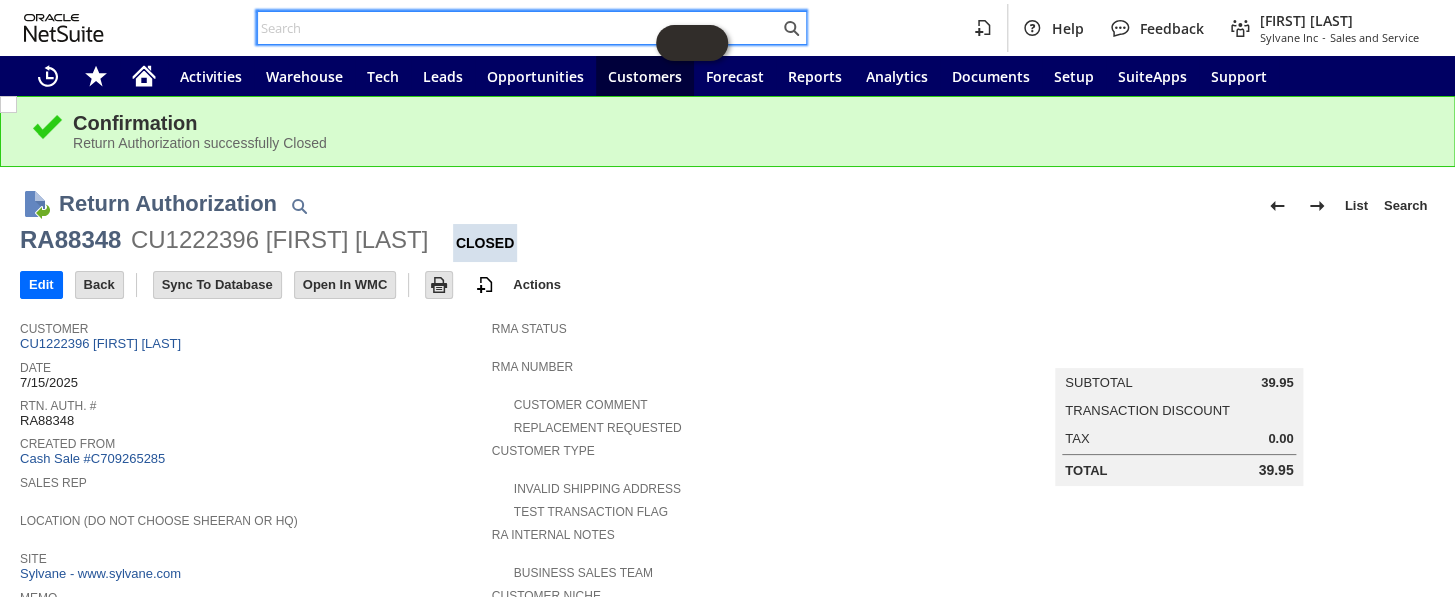 paste on "114-4922029-4045051" 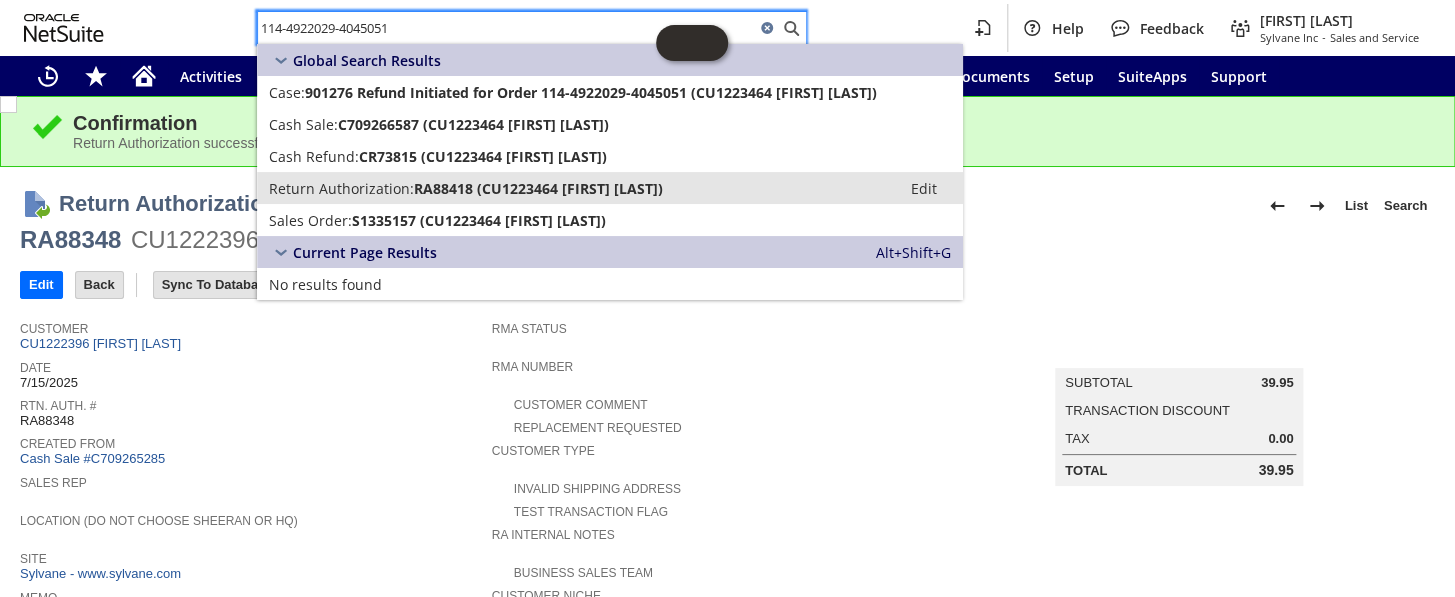type on "114-4922029-4045051" 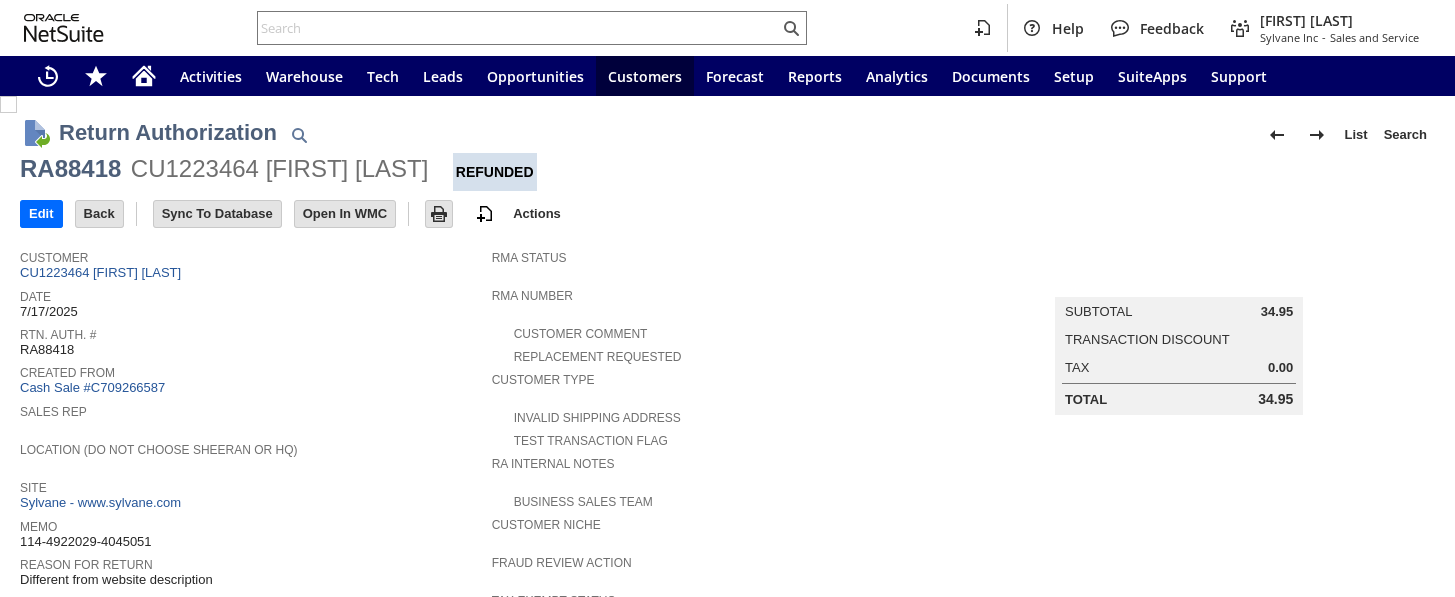 scroll, scrollTop: 0, scrollLeft: 0, axis: both 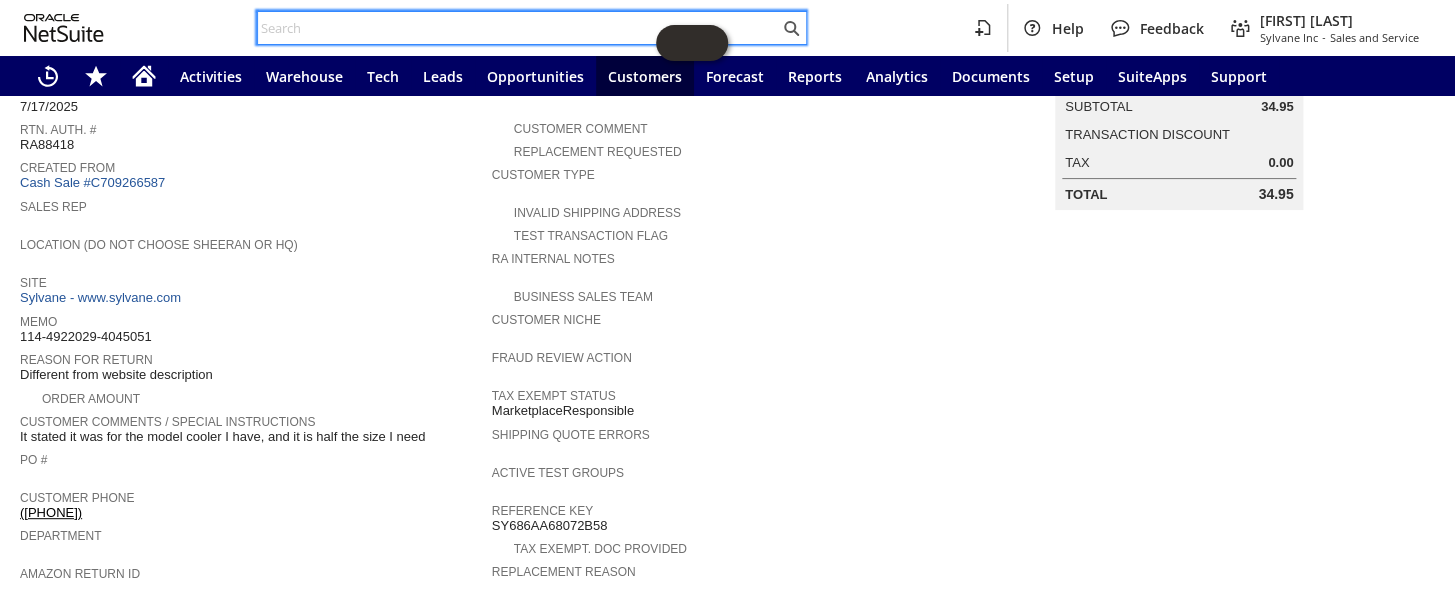 click at bounding box center [518, 28] 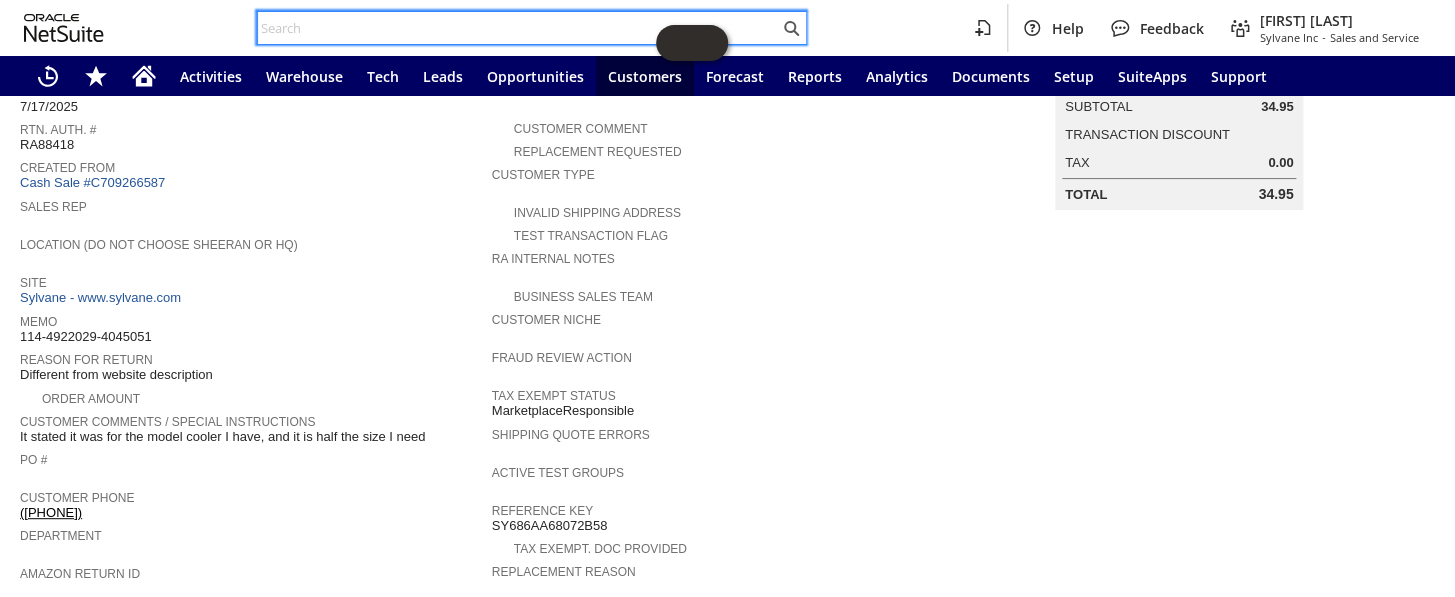 paste on "114-3412913-2586616" 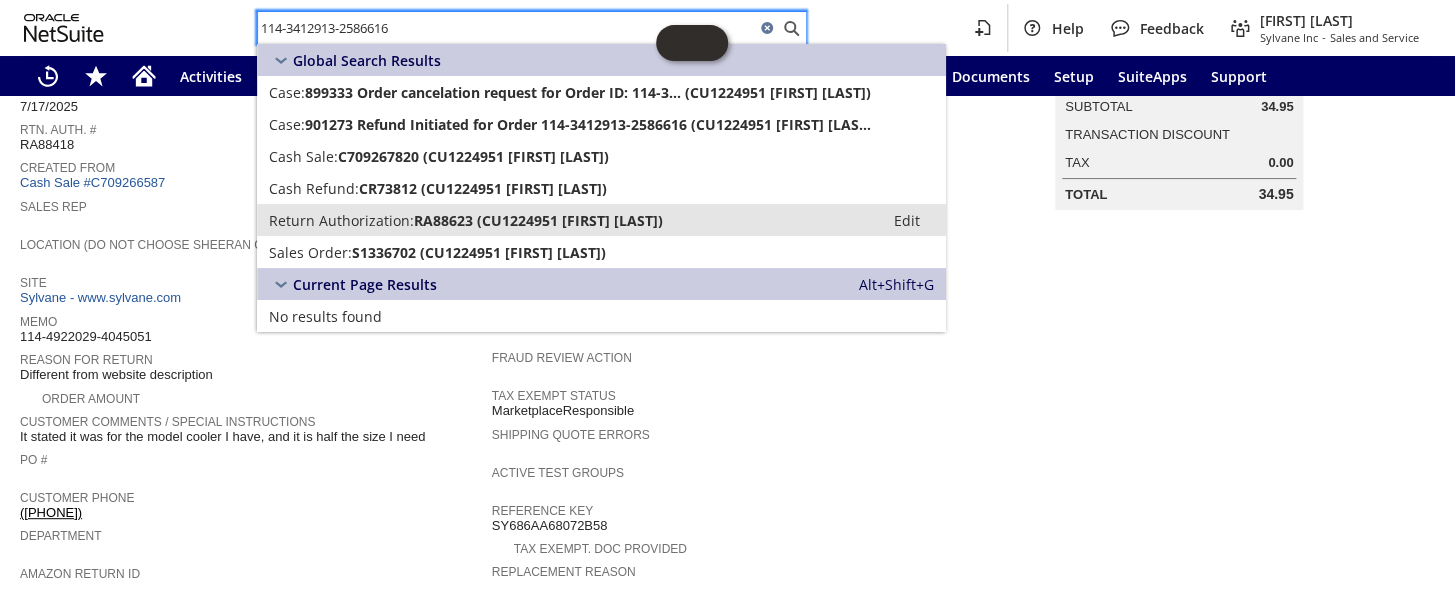 type on "114-3412913-2586616" 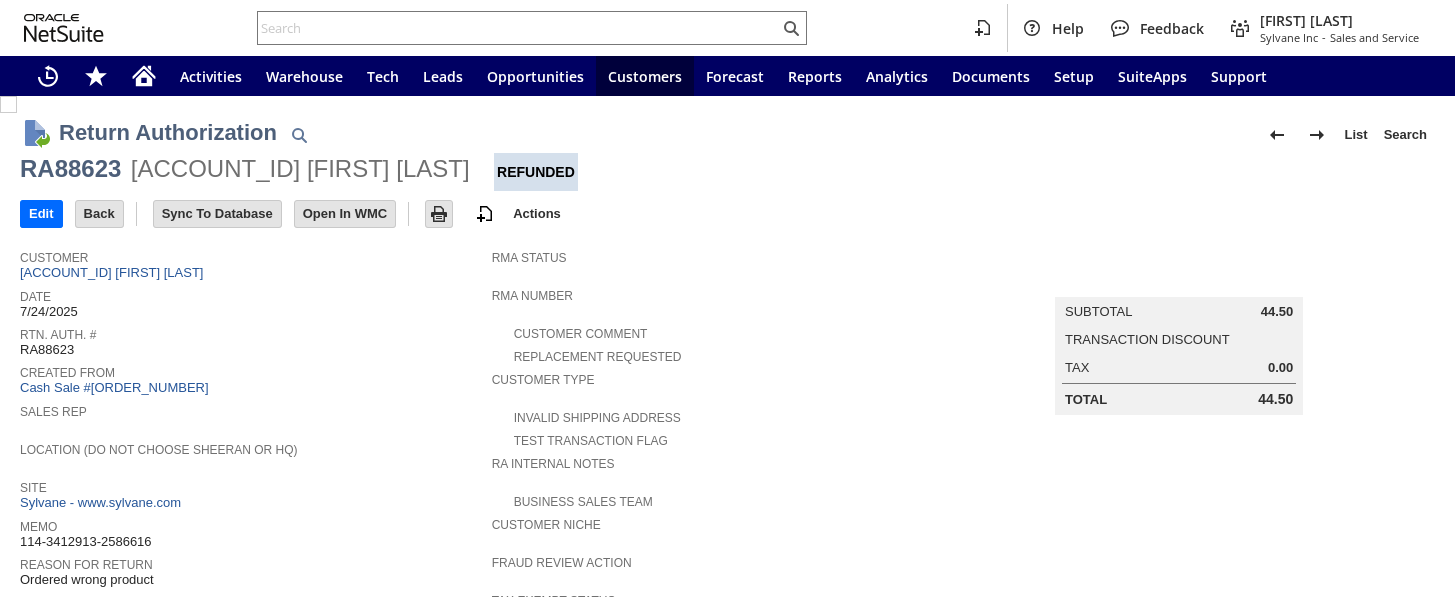 scroll, scrollTop: 0, scrollLeft: 0, axis: both 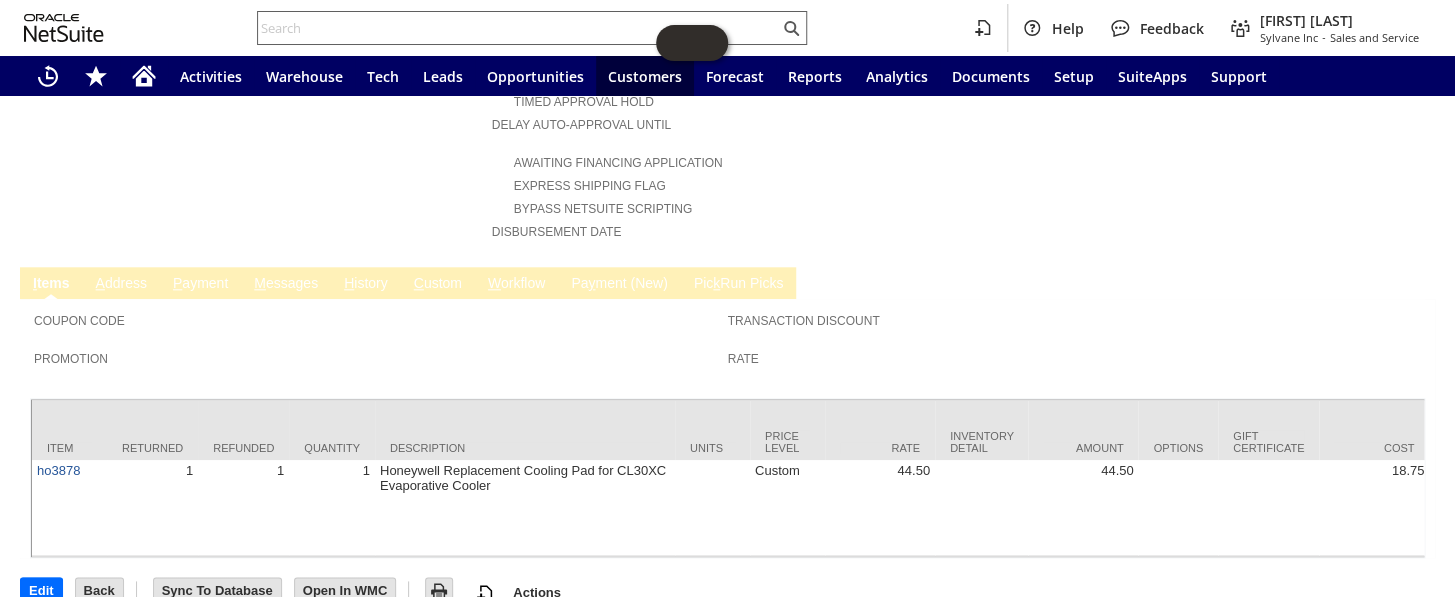 click at bounding box center (518, 28) 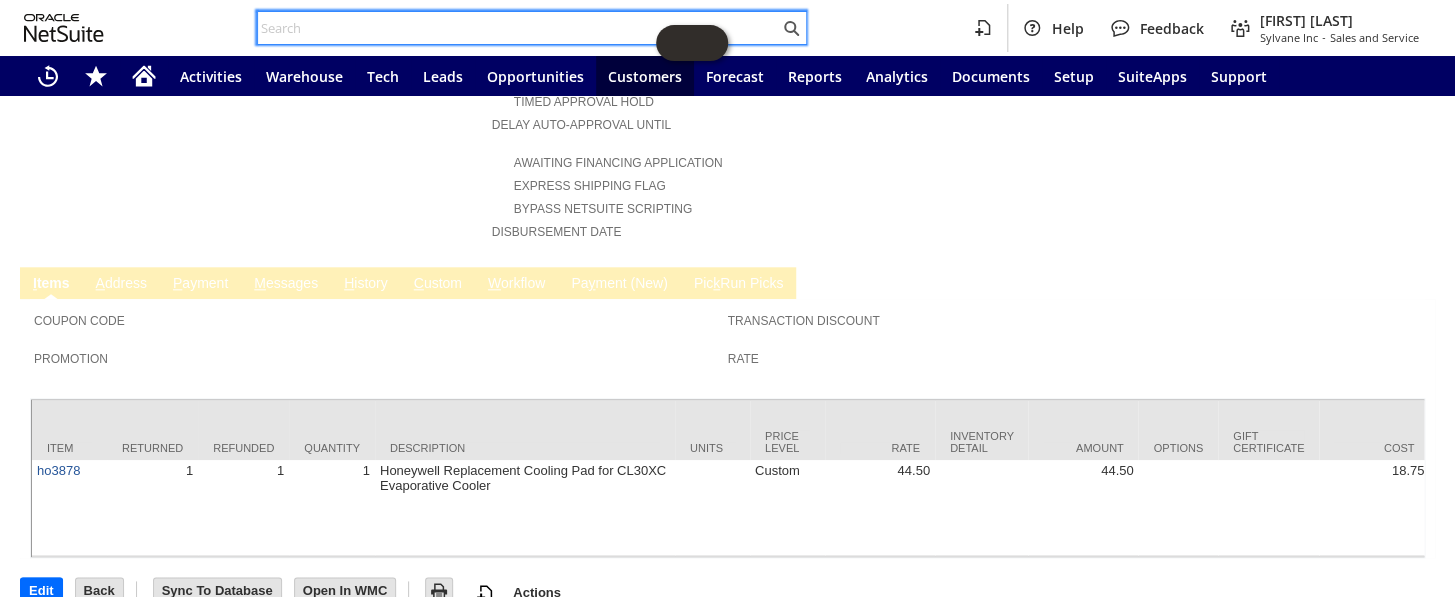 paste on "113-8634016-4307464" 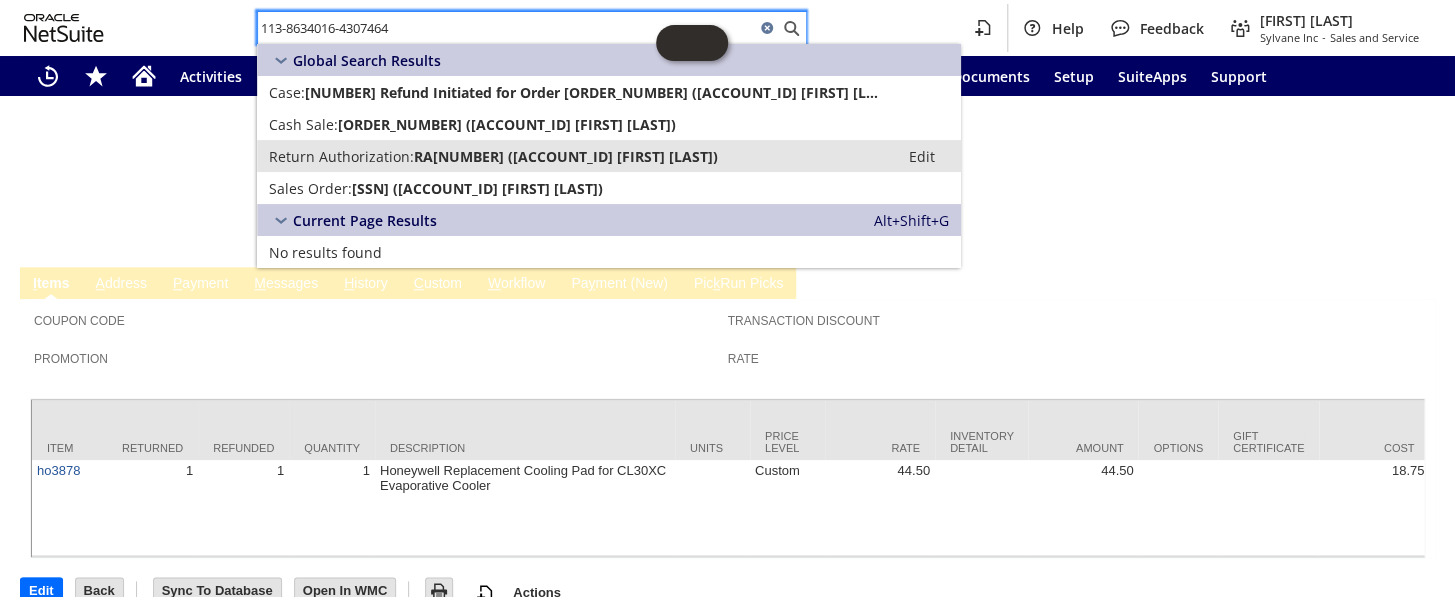 type on "113-8634016-4307464" 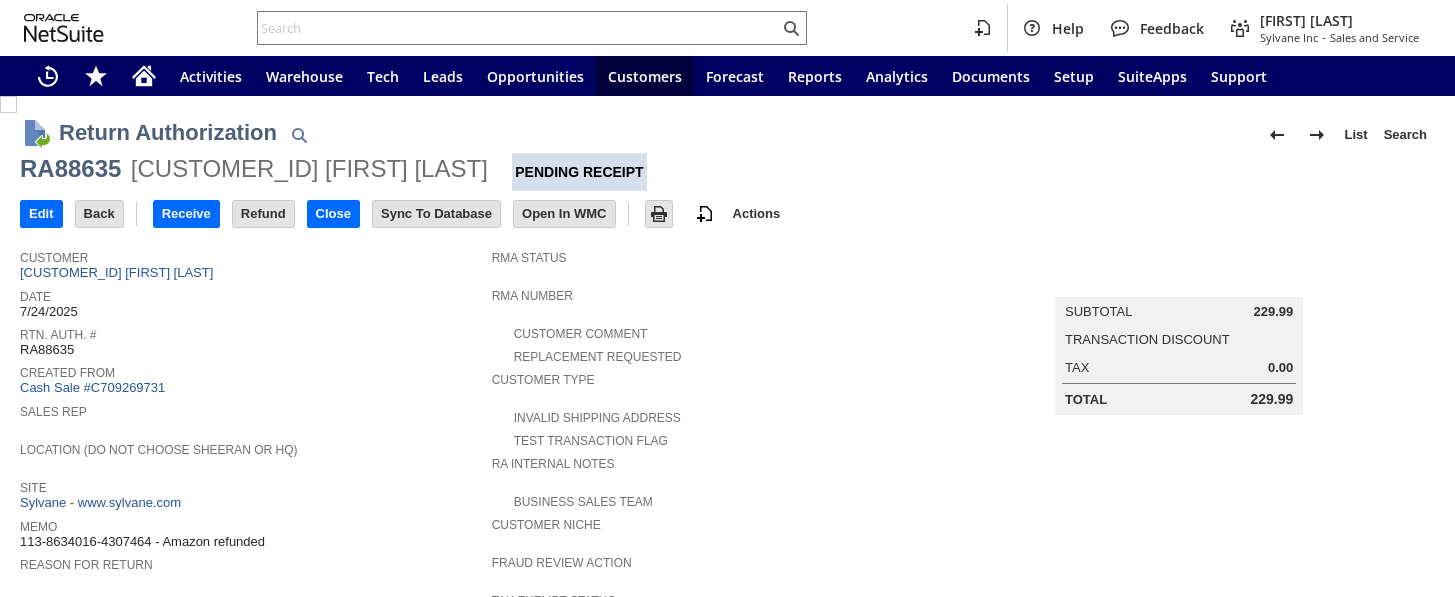 scroll, scrollTop: 0, scrollLeft: 0, axis: both 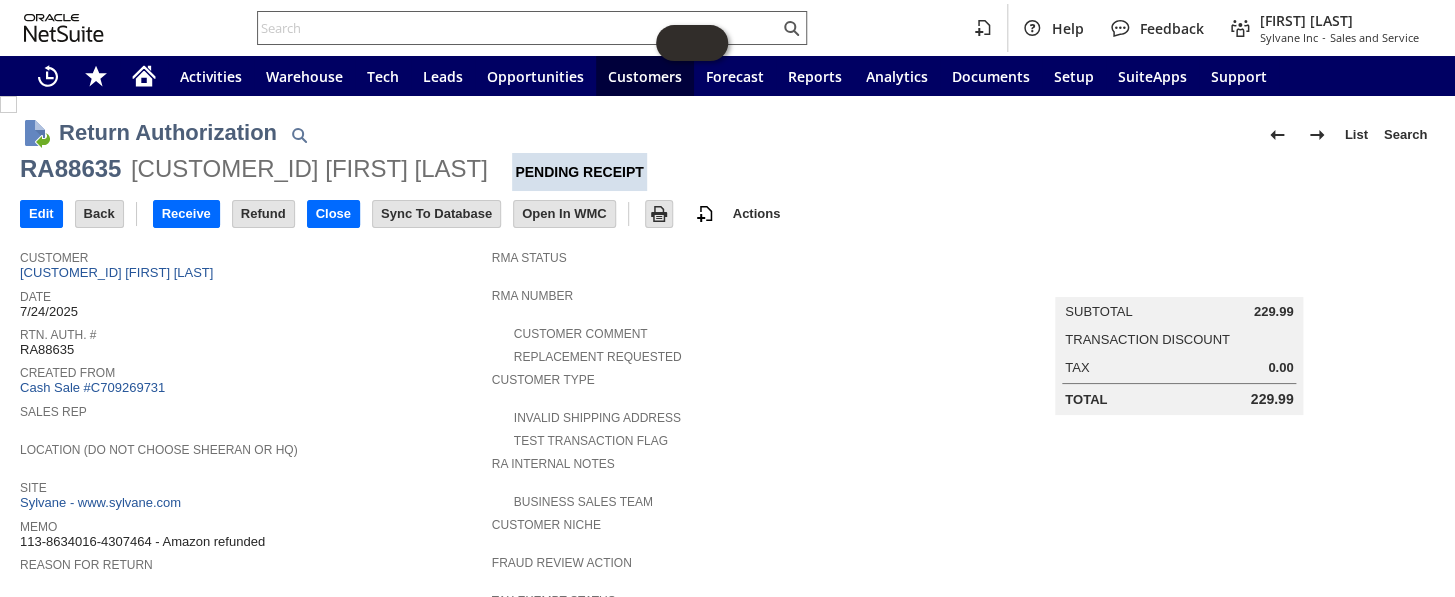 click at bounding box center [518, 28] 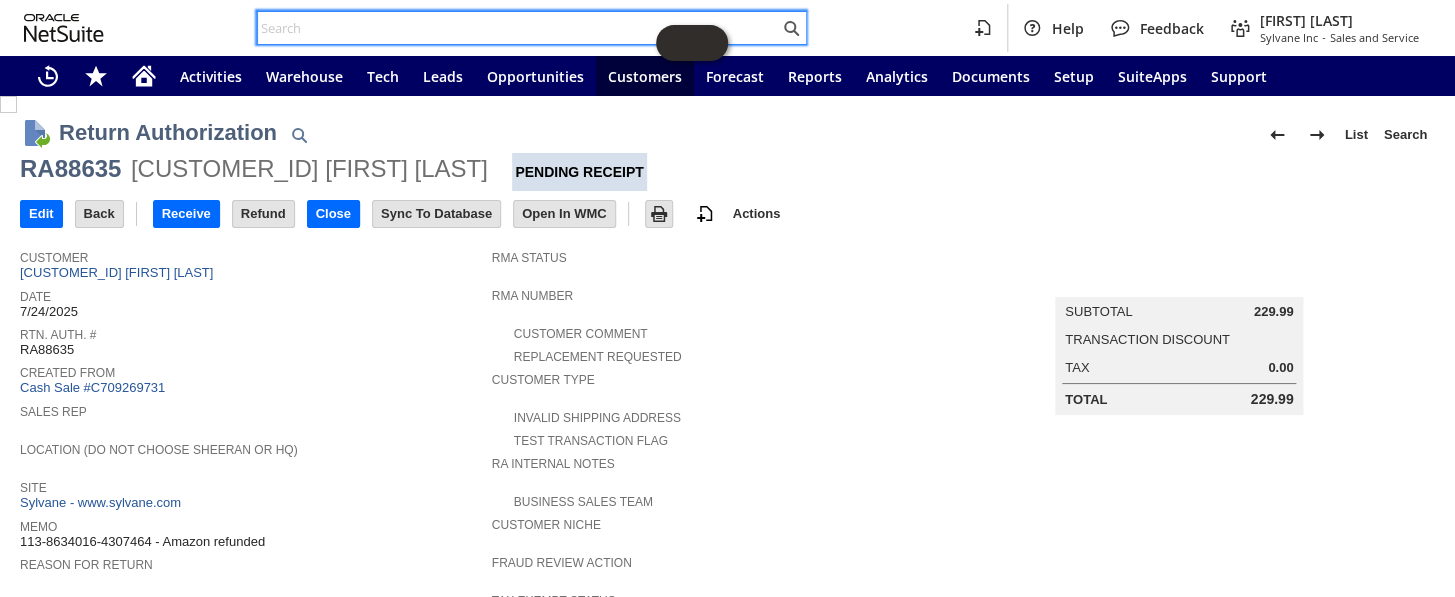 paste on "112-0581257-5772267" 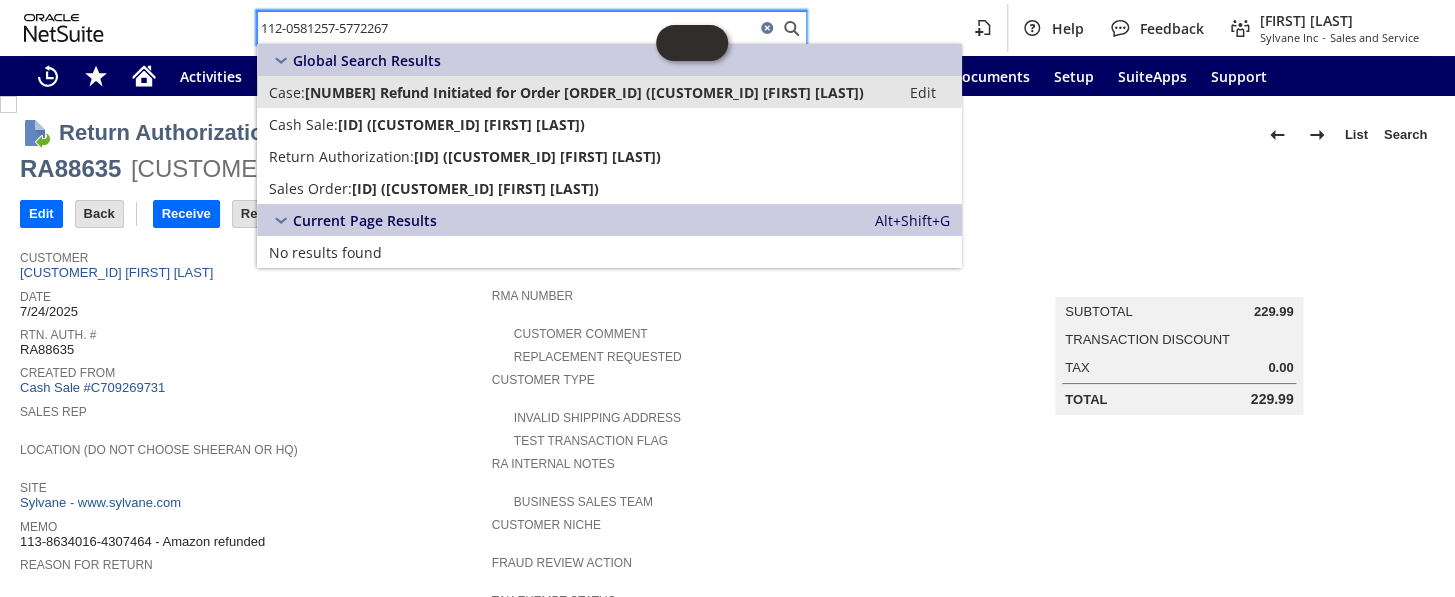 type on "112-0581257-5772267" 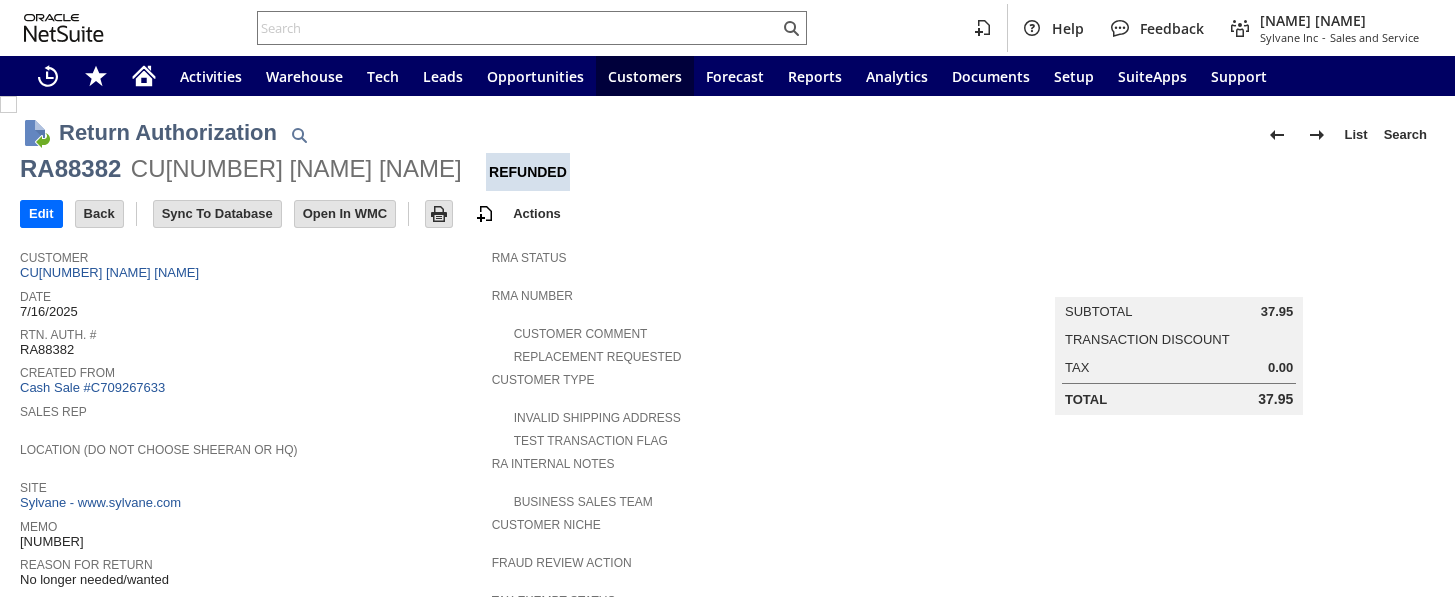 scroll, scrollTop: 0, scrollLeft: 0, axis: both 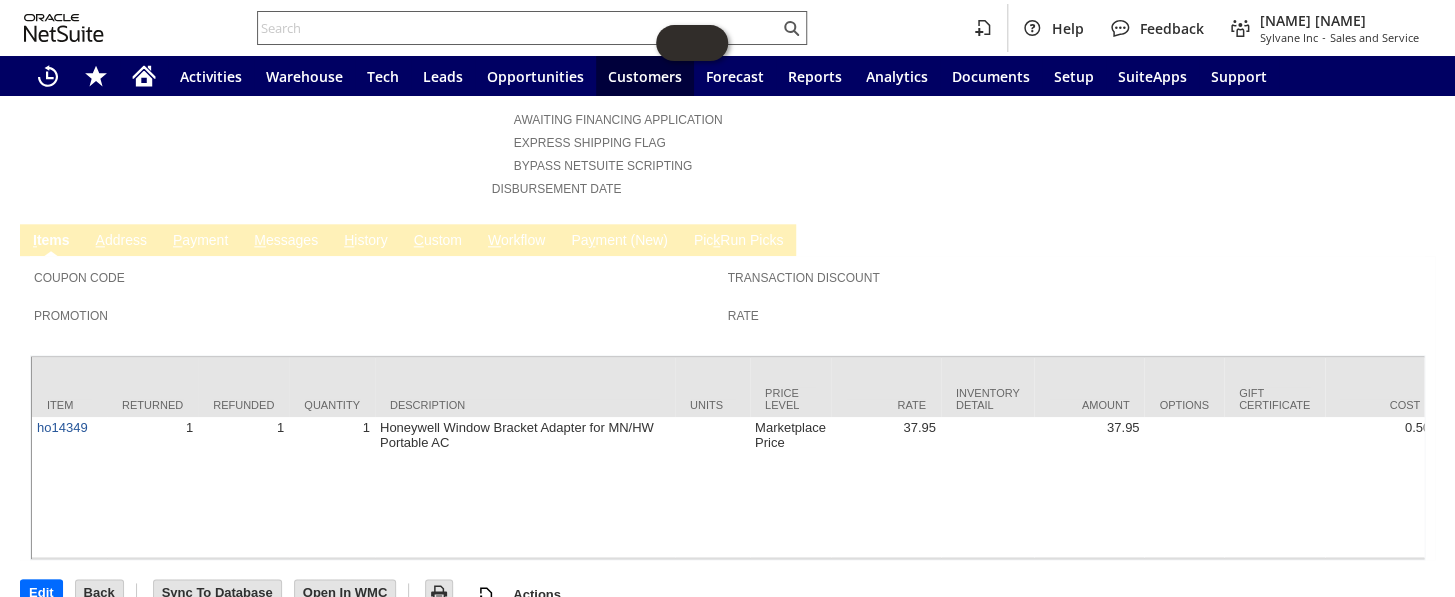 click at bounding box center [518, 28] 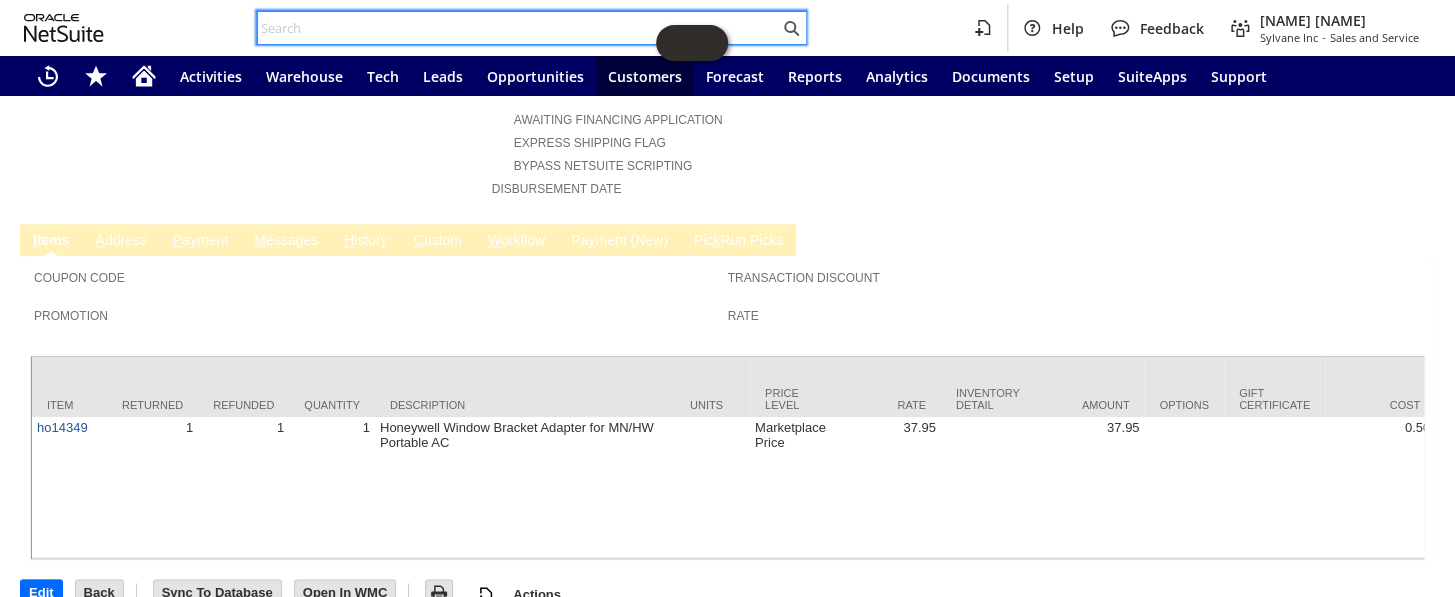 paste on "113-9779800-2020255" 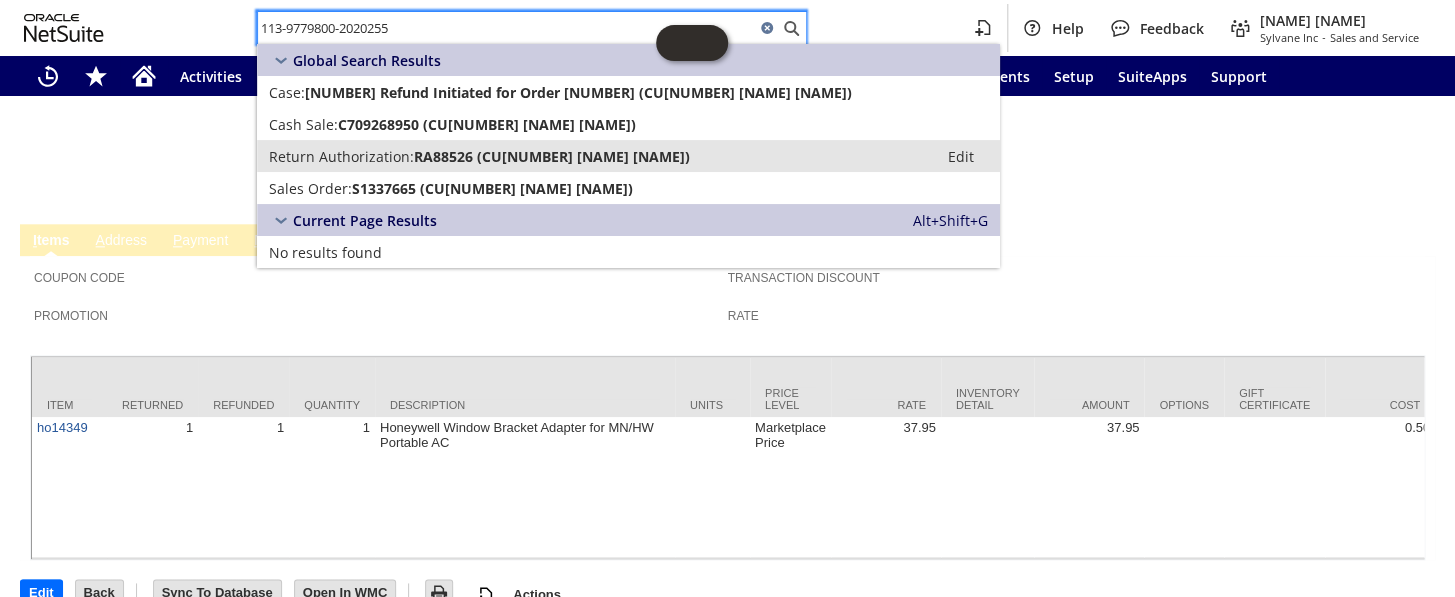 type on "113-9779800-2020255" 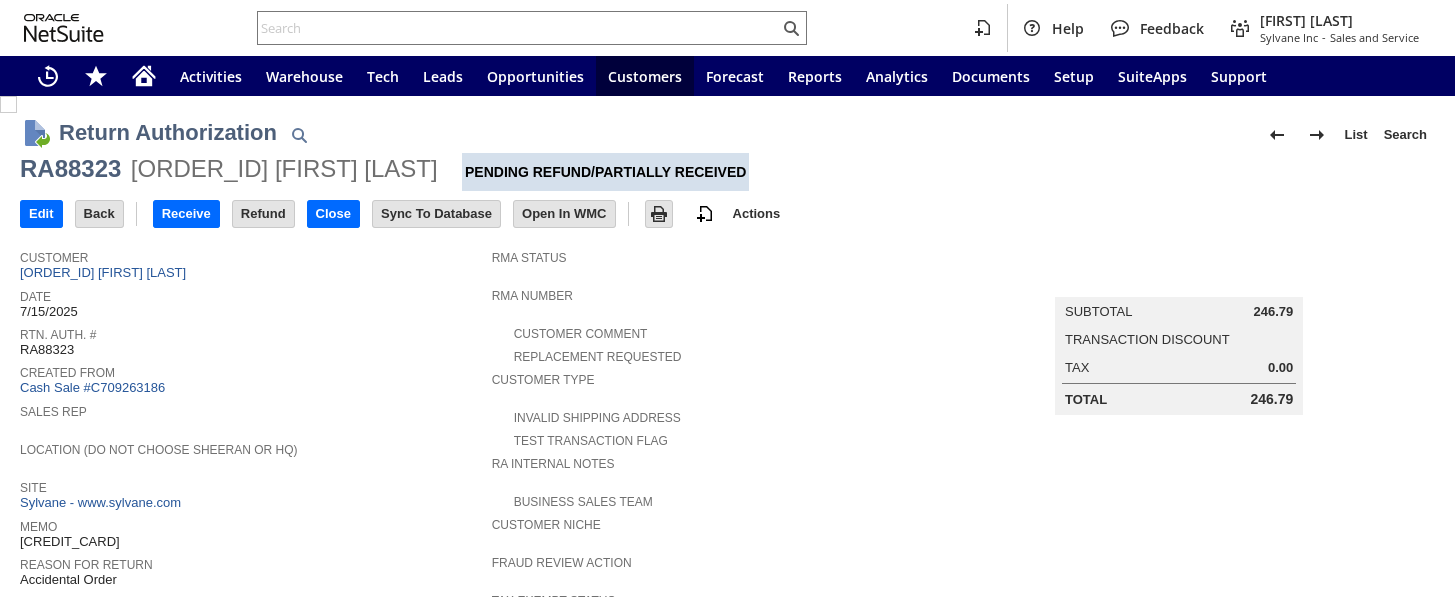 scroll, scrollTop: 0, scrollLeft: 0, axis: both 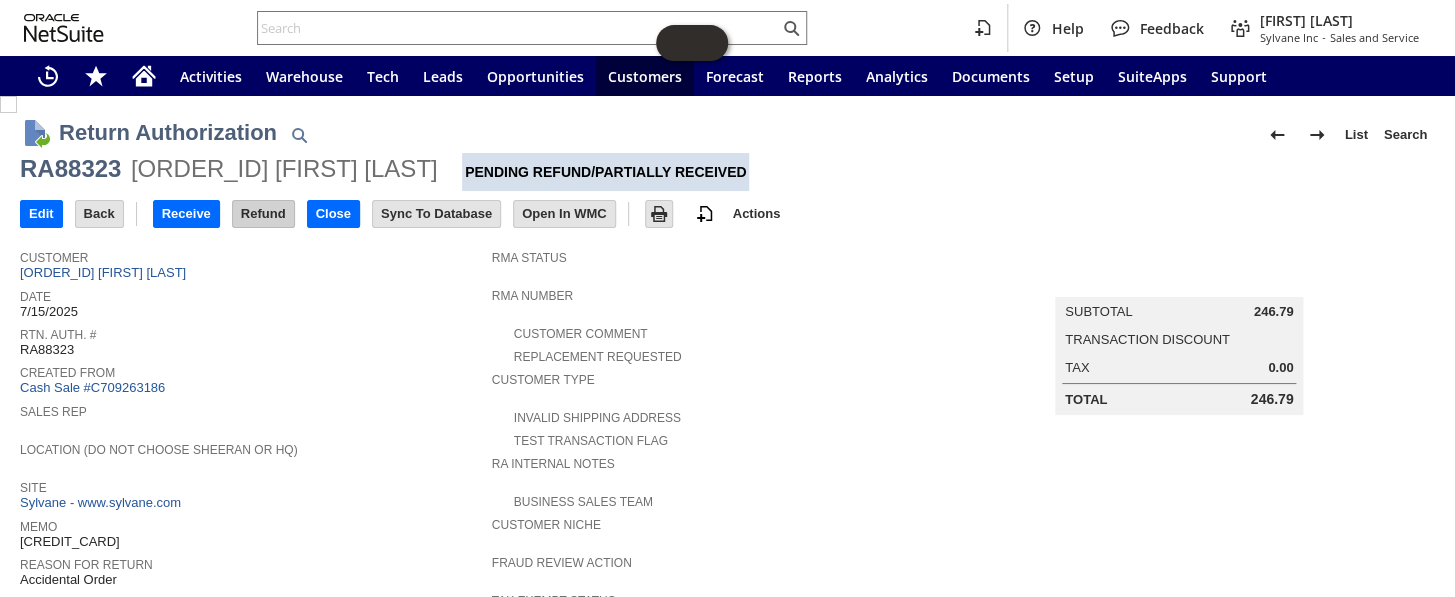 click on "Refund" at bounding box center [263, 214] 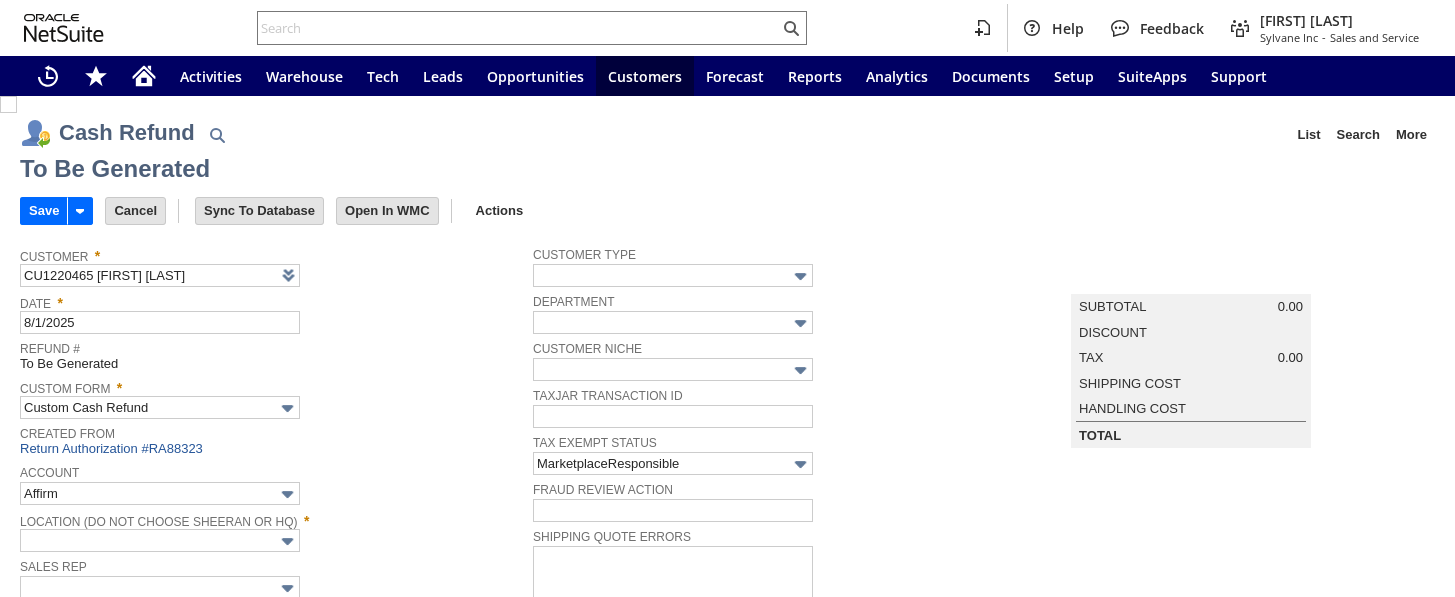 type on "Amazon Undeposited Funds" 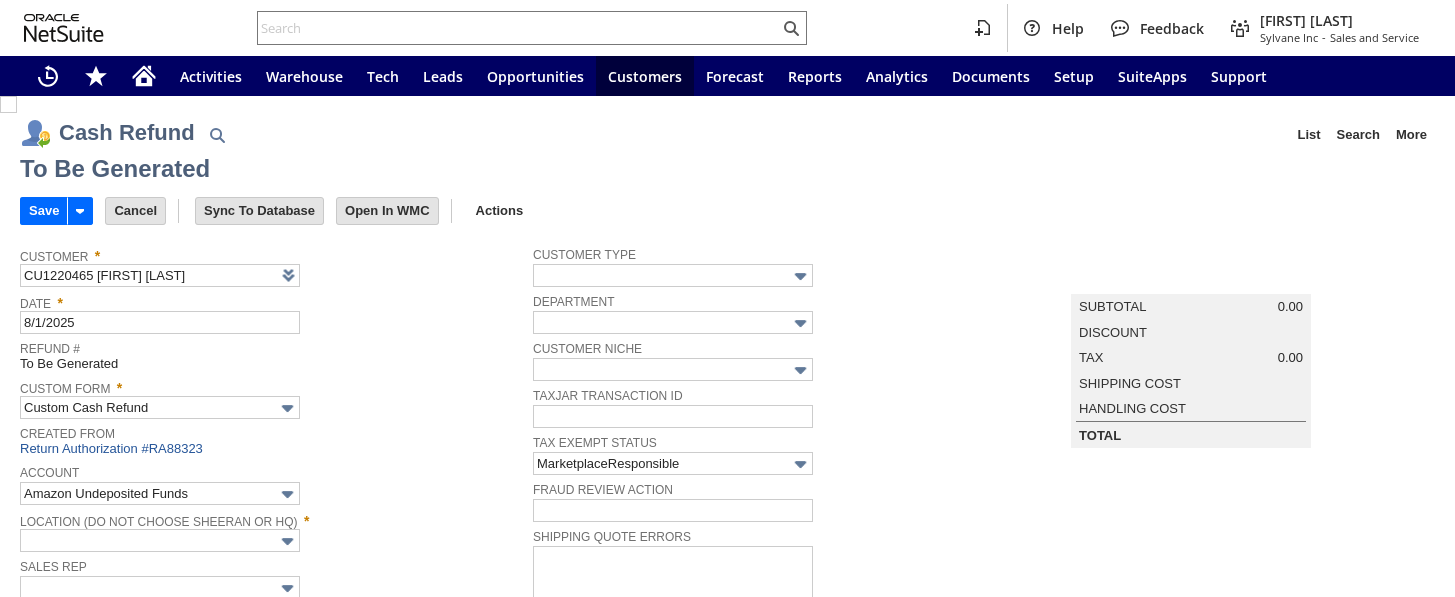 type on "Headquarters : Head...s : Pending Testing" 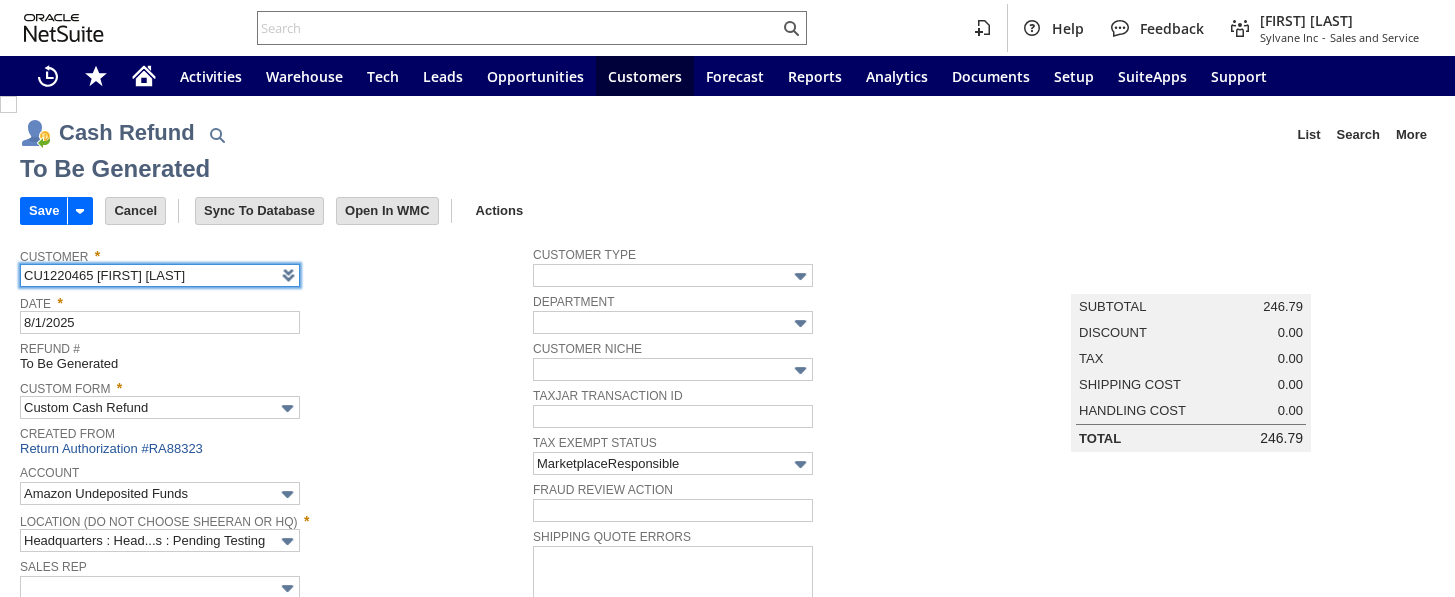 scroll, scrollTop: 0, scrollLeft: 0, axis: both 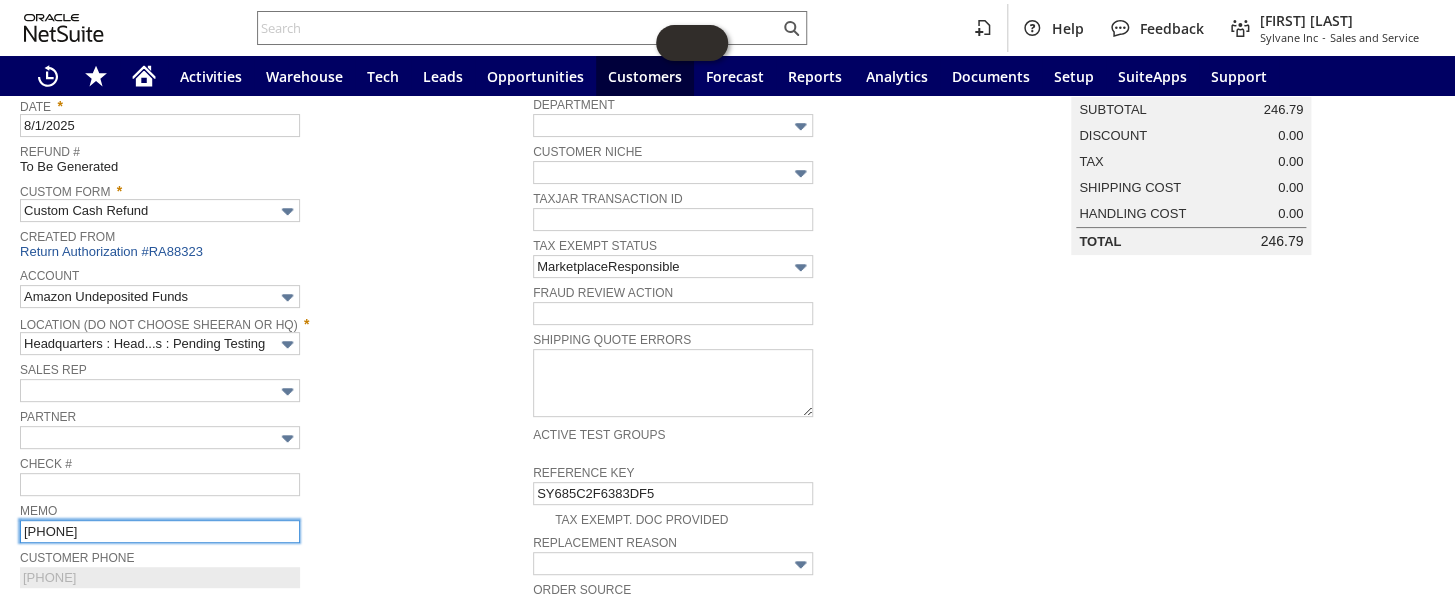 click on "[ORDER_ID]" at bounding box center [160, 531] 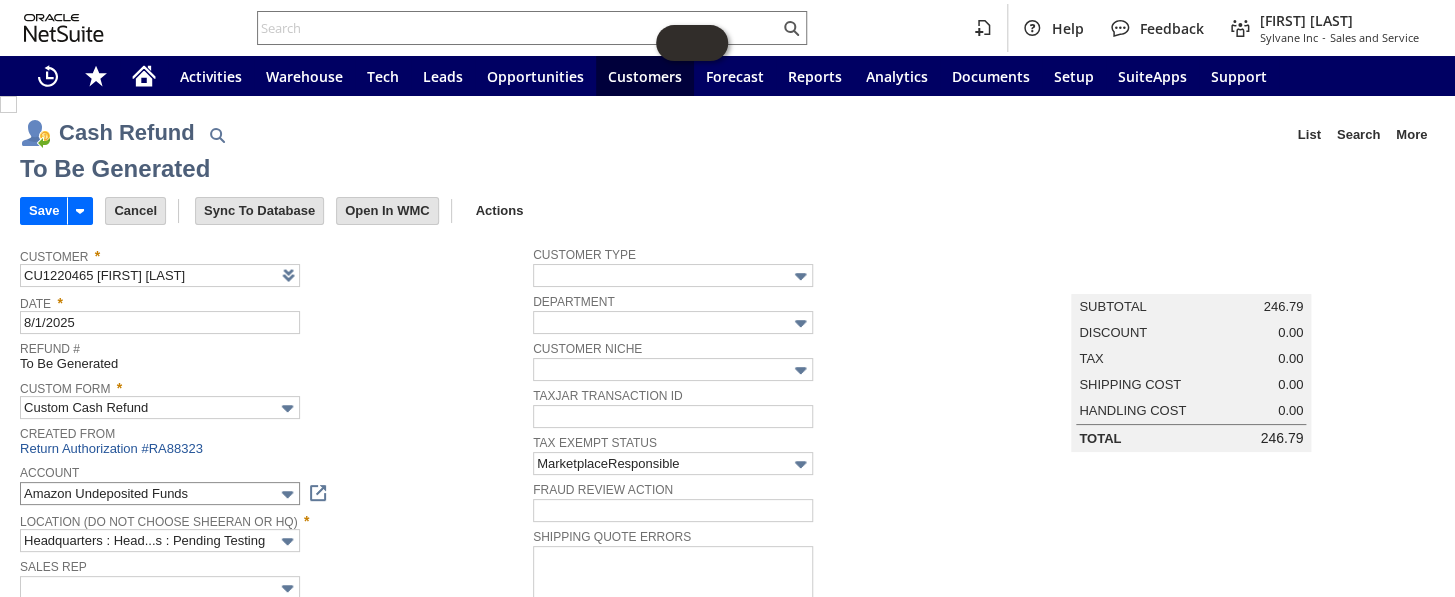 scroll, scrollTop: 0, scrollLeft: 0, axis: both 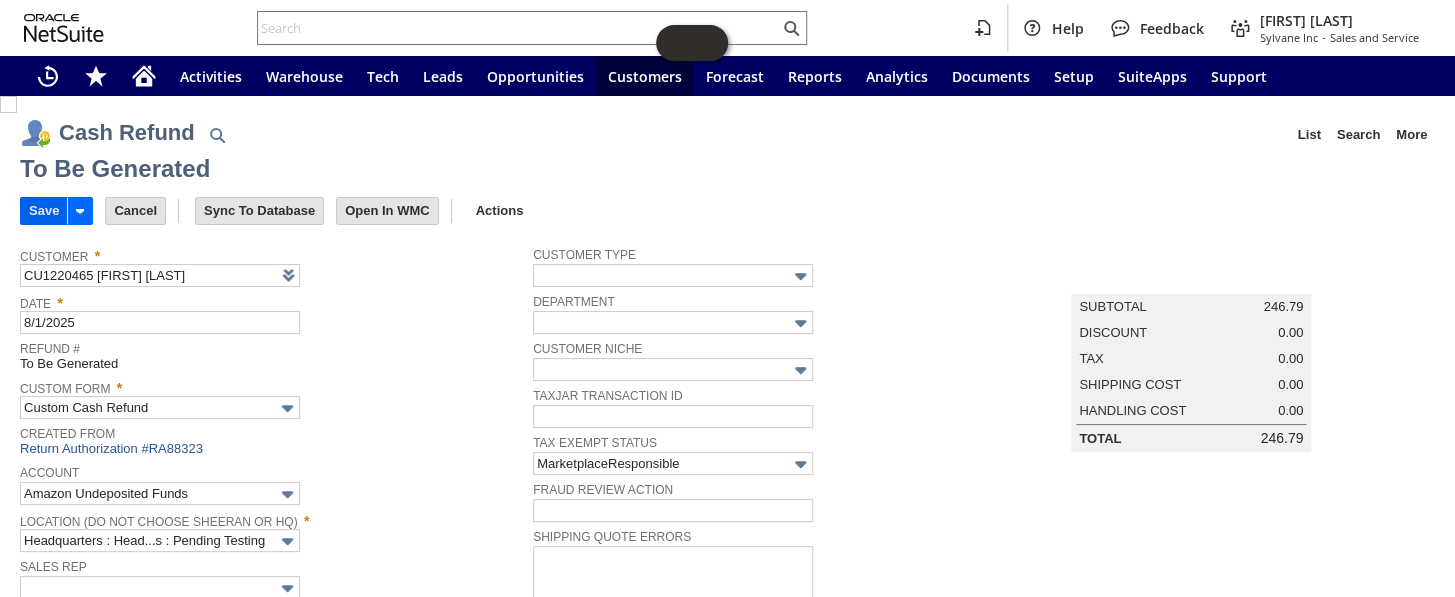 type on "112-4166453-8123400- filter lost in transit" 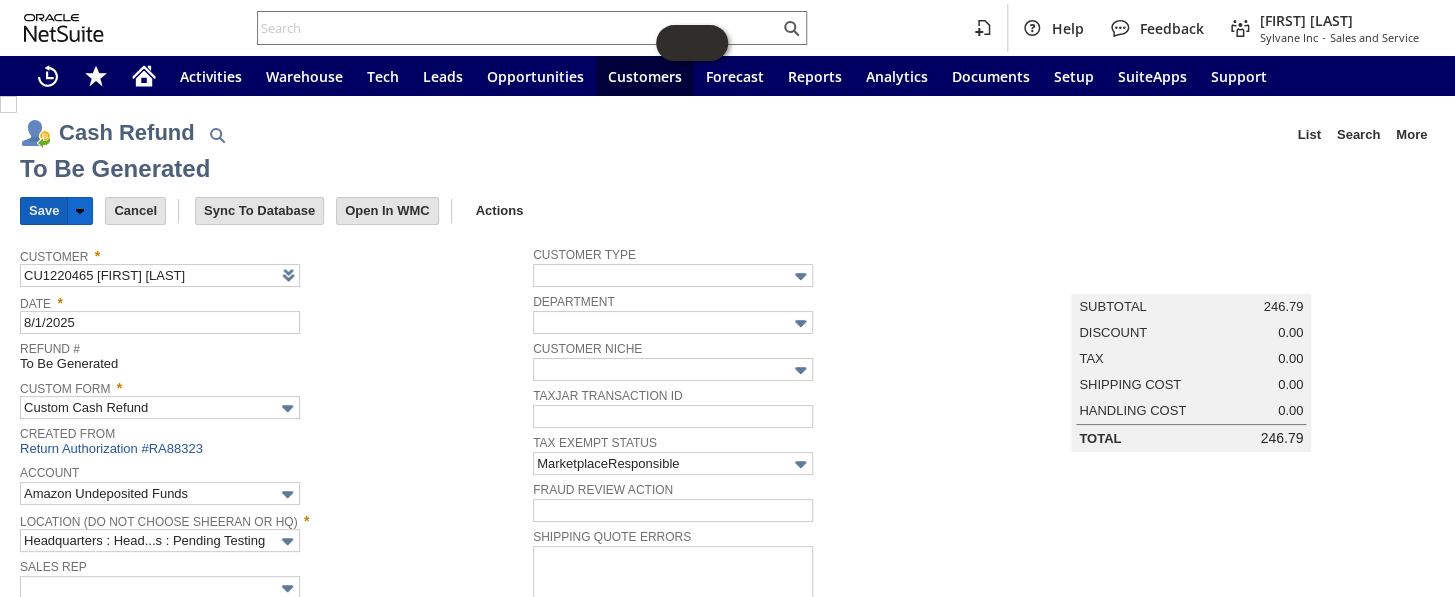 click on "Save" at bounding box center (44, 211) 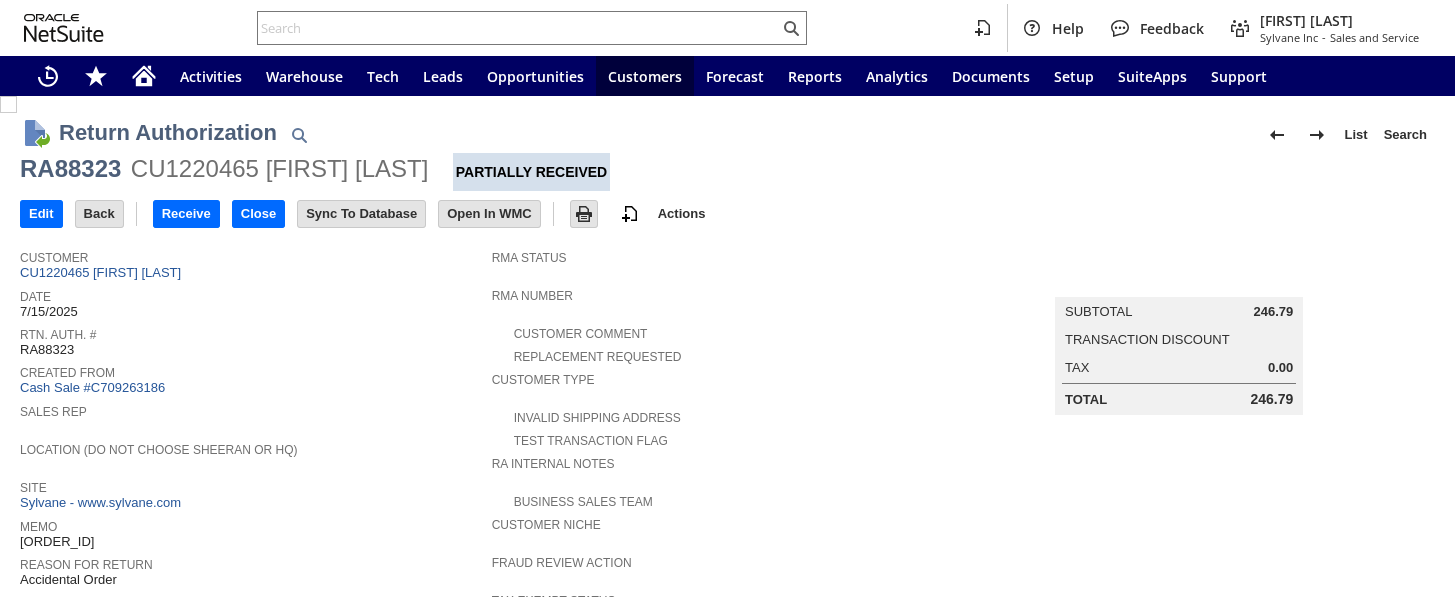 scroll, scrollTop: 0, scrollLeft: 0, axis: both 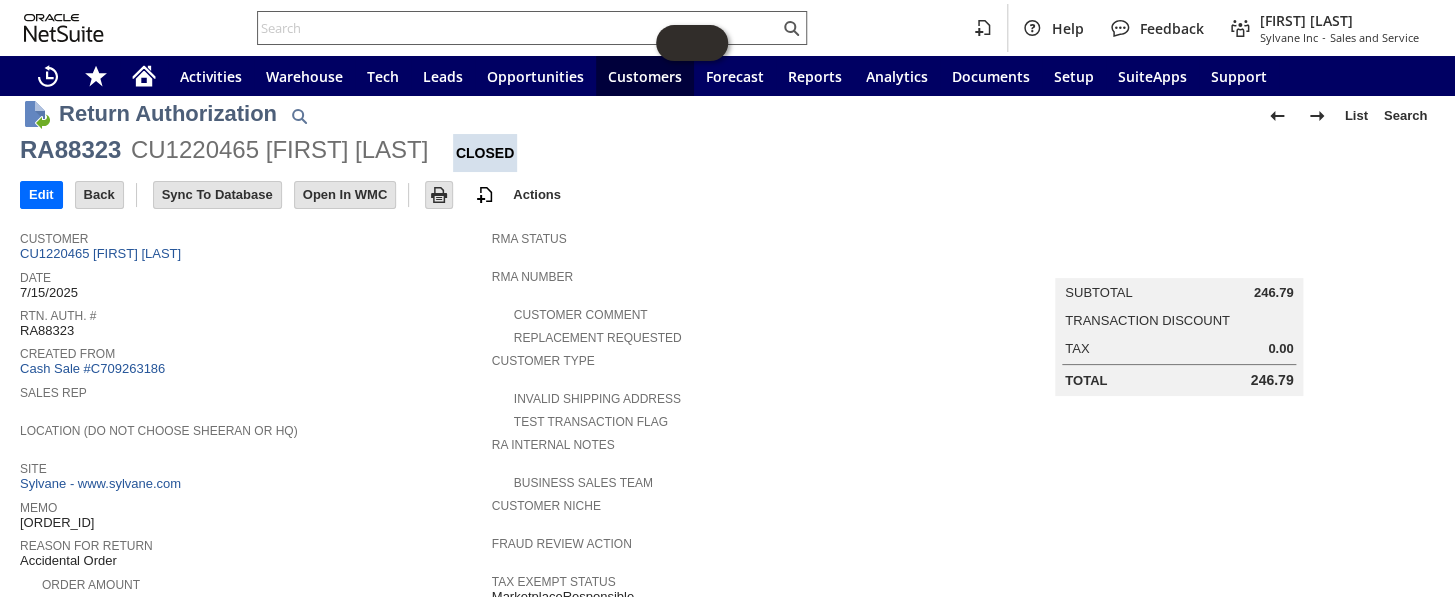 click at bounding box center [518, 28] 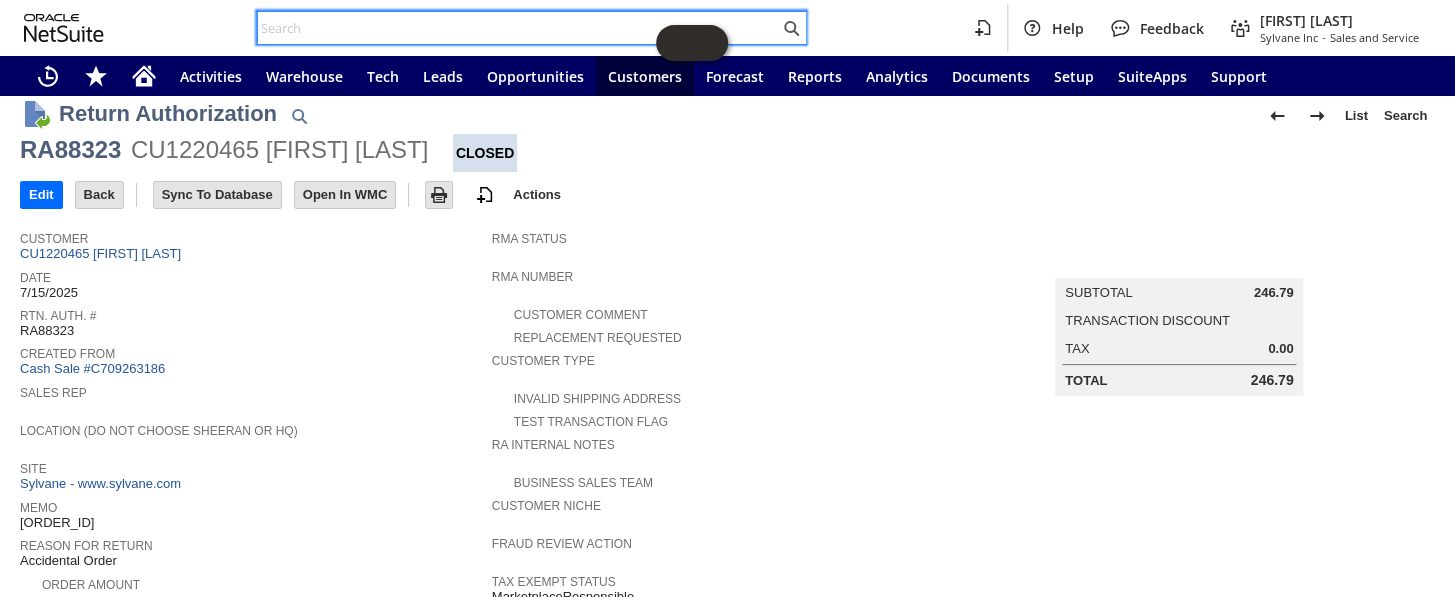 paste on "[ORDER_ID]" 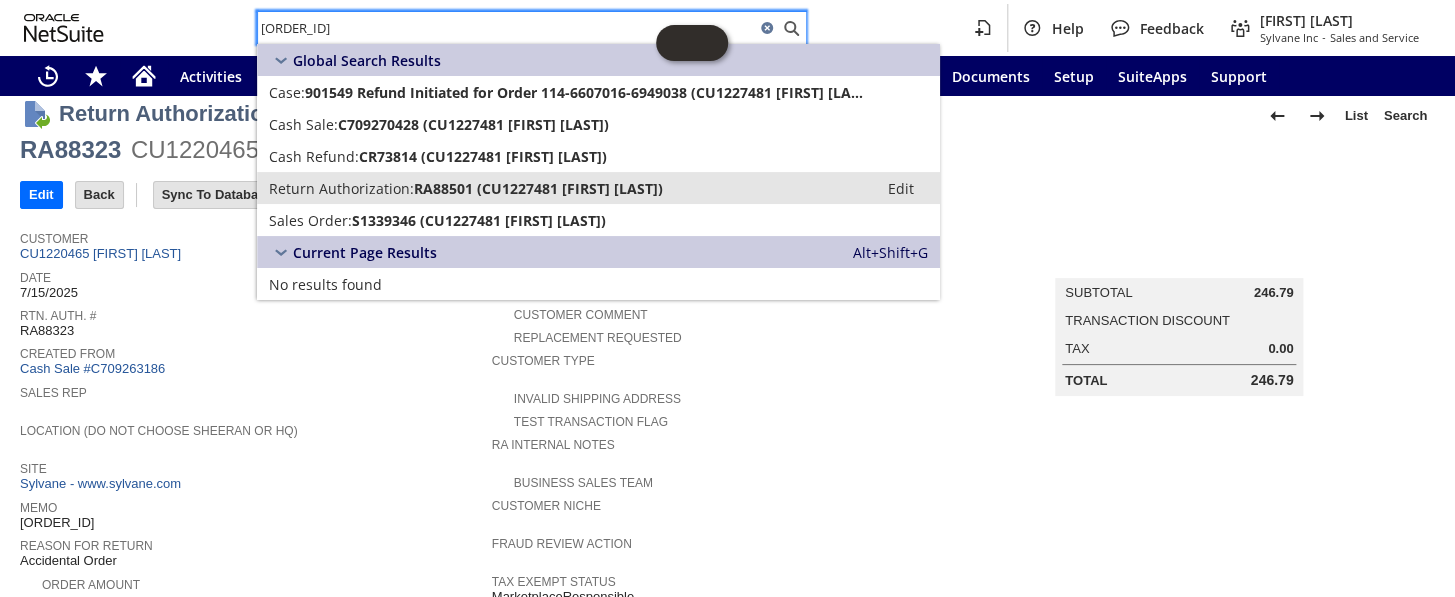 type on "[ORDER_ID]" 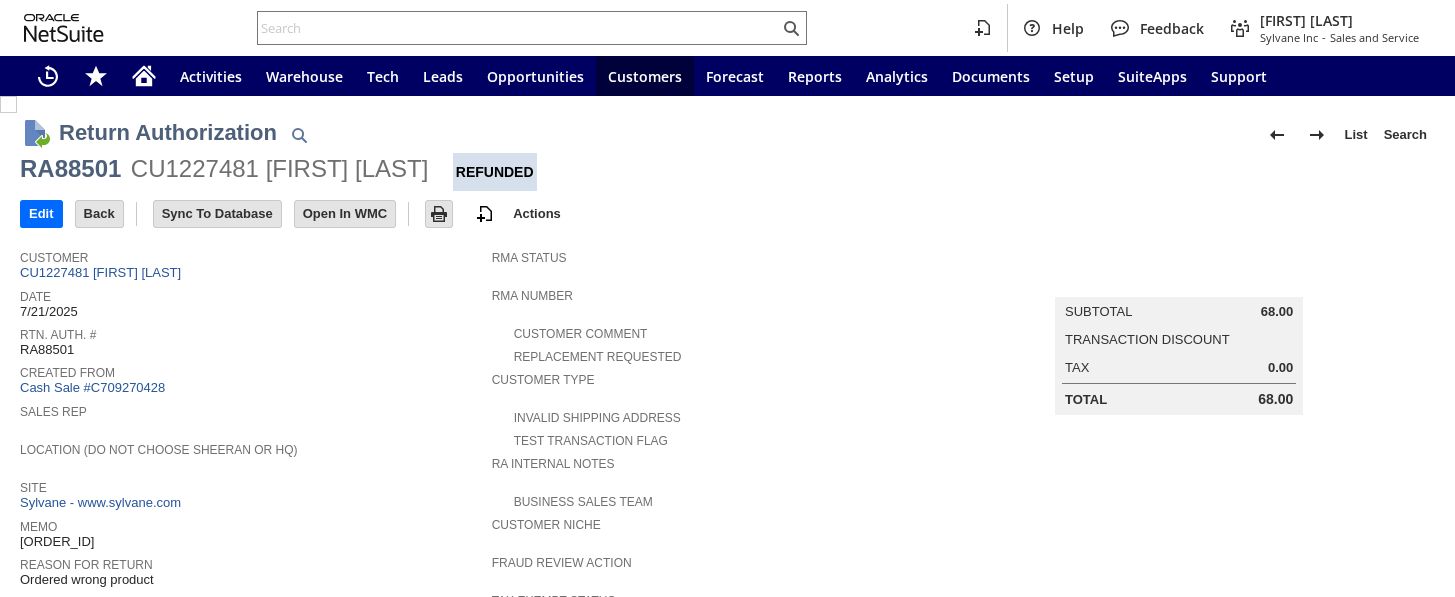 scroll, scrollTop: 0, scrollLeft: 0, axis: both 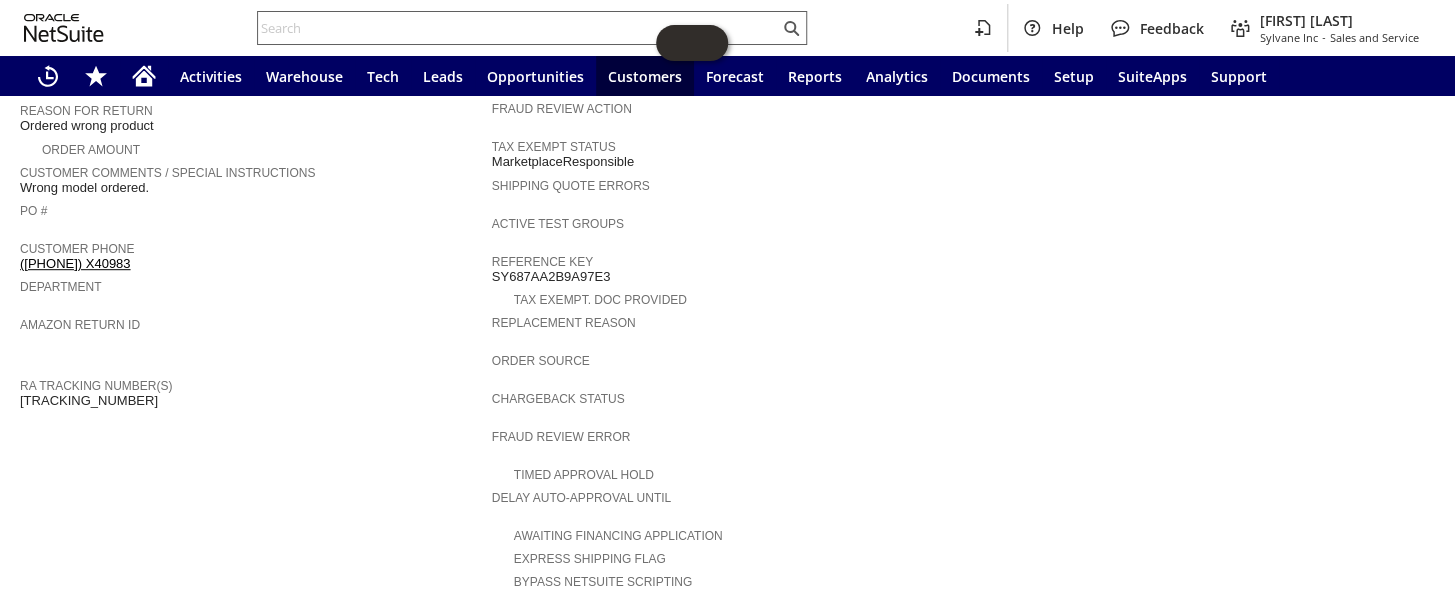 click at bounding box center [518, 28] 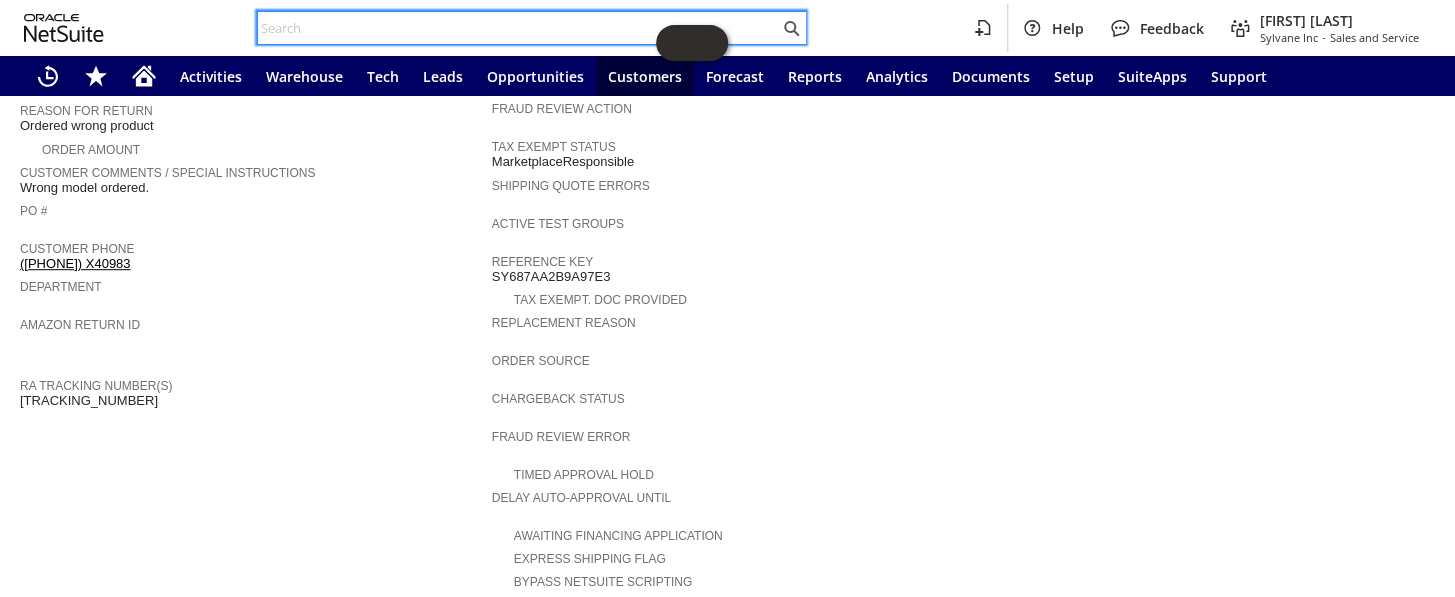 paste on "111-1555371-6005837" 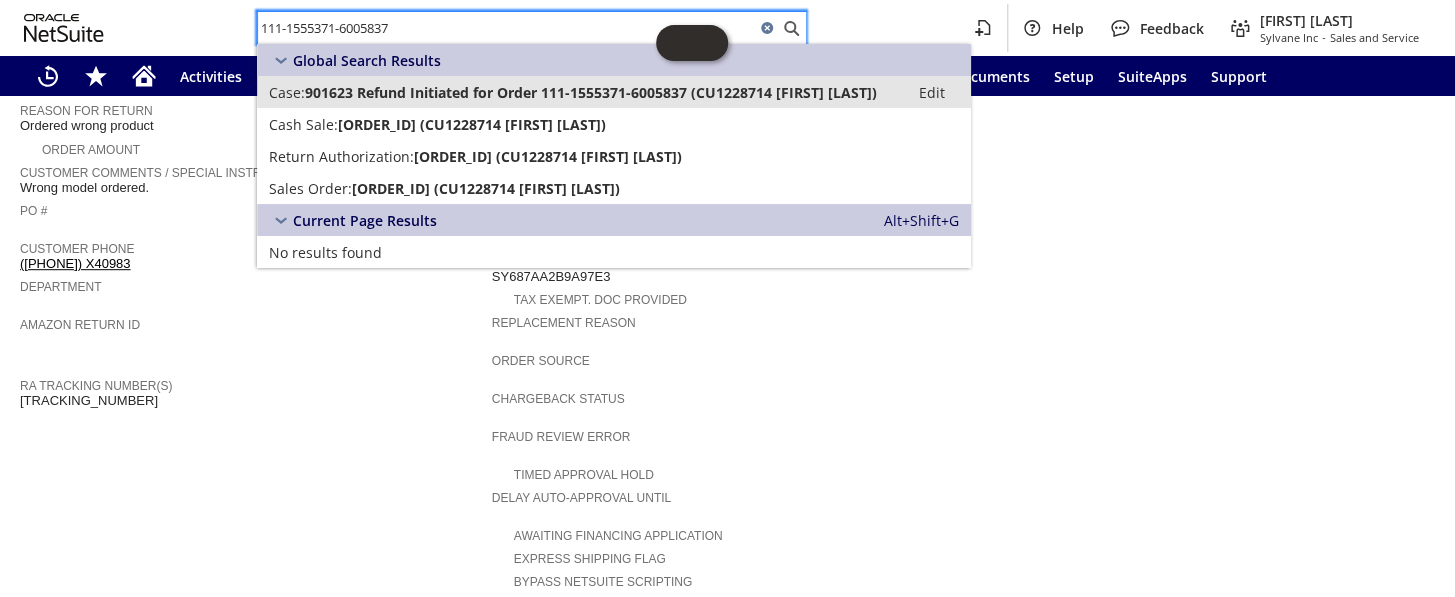 type on "111-1555371-6005837" 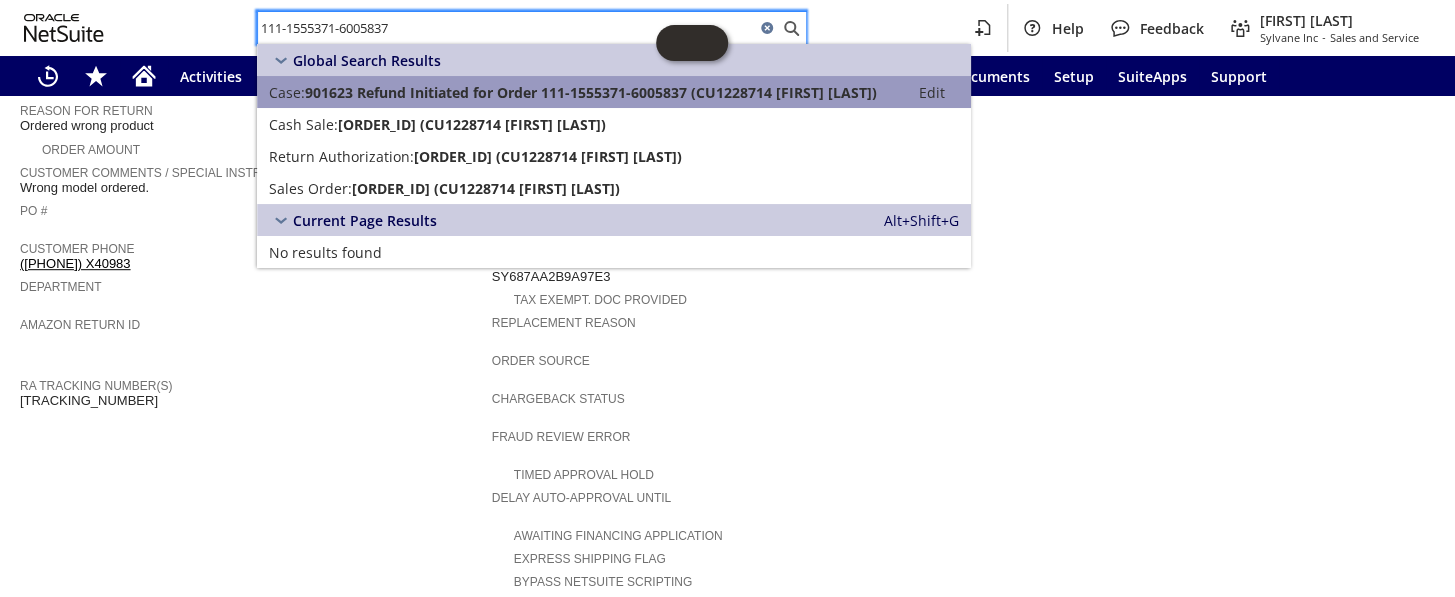 click on "901623 Refund Initiated for Order 111-1555371-6005837 (CU1228714 timothy carbary)" at bounding box center (591, 92) 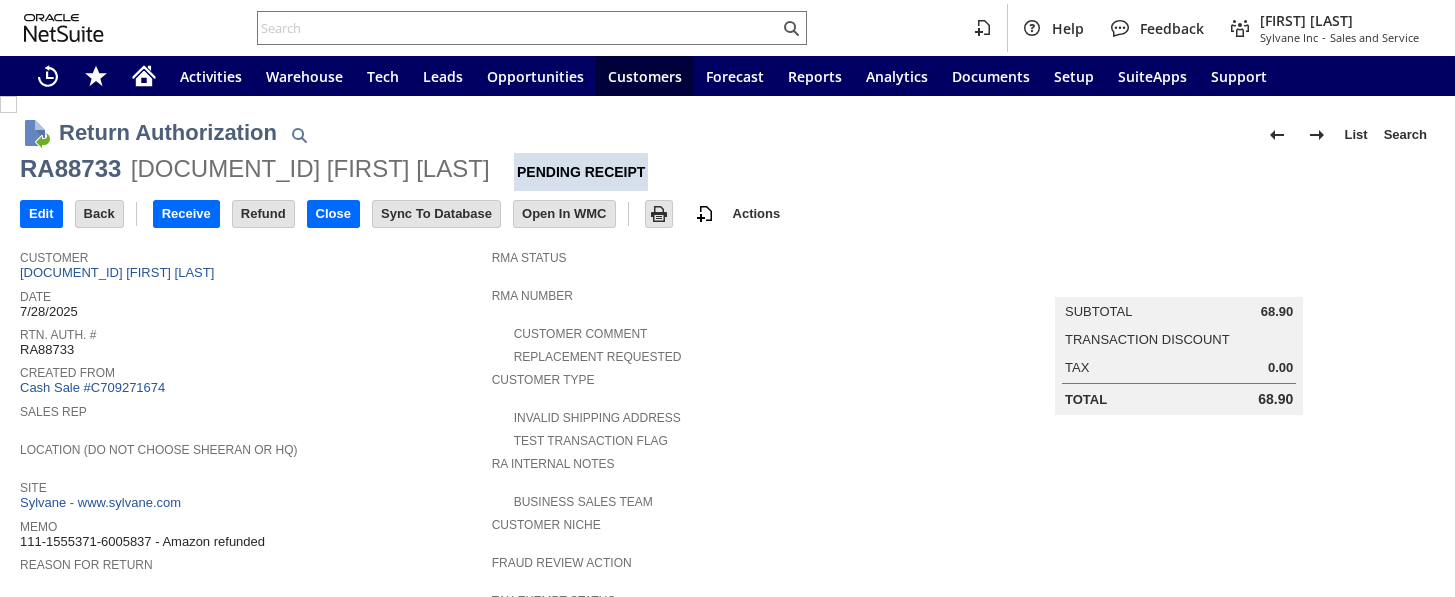 scroll, scrollTop: 0, scrollLeft: 0, axis: both 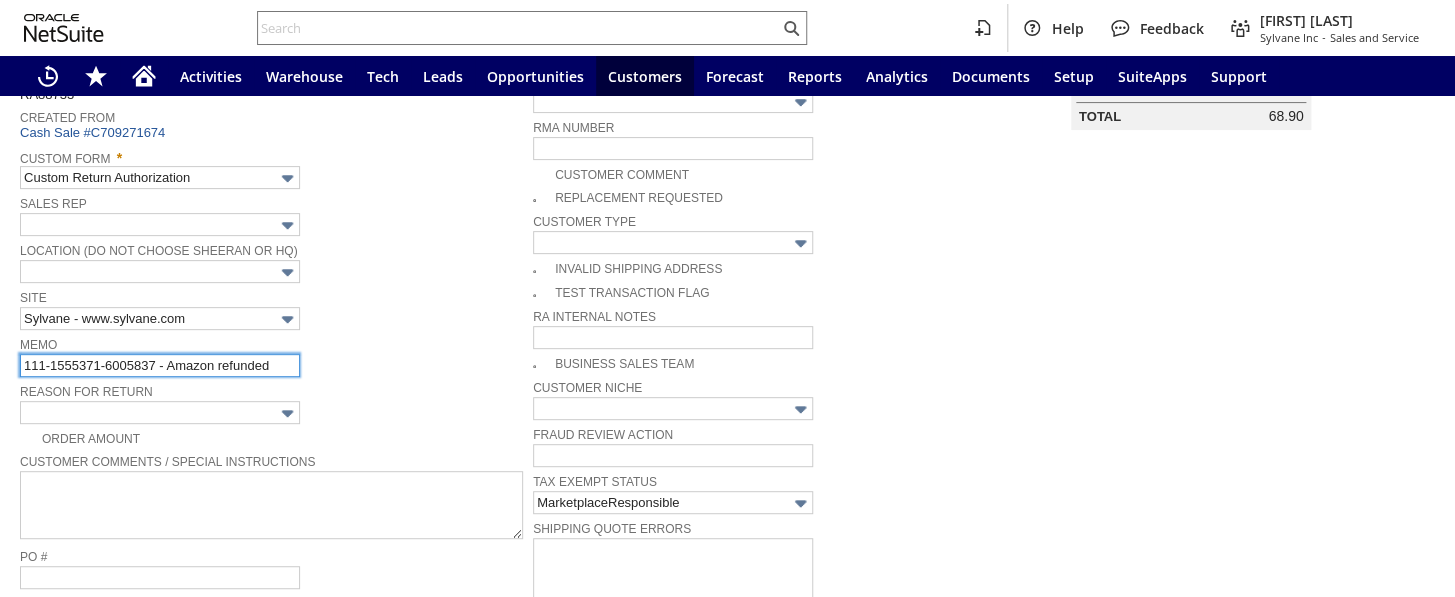 click on "111-1555371-6005837 - Amazon refunded" at bounding box center [160, 365] 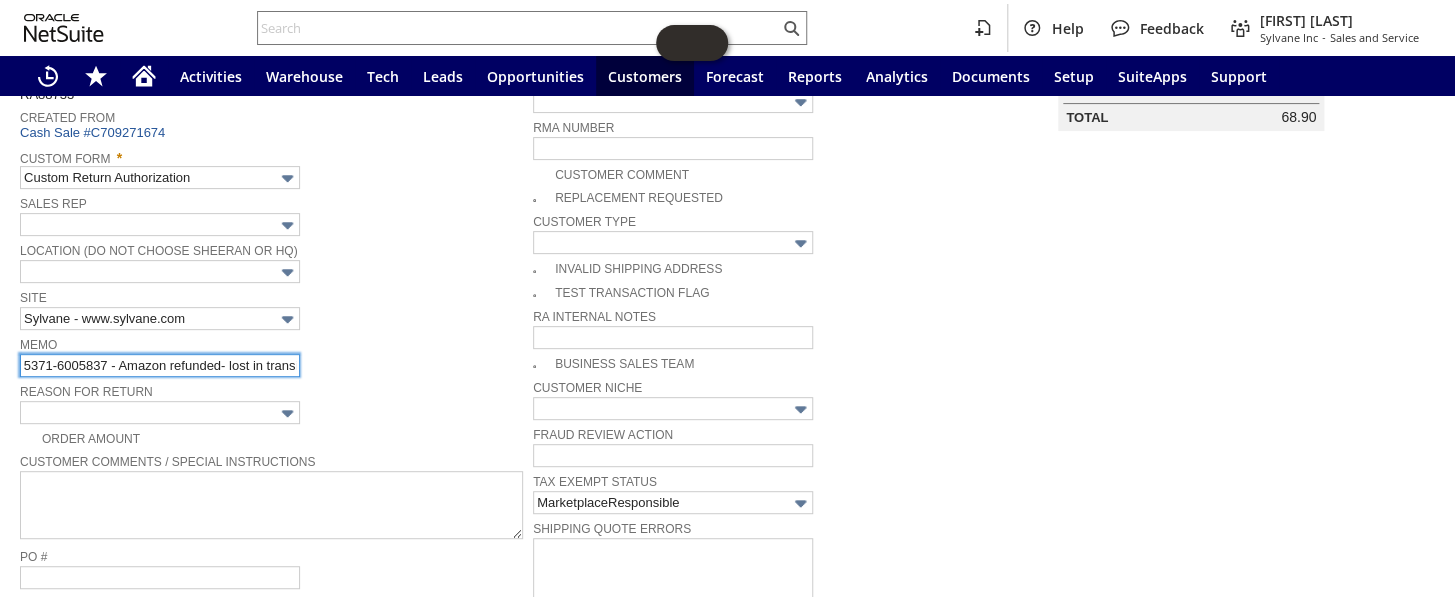 scroll, scrollTop: 0, scrollLeft: 51, axis: horizontal 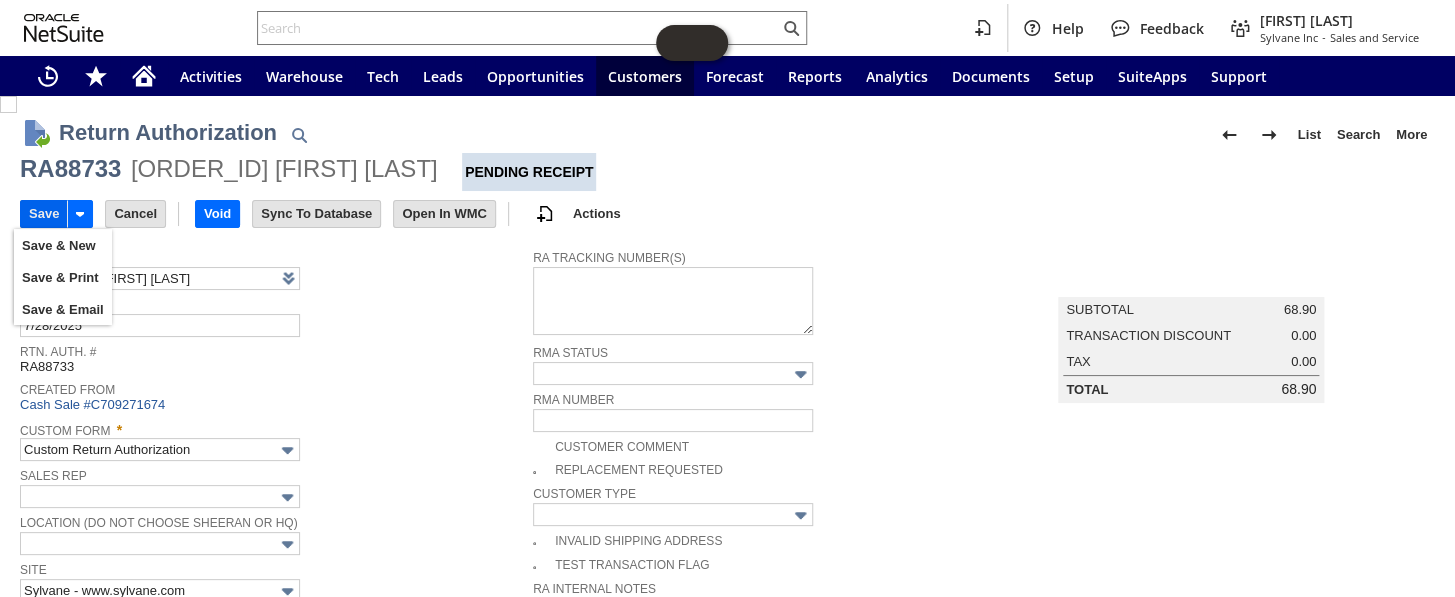type on "111-1555371-6005837 - Amazon refunded- lost in transit" 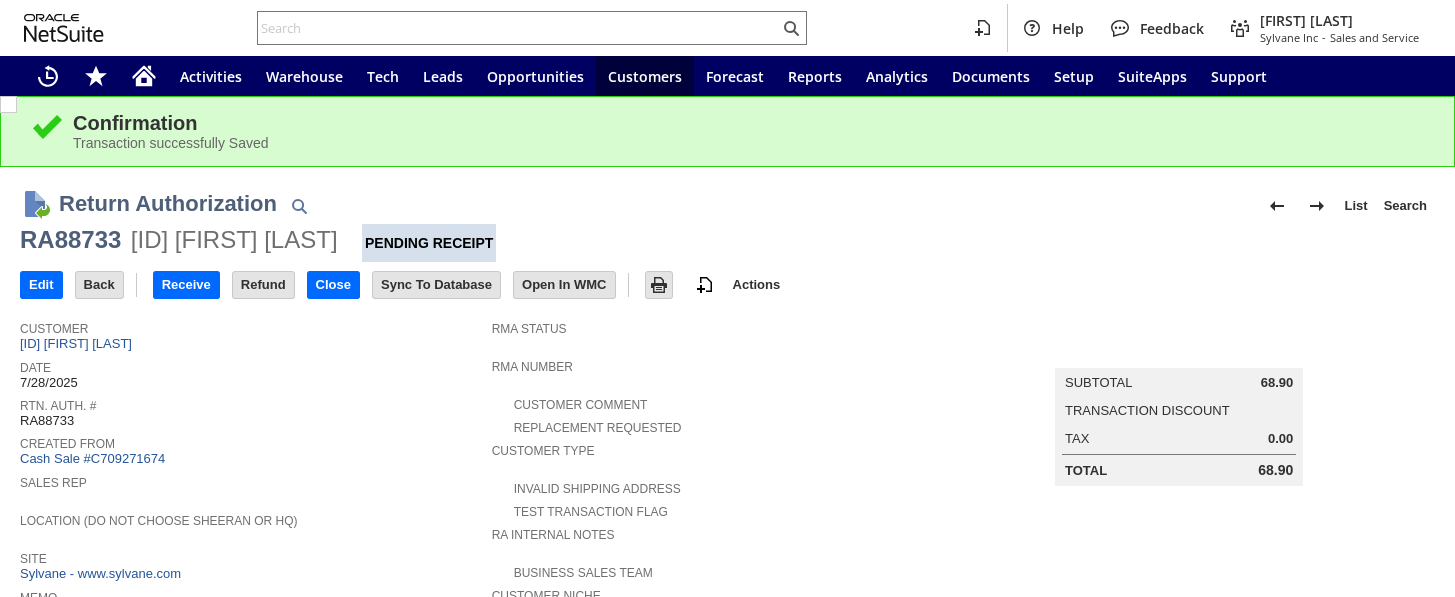 scroll, scrollTop: 0, scrollLeft: 0, axis: both 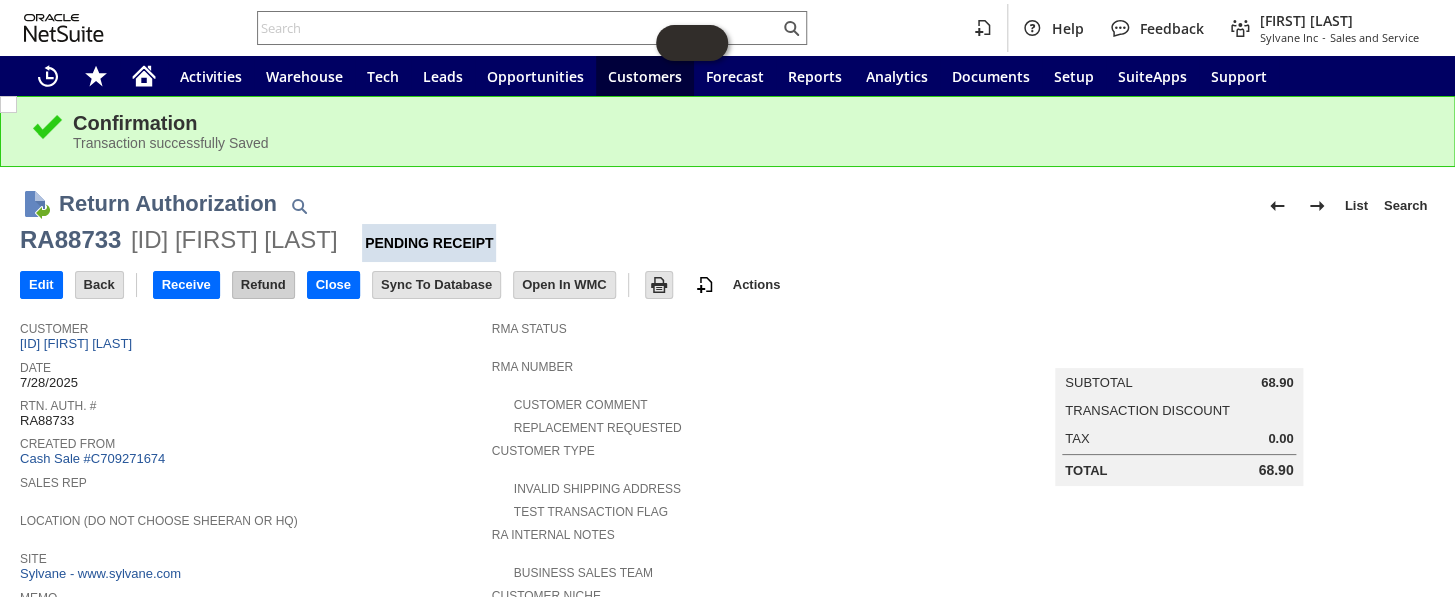 click on "Refund" at bounding box center [263, 285] 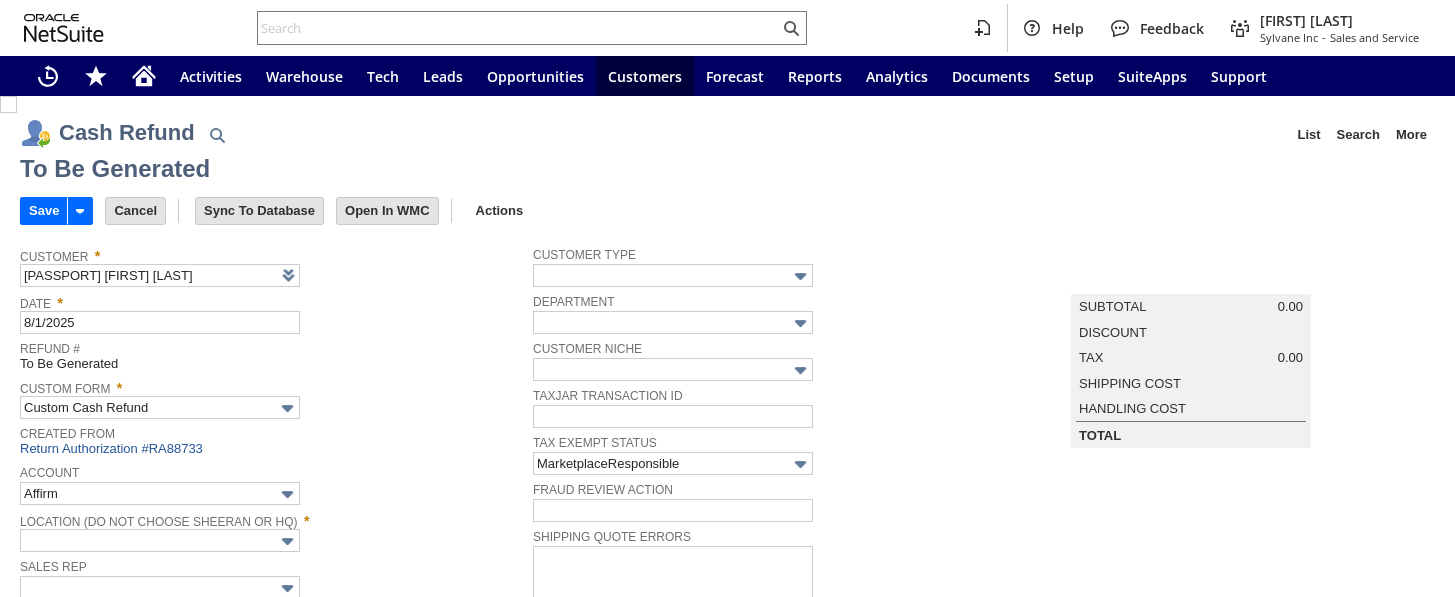 scroll, scrollTop: 0, scrollLeft: 0, axis: both 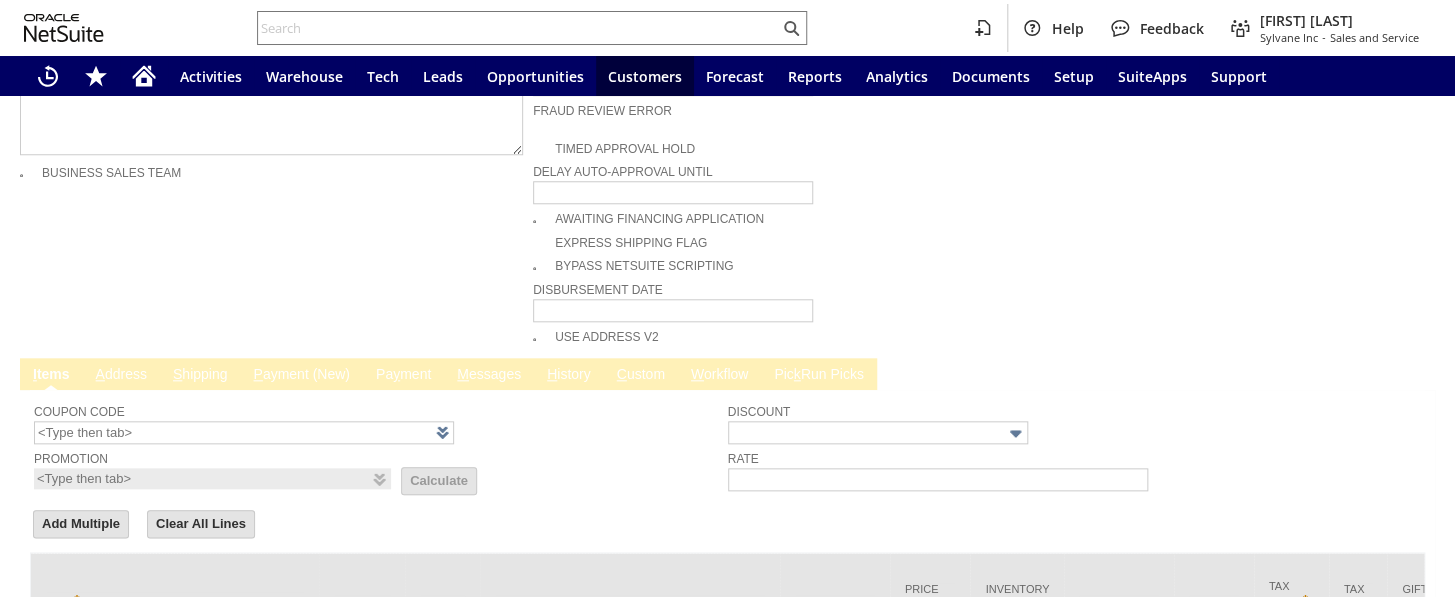 type on "Amazon Undeposited Funds" 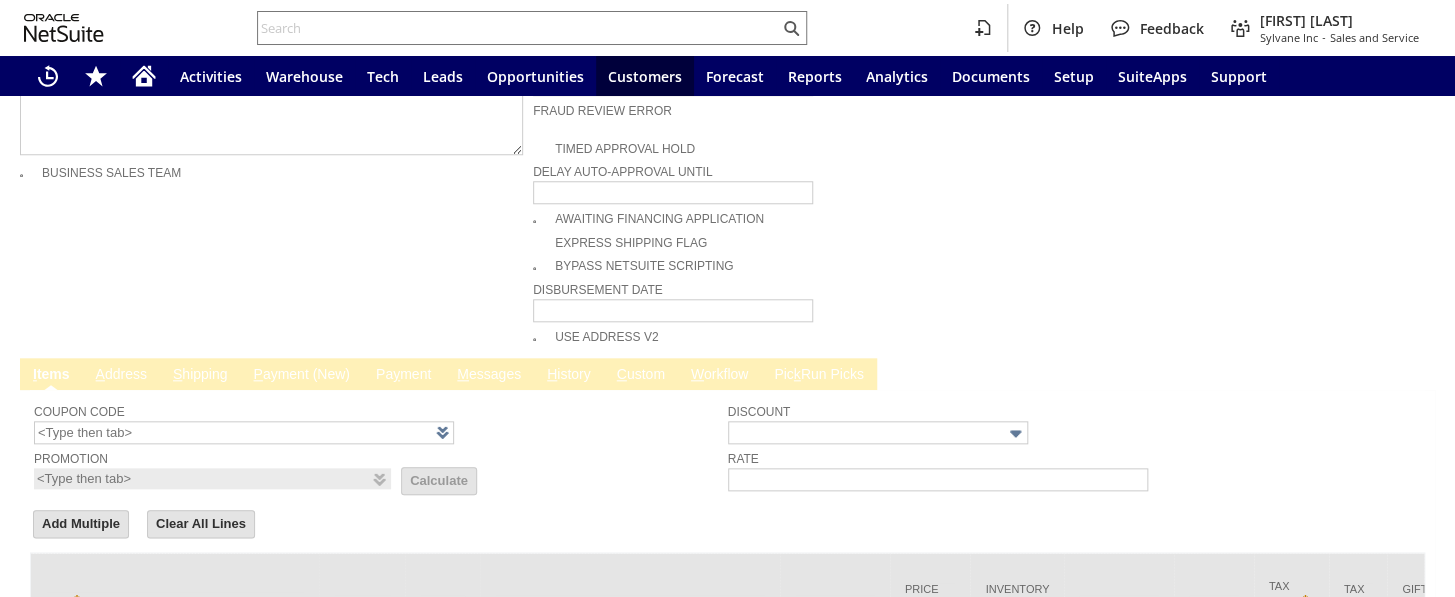 type on "Headquarters : Head...s : Pending Testing" 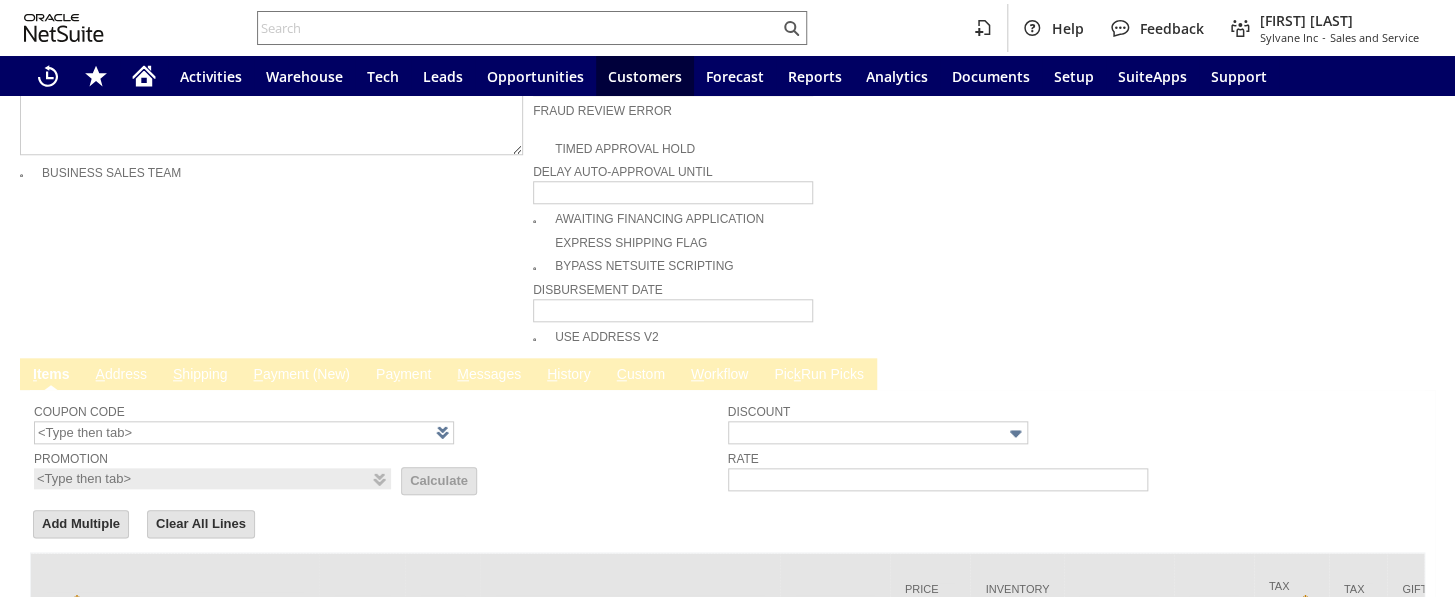 scroll, scrollTop: 1030, scrollLeft: 0, axis: vertical 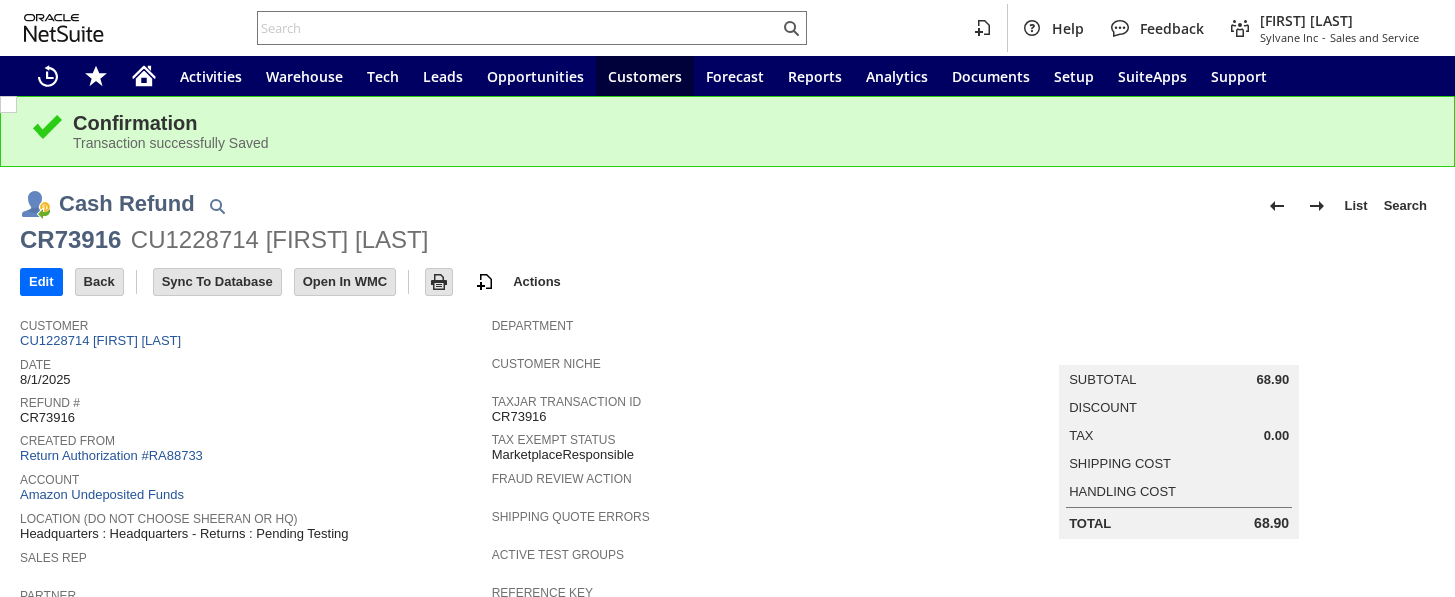 click on "Return Authorization #RA88733" at bounding box center [111, 455] 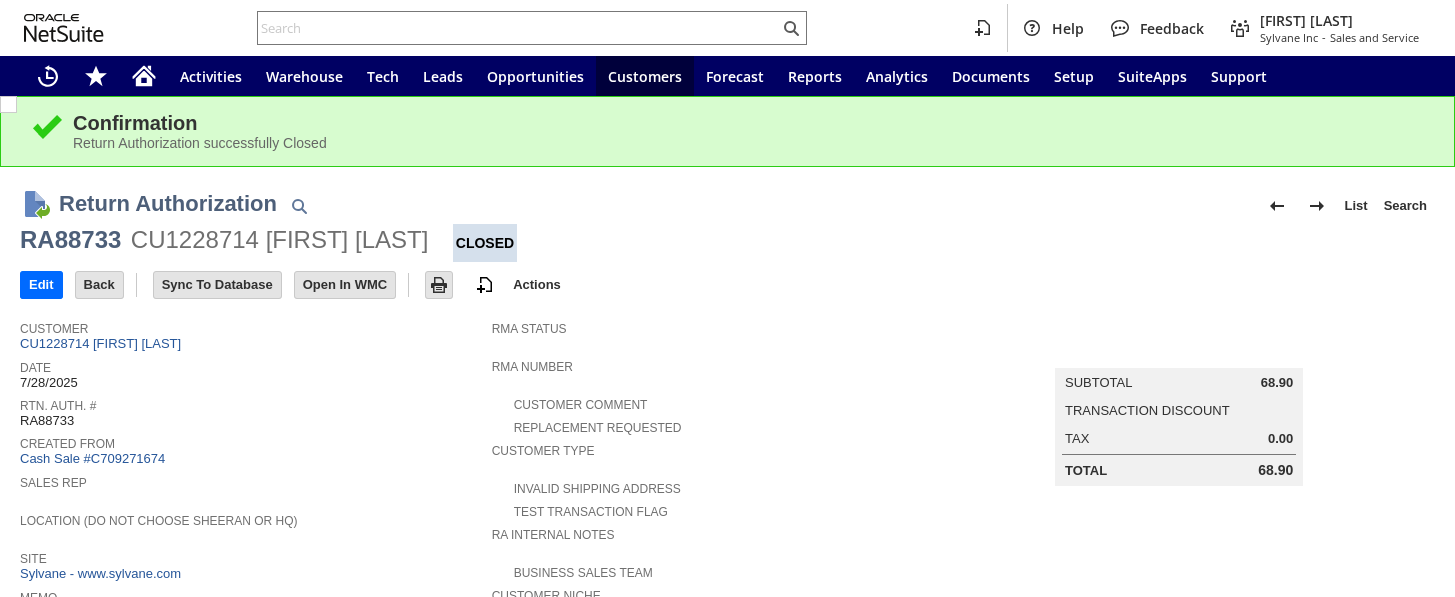 scroll, scrollTop: 0, scrollLeft: 0, axis: both 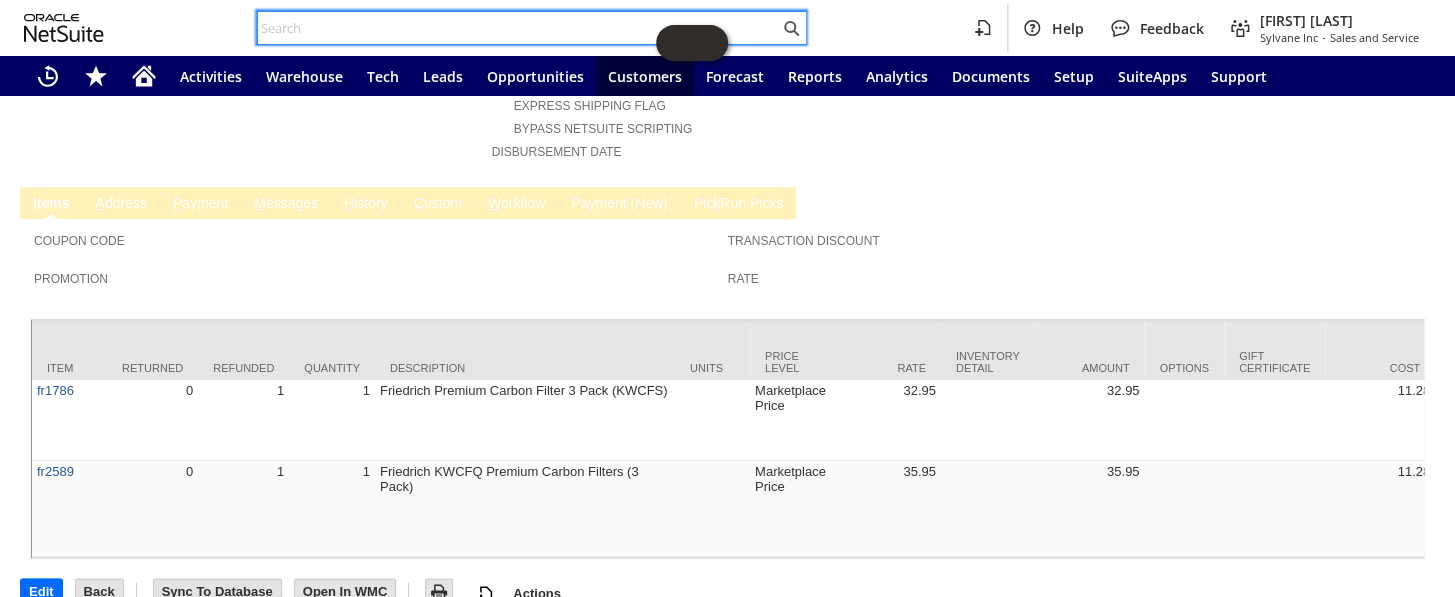 click at bounding box center (518, 28) 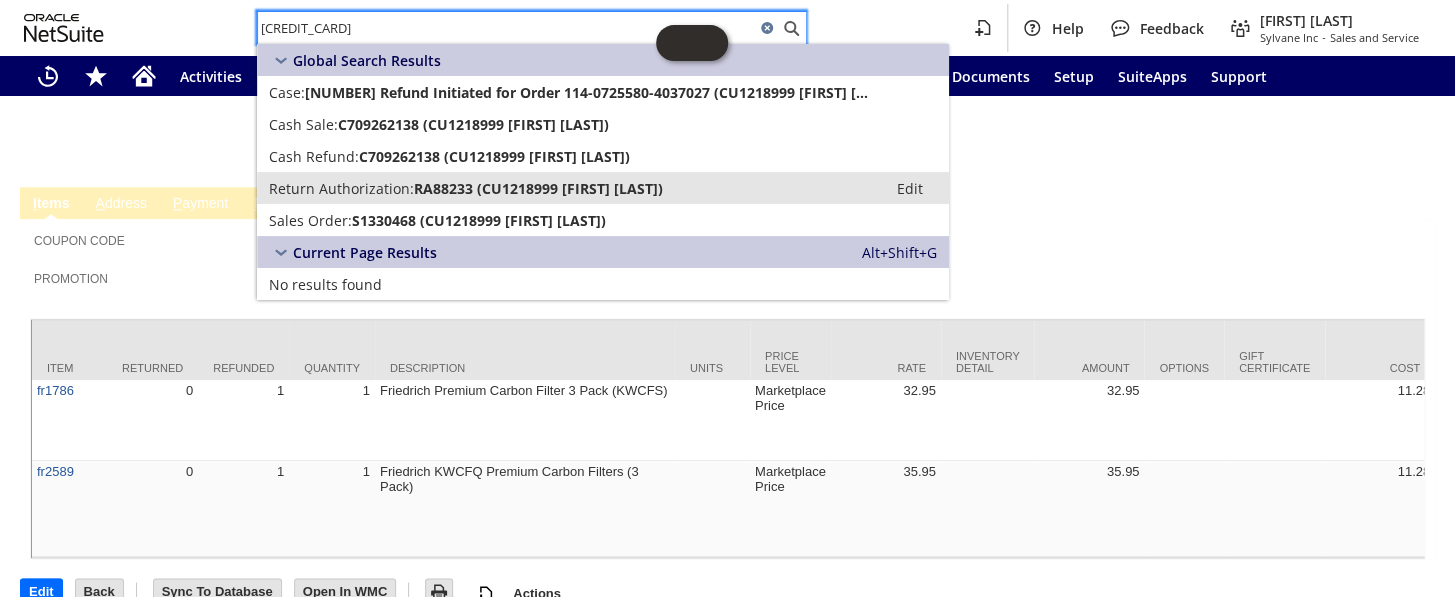 type on "114-0725580-4037027" 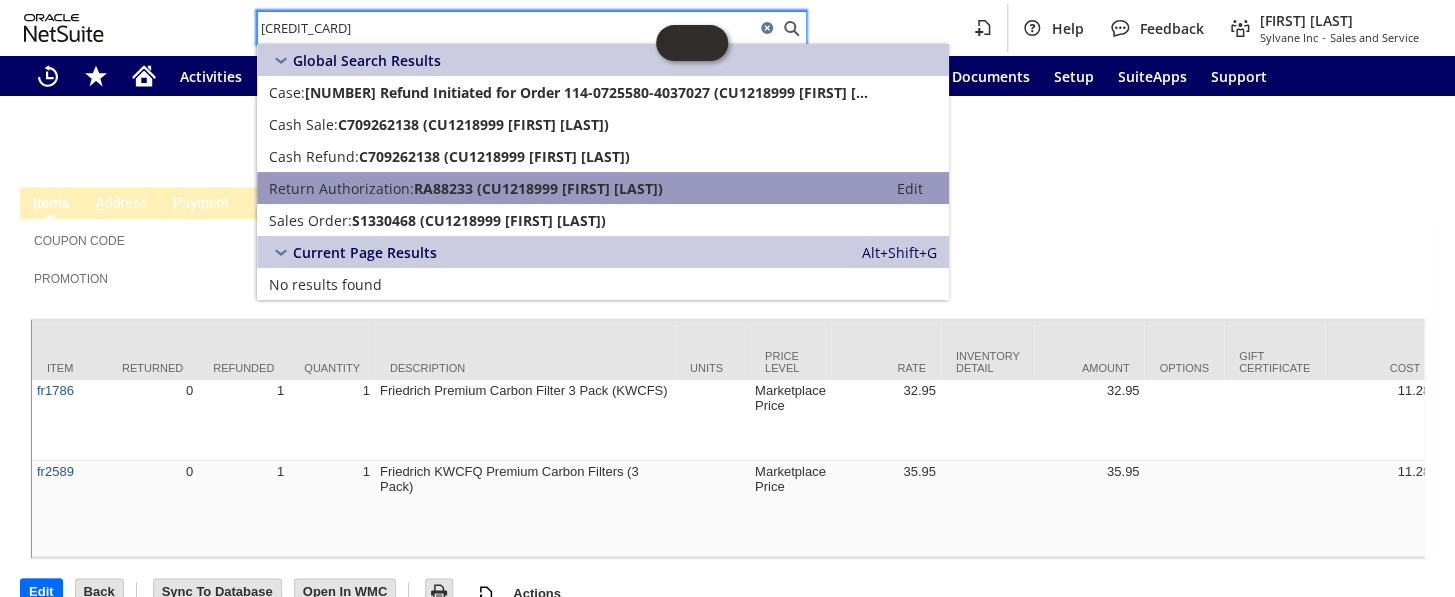 click on "RA88233 (CU1218999 Judith Feuille)" at bounding box center [538, 188] 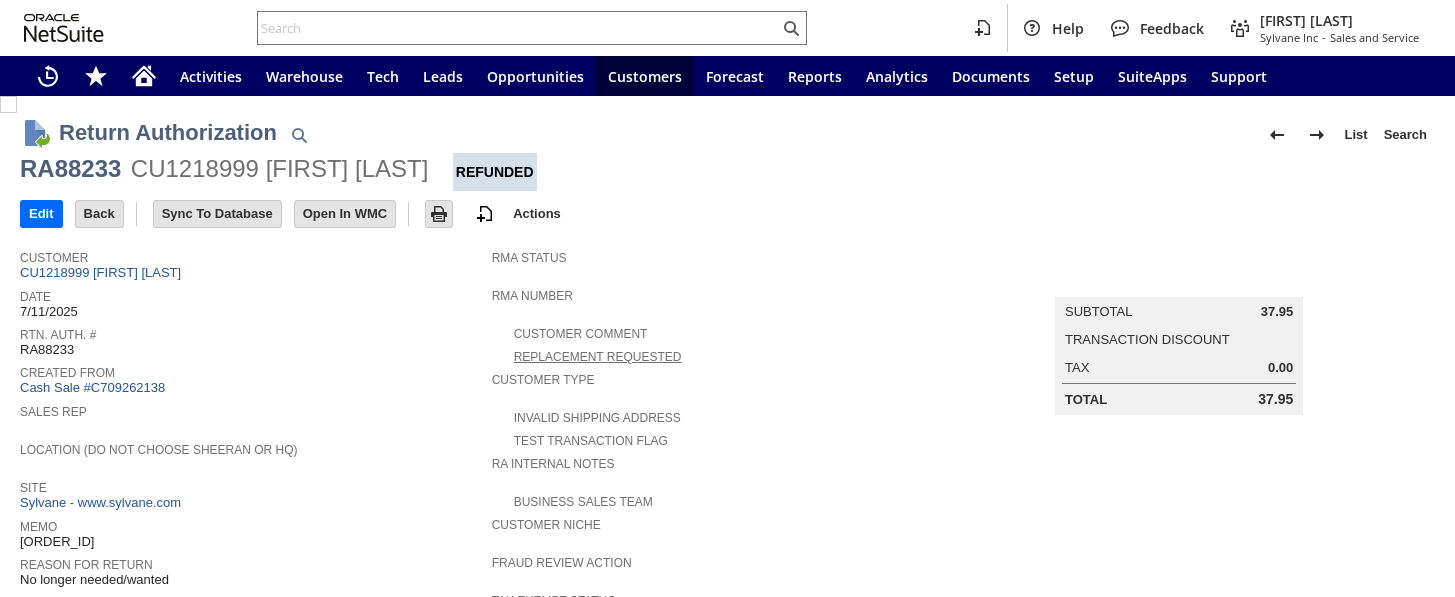 scroll, scrollTop: 0, scrollLeft: 0, axis: both 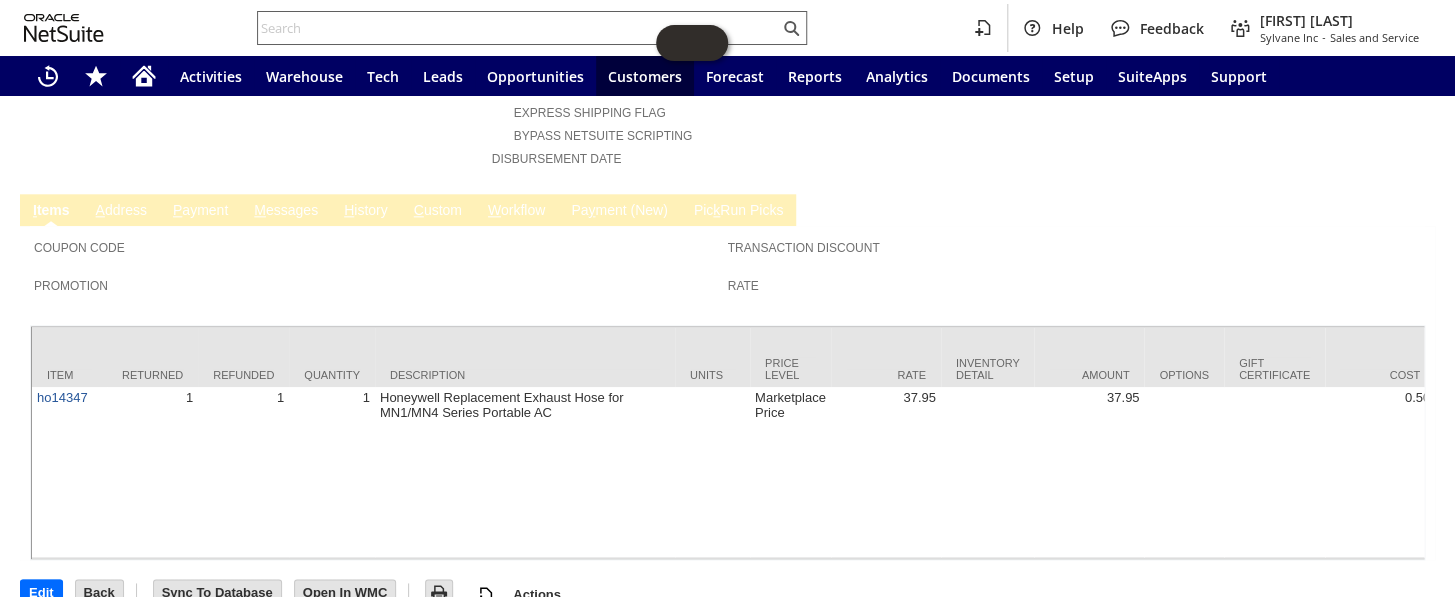 click at bounding box center [518, 28] 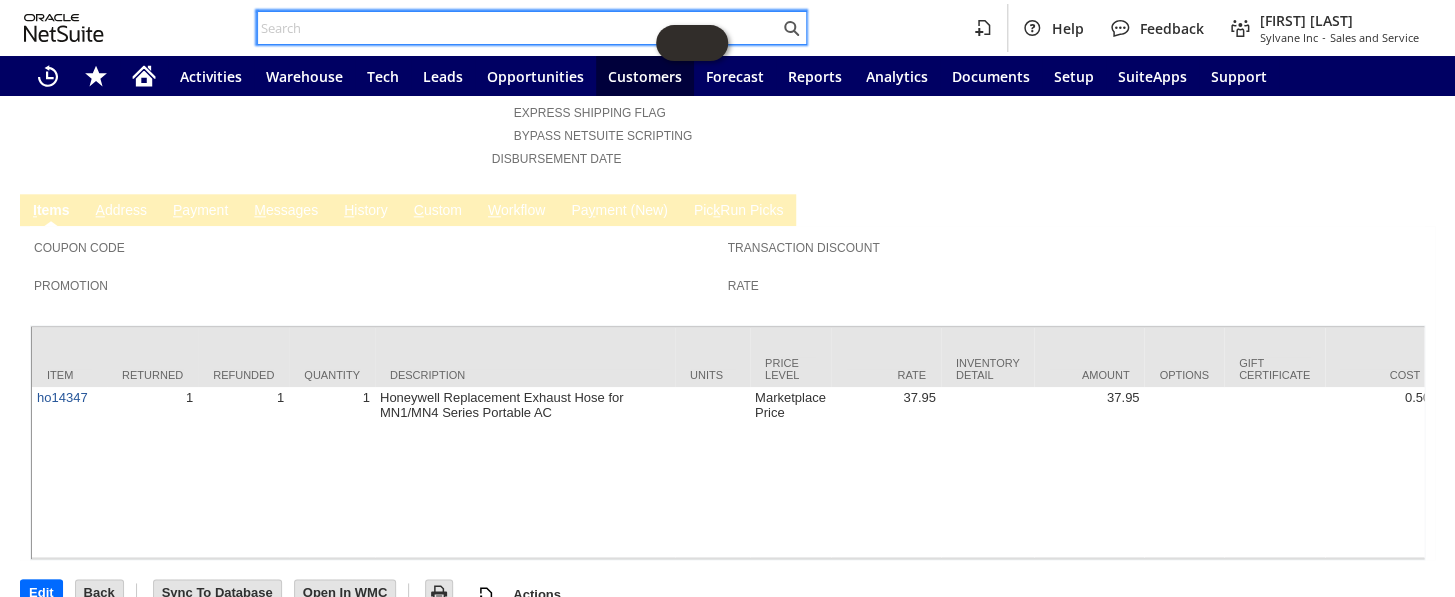 paste on "113-2154840-2247421" 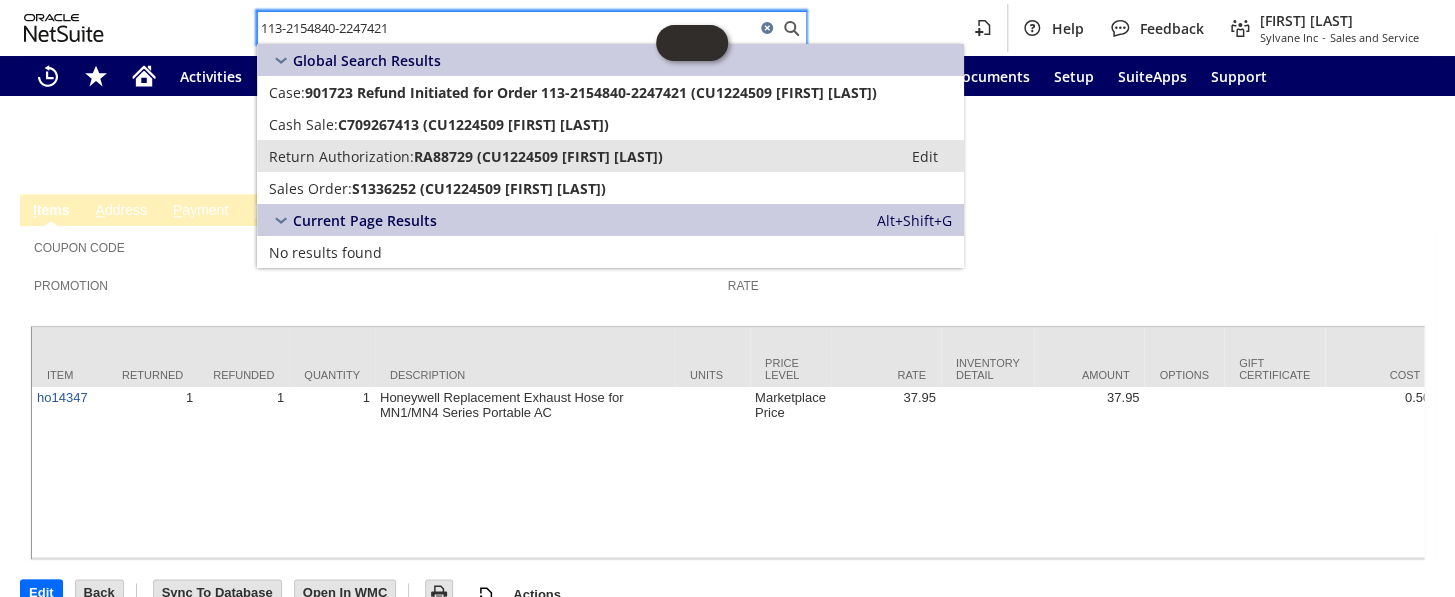 type on "113-2154840-2247421" 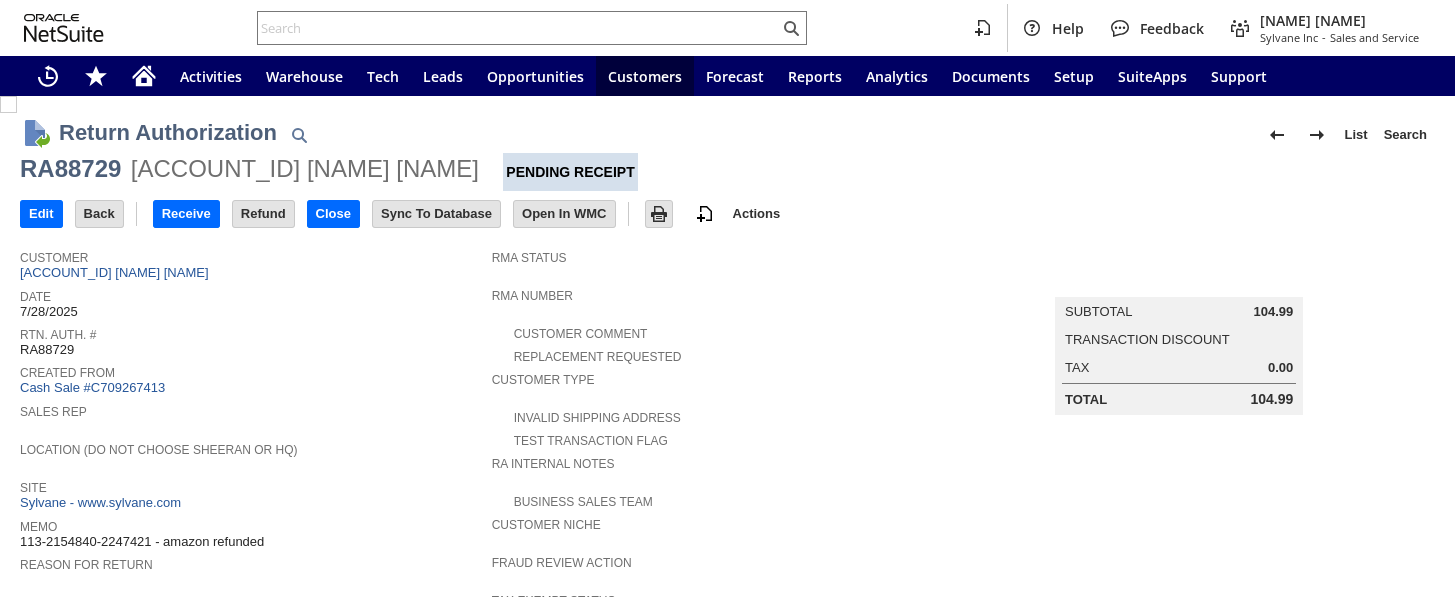 scroll, scrollTop: 0, scrollLeft: 0, axis: both 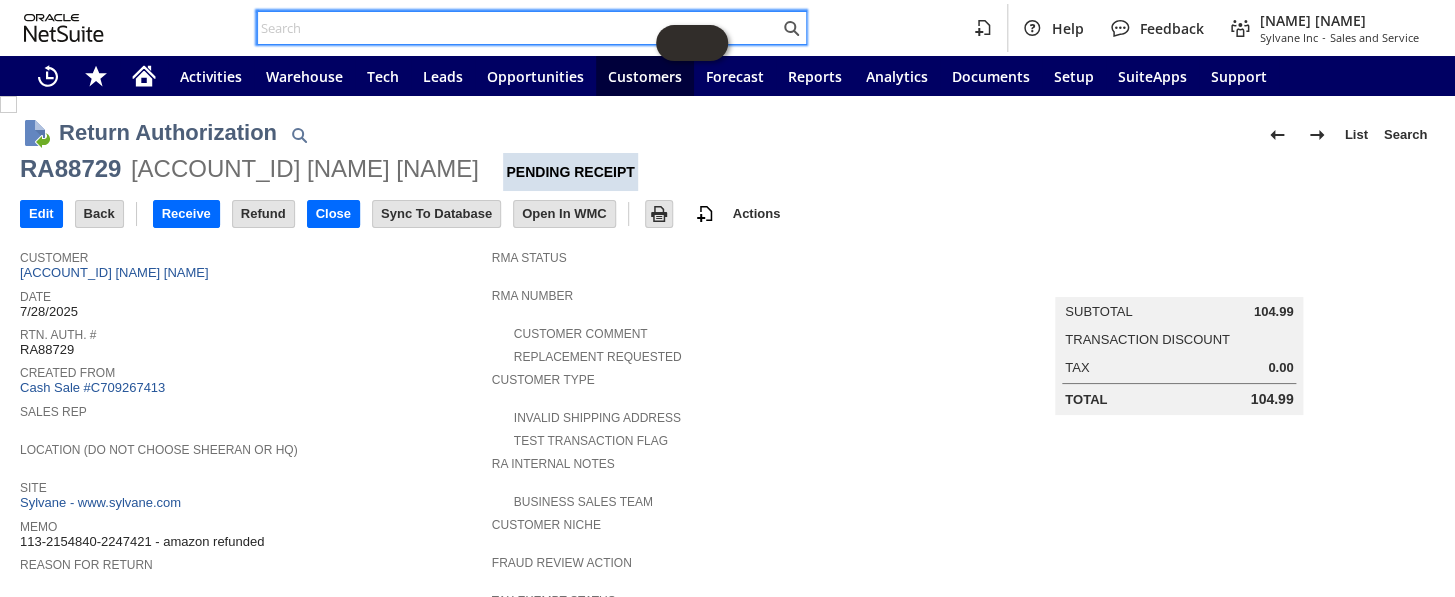 click at bounding box center [518, 28] 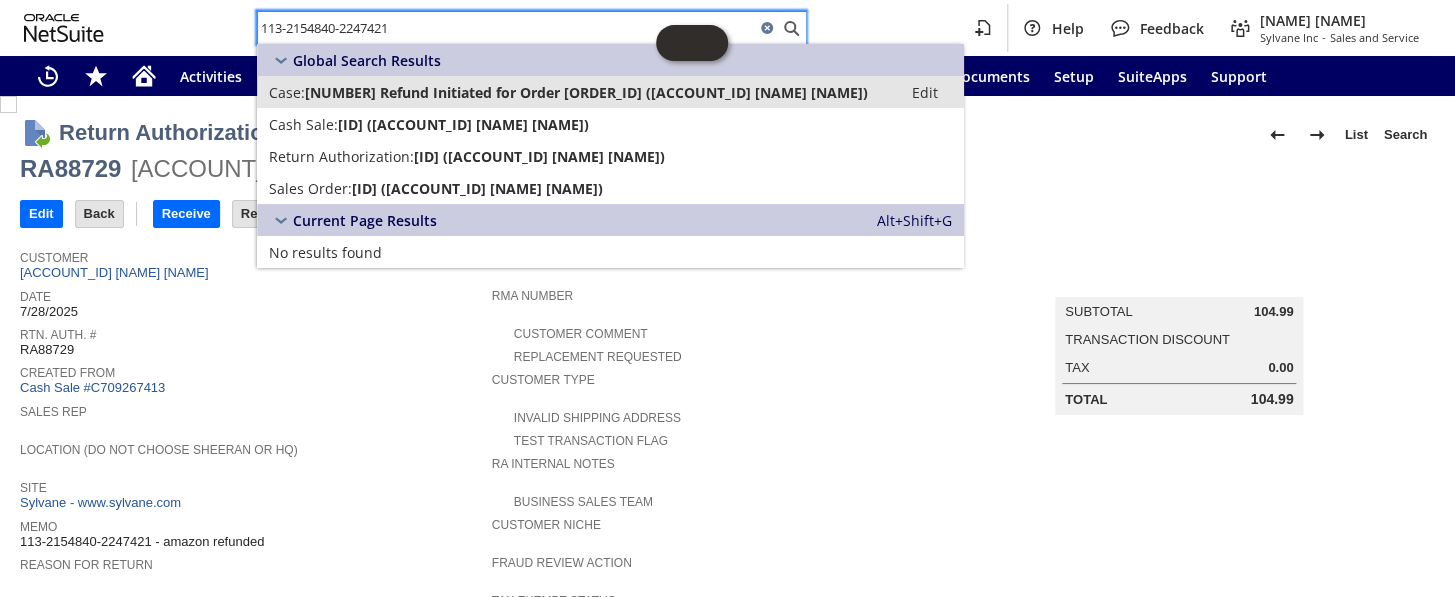 type on "113-2154840-2247421" 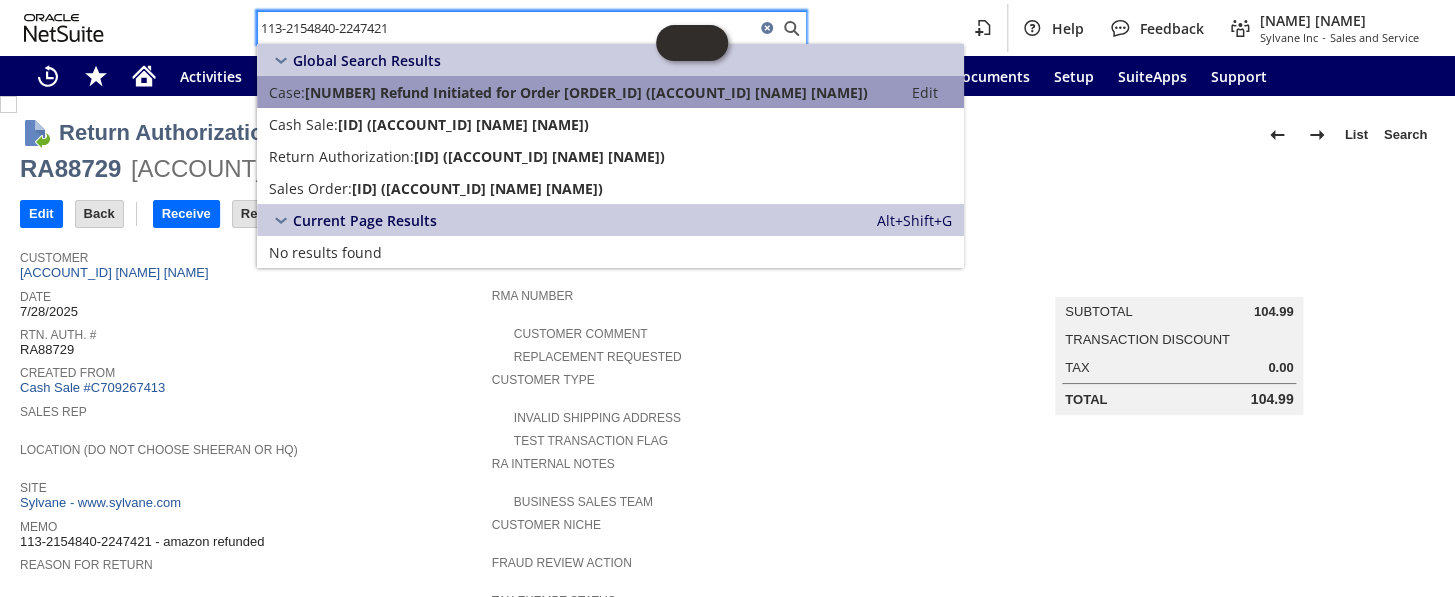 click on "901723 Refund Initiated for Order 113-2154840-2247421 (CU1224509 Aaron Isaacson)" at bounding box center (586, 92) 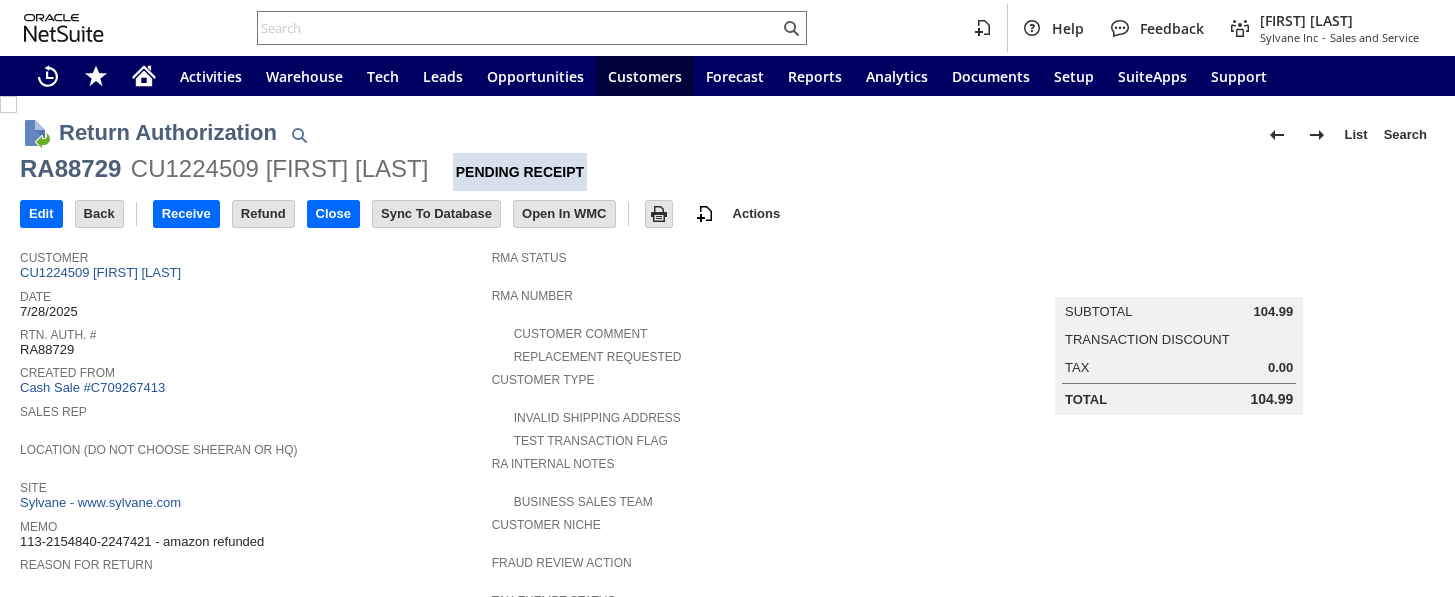 scroll, scrollTop: 0, scrollLeft: 0, axis: both 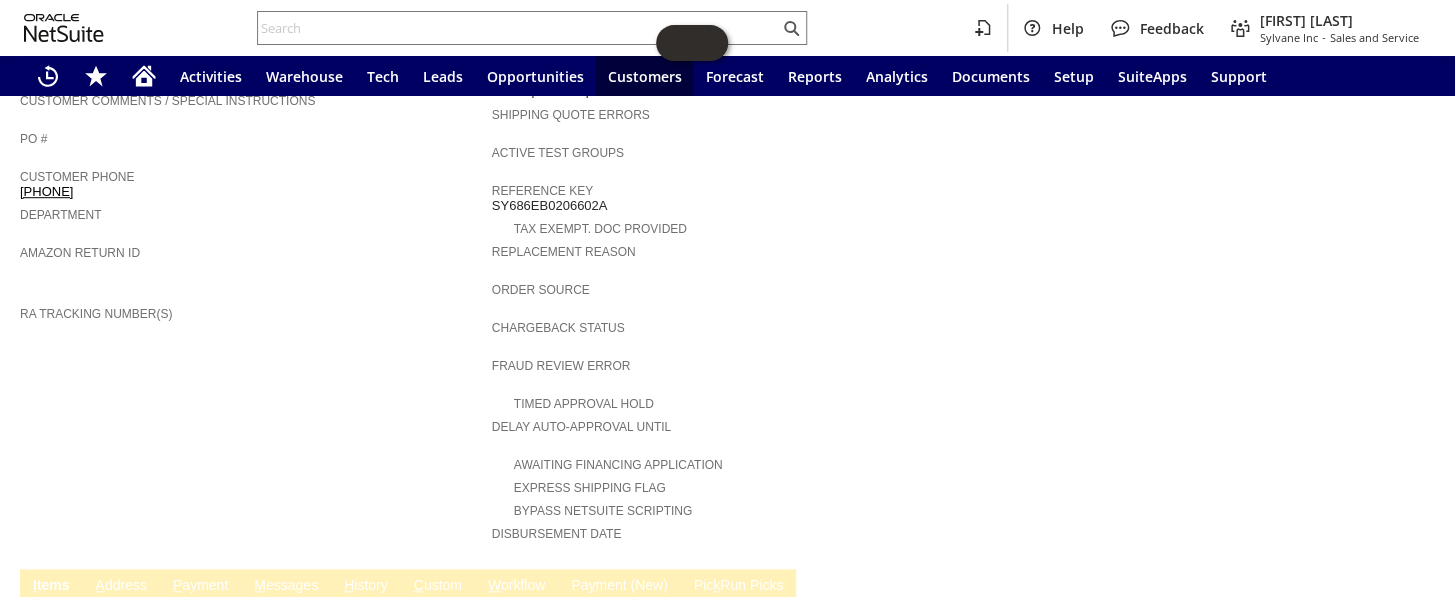 click on "Help Feedback Coby Miller Sylvane Inc  -  Sales and Service" at bounding box center [727, 28] 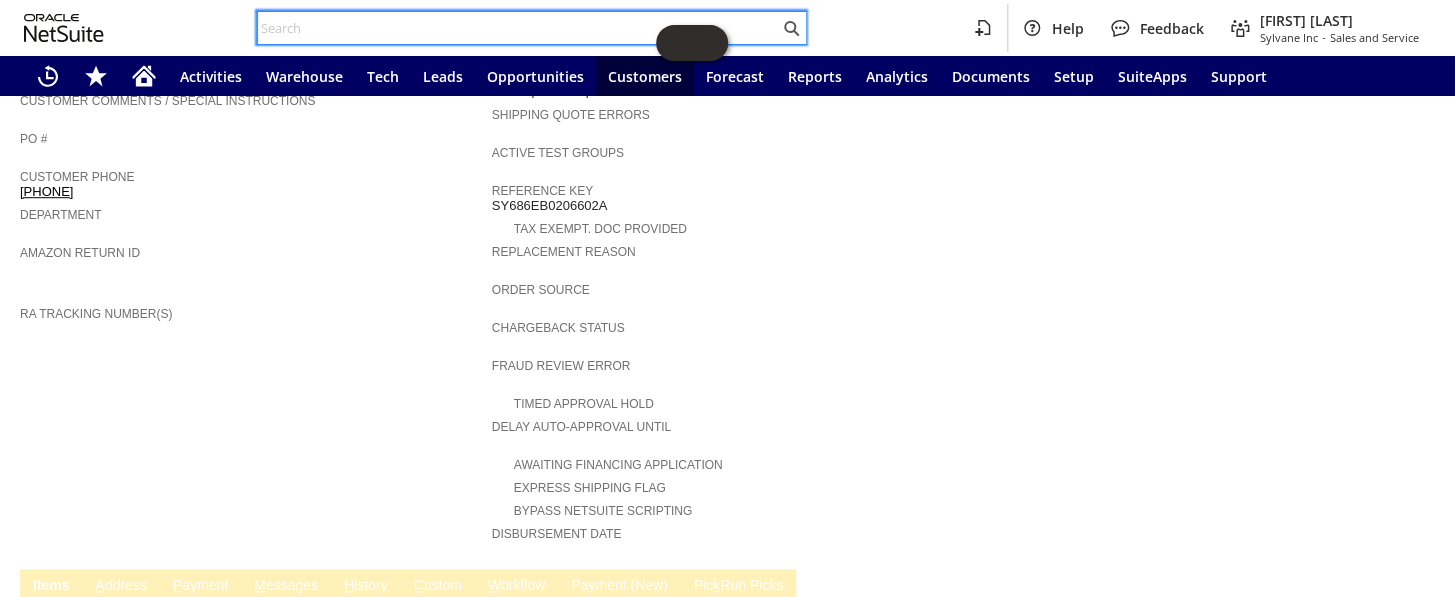 click at bounding box center [518, 28] 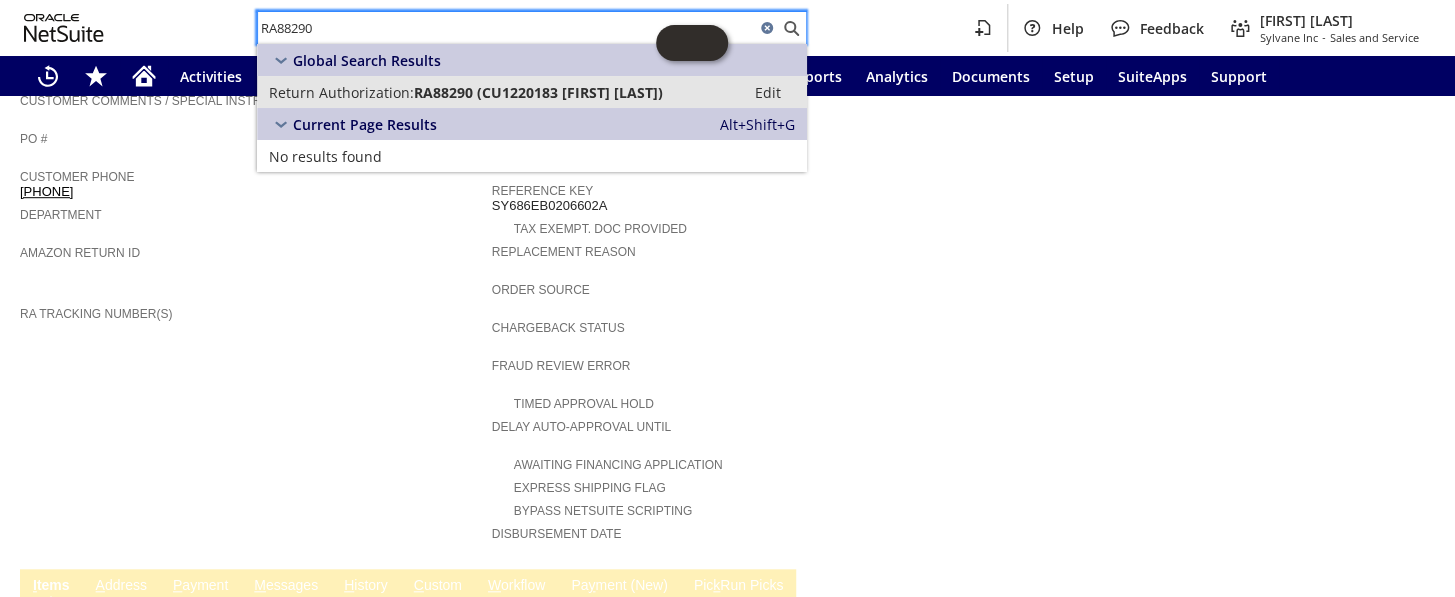 type on "RA88290" 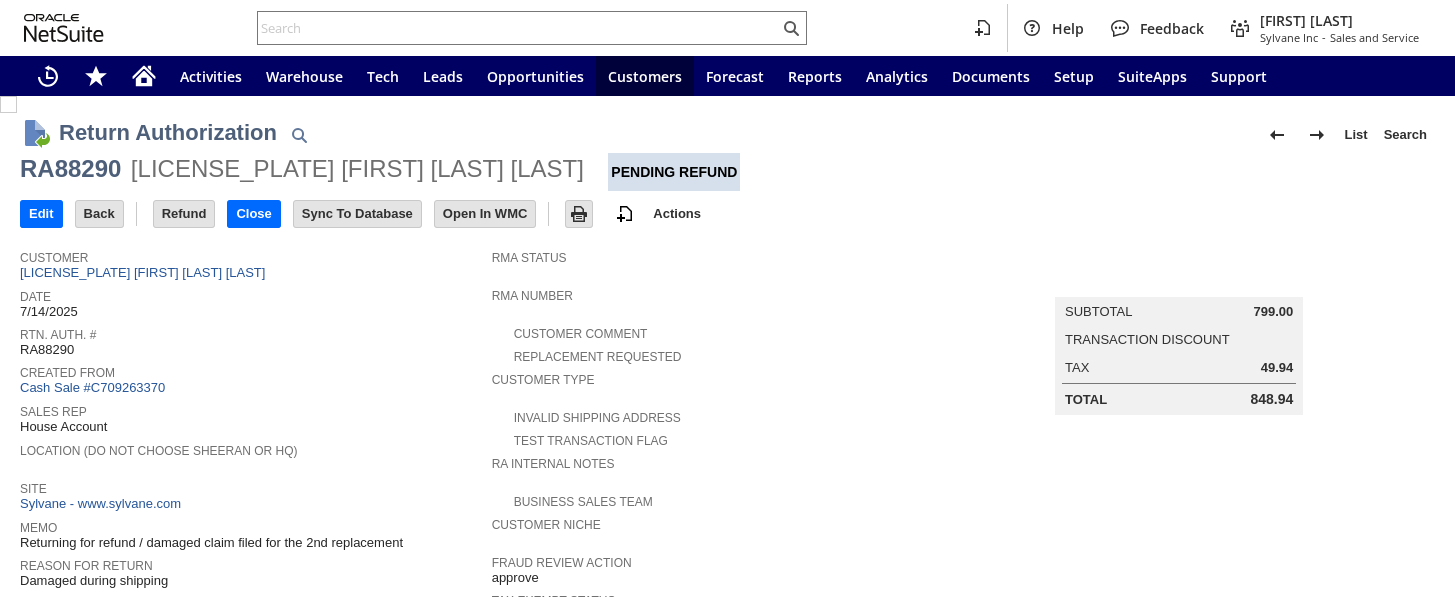scroll, scrollTop: 0, scrollLeft: 0, axis: both 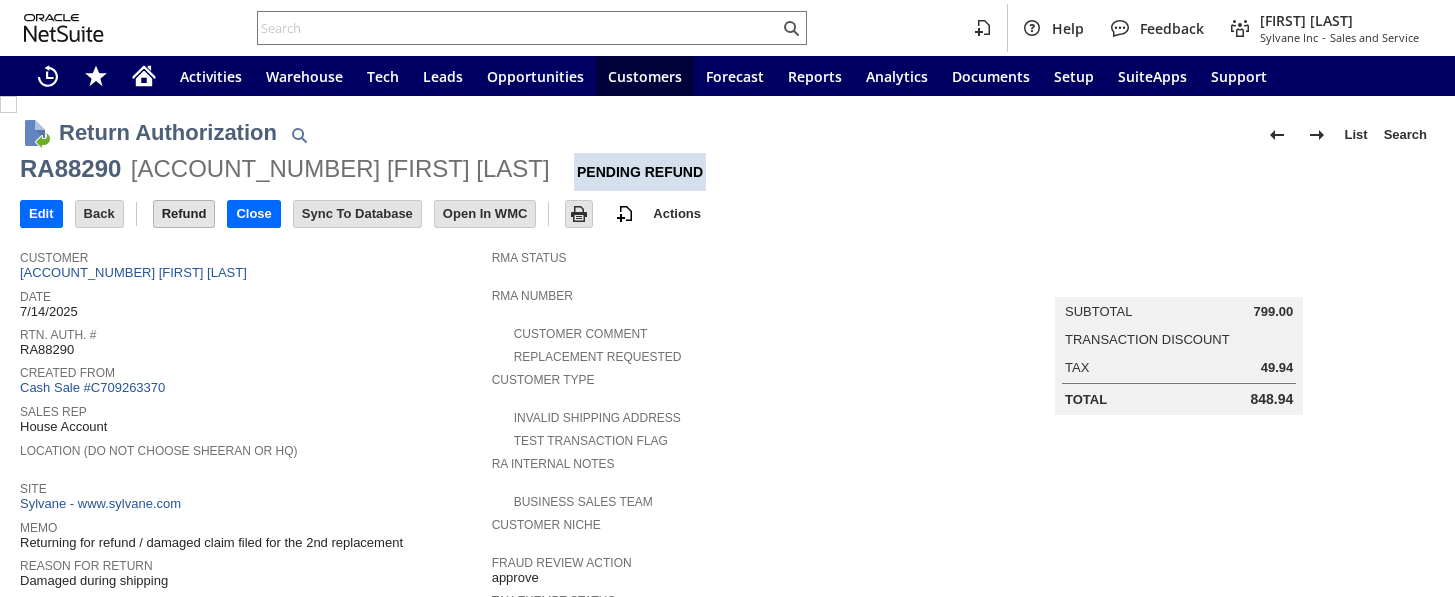 click on "Refund" at bounding box center (184, 214) 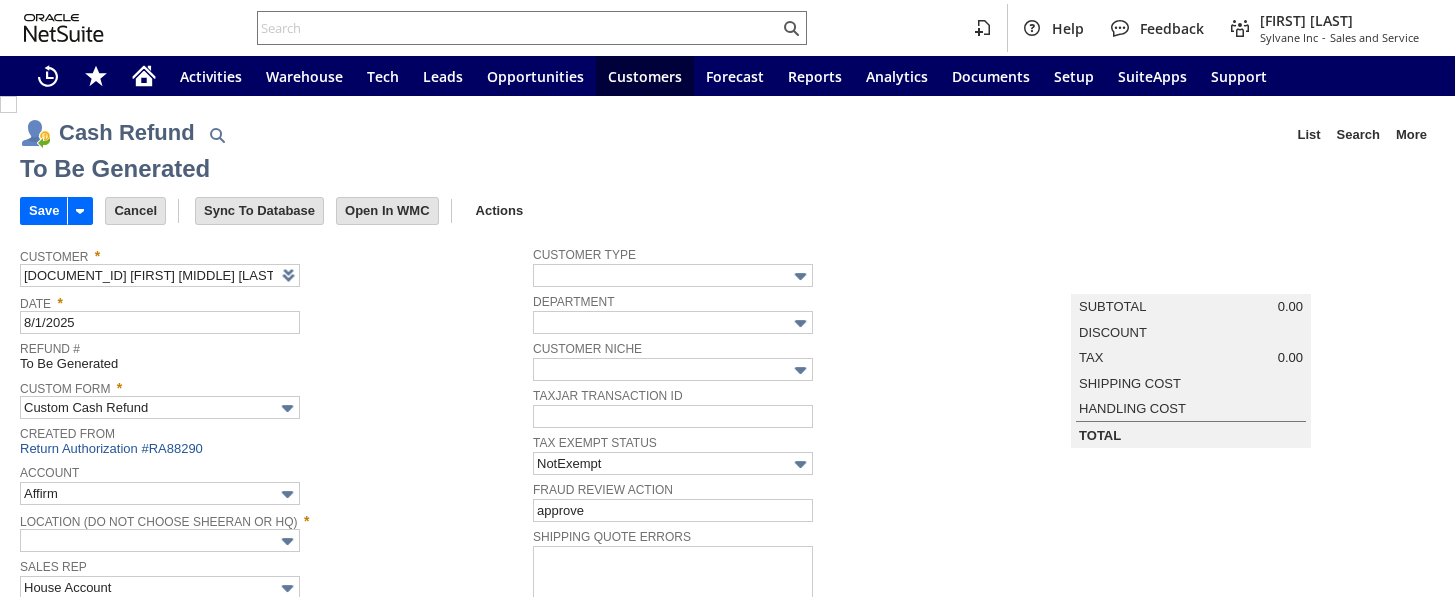 scroll, scrollTop: 0, scrollLeft: 0, axis: both 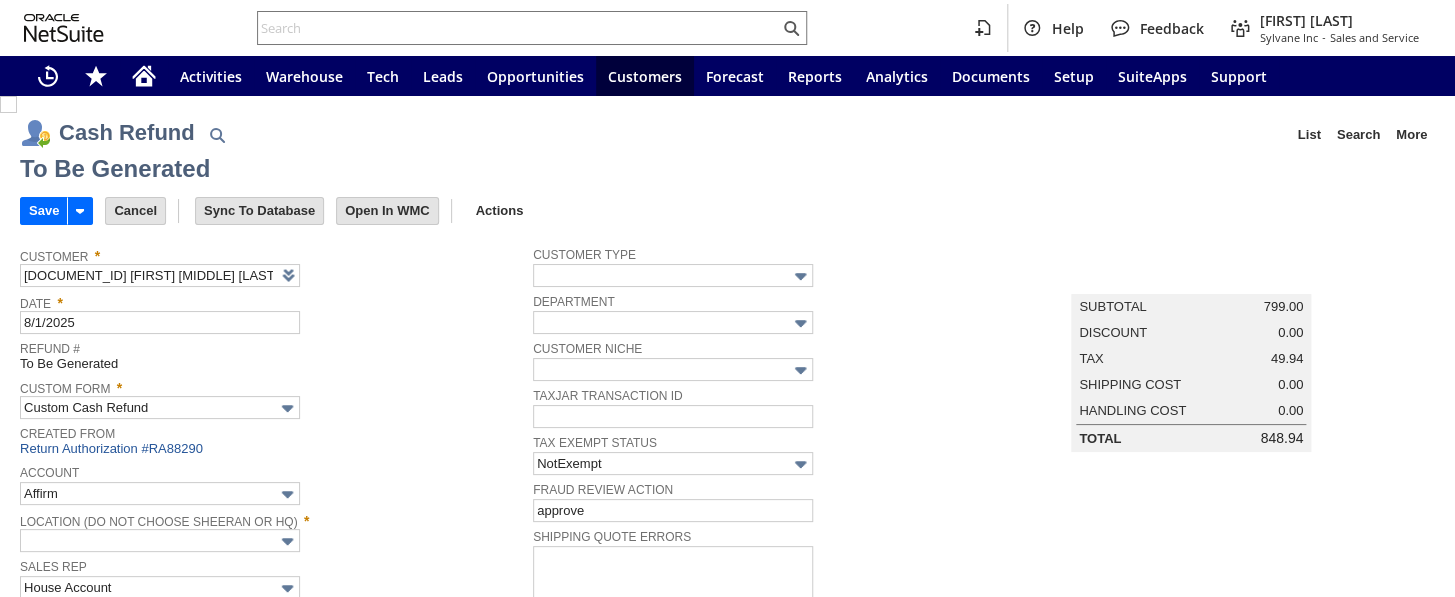 type on "Regions - Merchant 0414" 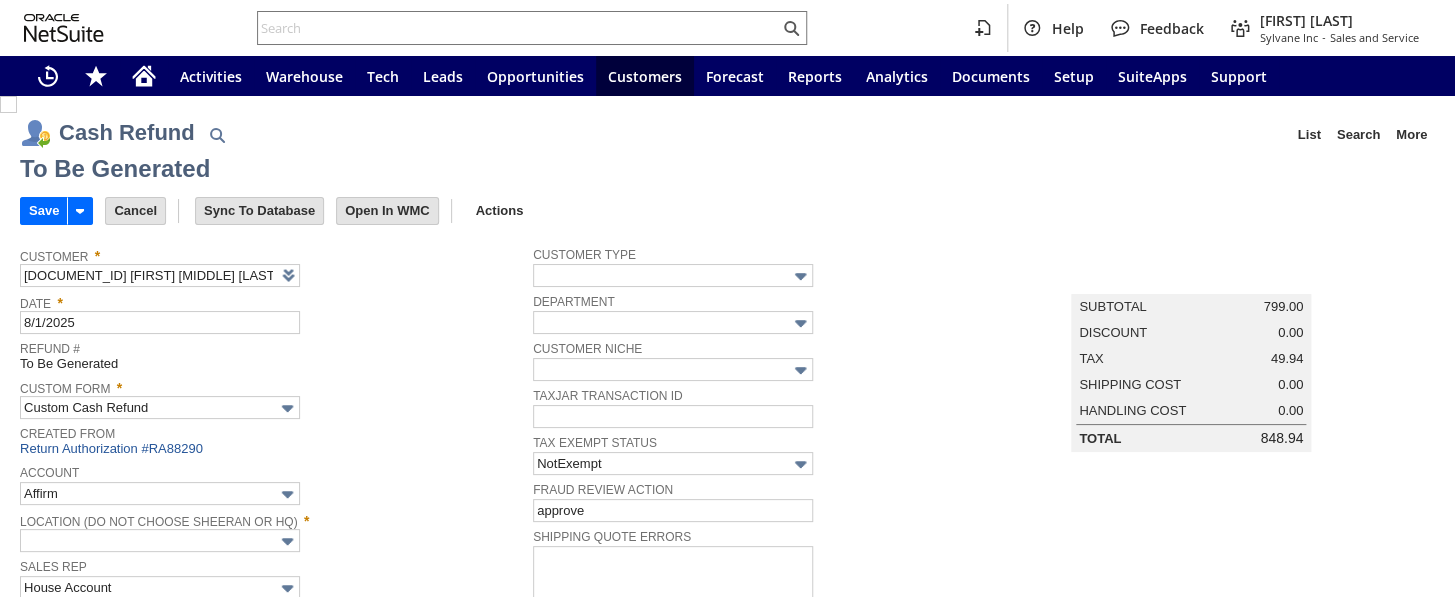 type on "Headquarters : Head...s : Pending Testing" 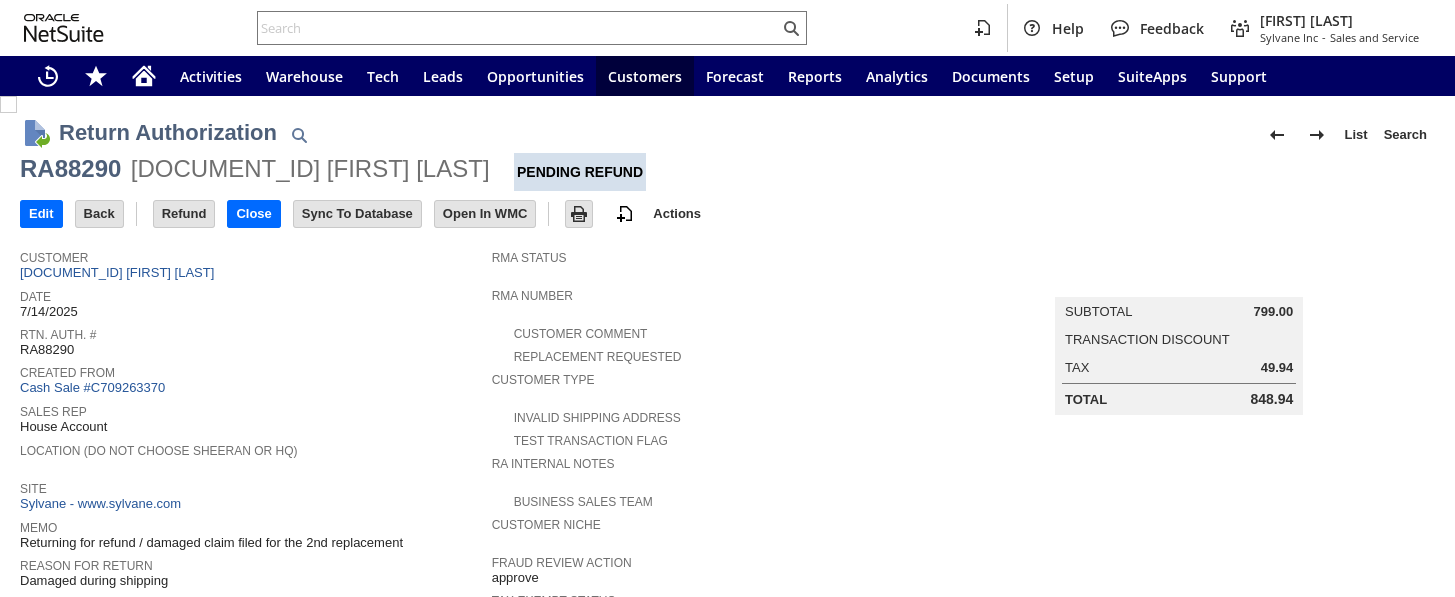 scroll, scrollTop: 0, scrollLeft: 0, axis: both 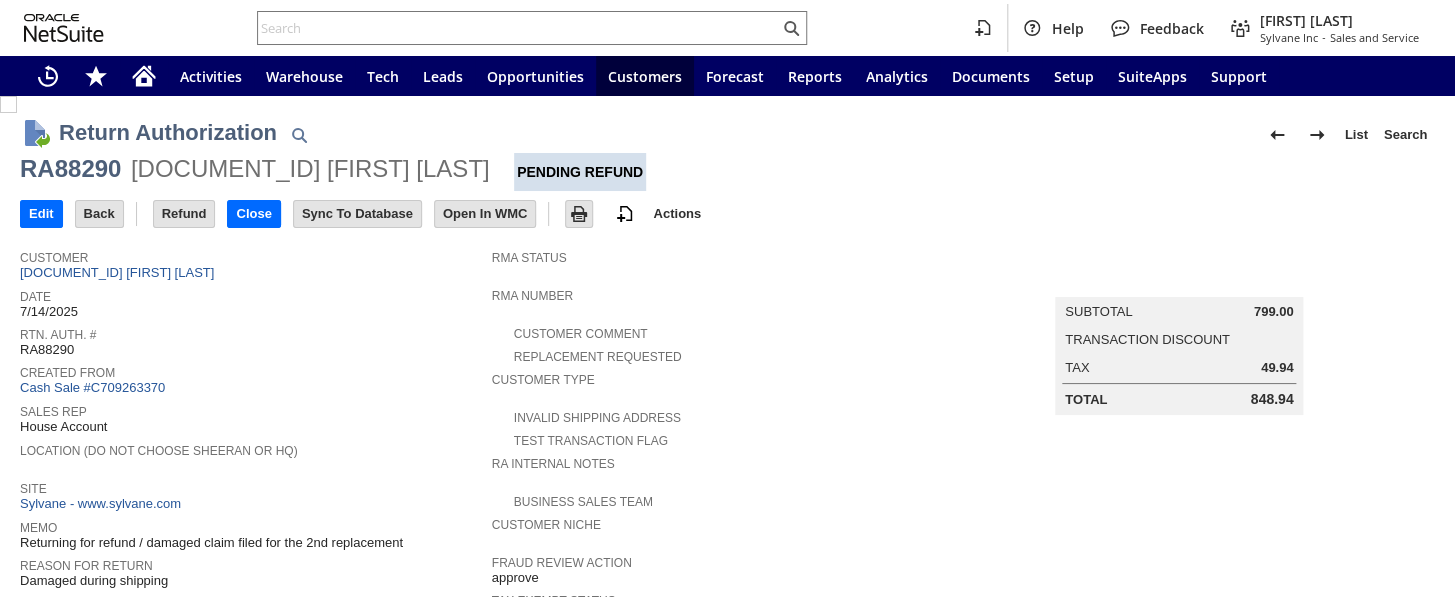 click on "Cash Sale #C709263370" at bounding box center (92, 387) 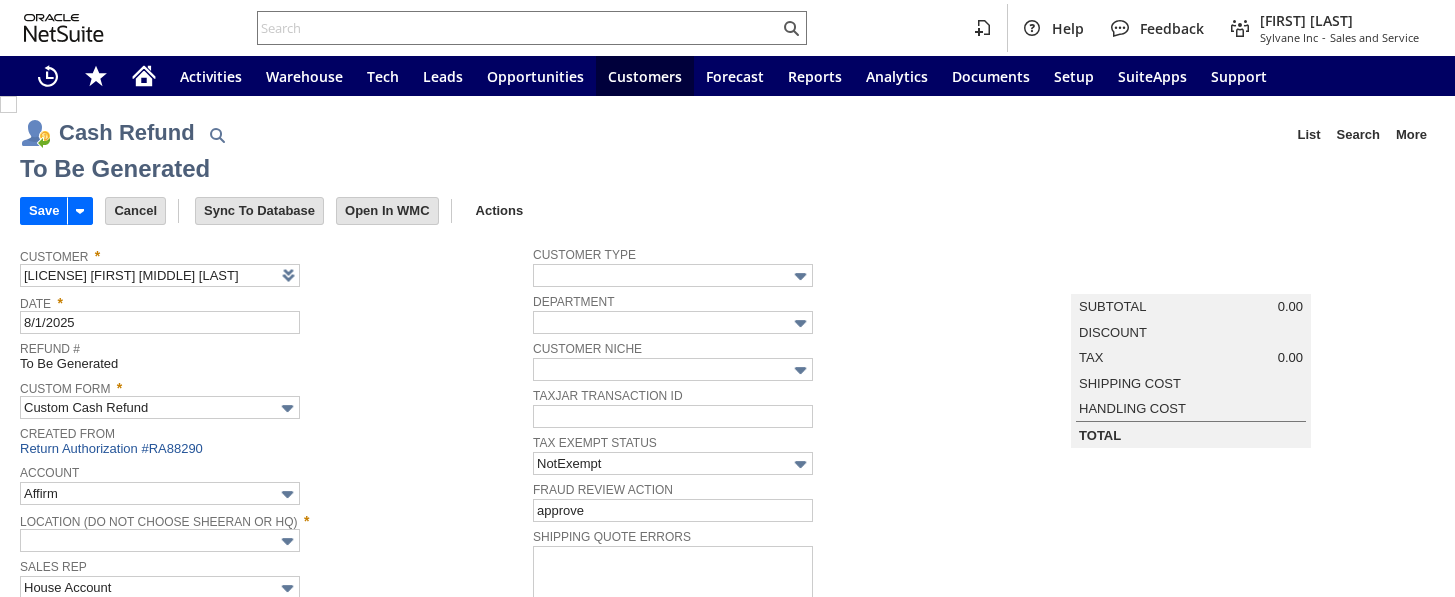 scroll, scrollTop: 0, scrollLeft: 0, axis: both 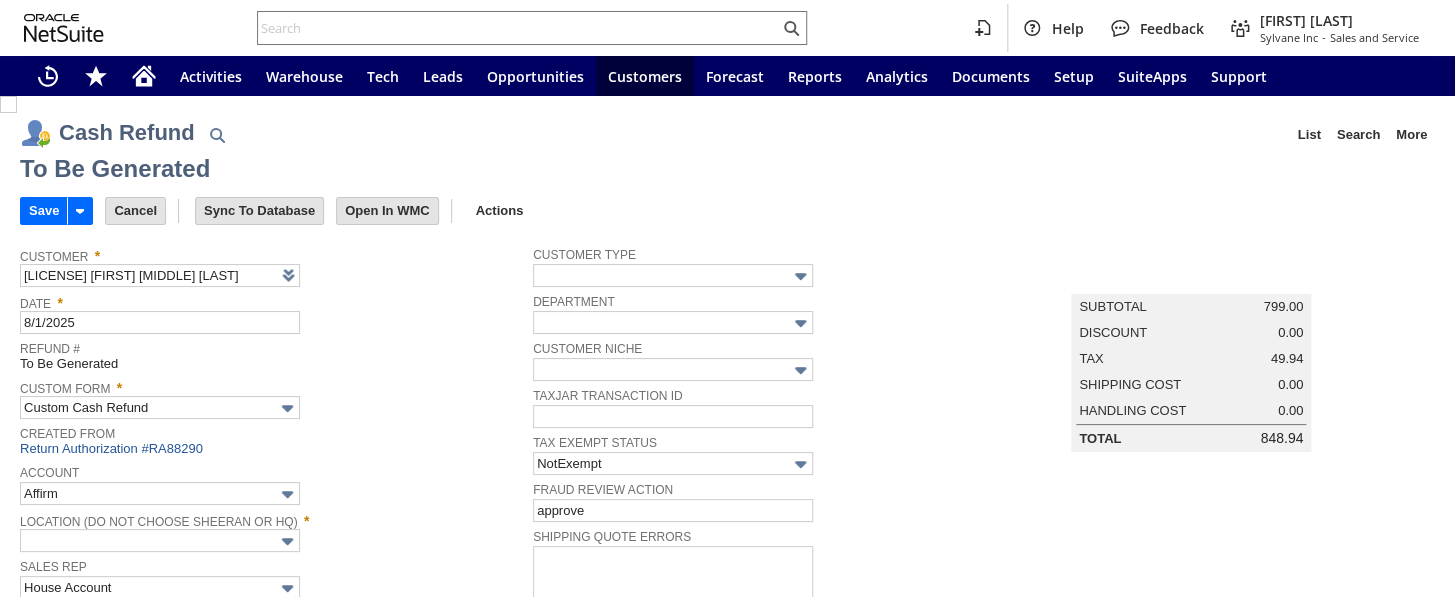type on "Regions - Merchant 0414" 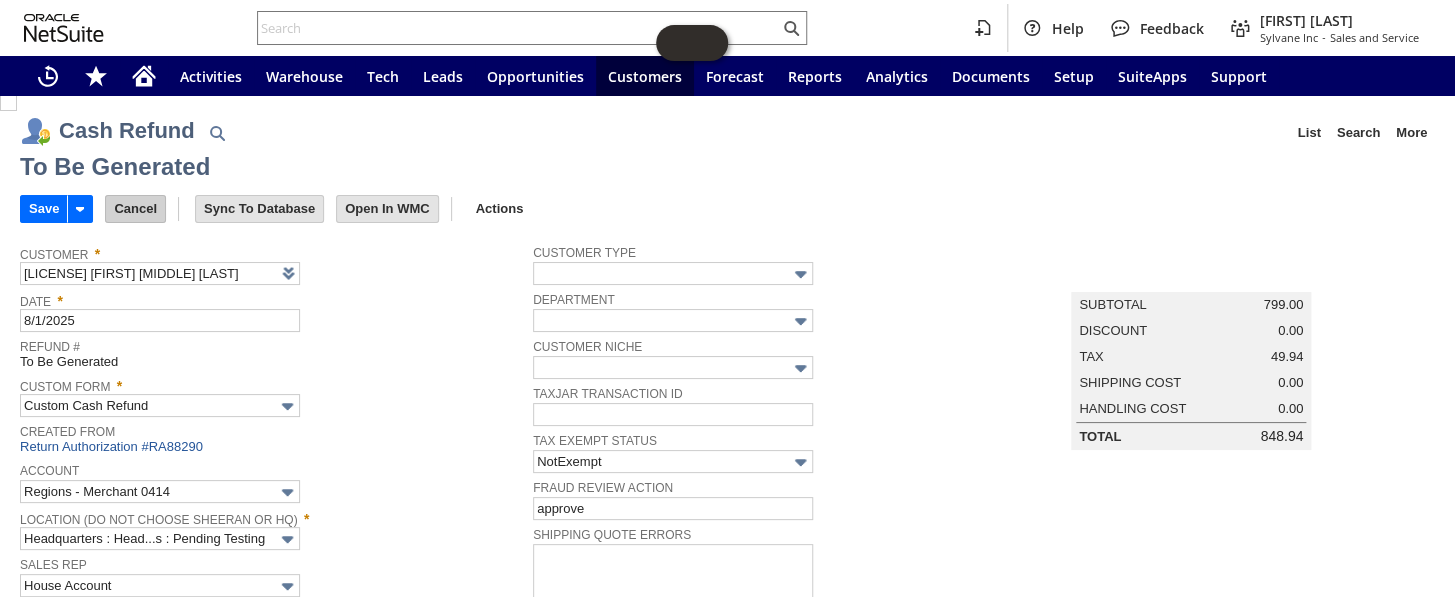 scroll, scrollTop: 0, scrollLeft: 0, axis: both 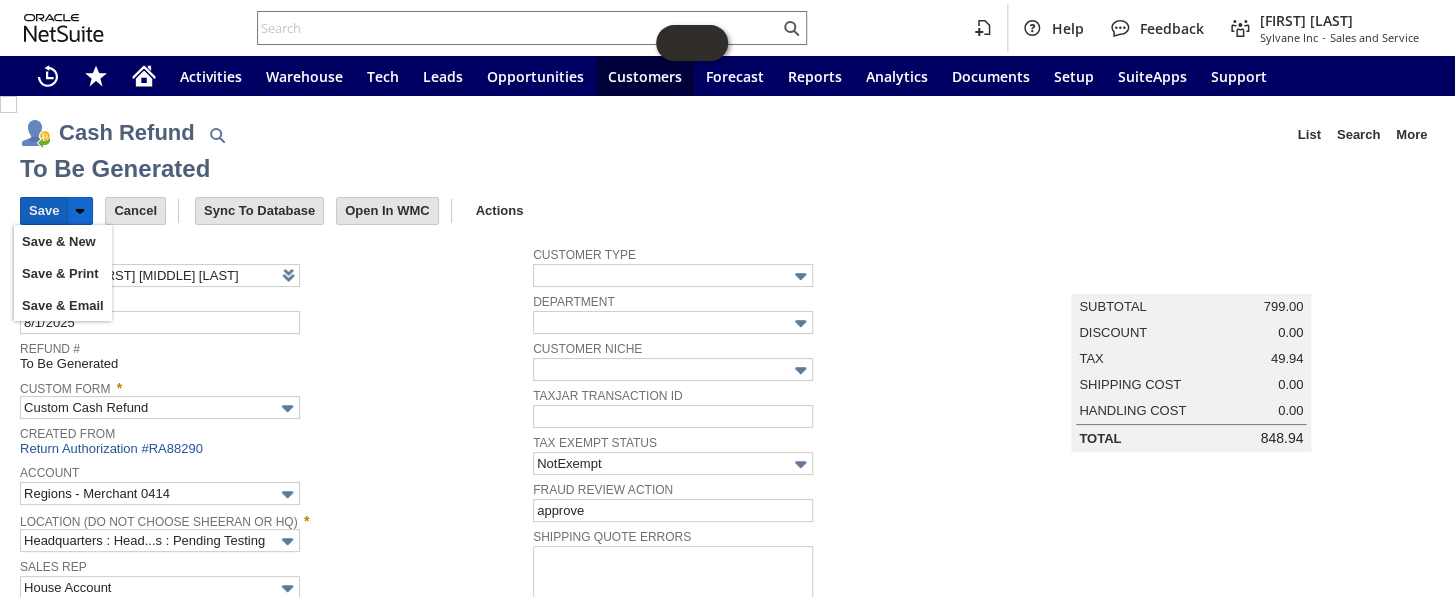 click on "Save" at bounding box center (44, 211) 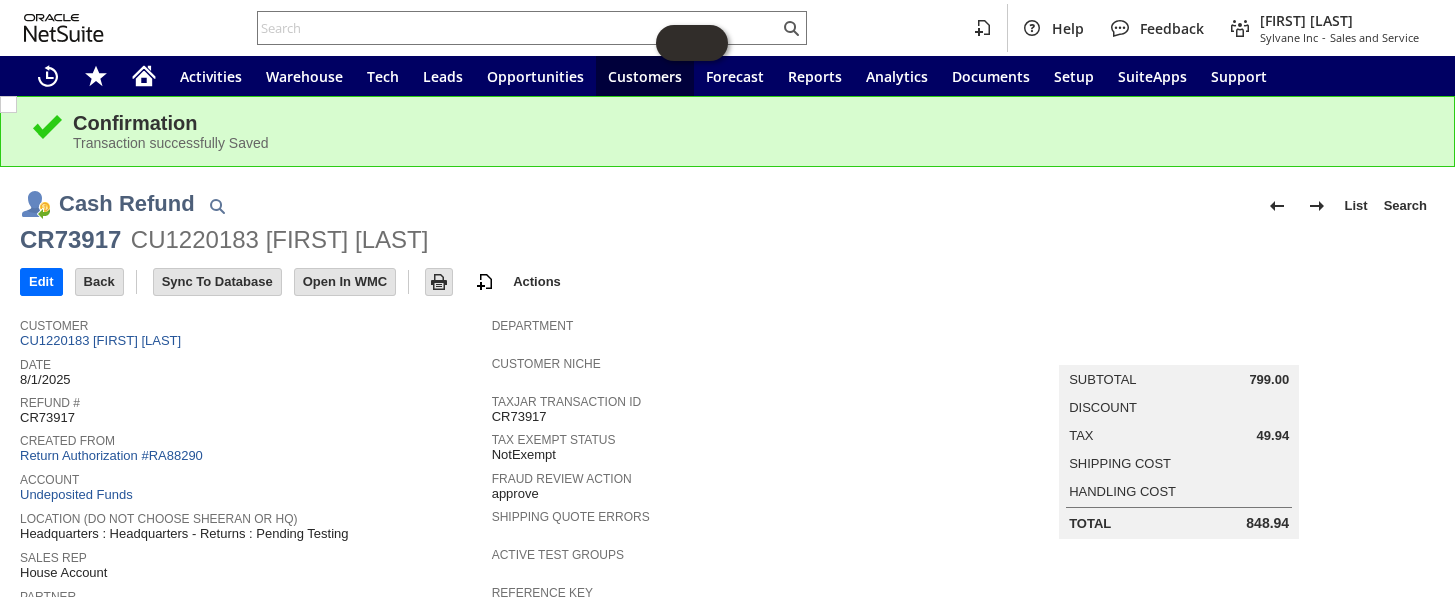scroll, scrollTop: 0, scrollLeft: 0, axis: both 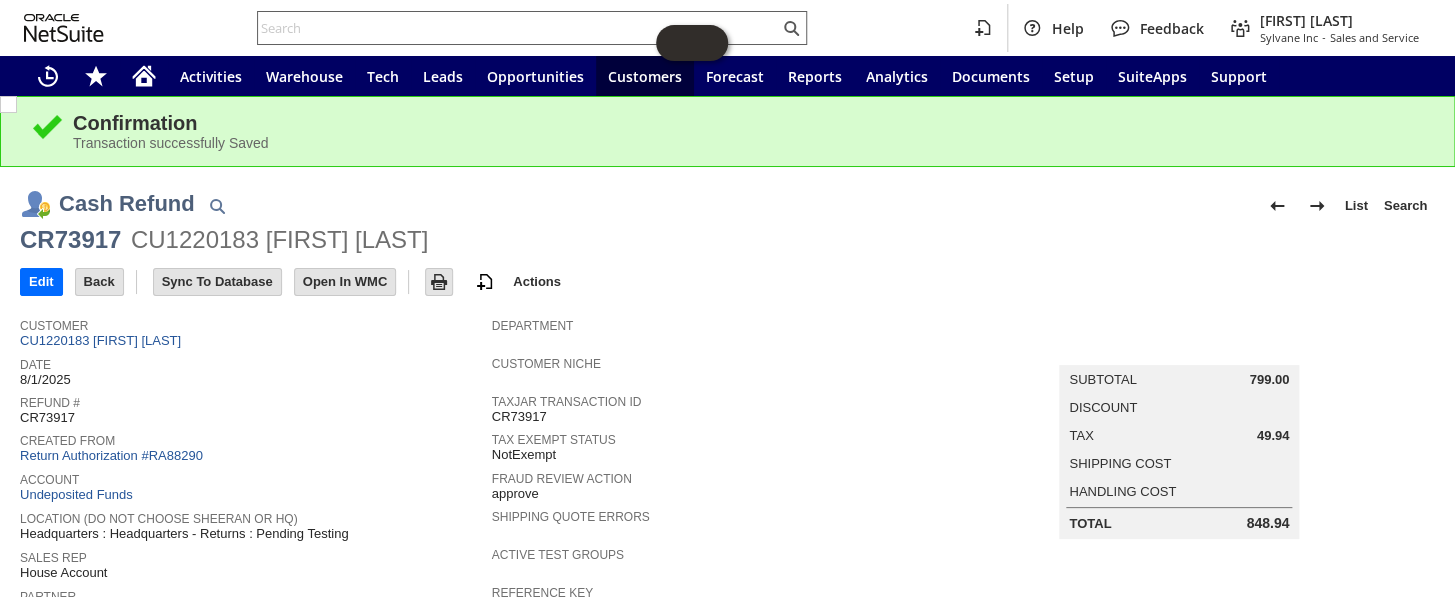 click at bounding box center (518, 28) 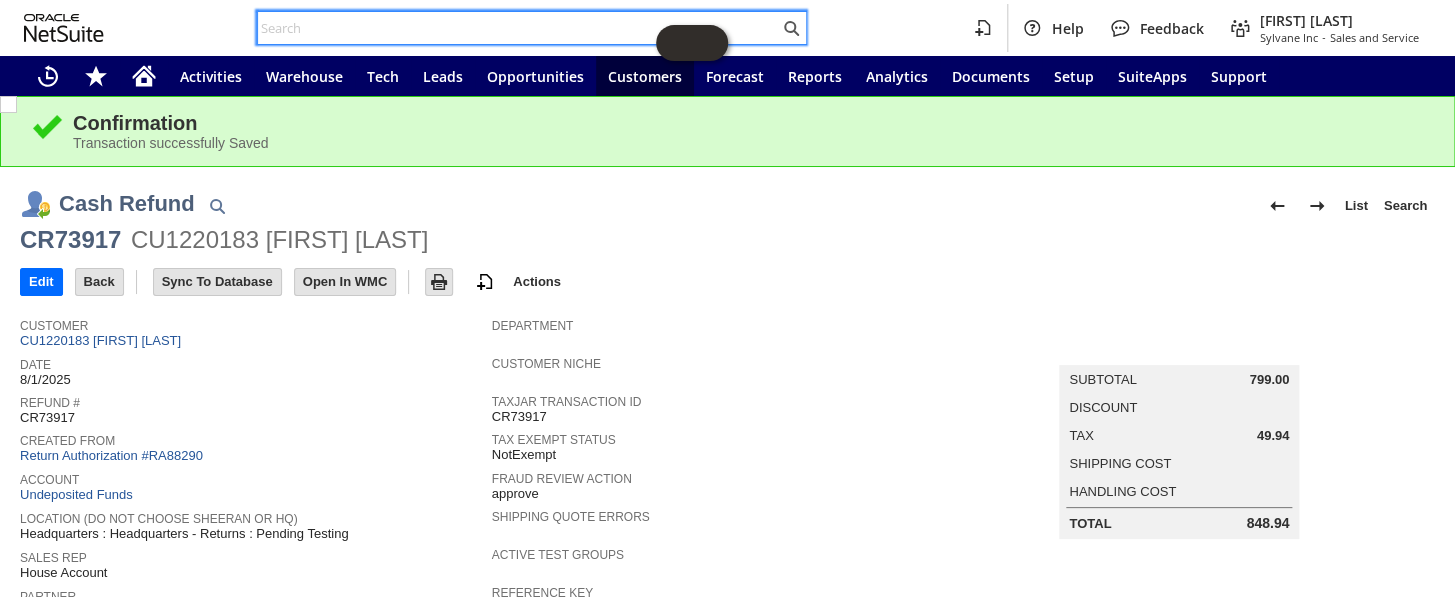 paste on "S1335777" 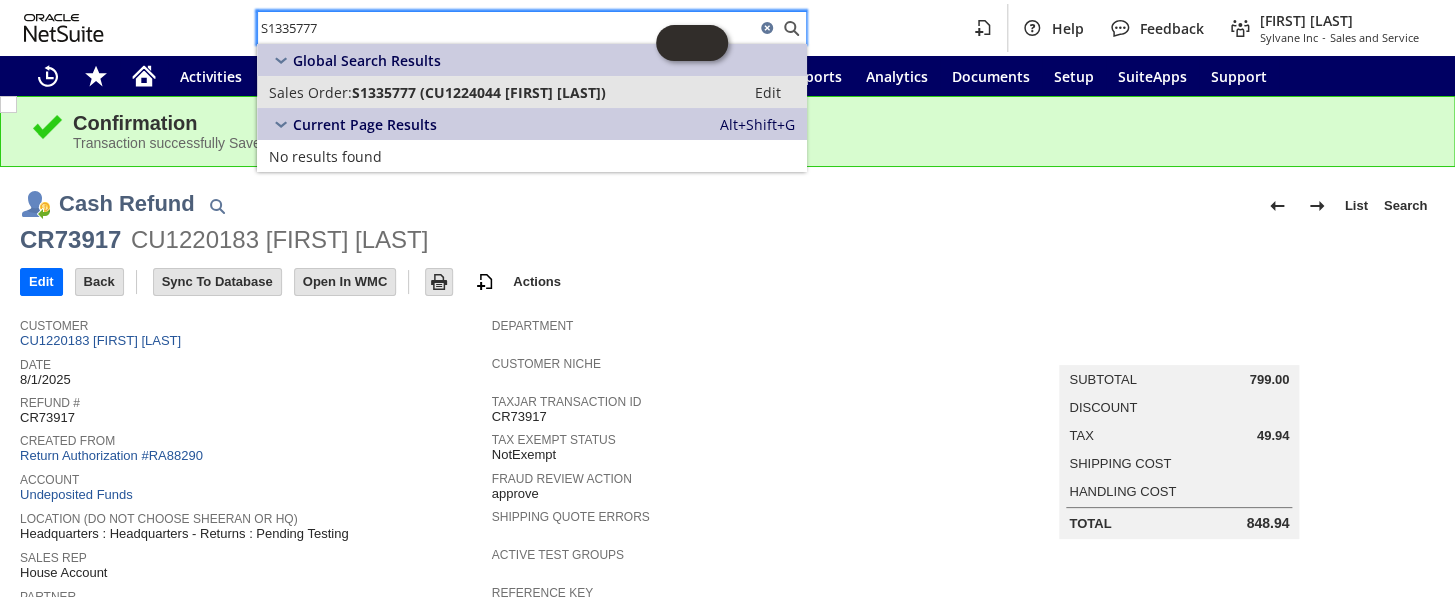 type on "S1335777" 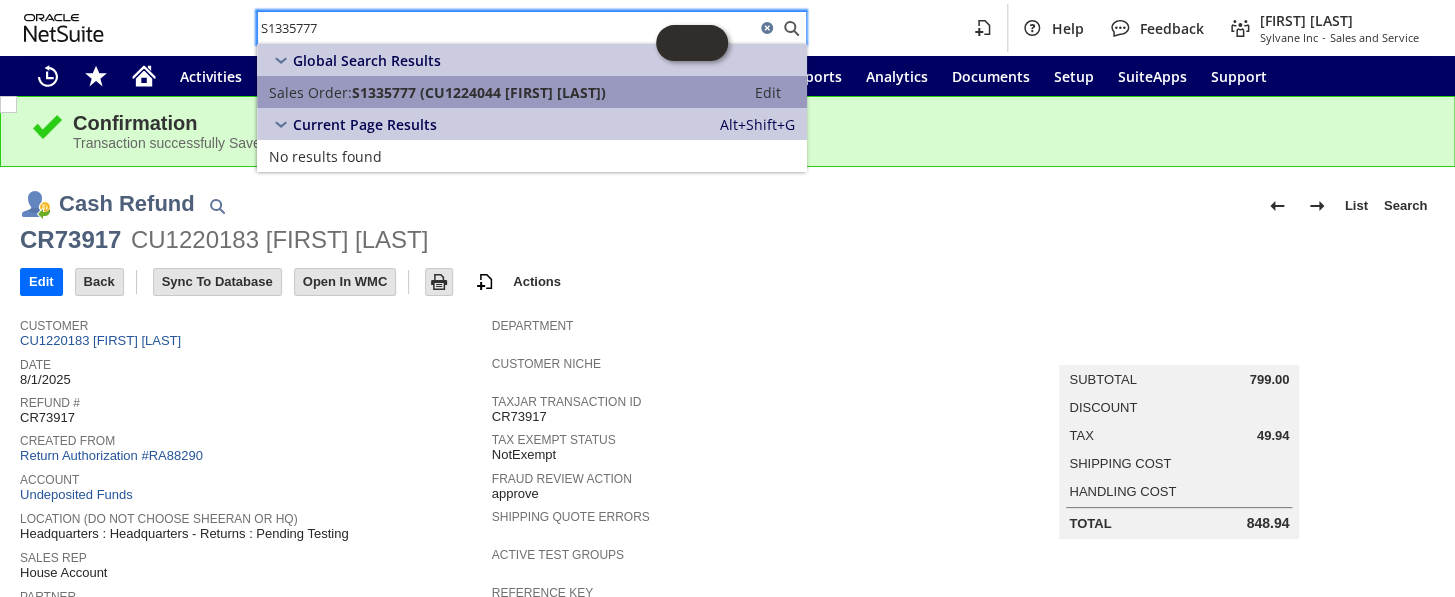 click on "S1335777 (CU1224044 James Froehlich)" at bounding box center [479, 92] 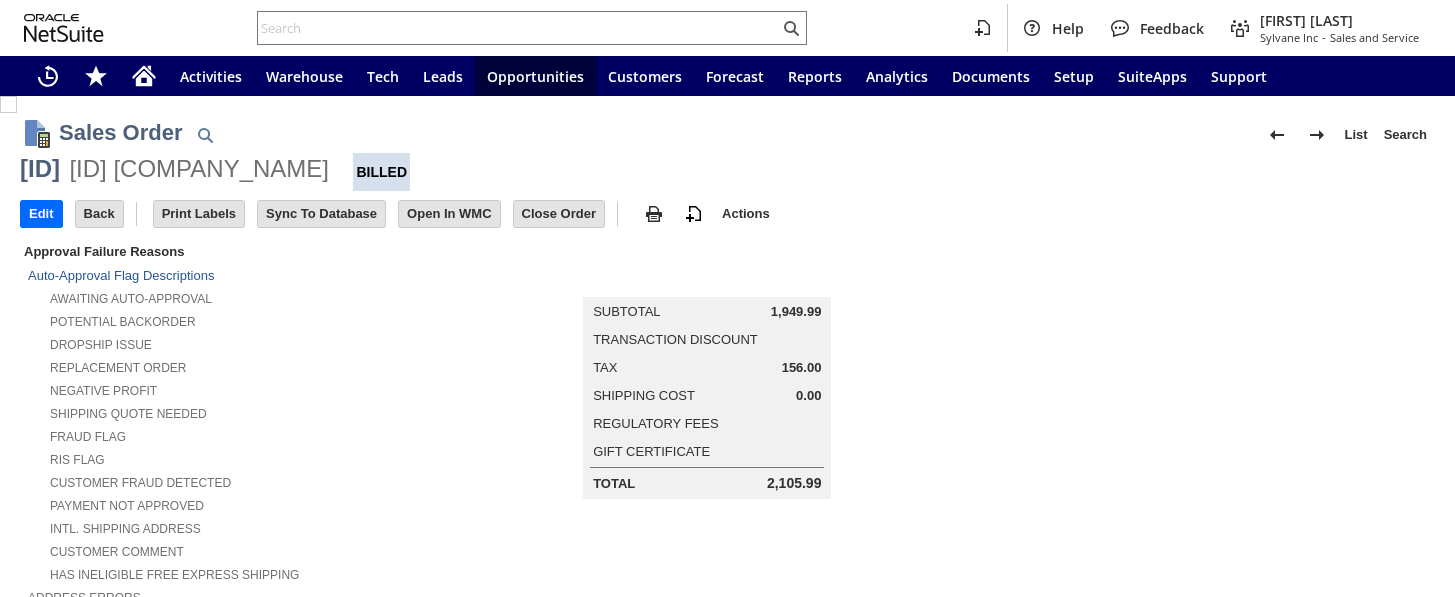 scroll, scrollTop: 0, scrollLeft: 0, axis: both 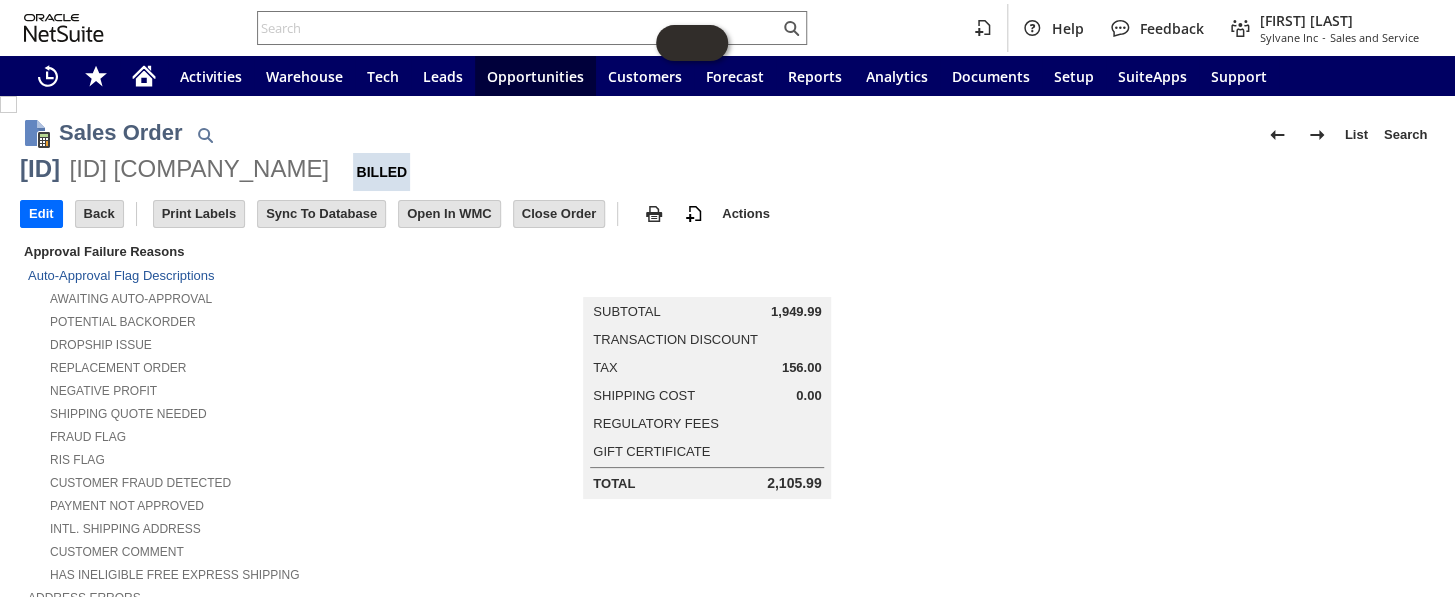 drag, startPoint x: 758, startPoint y: 309, endPoint x: 818, endPoint y: 310, distance: 60.00833 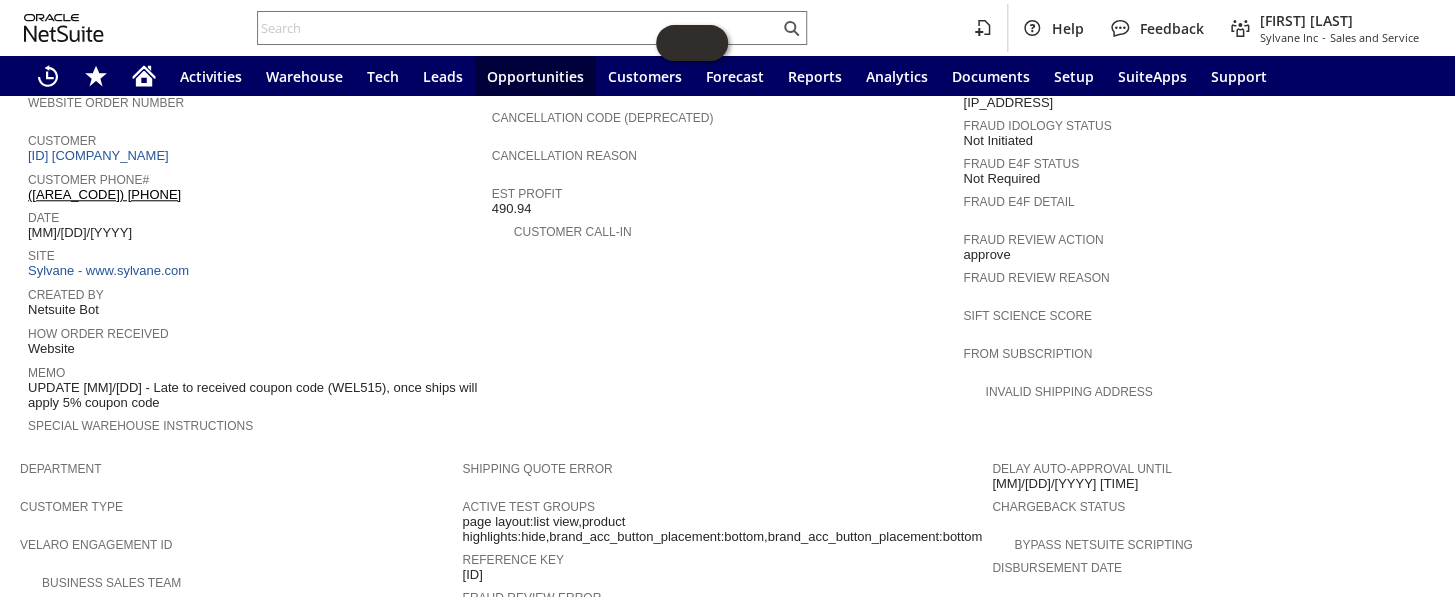 scroll, scrollTop: 727, scrollLeft: 0, axis: vertical 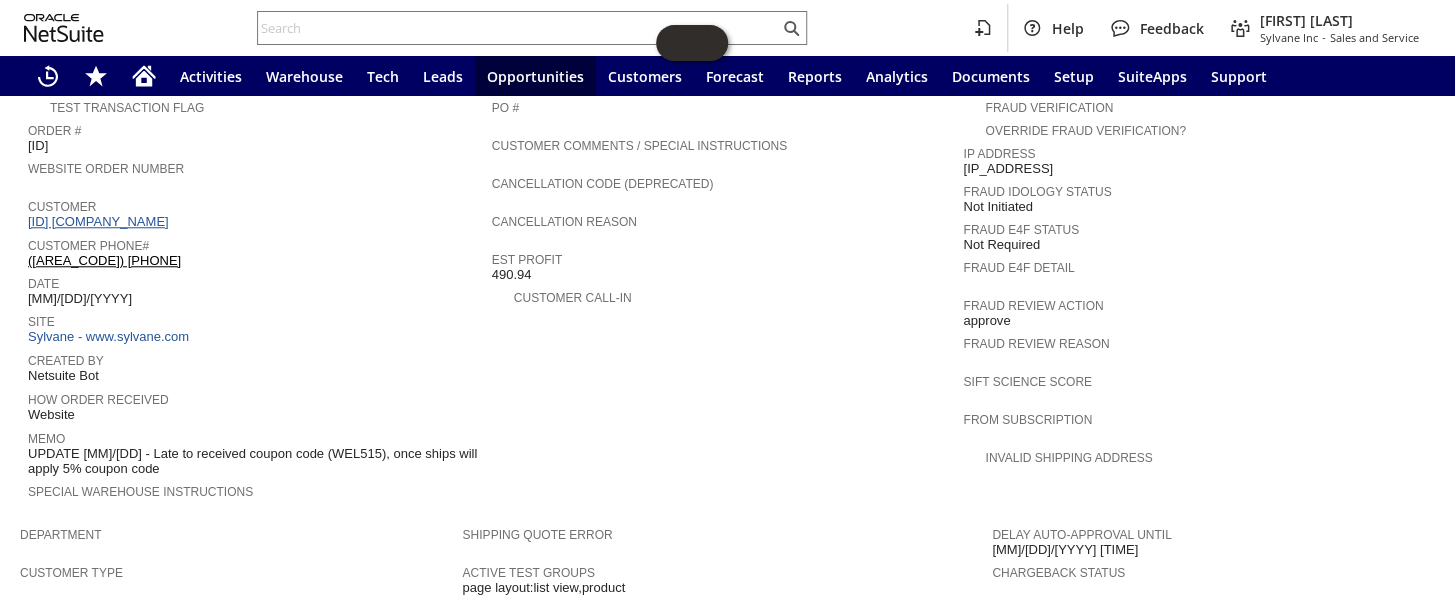 click on "CU1217484 TMC Construction" at bounding box center [101, 221] 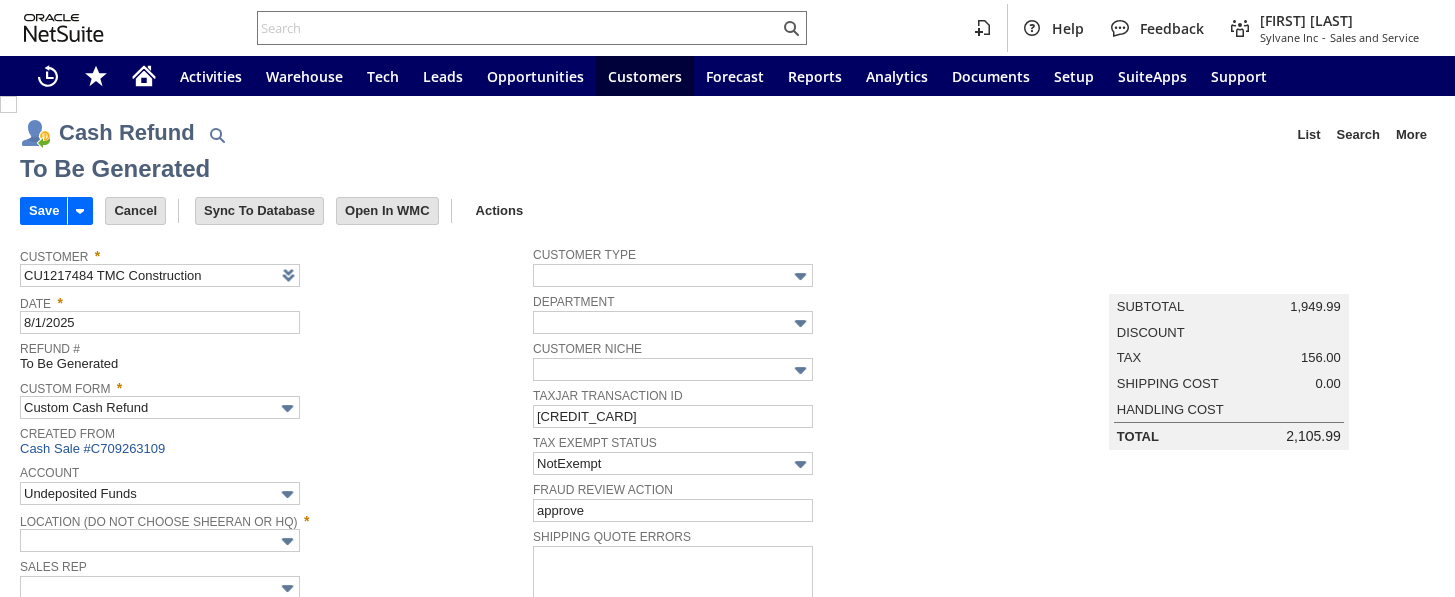 scroll, scrollTop: 0, scrollLeft: 0, axis: both 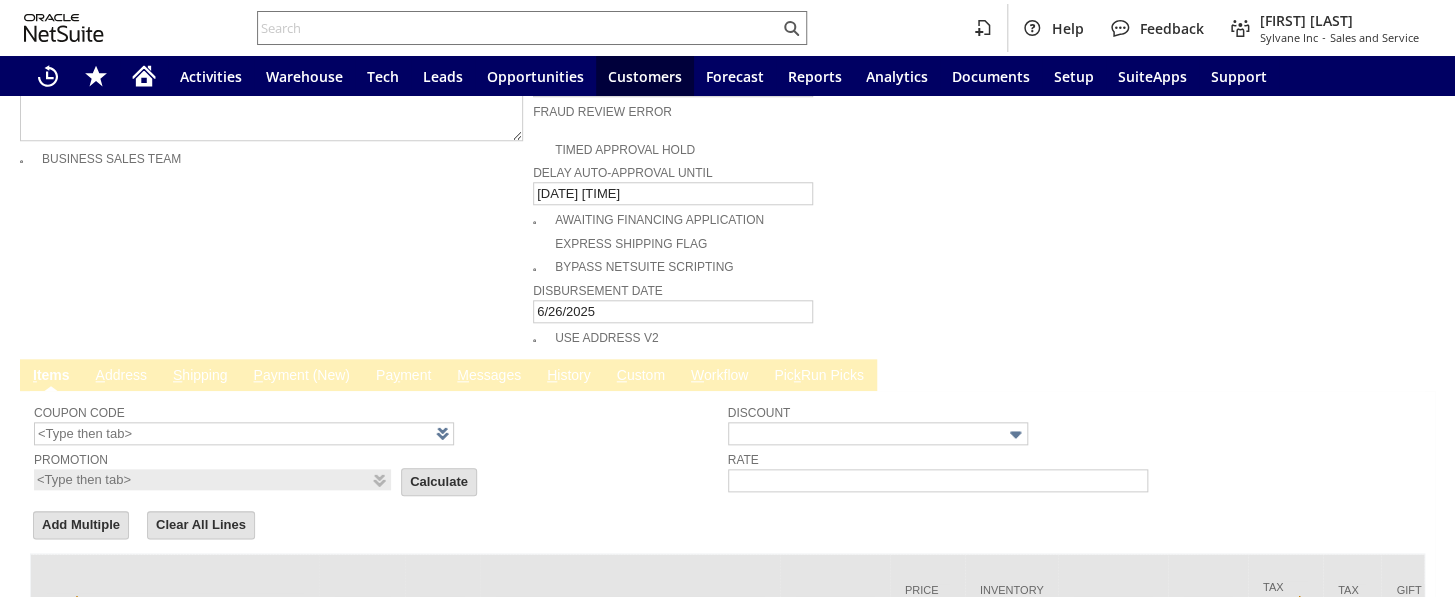 type on "Regions - Merchant 0414" 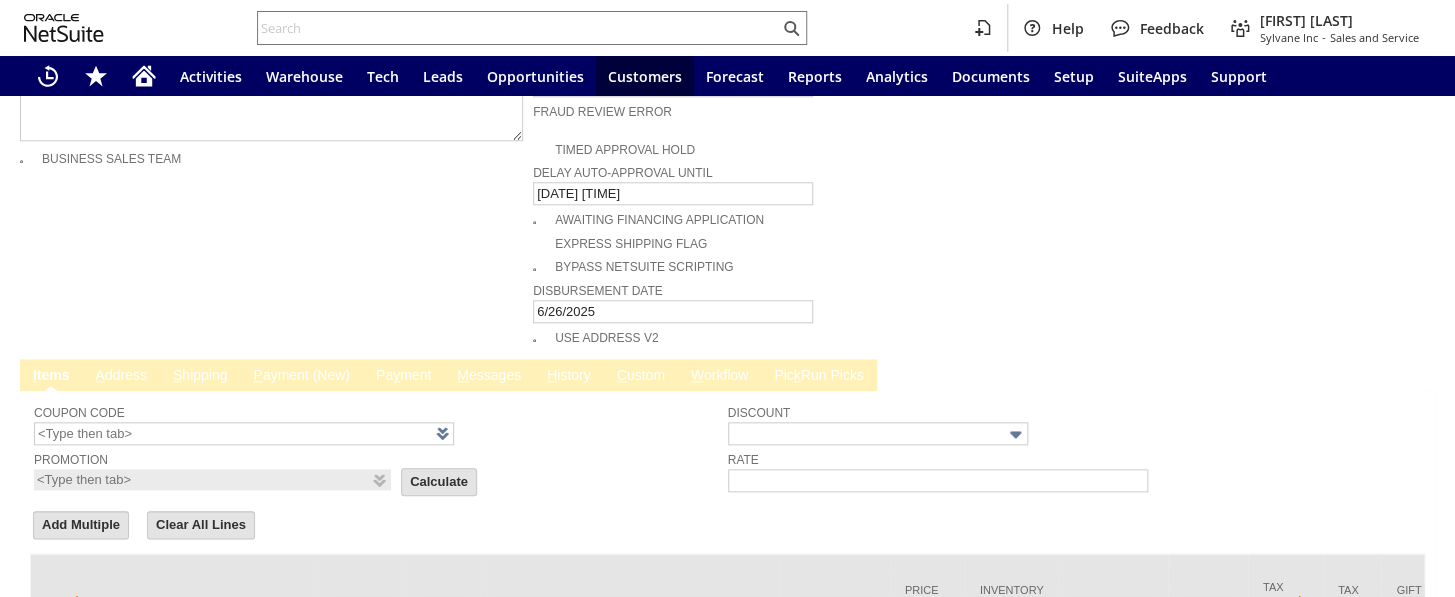 type 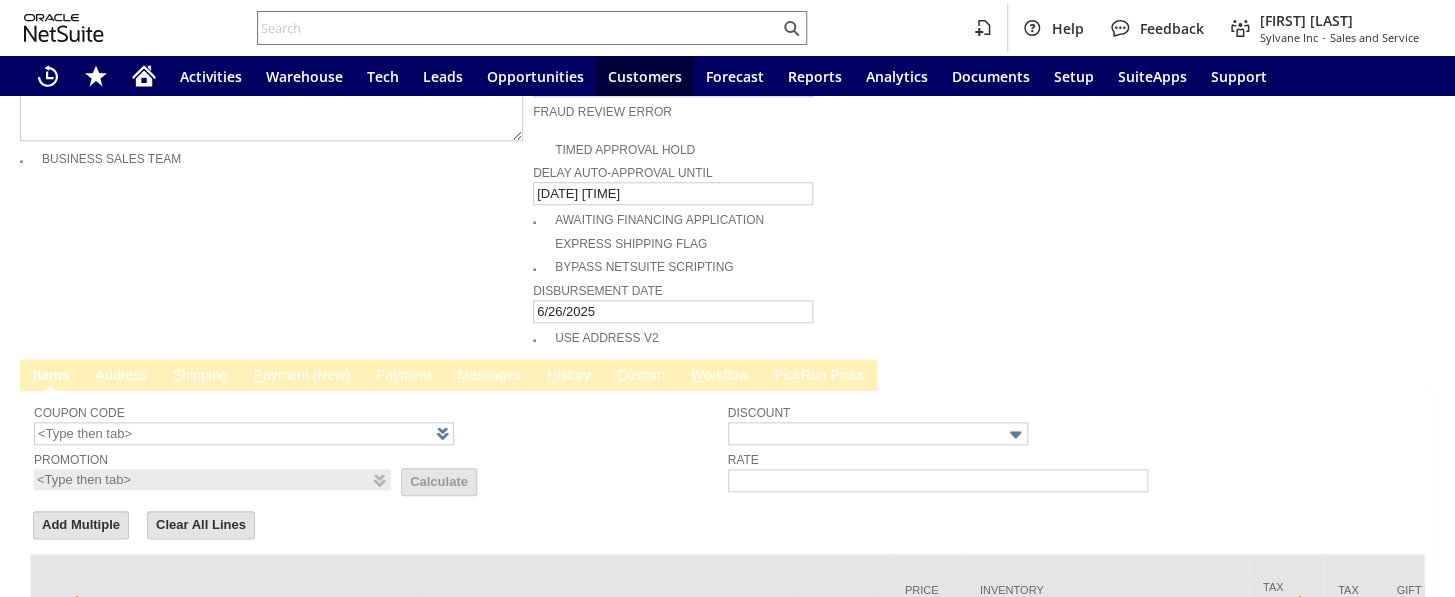 scroll, scrollTop: 1170, scrollLeft: 0, axis: vertical 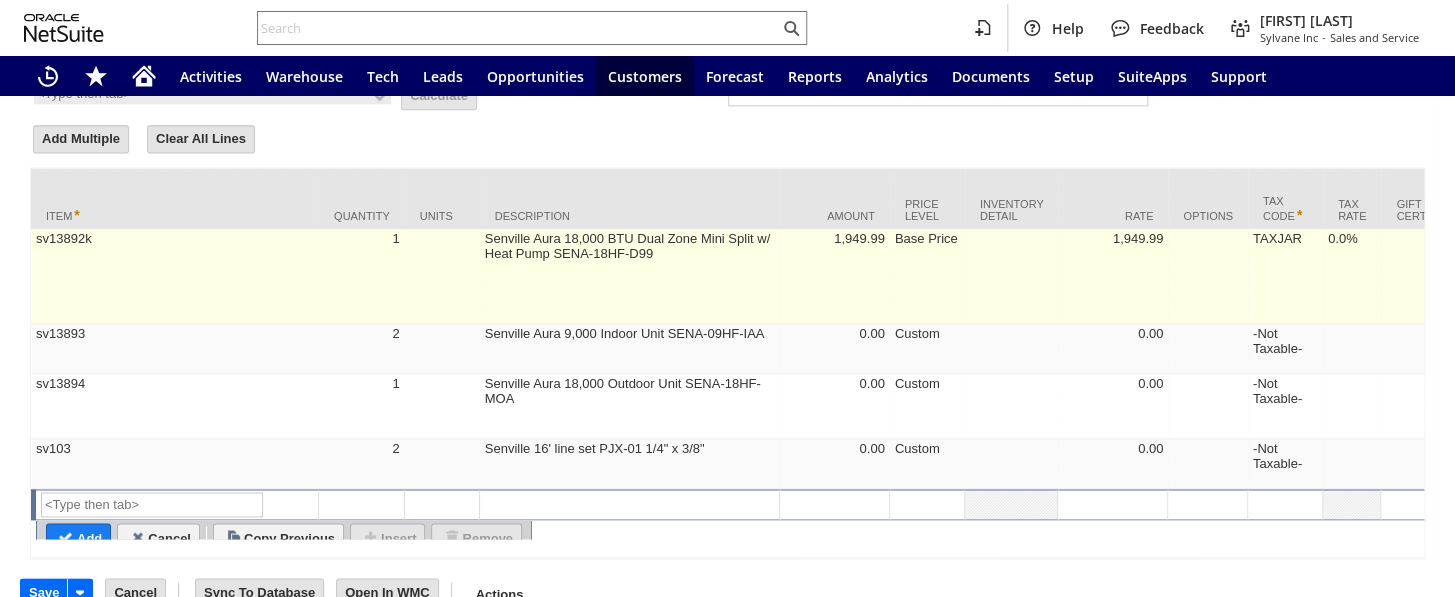 click at bounding box center (442, 276) 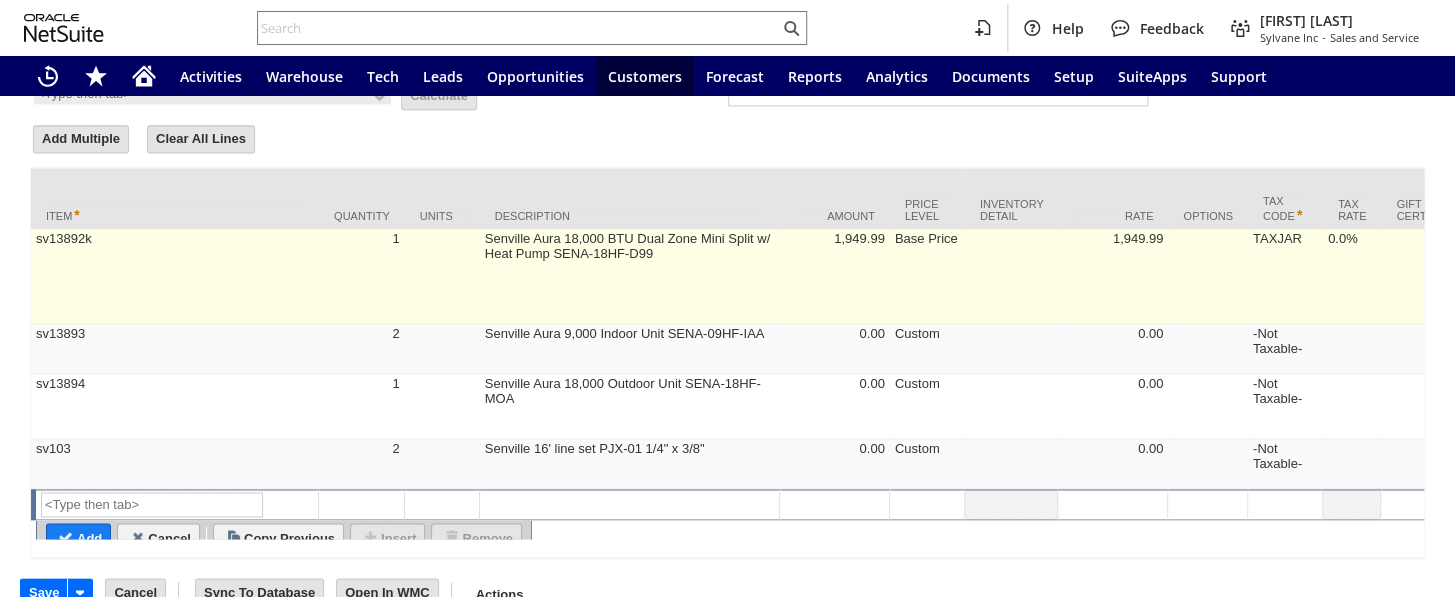 type on "OK" 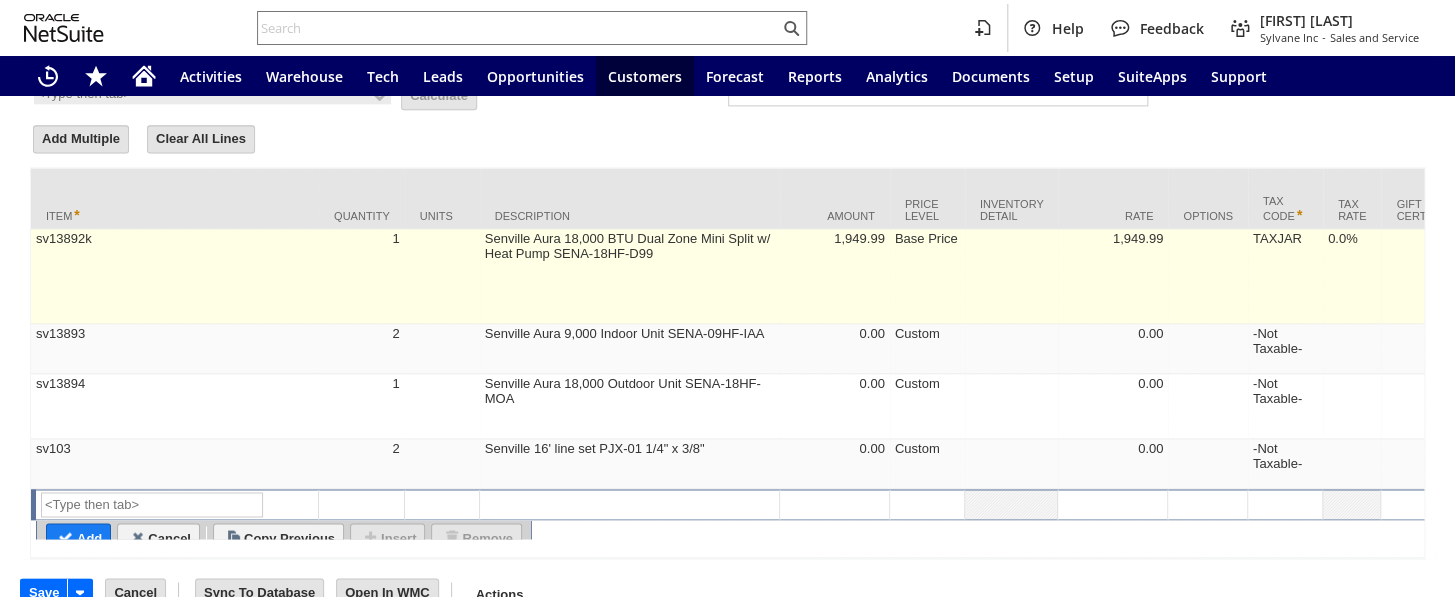 type on "Make Copy" 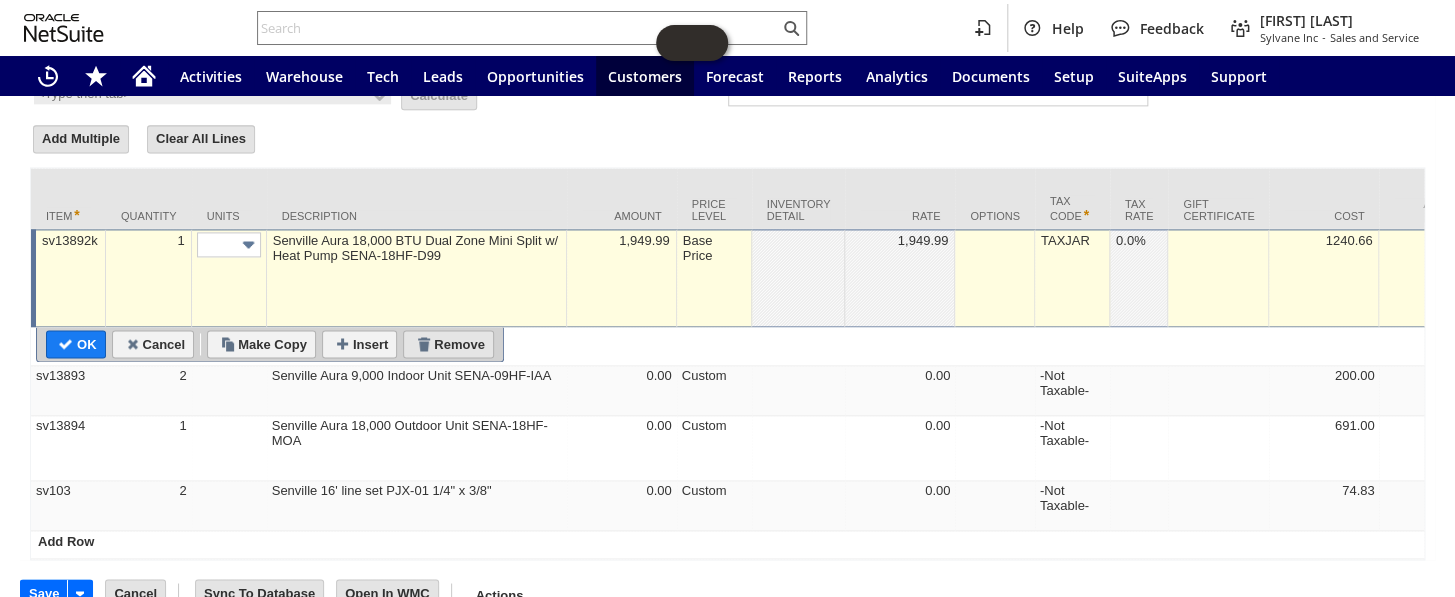 click on "Remove" at bounding box center [448, 344] 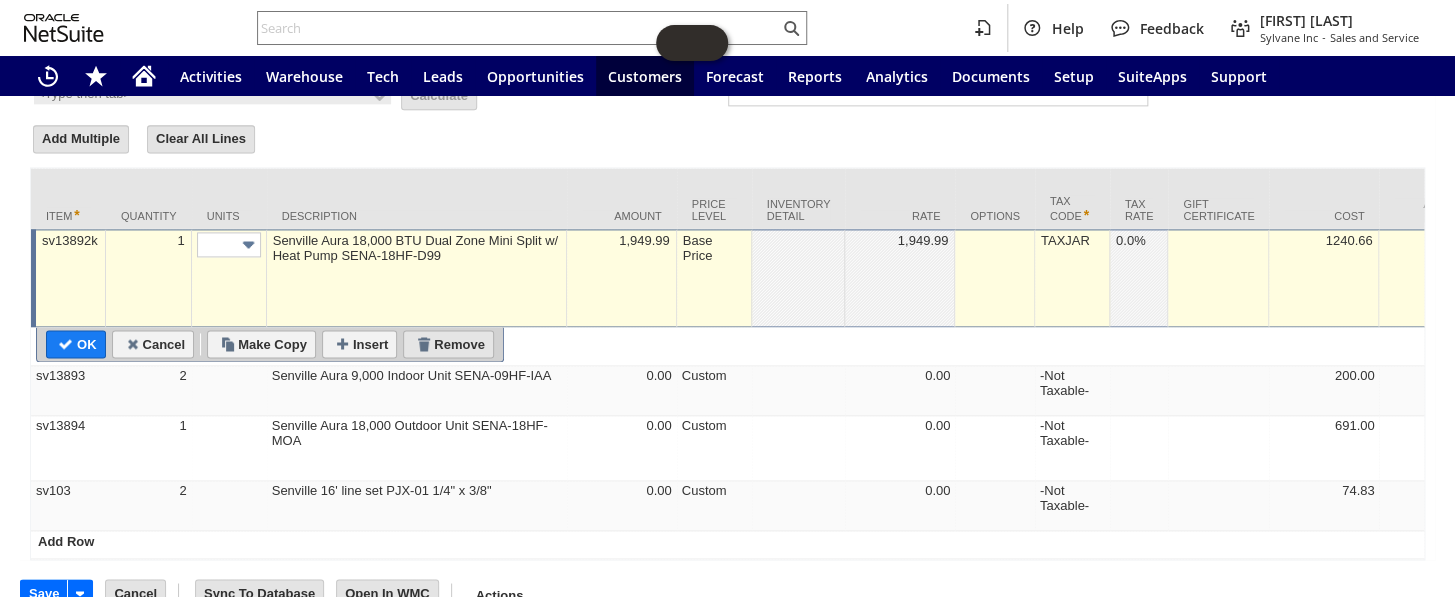 type on "sv13893" 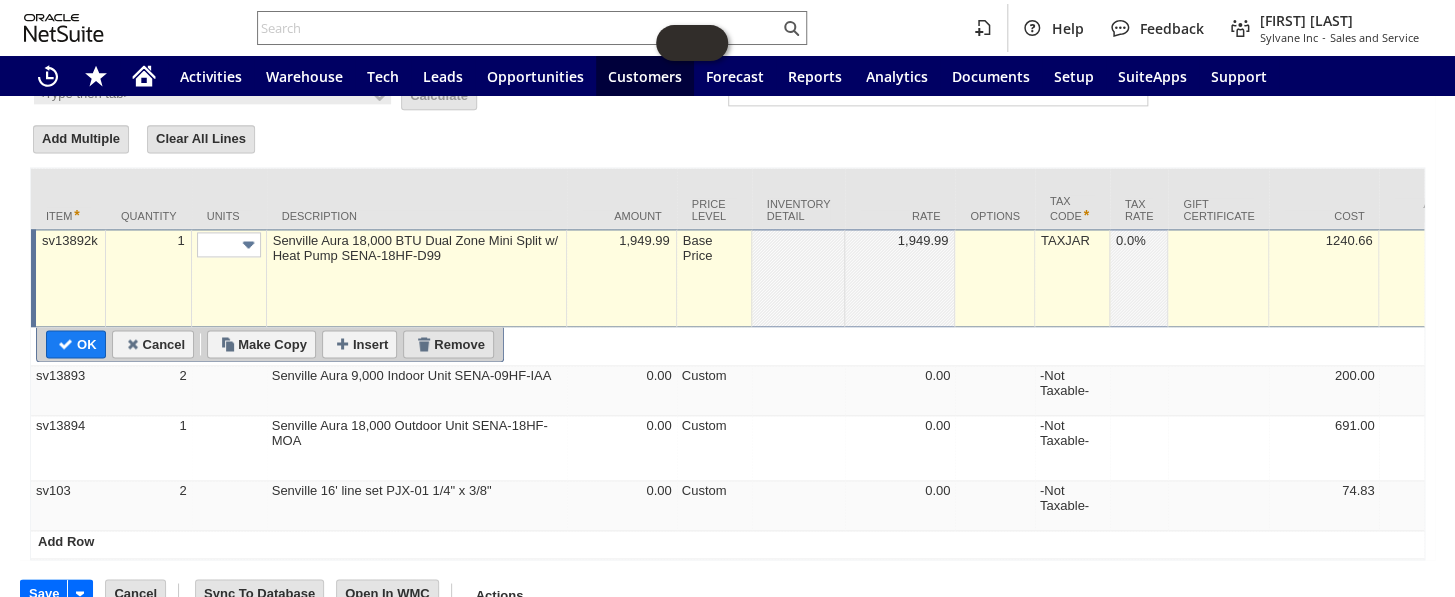 type on "Senville Aura 9,000 Indoor Unit SENA-09HF-IAA" 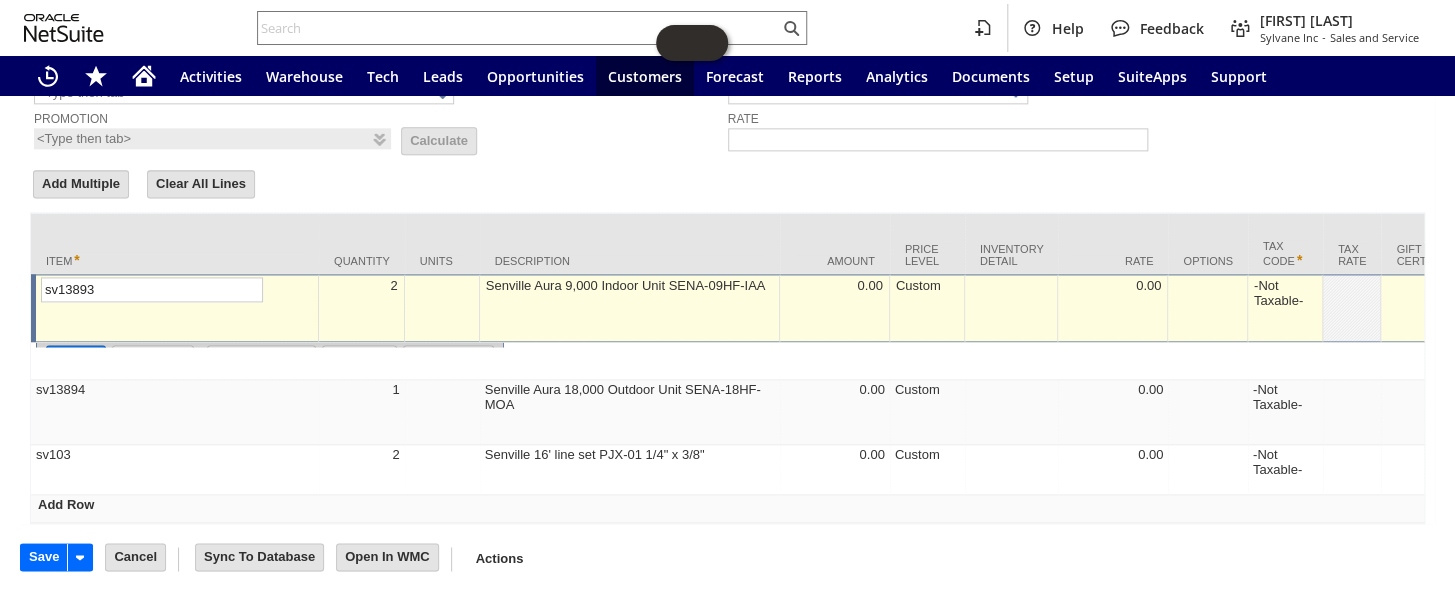 scroll, scrollTop: 1092, scrollLeft: 0, axis: vertical 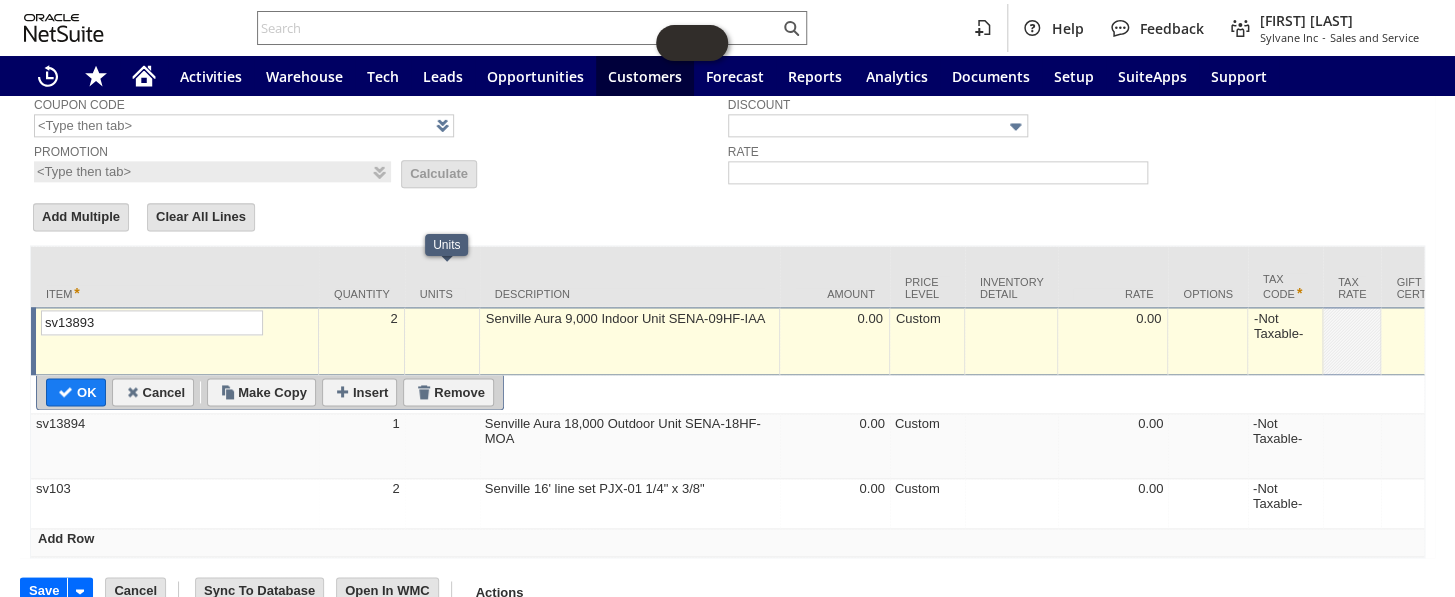 click at bounding box center (442, 341) 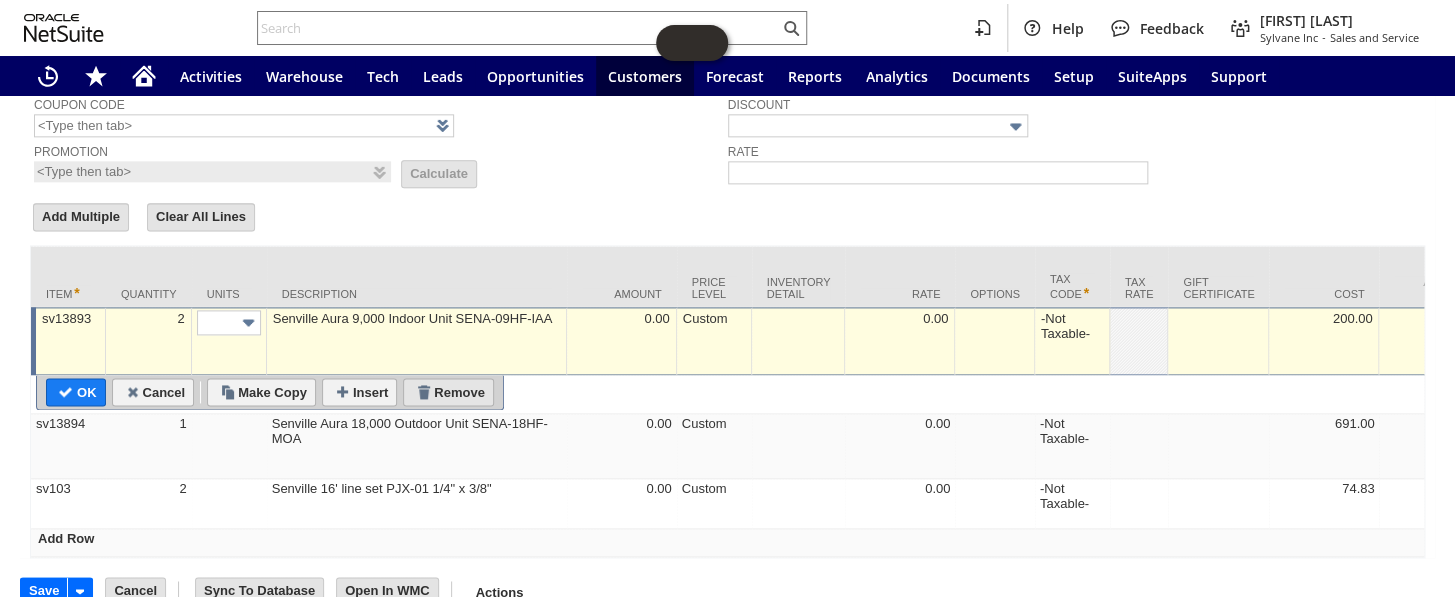 click on "Remove" at bounding box center (448, 392) 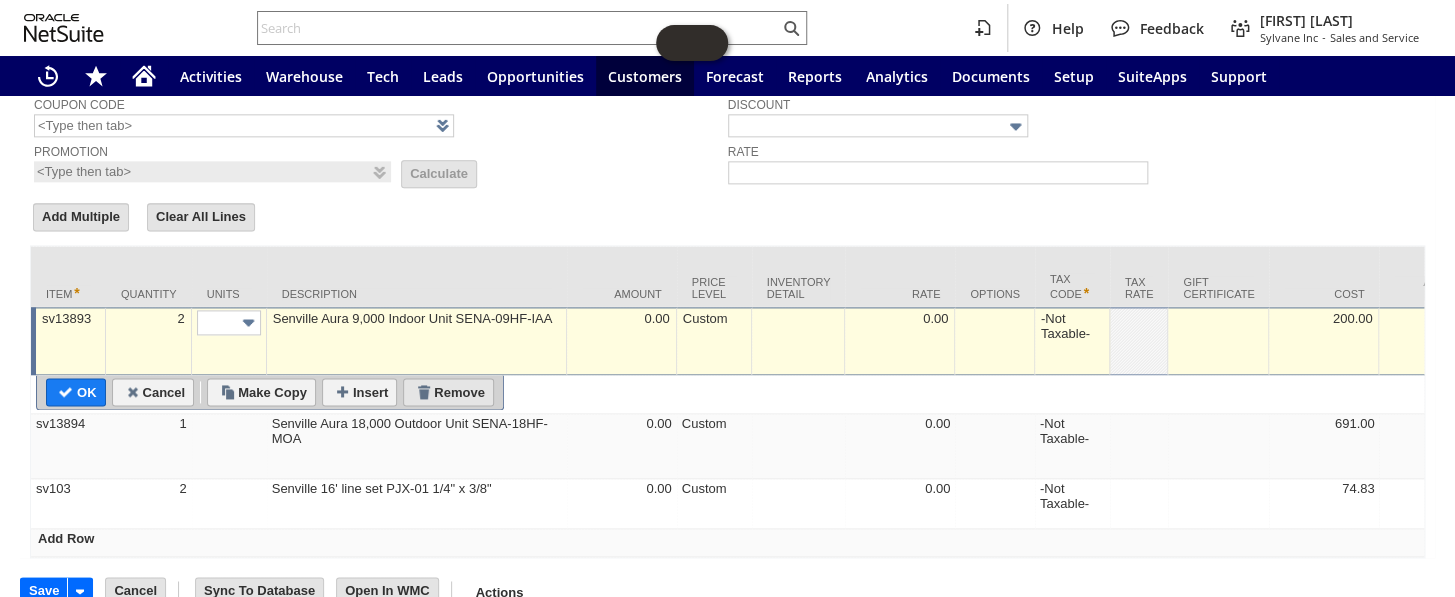type on "Senville Aura 18,000 Outdoor Unit SENA-18HF-MOA" 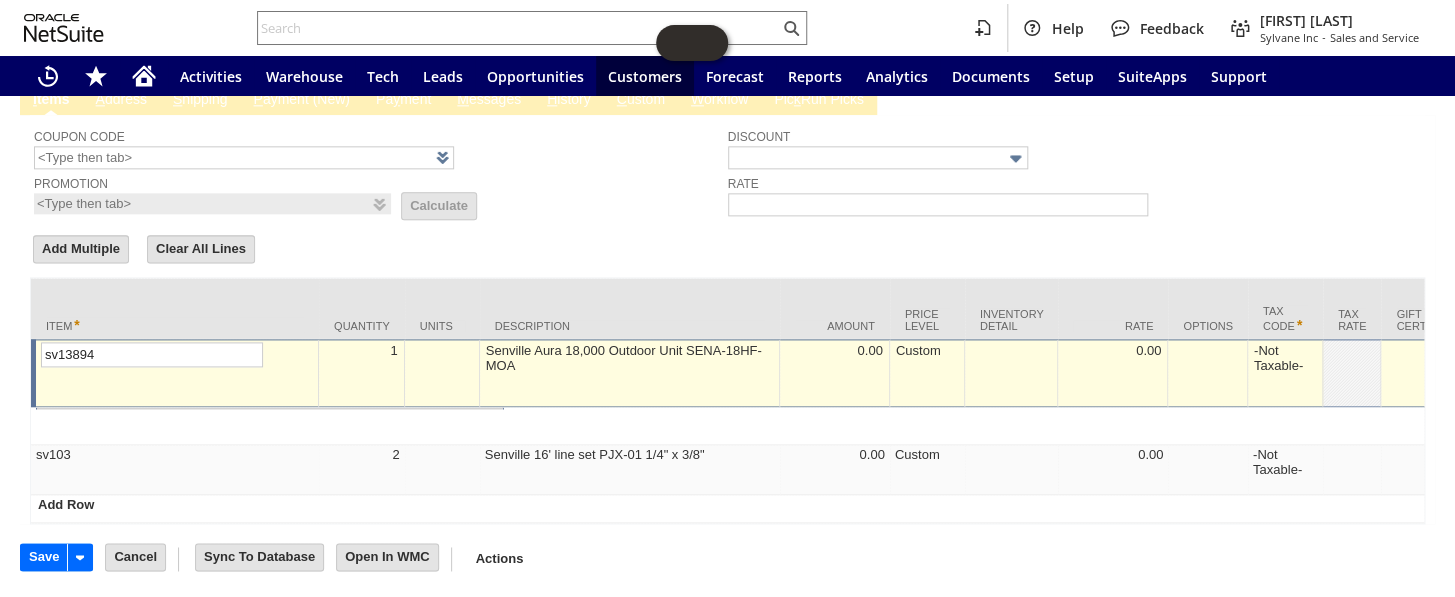scroll, scrollTop: 1030, scrollLeft: 0, axis: vertical 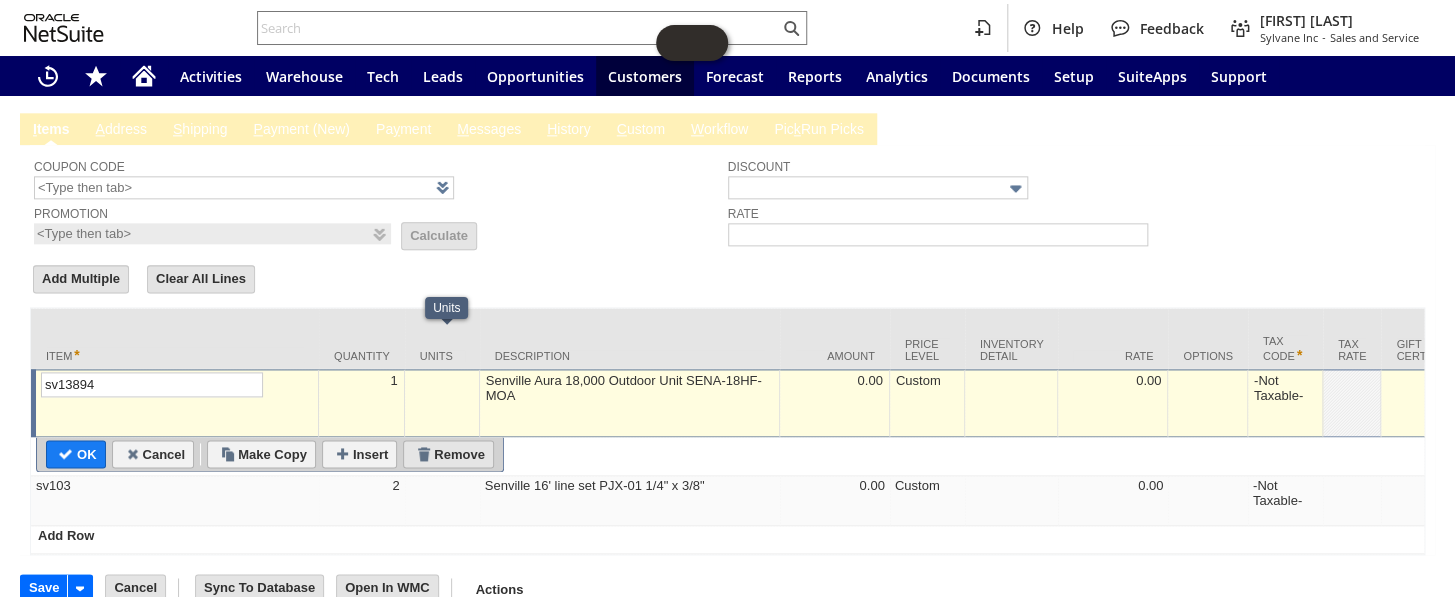click on "Remove" at bounding box center (448, 454) 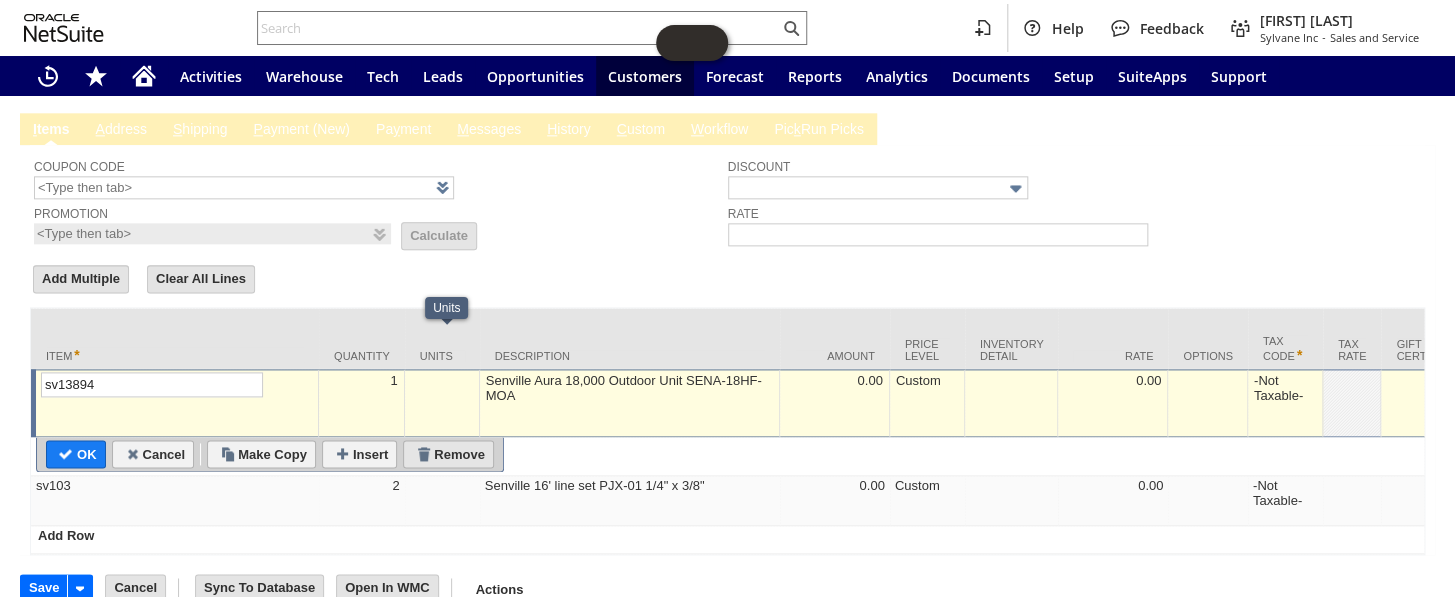 type on "Senville 16' line set PJX-01 1/4" x 3/8"" 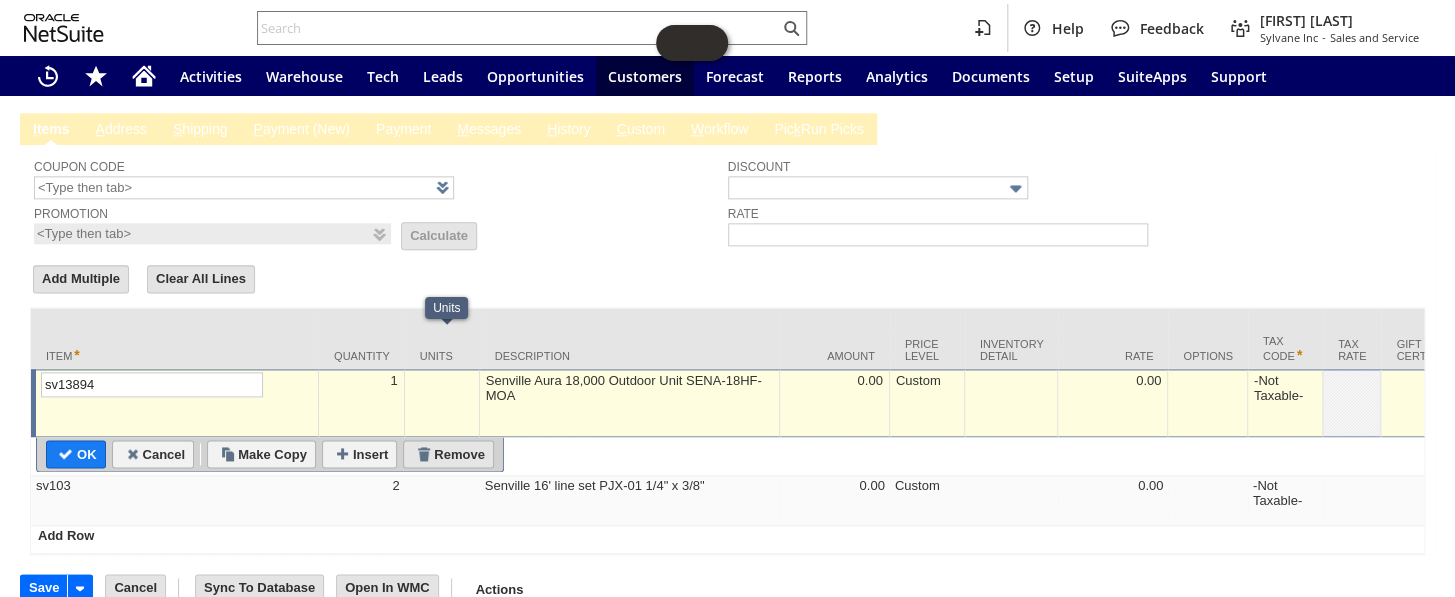 type on "sv103" 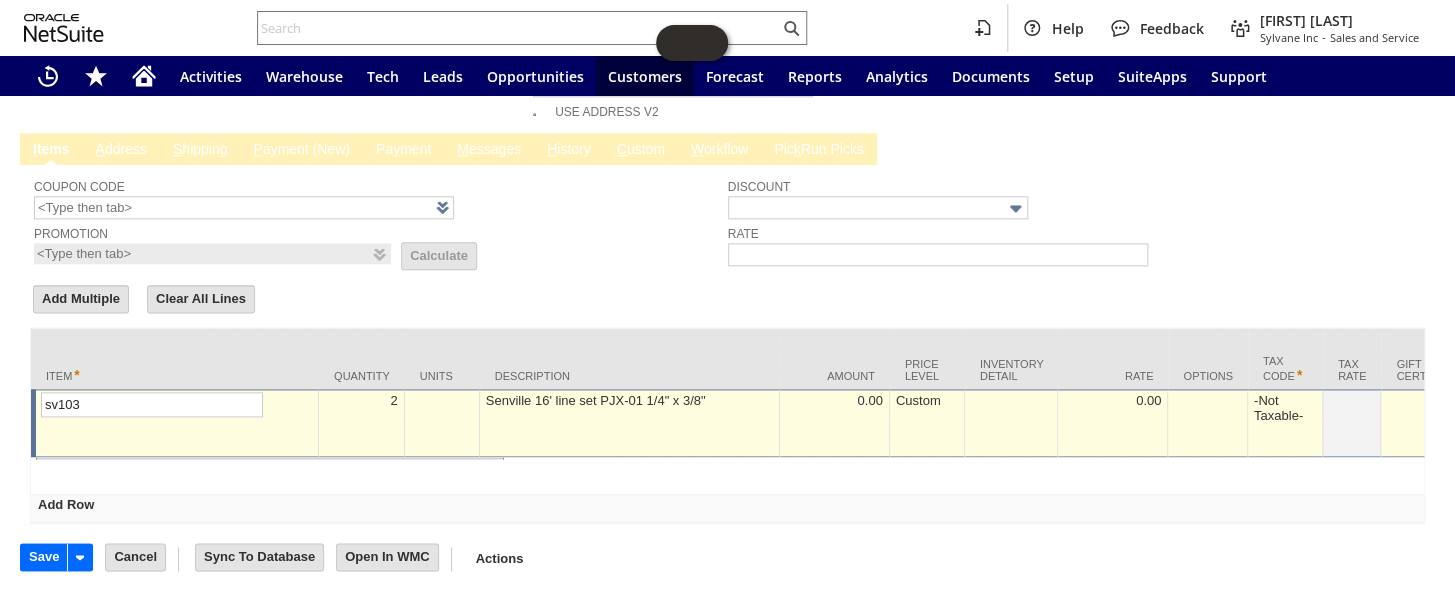 scroll, scrollTop: 981, scrollLeft: 0, axis: vertical 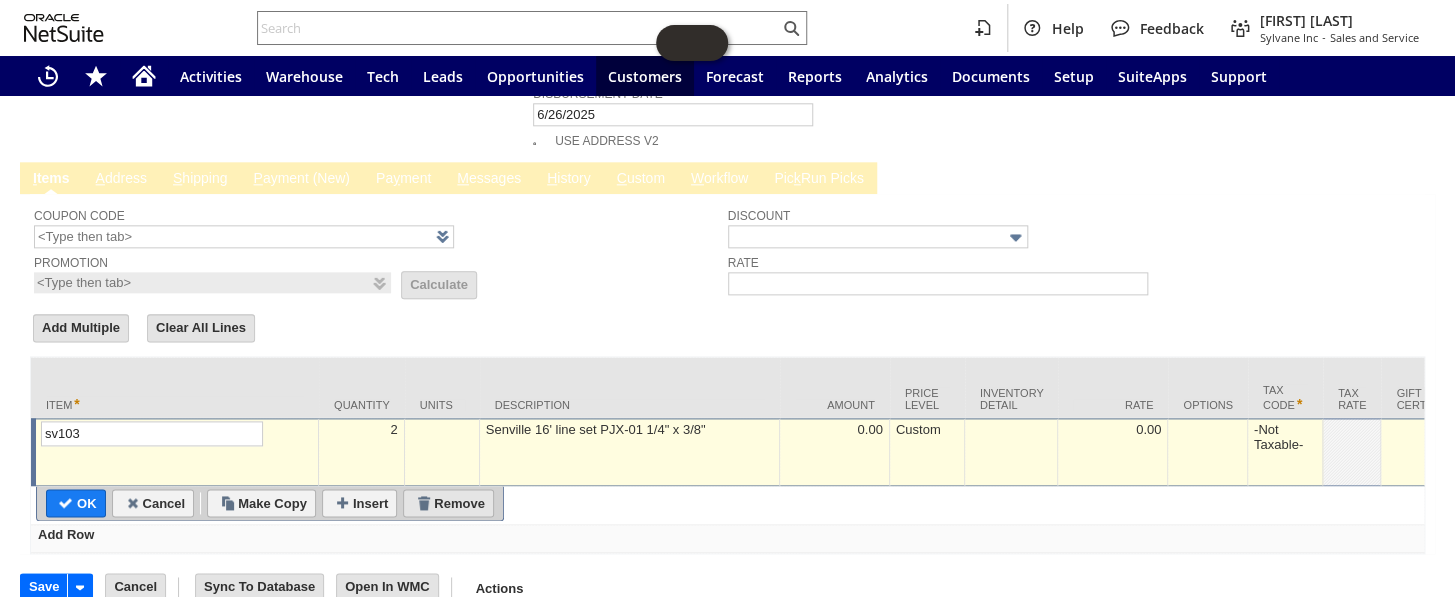 click on "Remove" at bounding box center (448, 503) 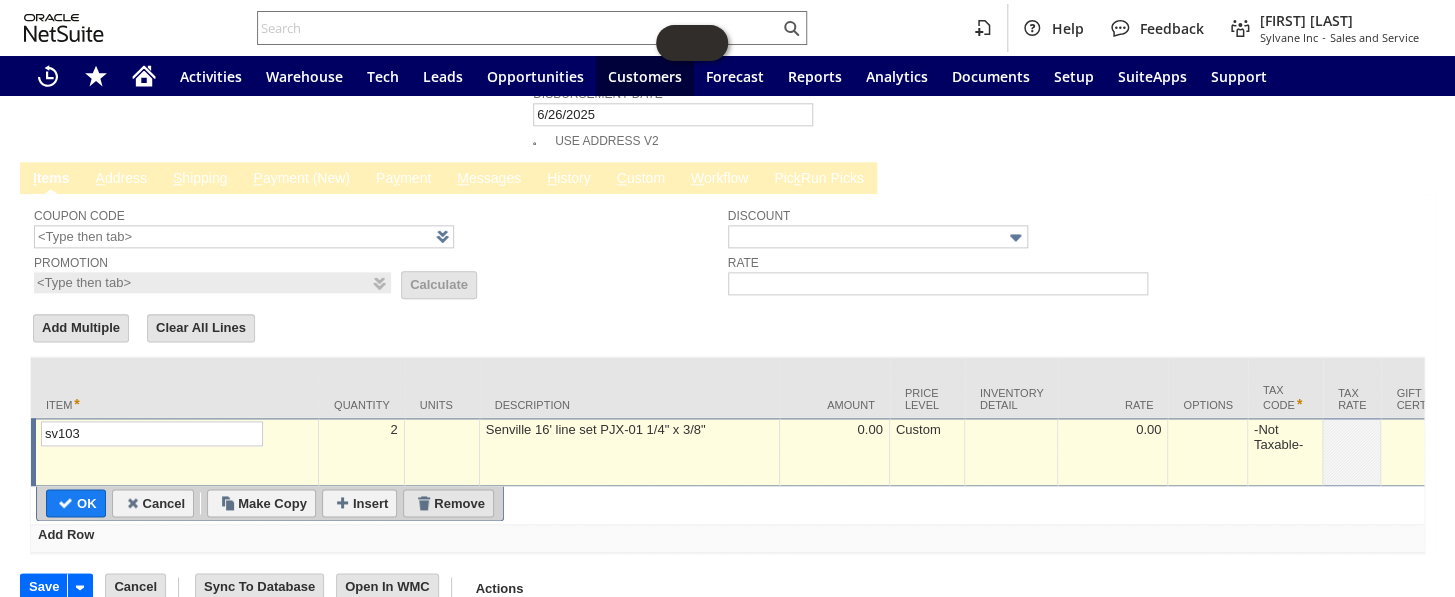 type 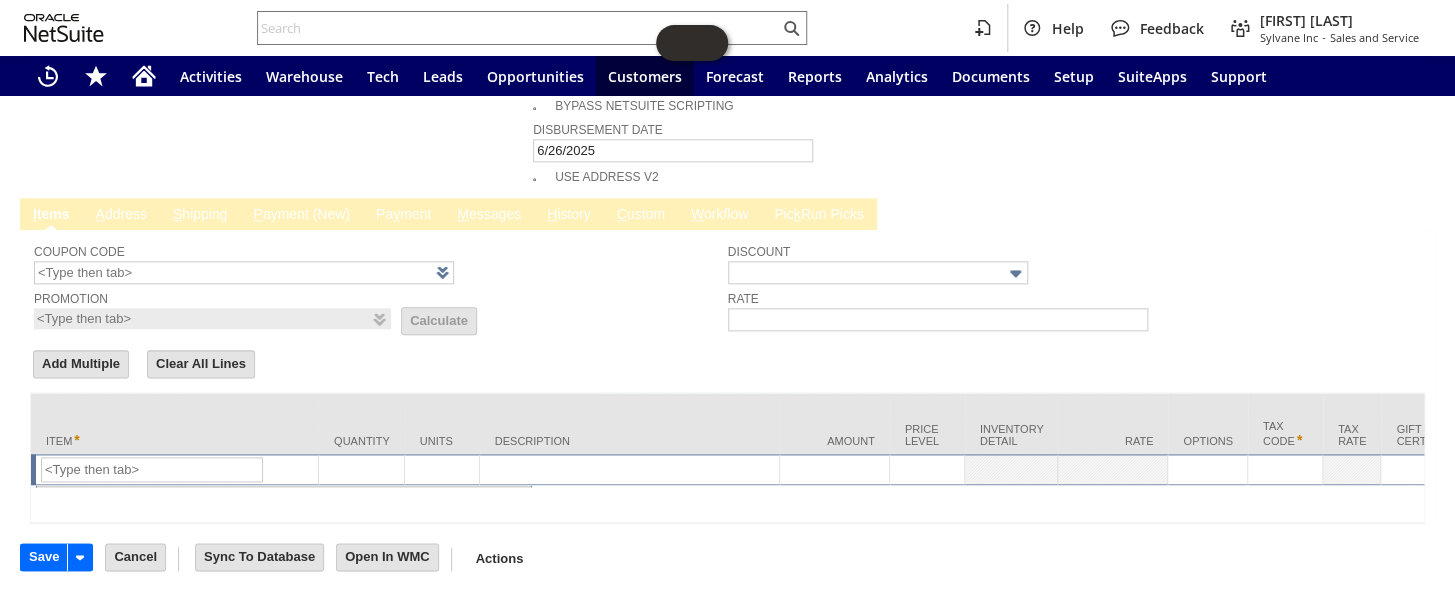 scroll, scrollTop: 918, scrollLeft: 0, axis: vertical 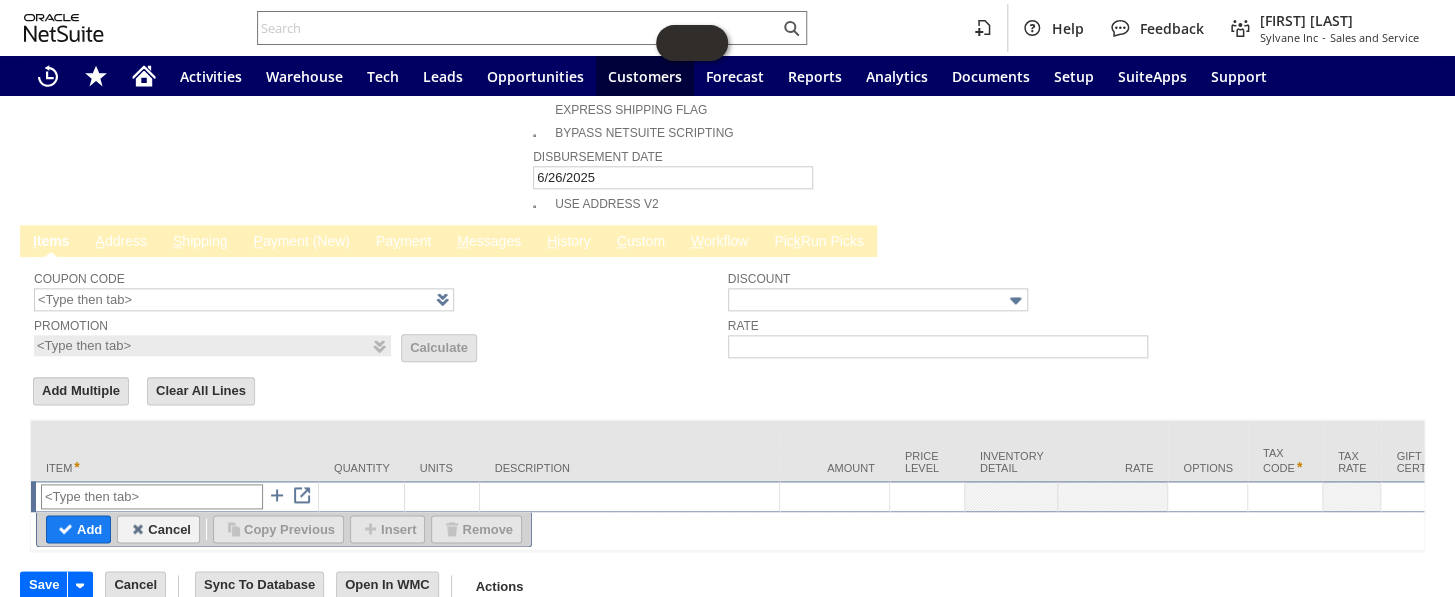 click at bounding box center (152, 496) 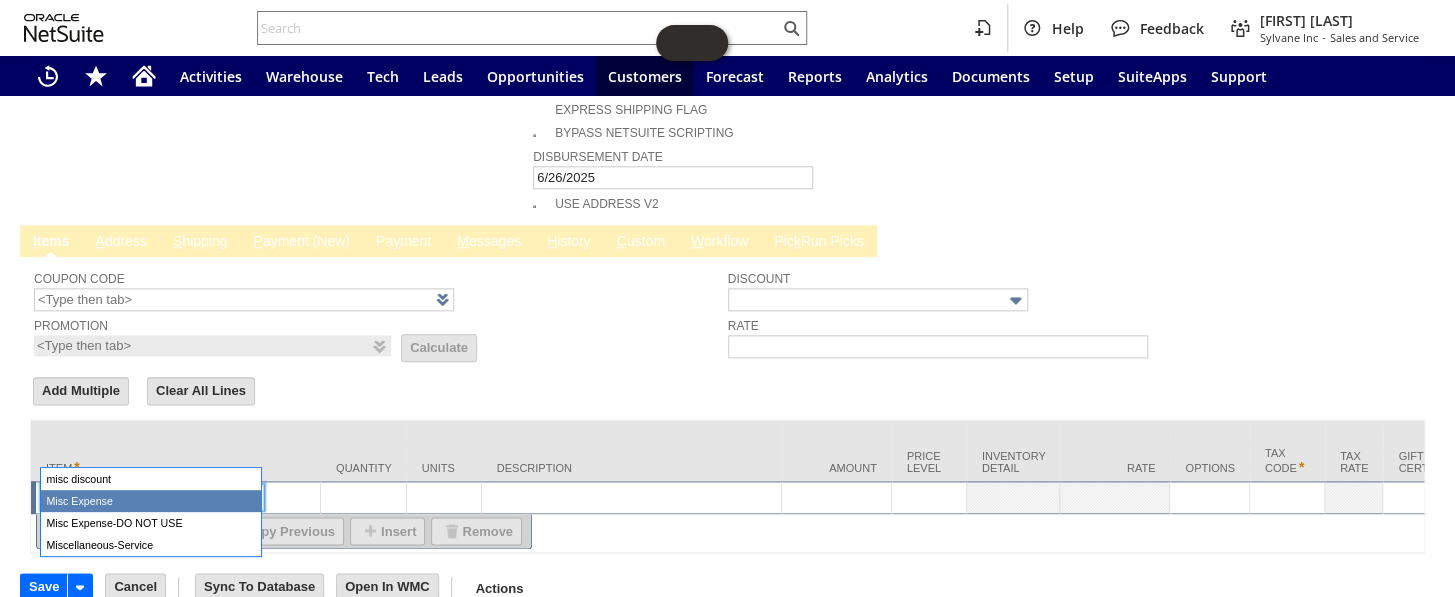 type on "Misc Expense" 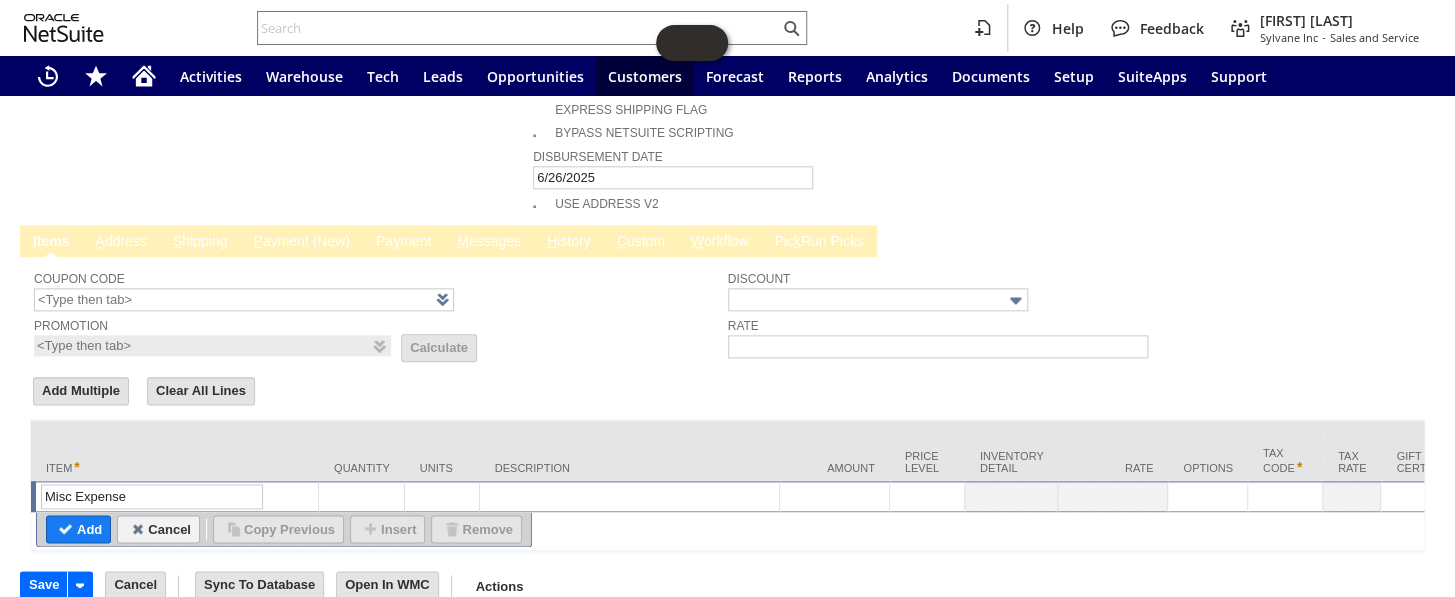 type on "Misc Expense" 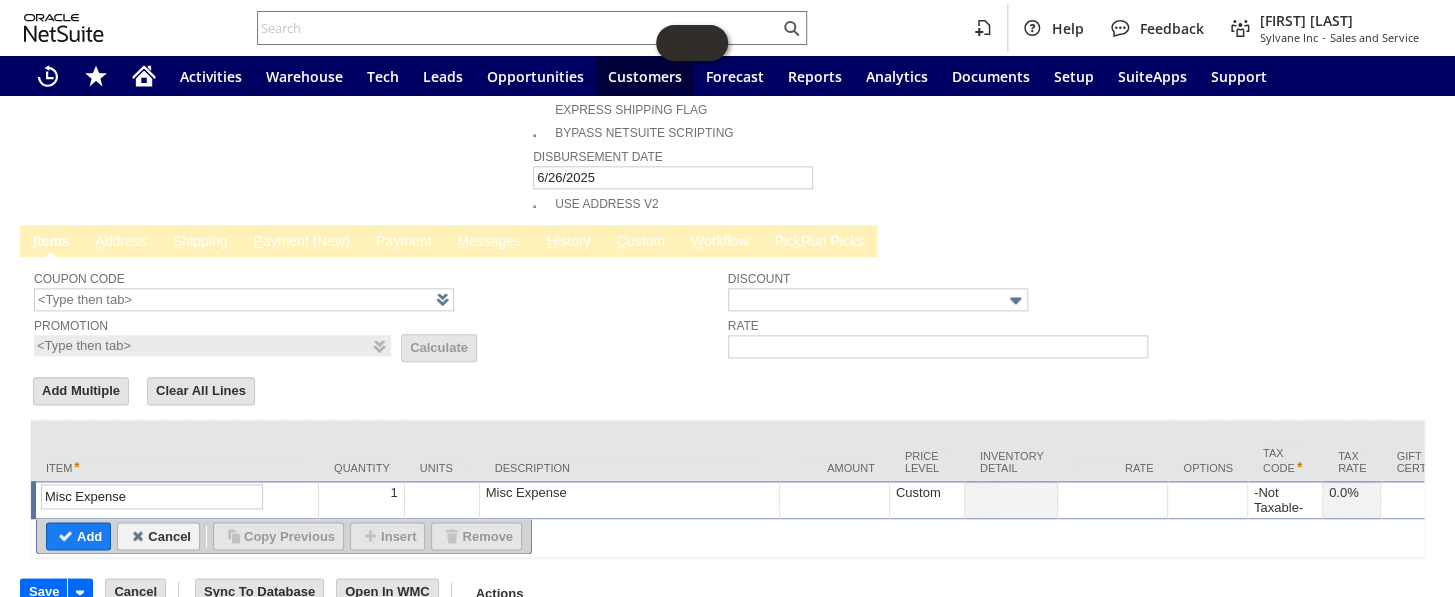 type on "Misc Expense" 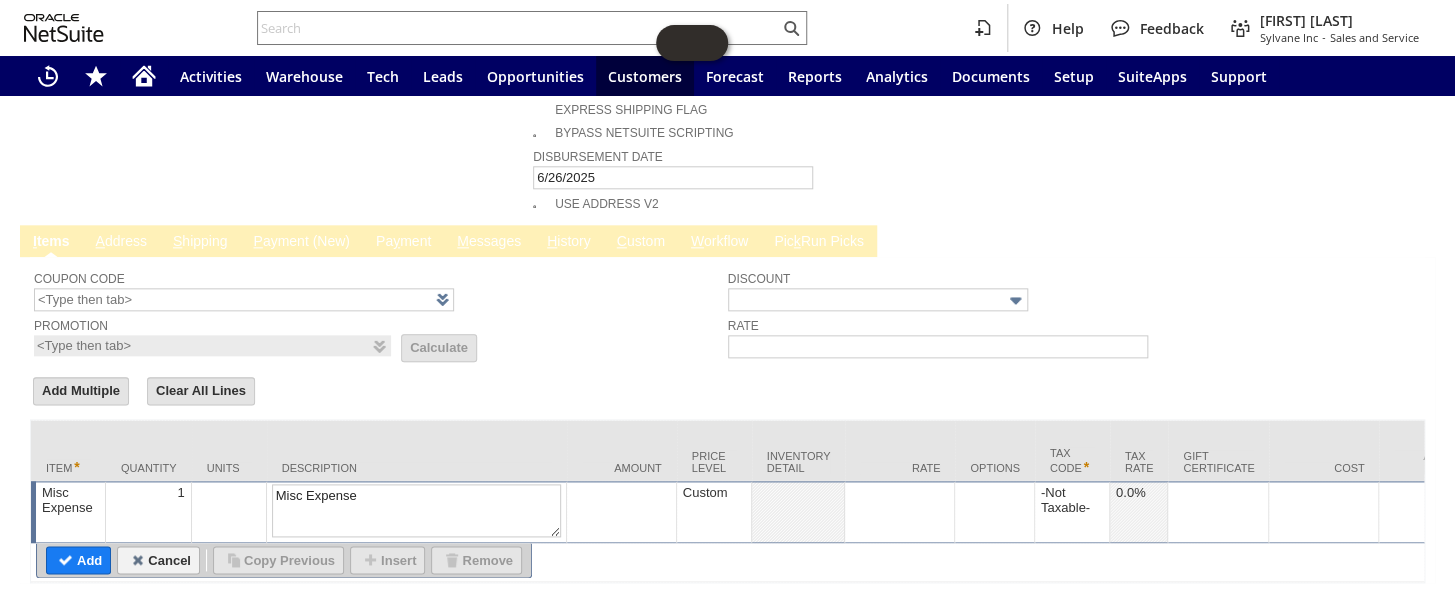 click at bounding box center (622, 512) 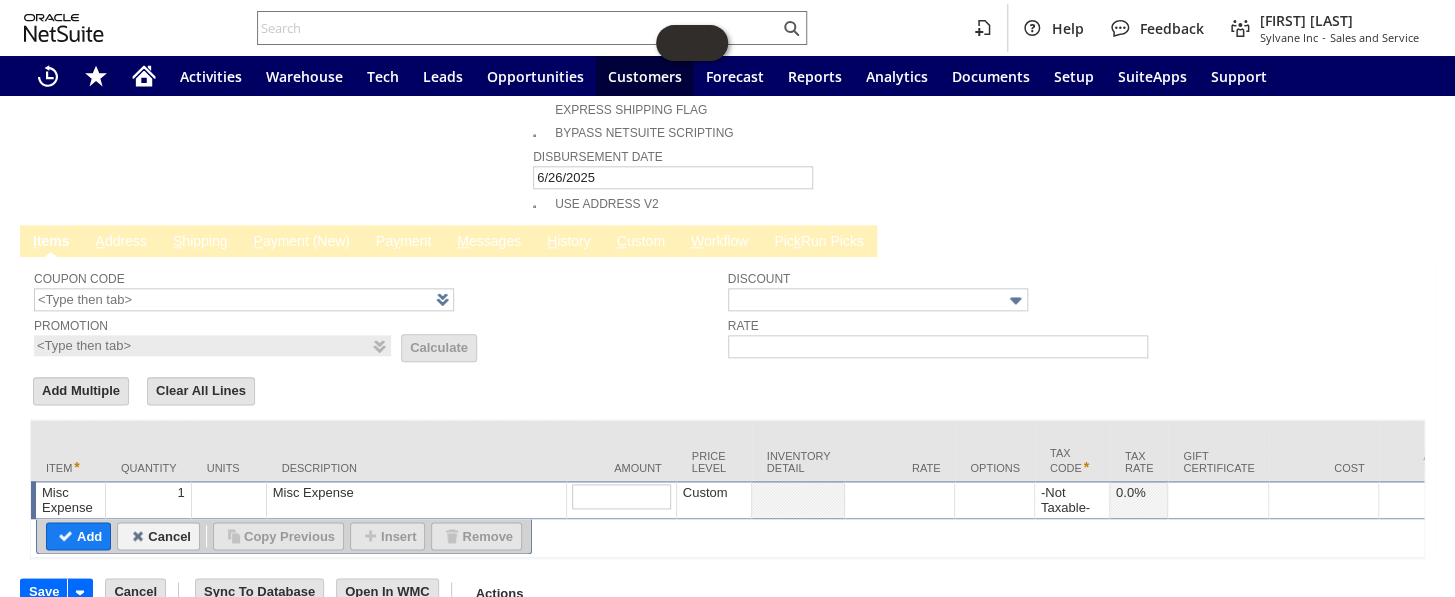 click on "Misc Expense" at bounding box center [416, 492] 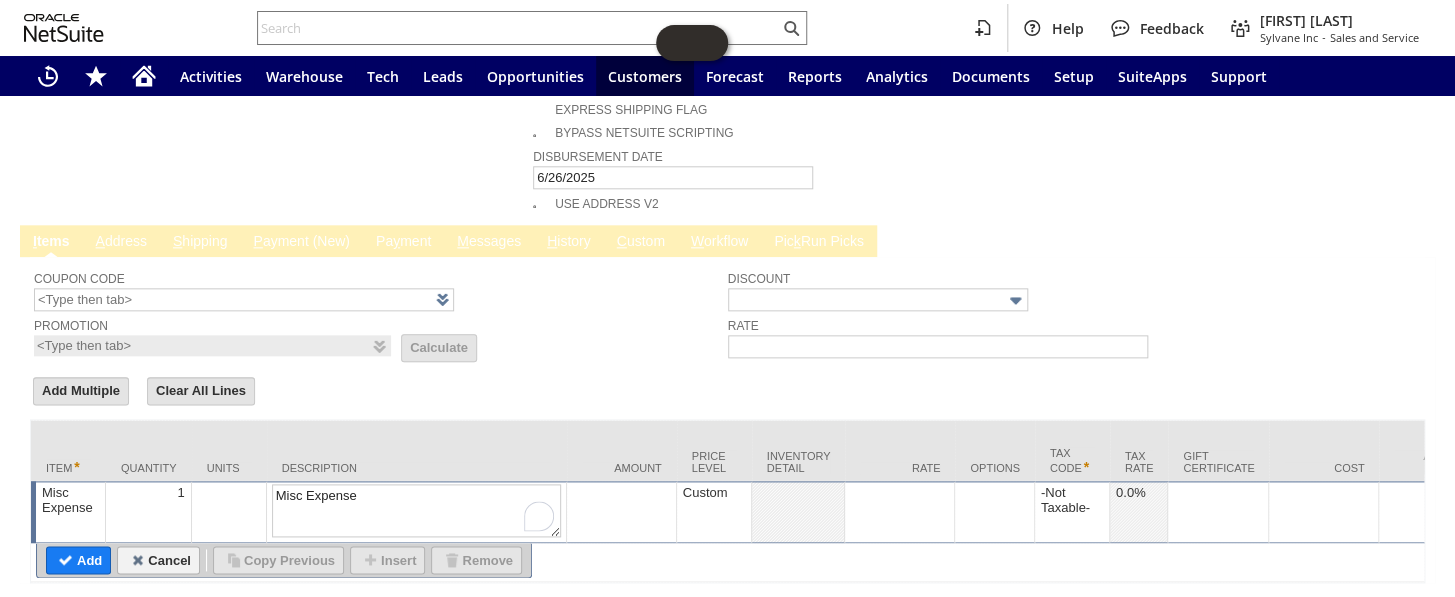 drag, startPoint x: 357, startPoint y: 452, endPoint x: 238, endPoint y: 429, distance: 121.20231 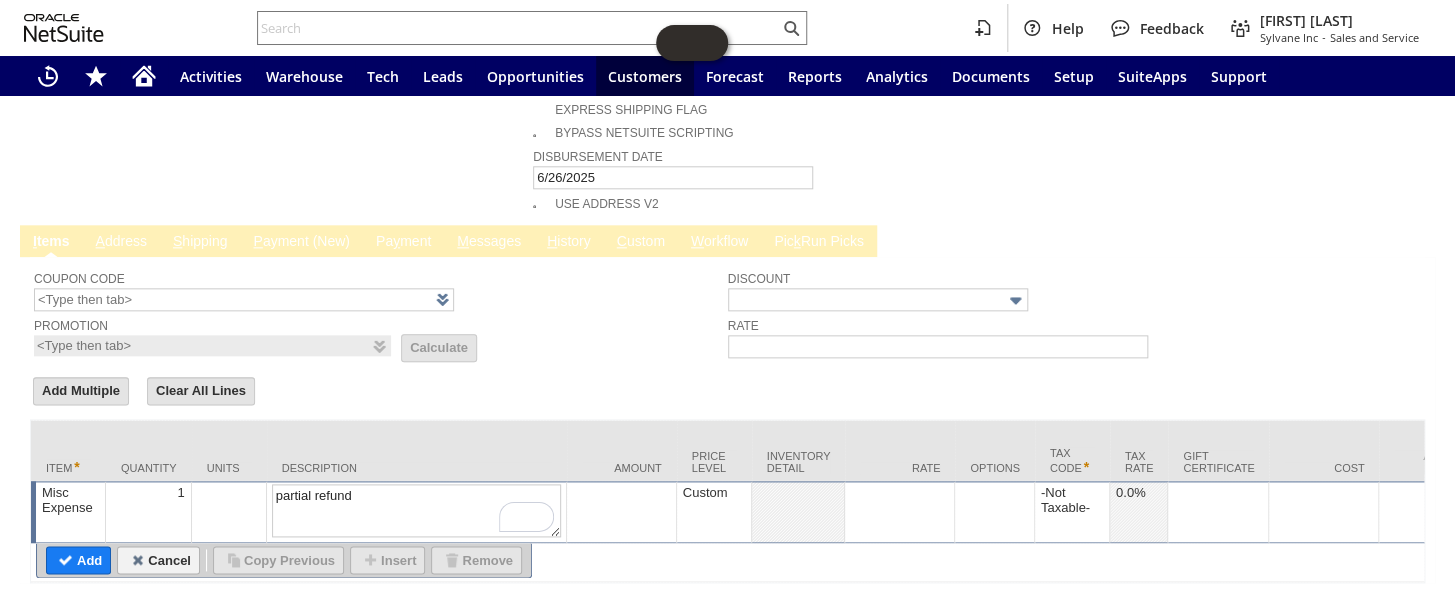 type on "partial refund" 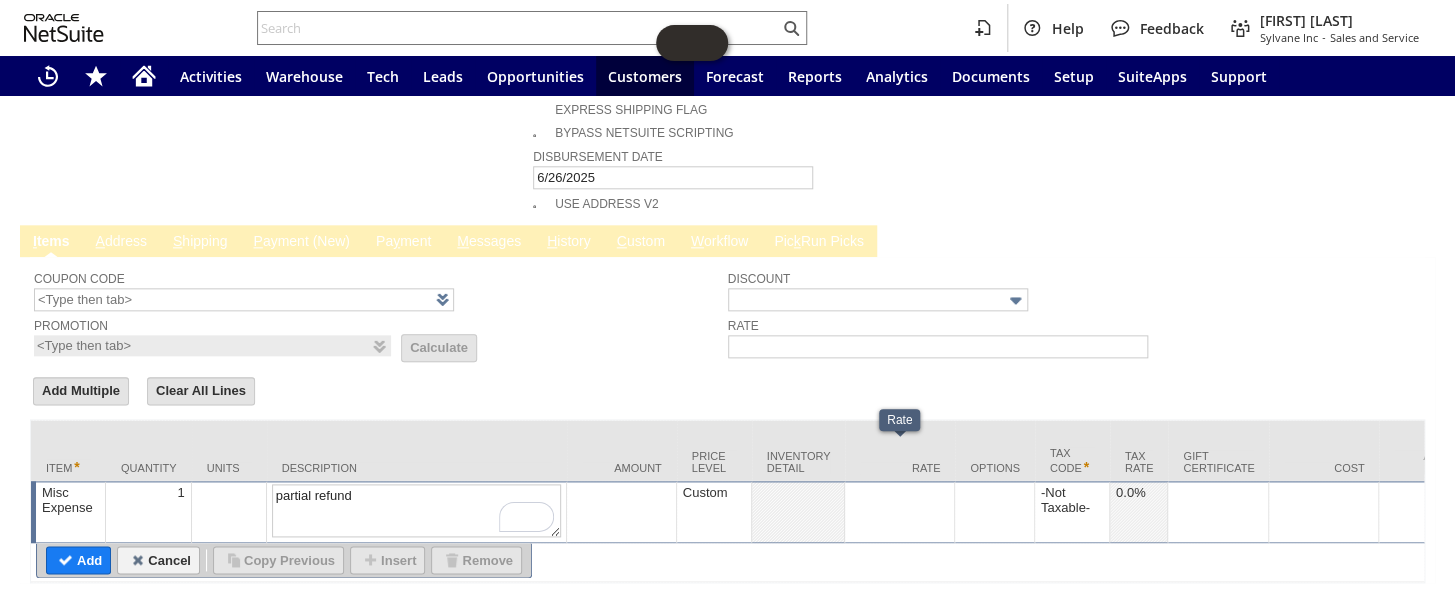 click at bounding box center (900, 512) 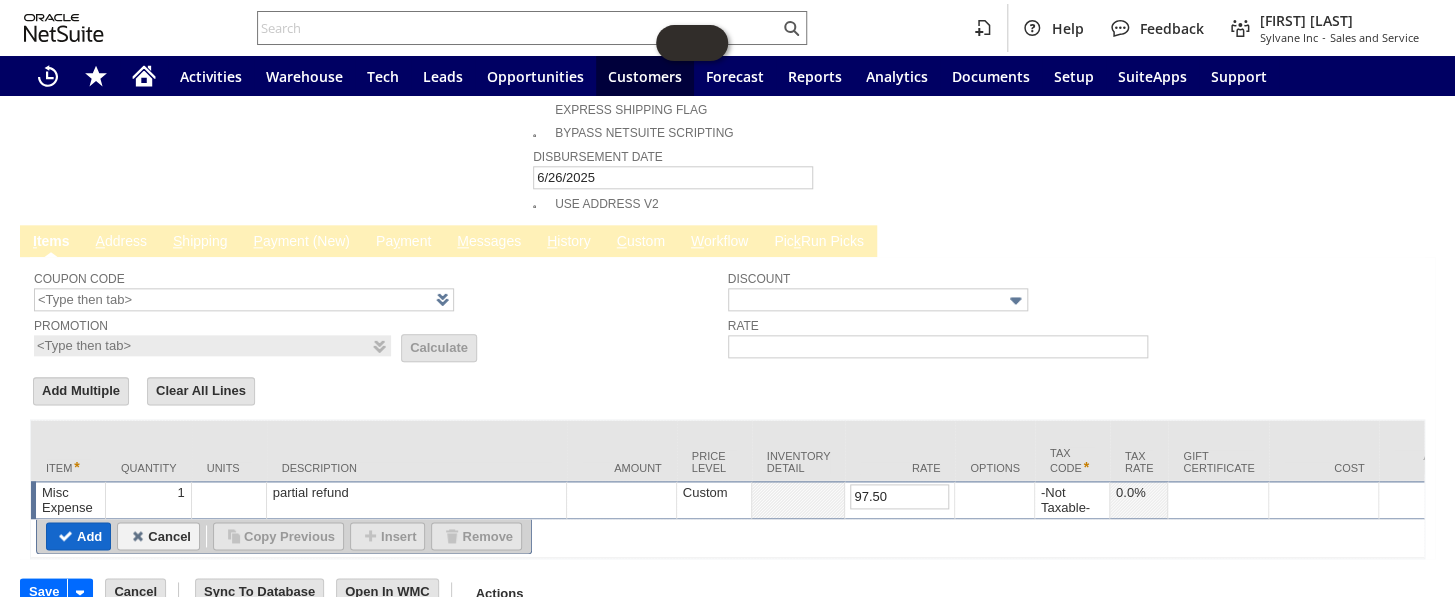 type on "97.50" 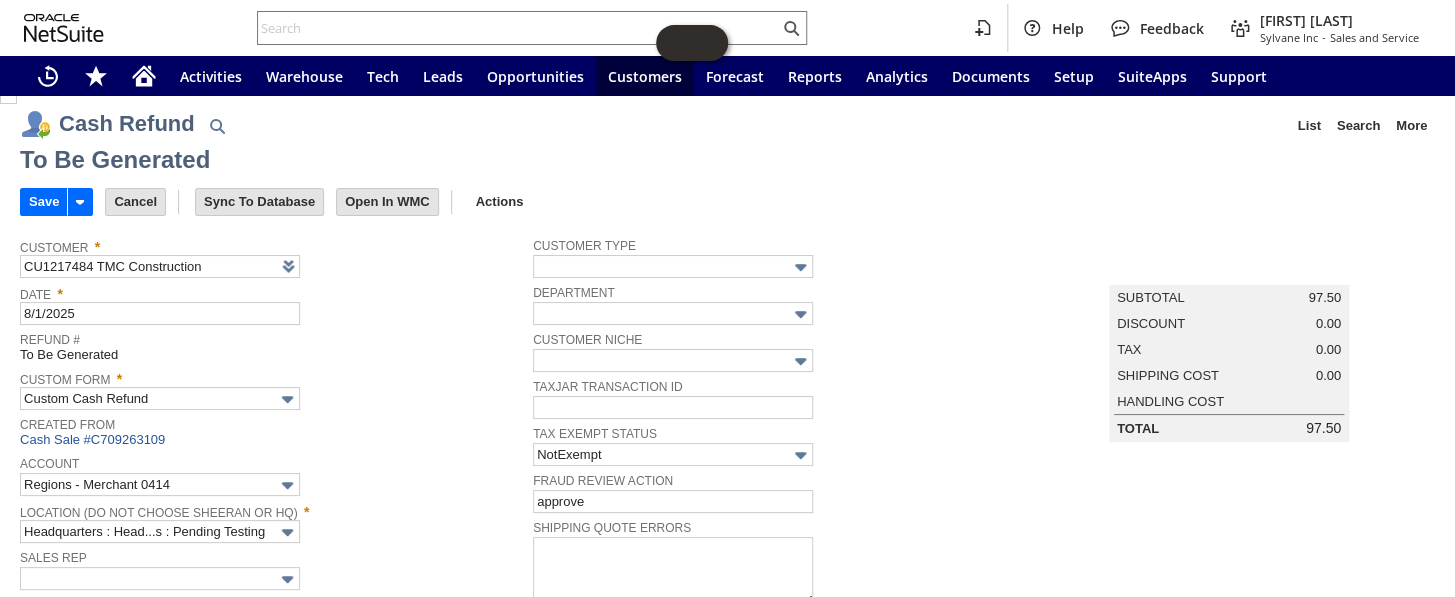 scroll, scrollTop: 0, scrollLeft: 0, axis: both 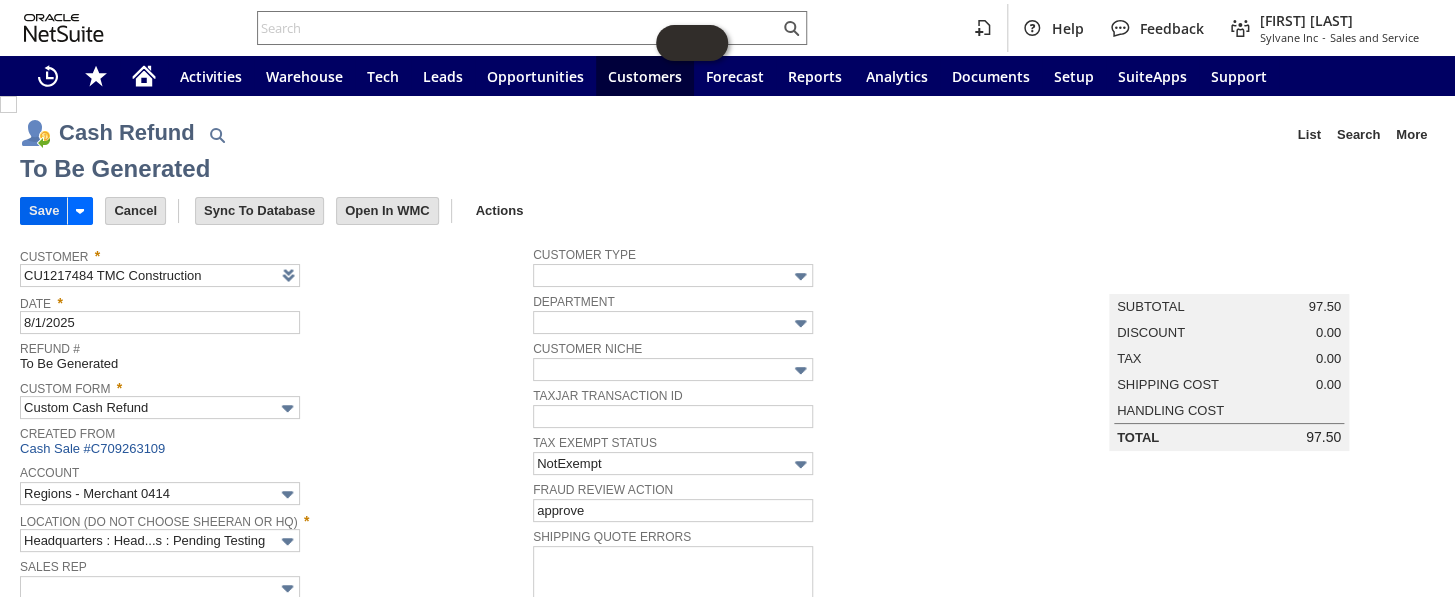 click on "Save" at bounding box center (44, 211) 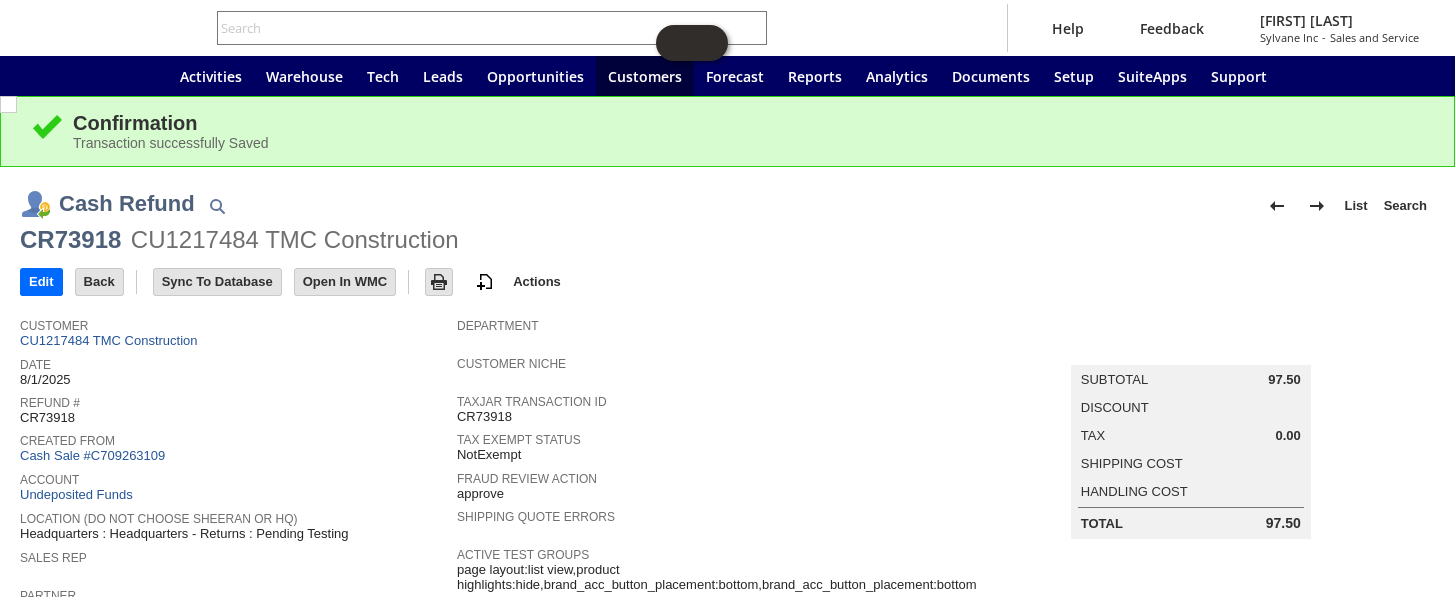 scroll, scrollTop: 0, scrollLeft: 0, axis: both 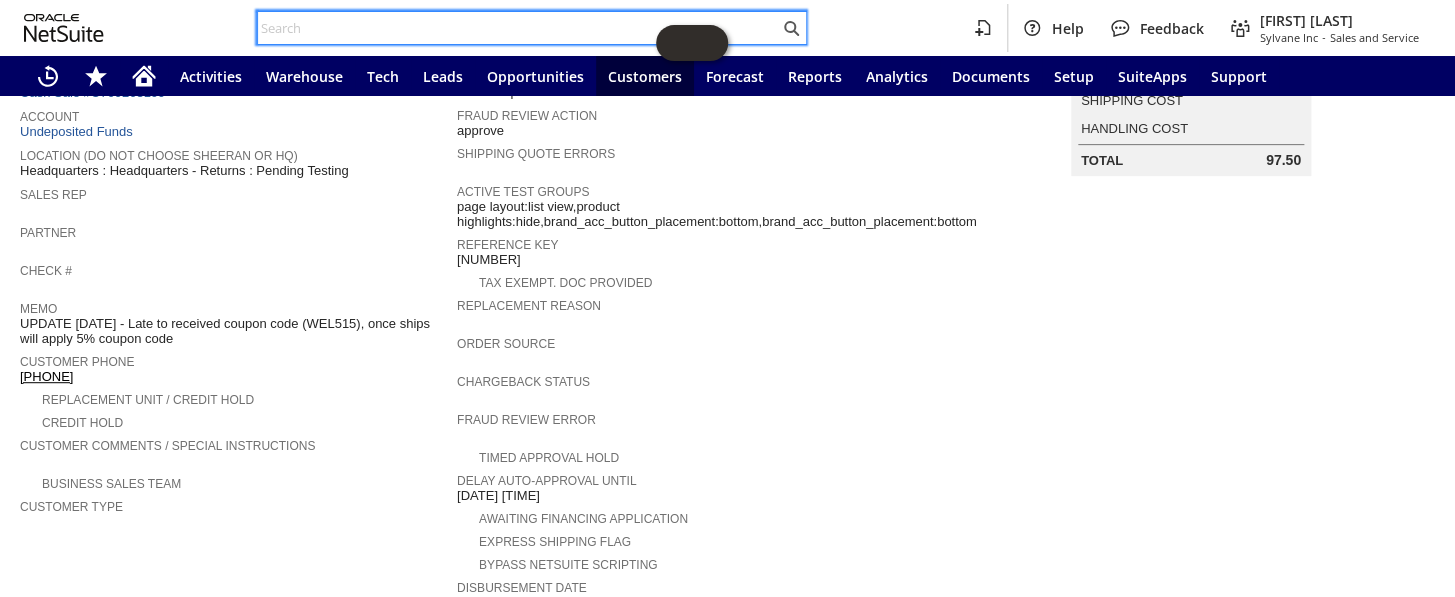 click at bounding box center [518, 28] 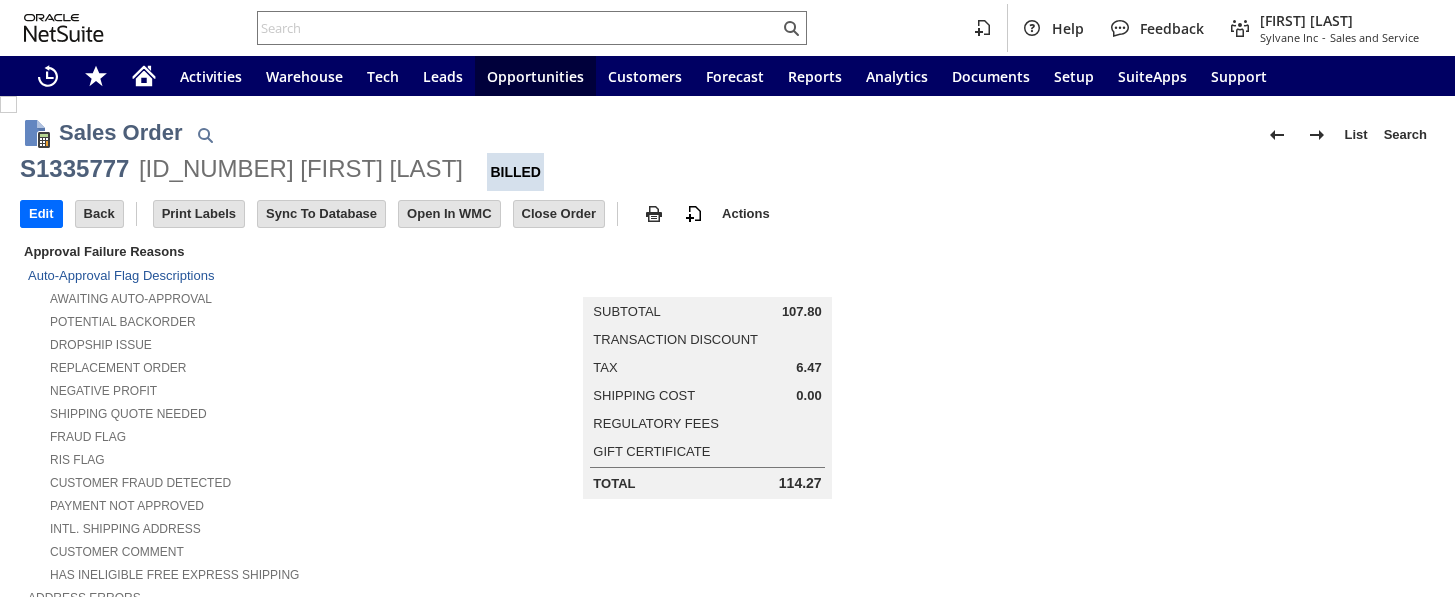 scroll, scrollTop: 0, scrollLeft: 0, axis: both 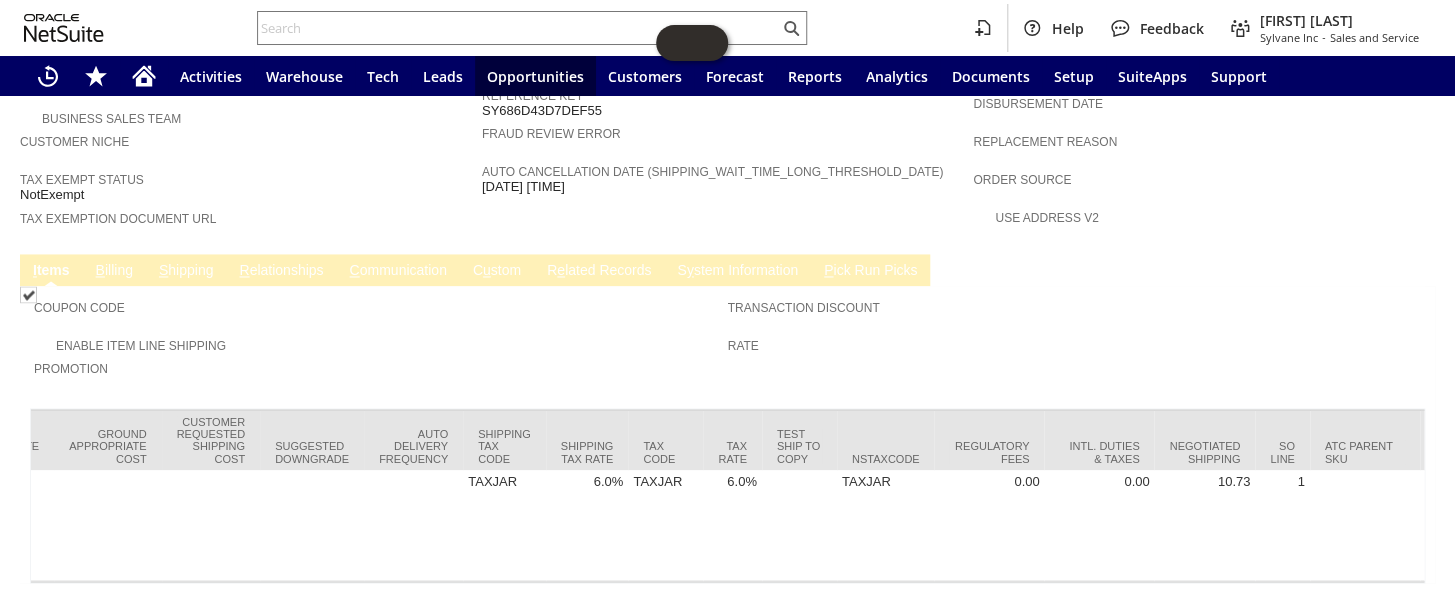 click on "R e lated Records" at bounding box center [599, 271] 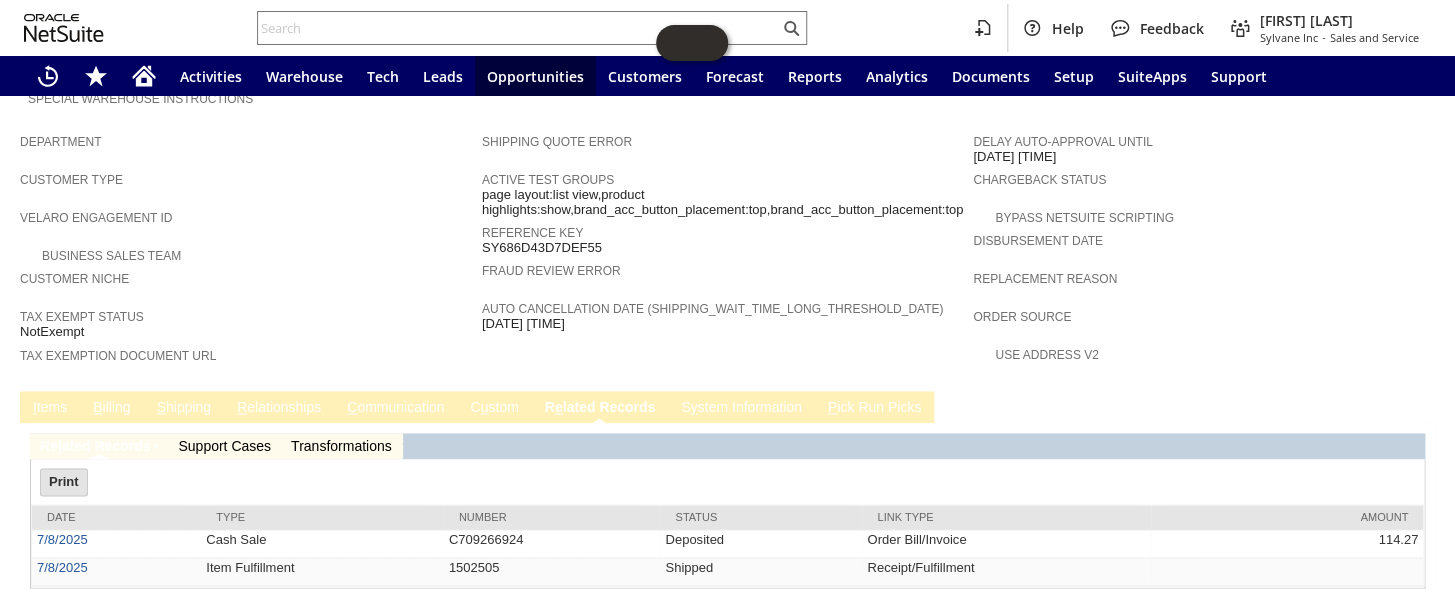 scroll, scrollTop: 0, scrollLeft: 0, axis: both 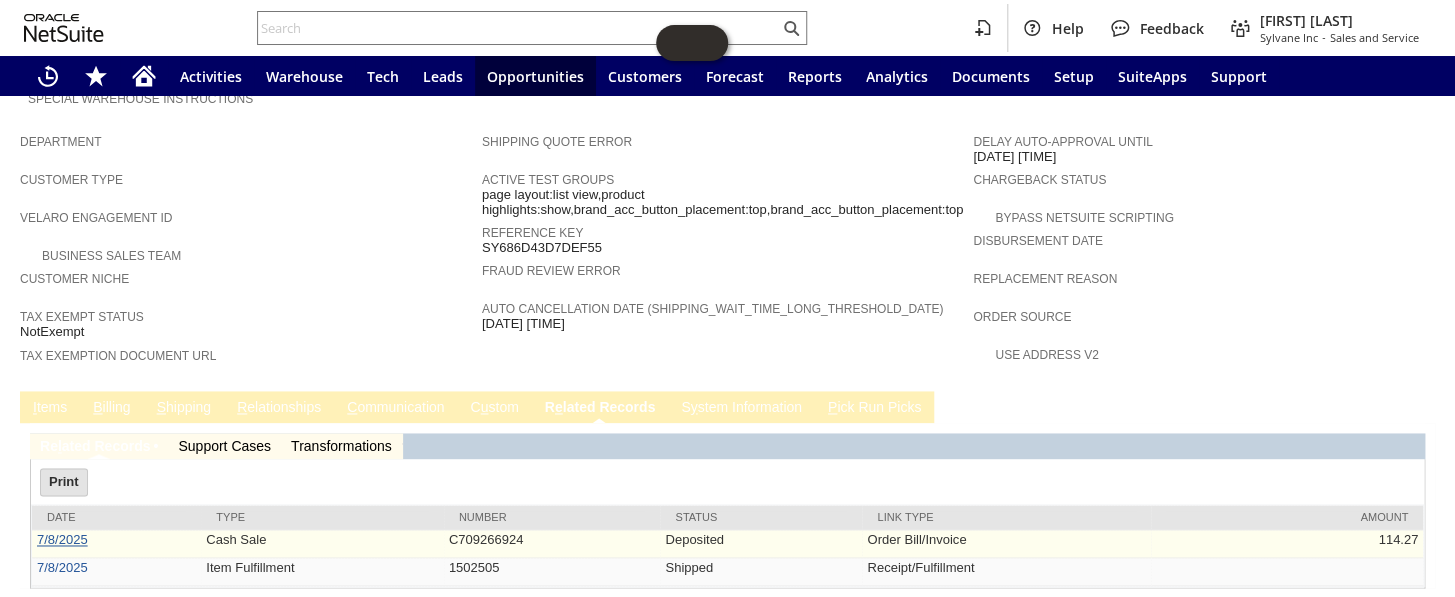 click on "7/8/2025" at bounding box center (62, 539) 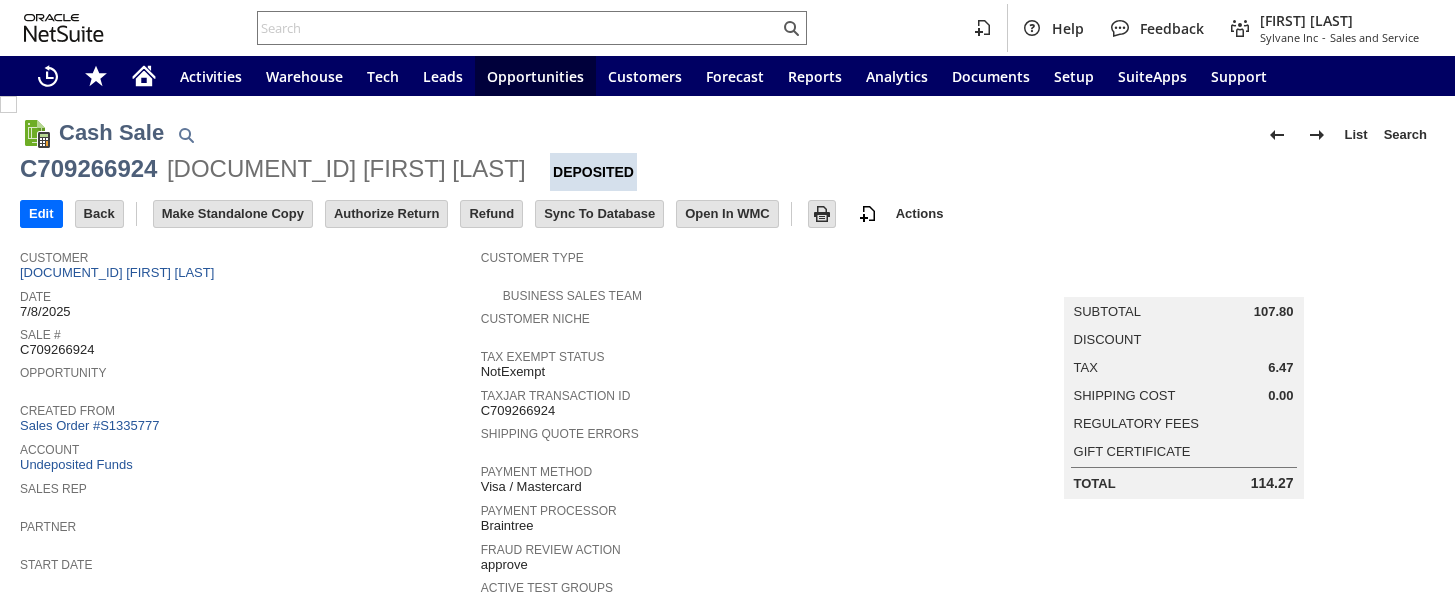 scroll, scrollTop: 0, scrollLeft: 0, axis: both 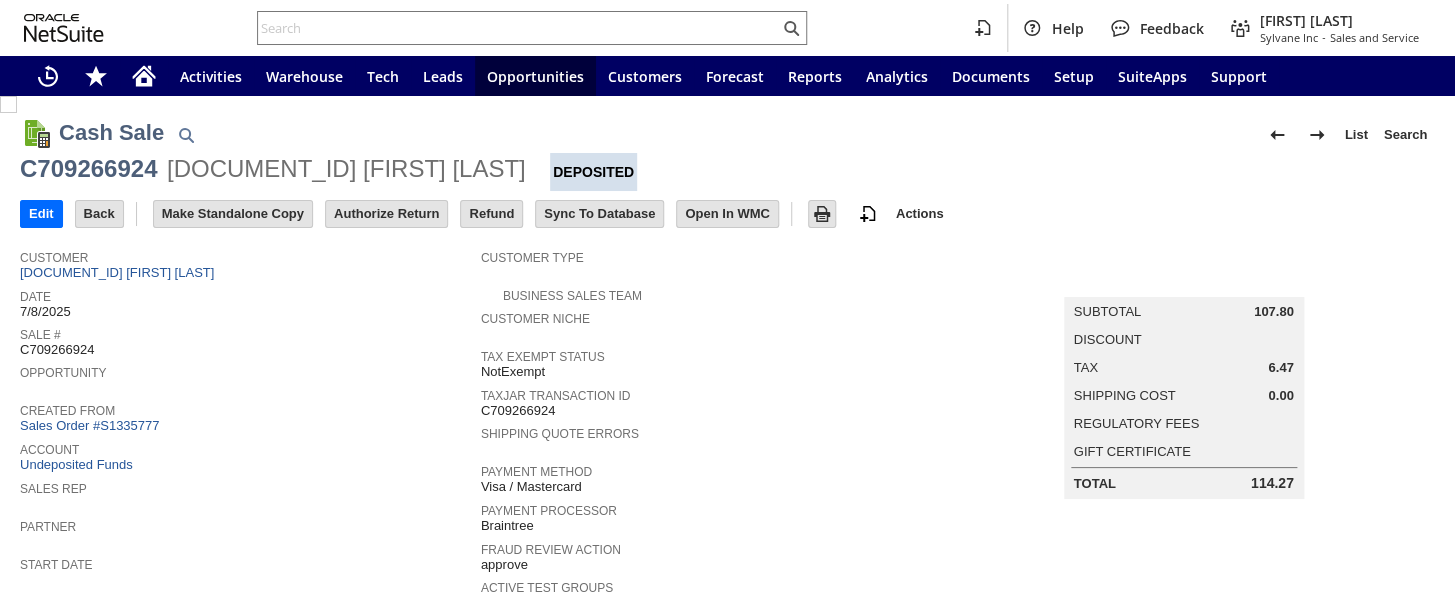 click on "Refund" at bounding box center (491, 214) 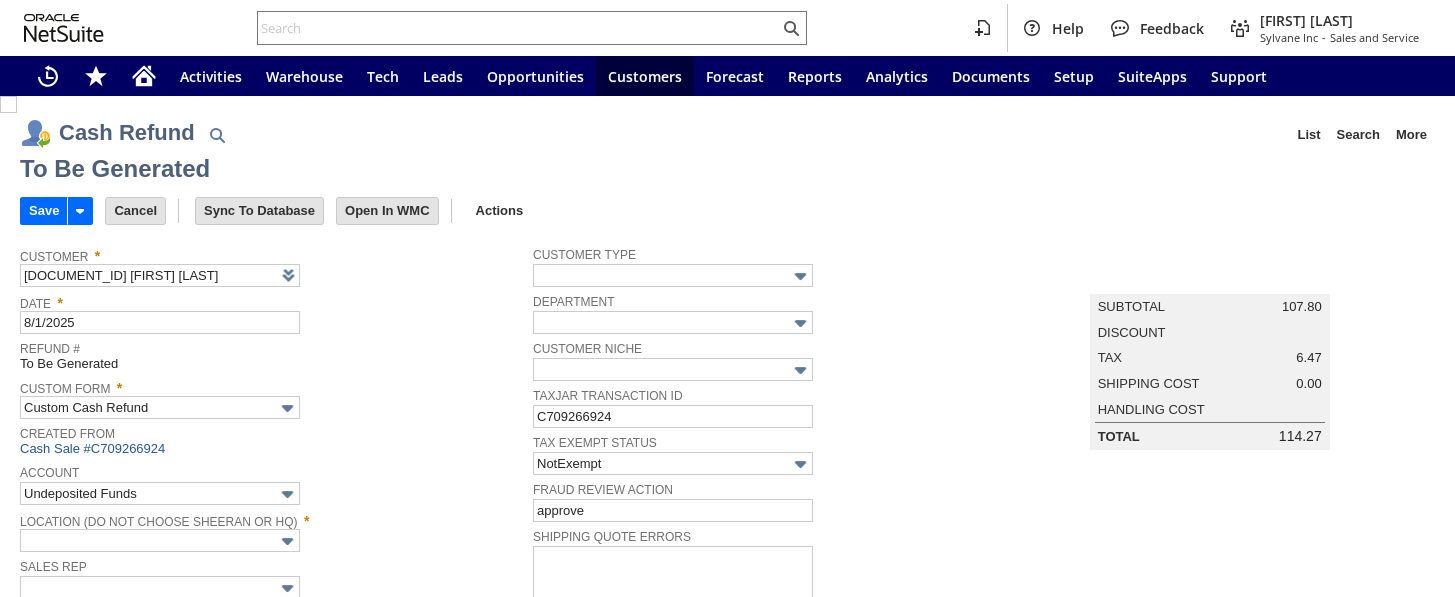 scroll, scrollTop: 0, scrollLeft: 0, axis: both 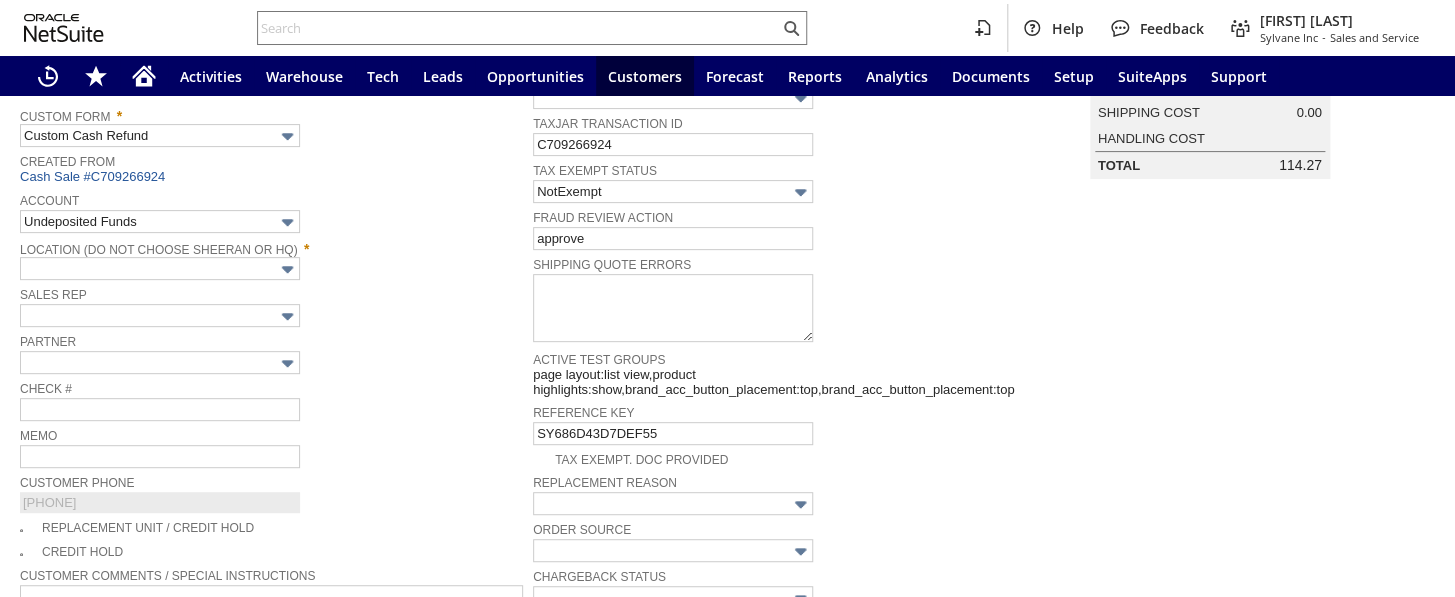 type on "Regions - Merchant 0414" 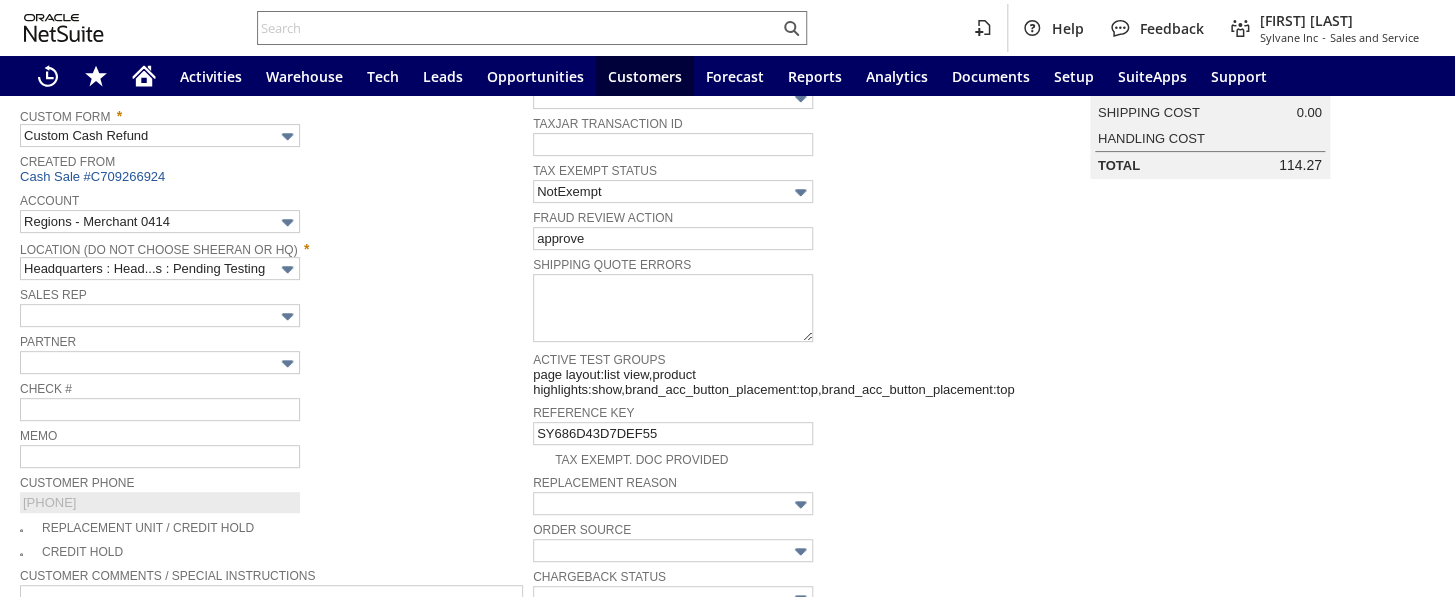 scroll, scrollTop: 995, scrollLeft: 0, axis: vertical 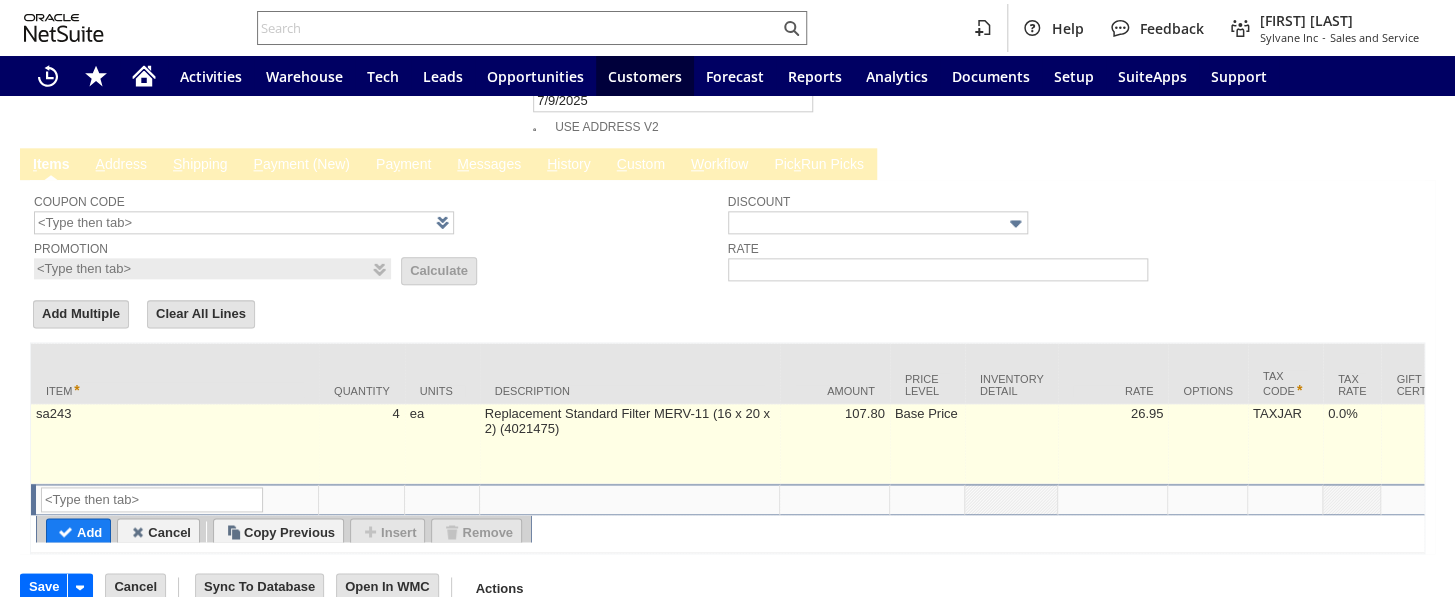 click on "sa243" at bounding box center [175, 444] 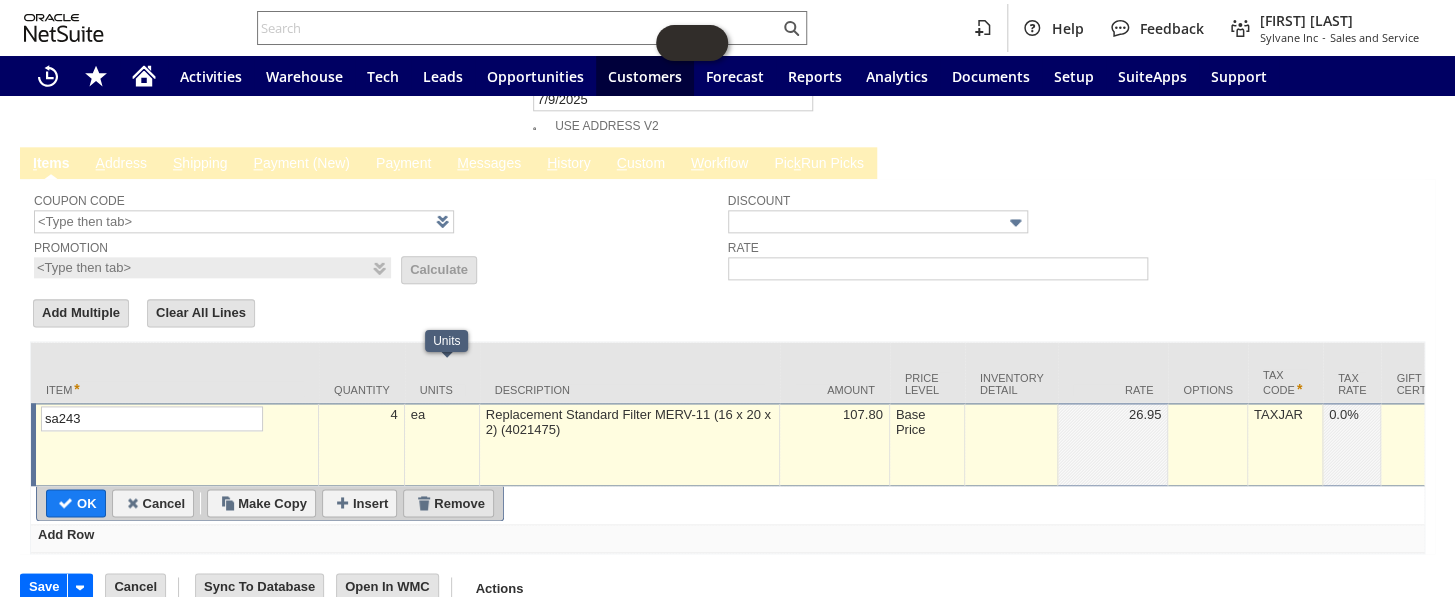 click on "Remove" at bounding box center [448, 503] 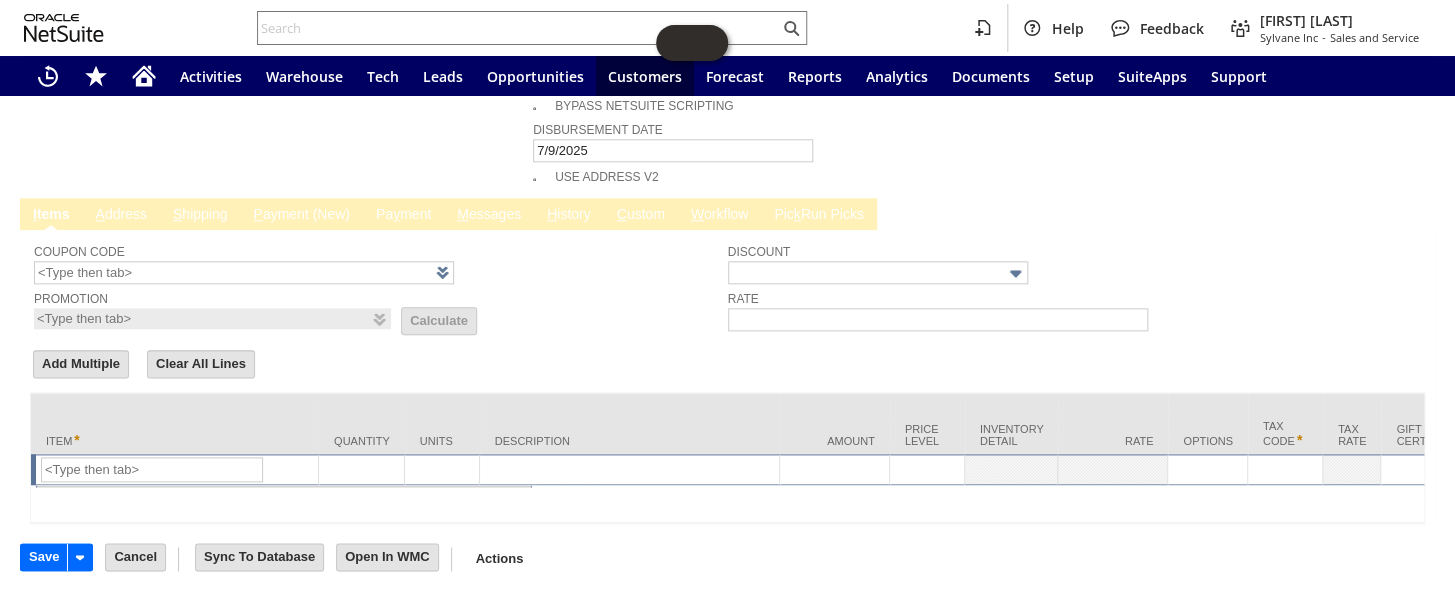 scroll, scrollTop: 918, scrollLeft: 0, axis: vertical 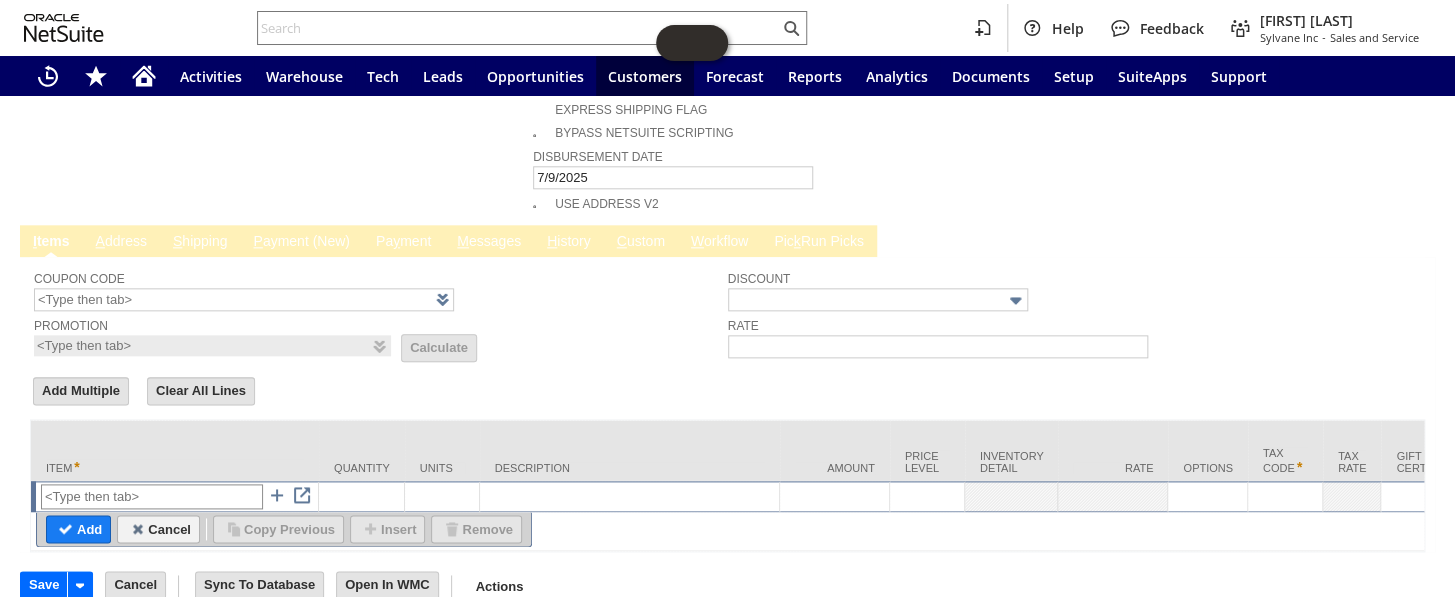 click at bounding box center (152, 496) 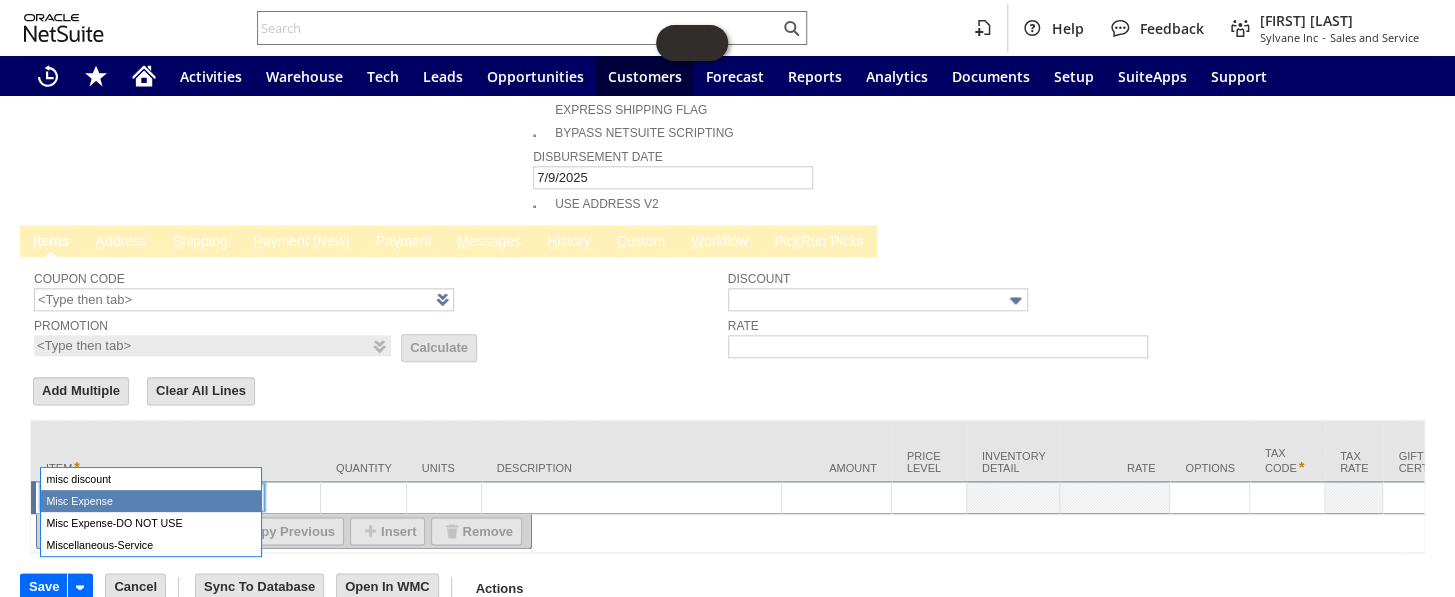 type on "Misc Expense" 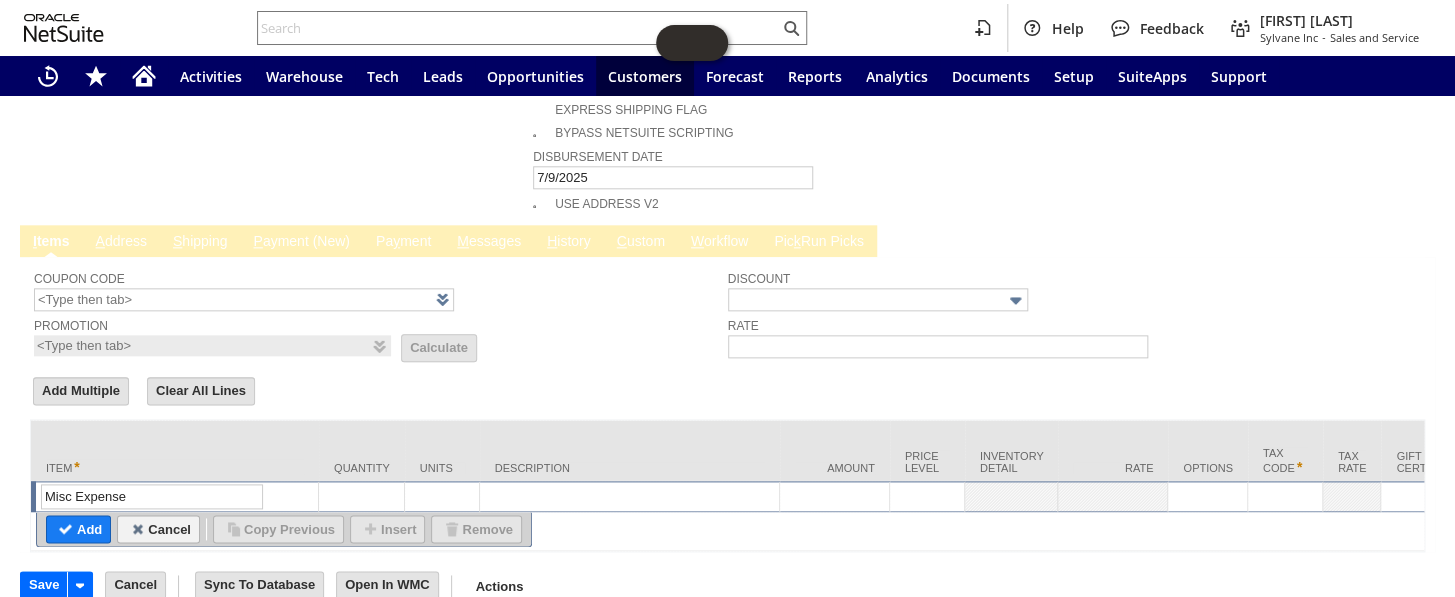 type on "Misc Expense" 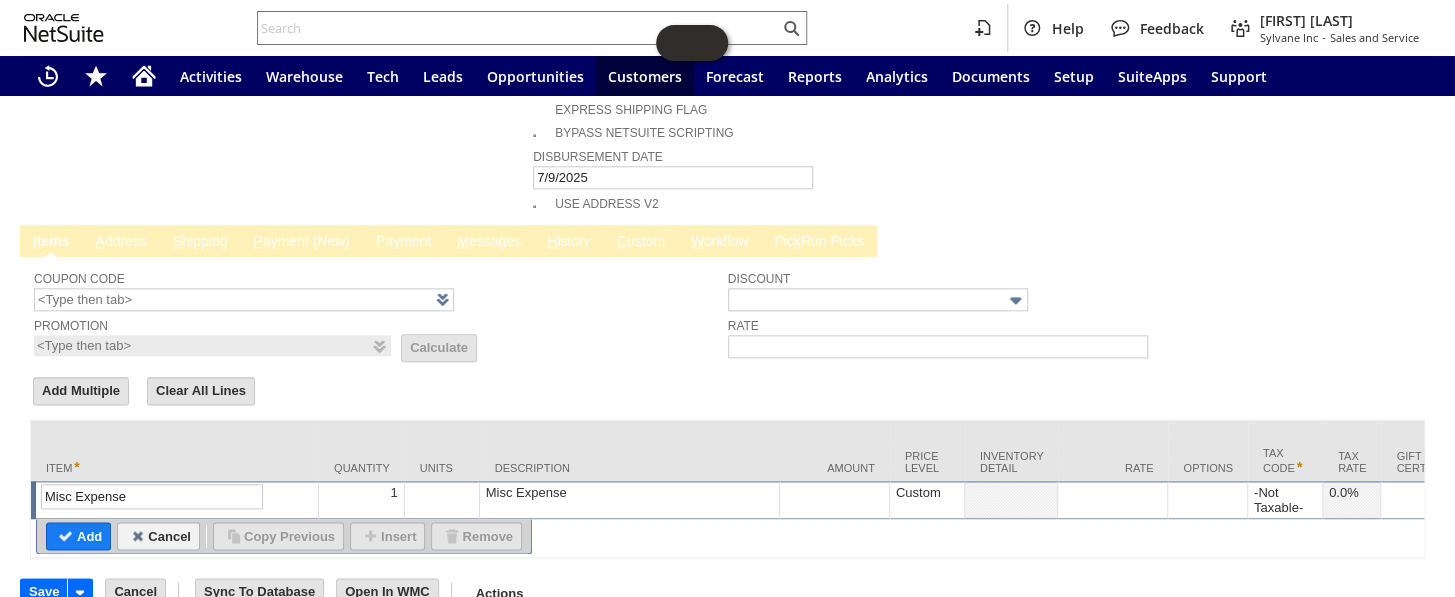 type on "Misc Expense" 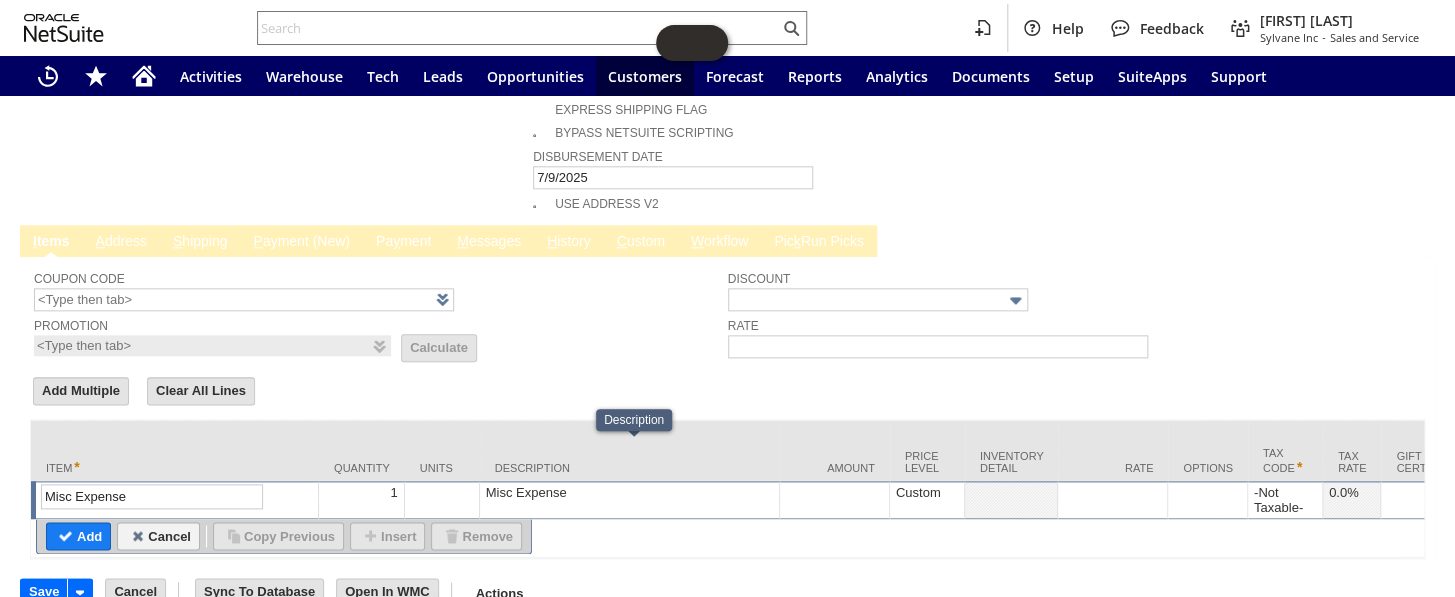 click on "Misc Expense" at bounding box center (629, 492) 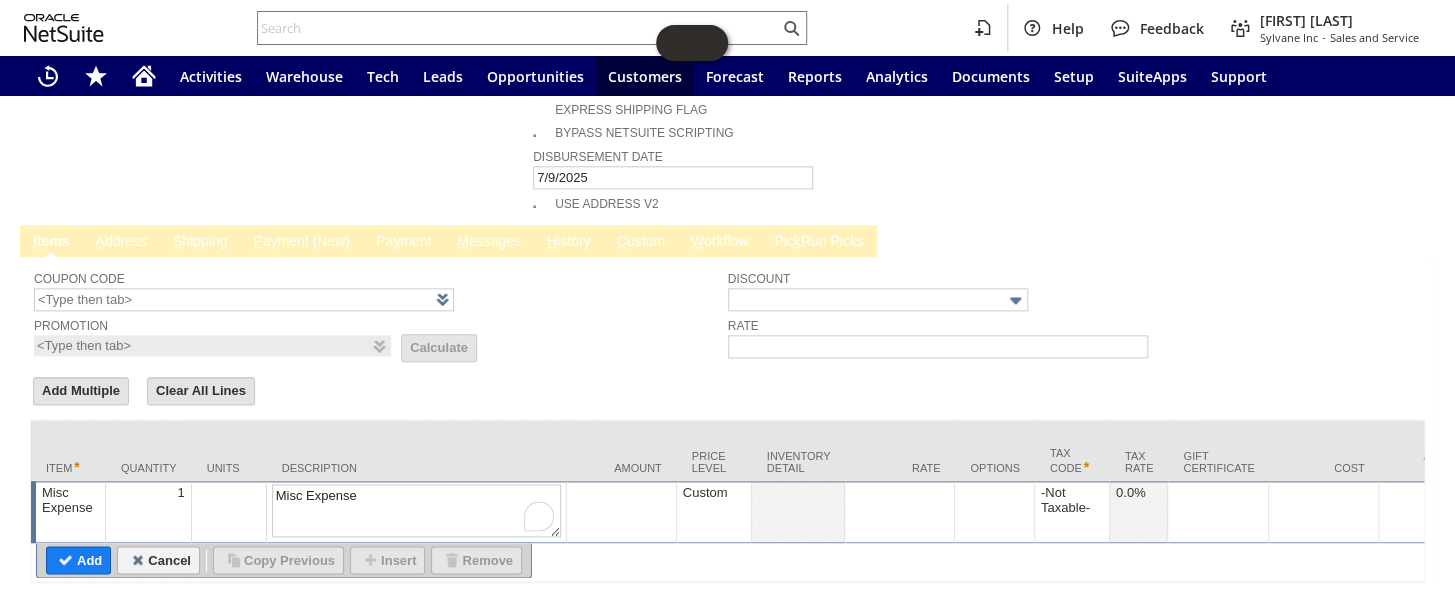 drag, startPoint x: 390, startPoint y: 449, endPoint x: 232, endPoint y: 420, distance: 160.63934 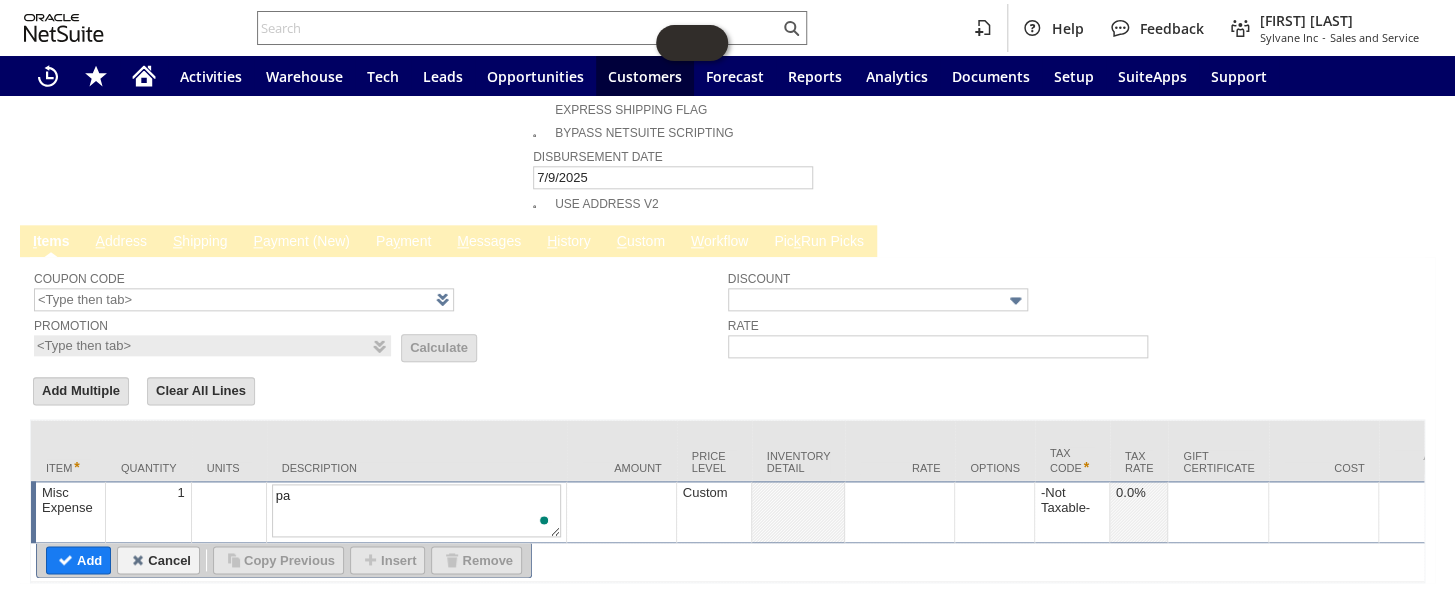 type on "p" 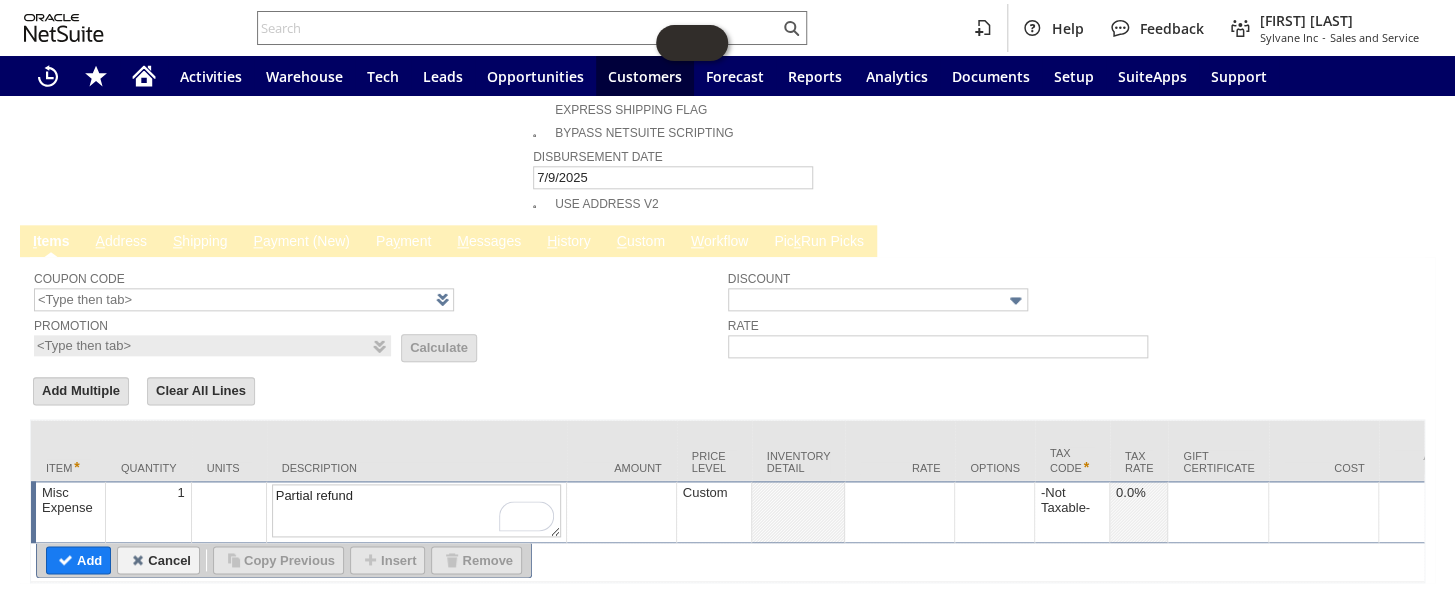 type on "Partial refund" 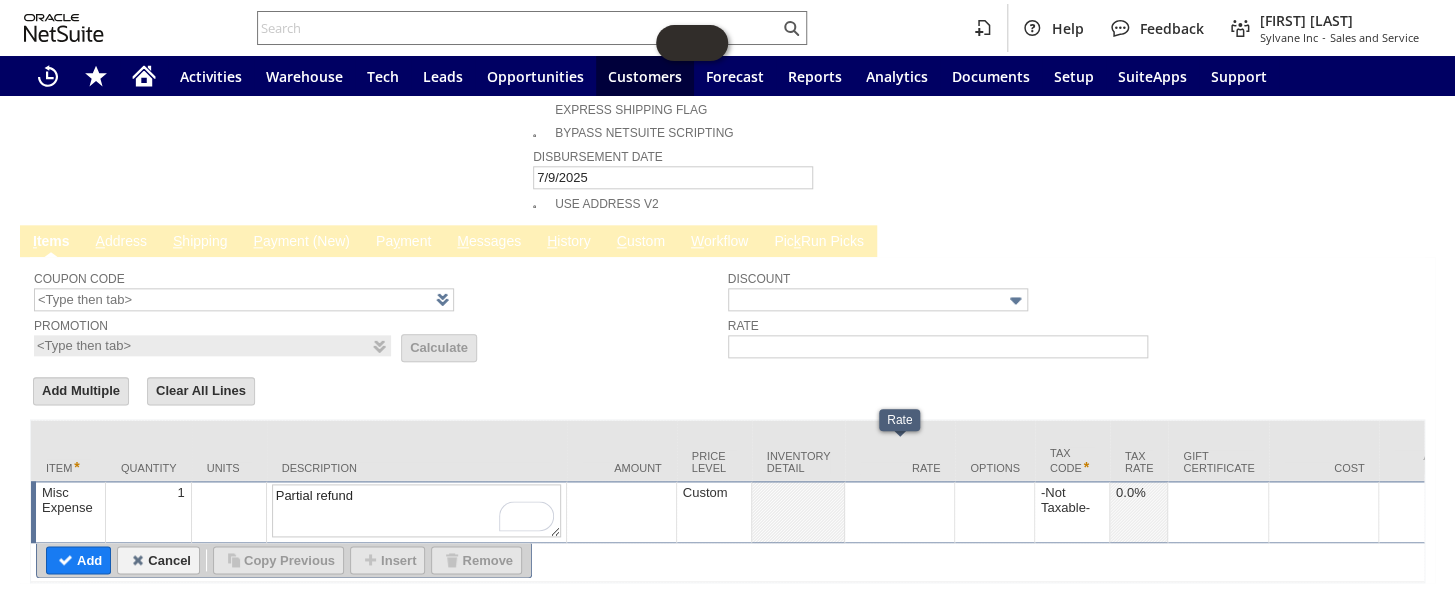 click at bounding box center (900, 512) 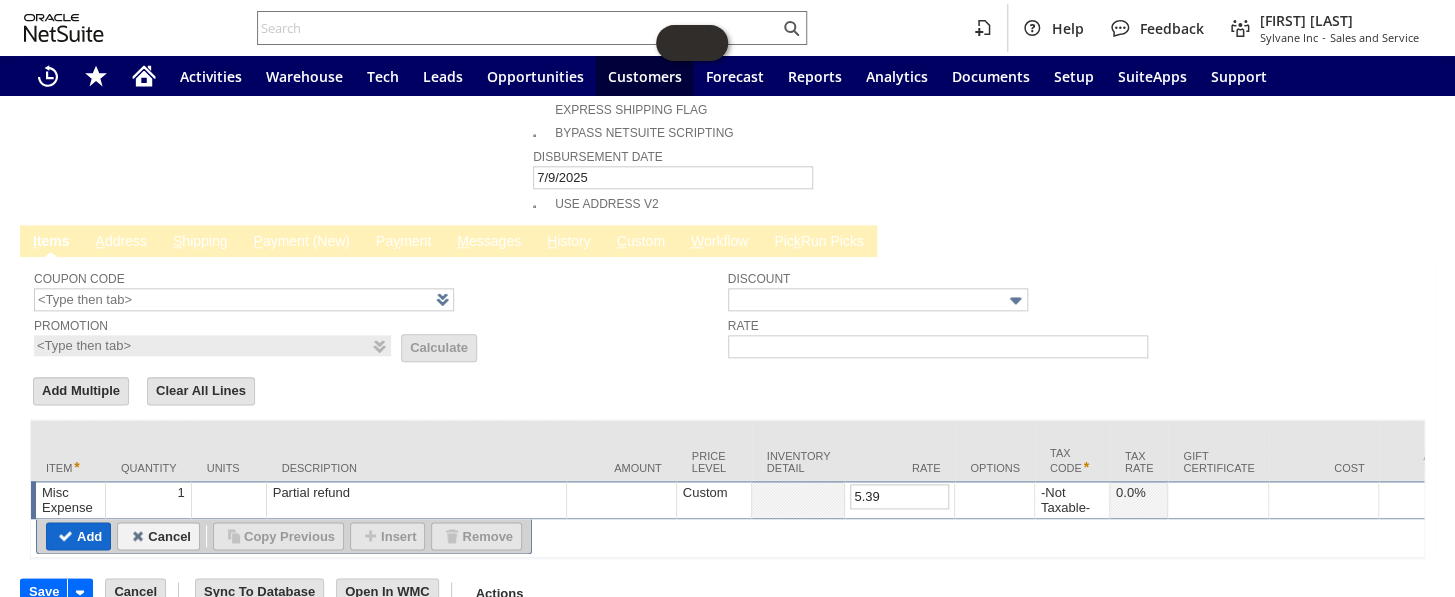 type on "5.39" 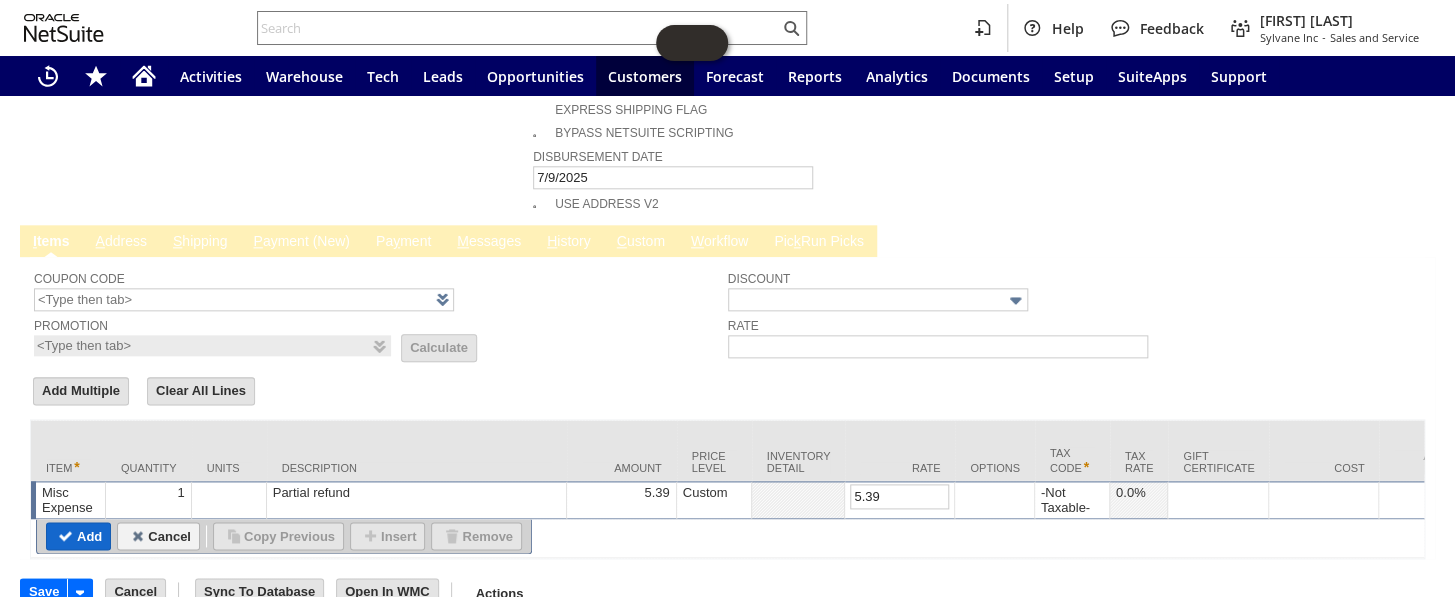 click on "Add" at bounding box center (78, 536) 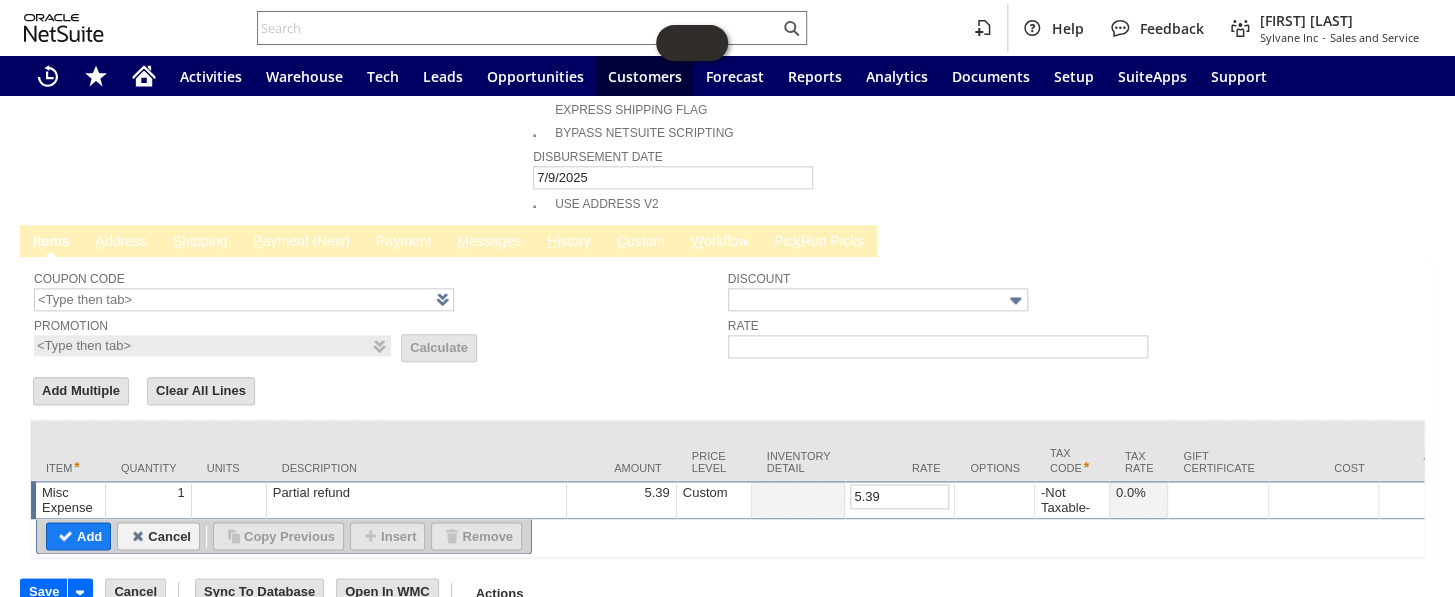 type 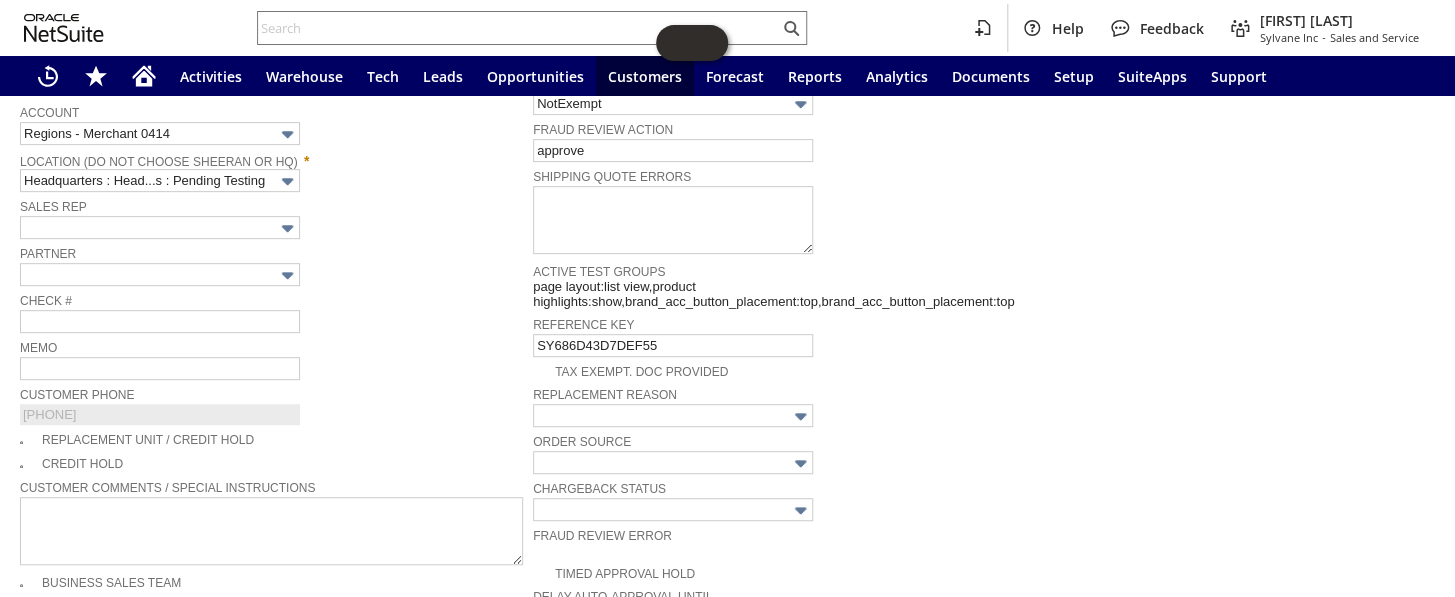 scroll, scrollTop: 372, scrollLeft: 0, axis: vertical 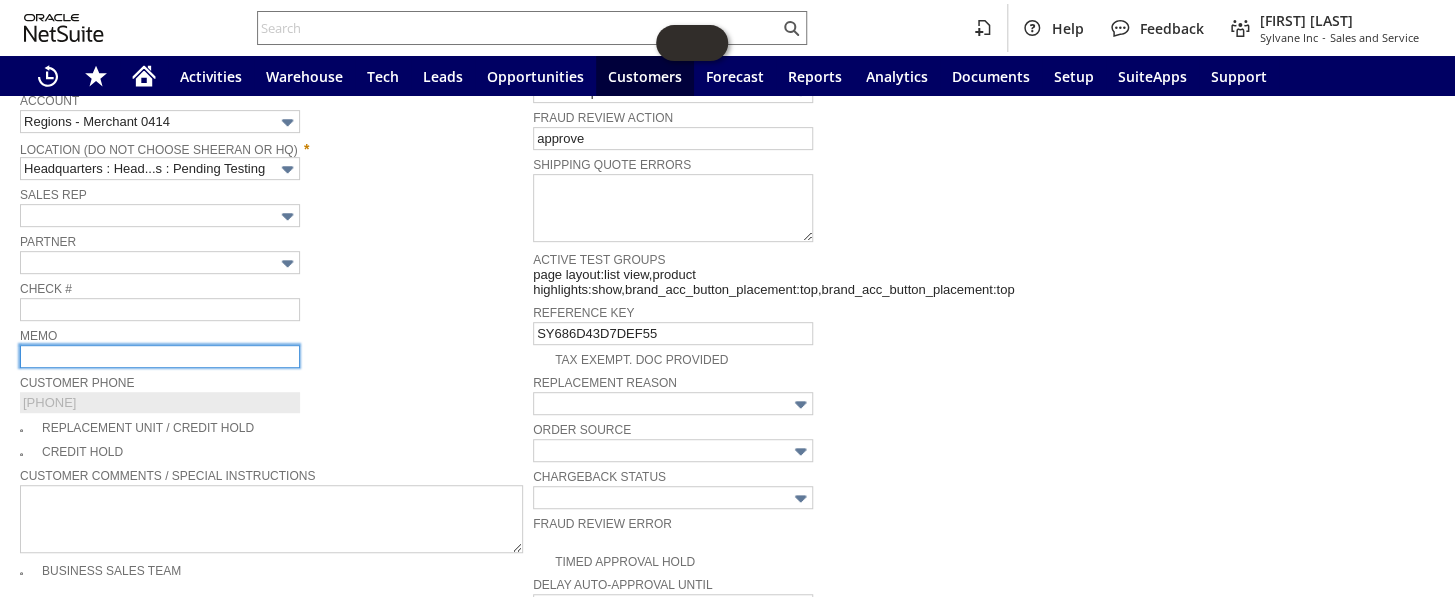 click at bounding box center (160, 356) 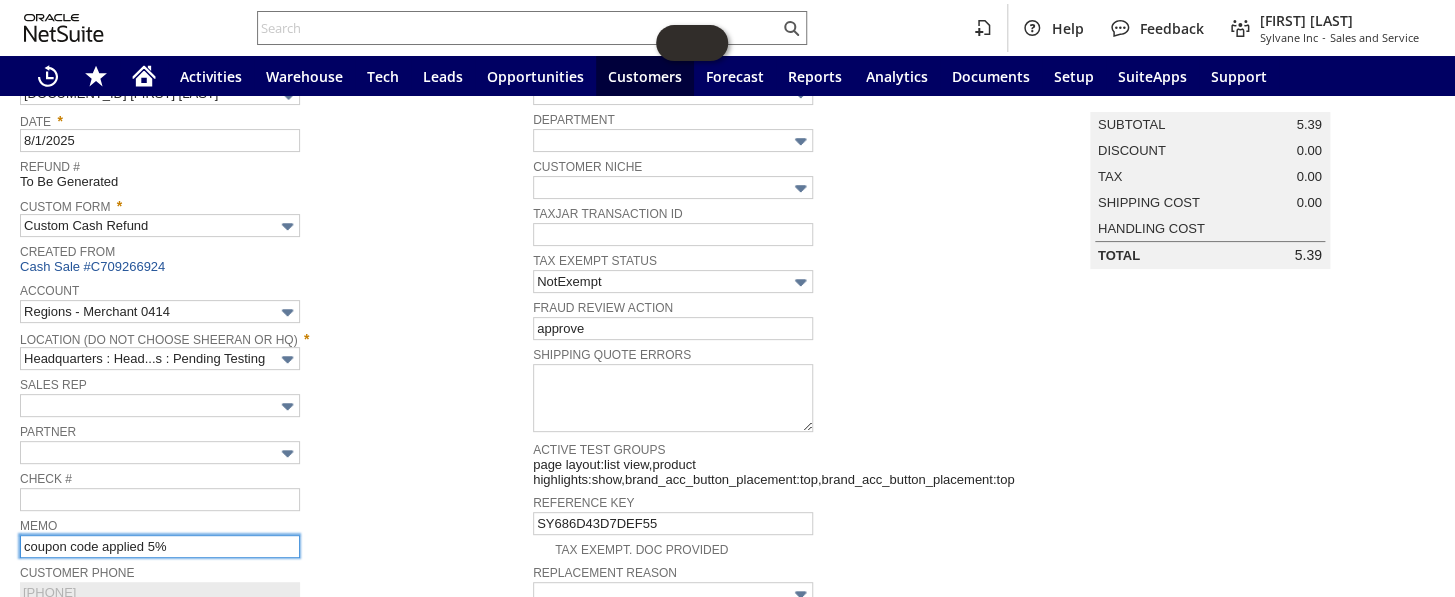 scroll, scrollTop: 0, scrollLeft: 0, axis: both 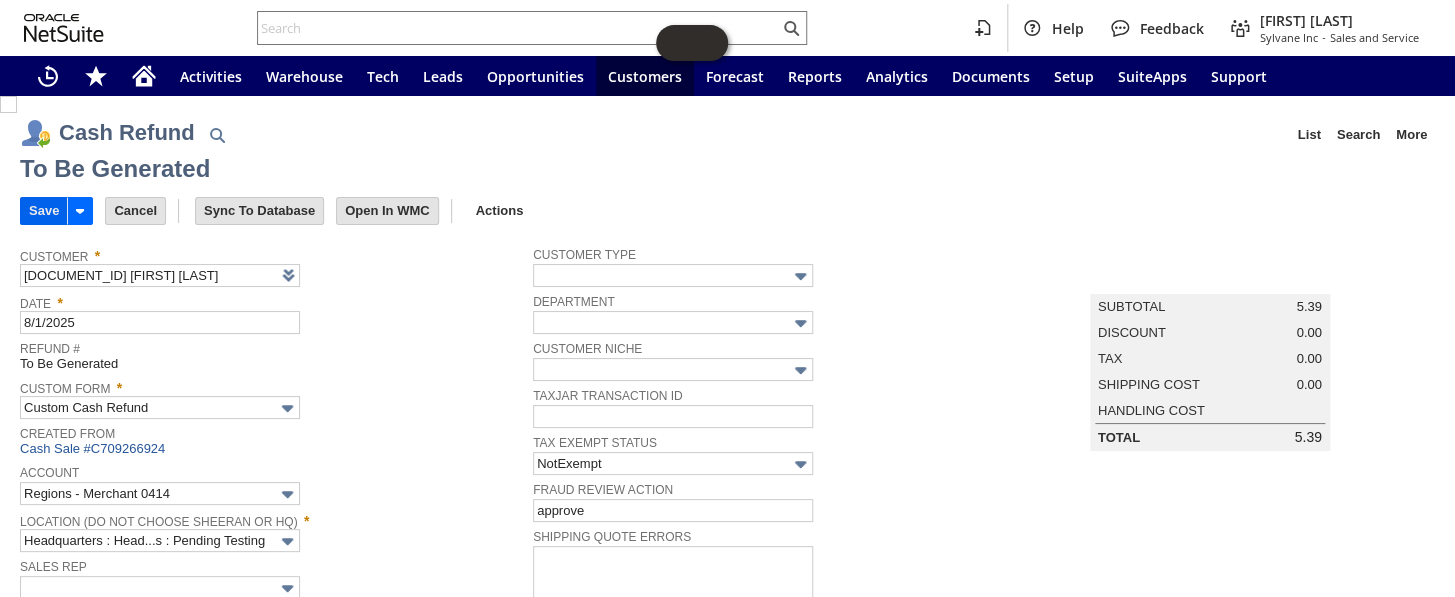 type on "coupon code applied 5%" 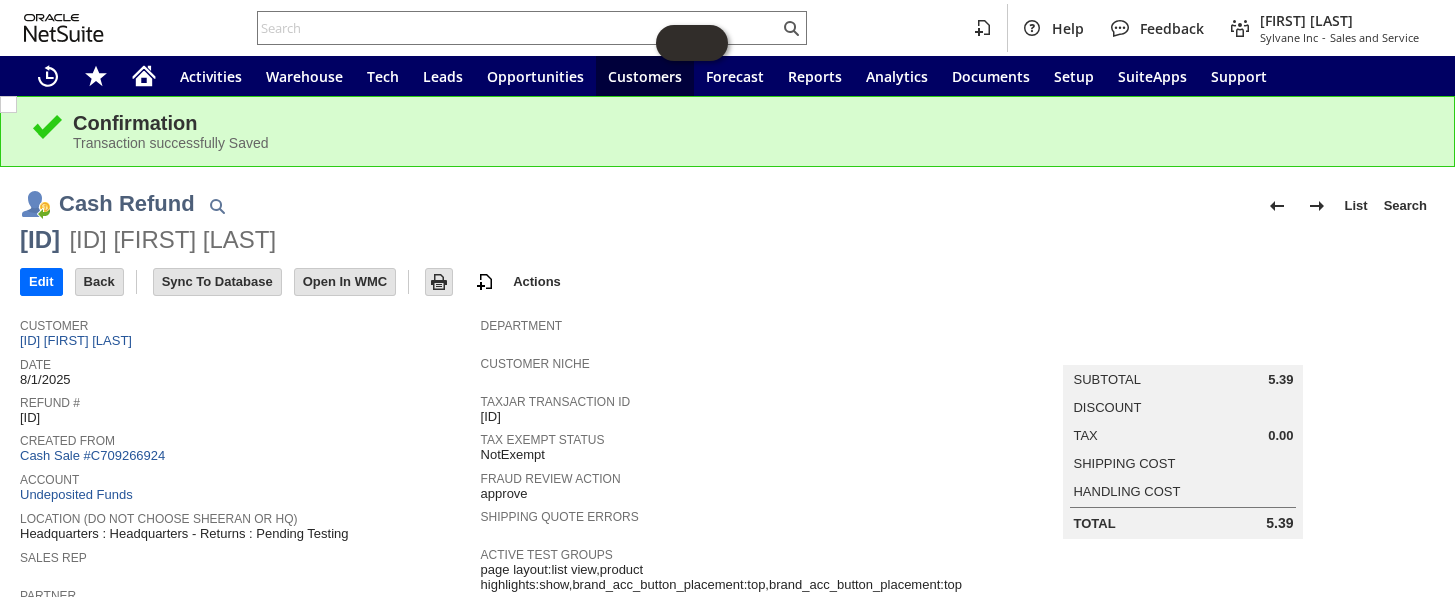 scroll, scrollTop: 0, scrollLeft: 0, axis: both 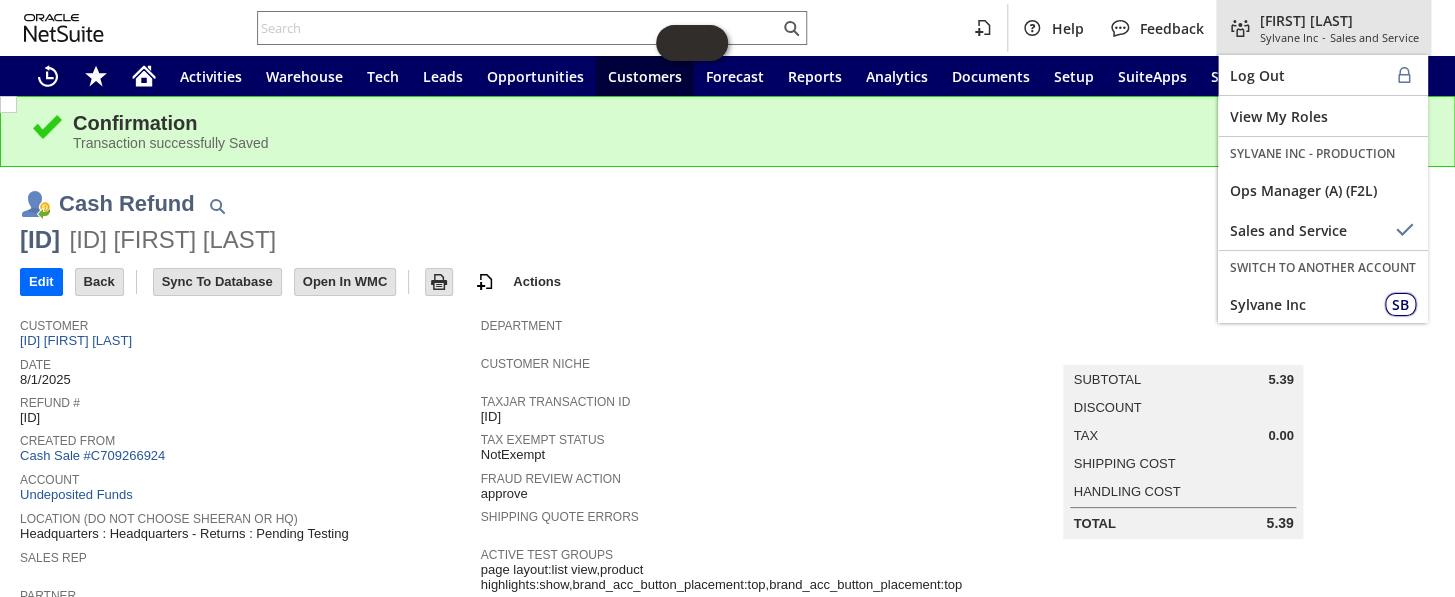 click on "[FIRST] [LAST]" at bounding box center [1339, 20] 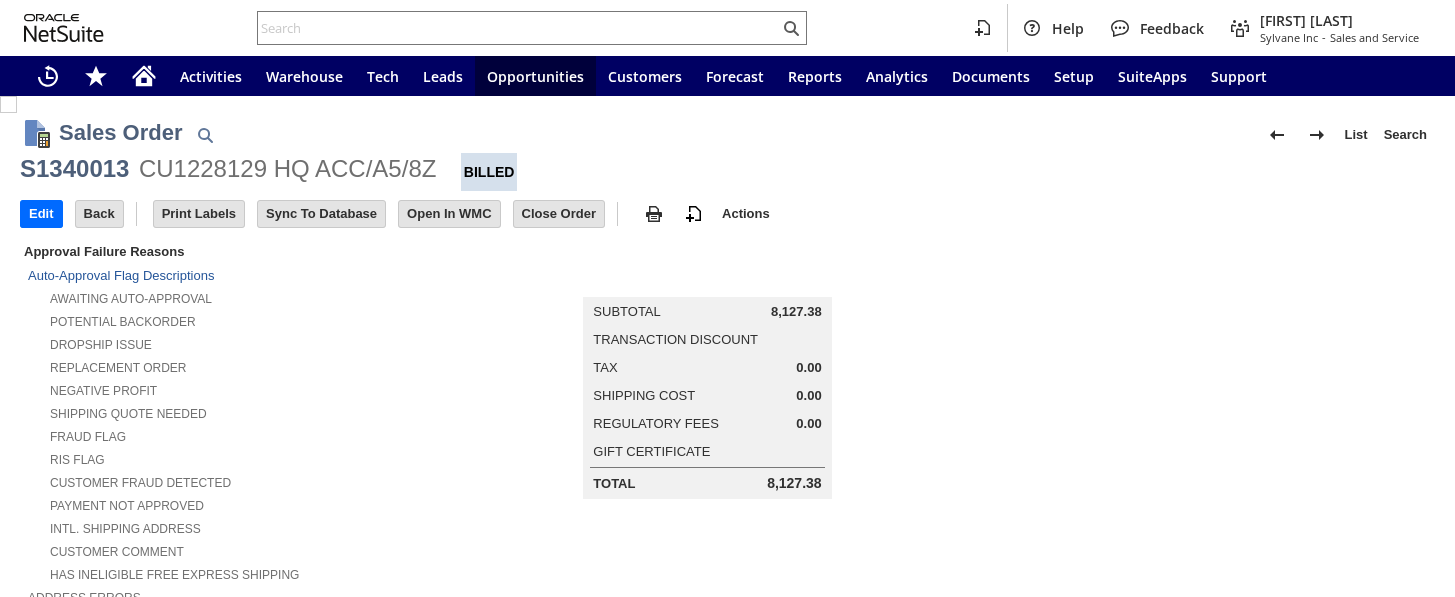 scroll, scrollTop: 0, scrollLeft: 0, axis: both 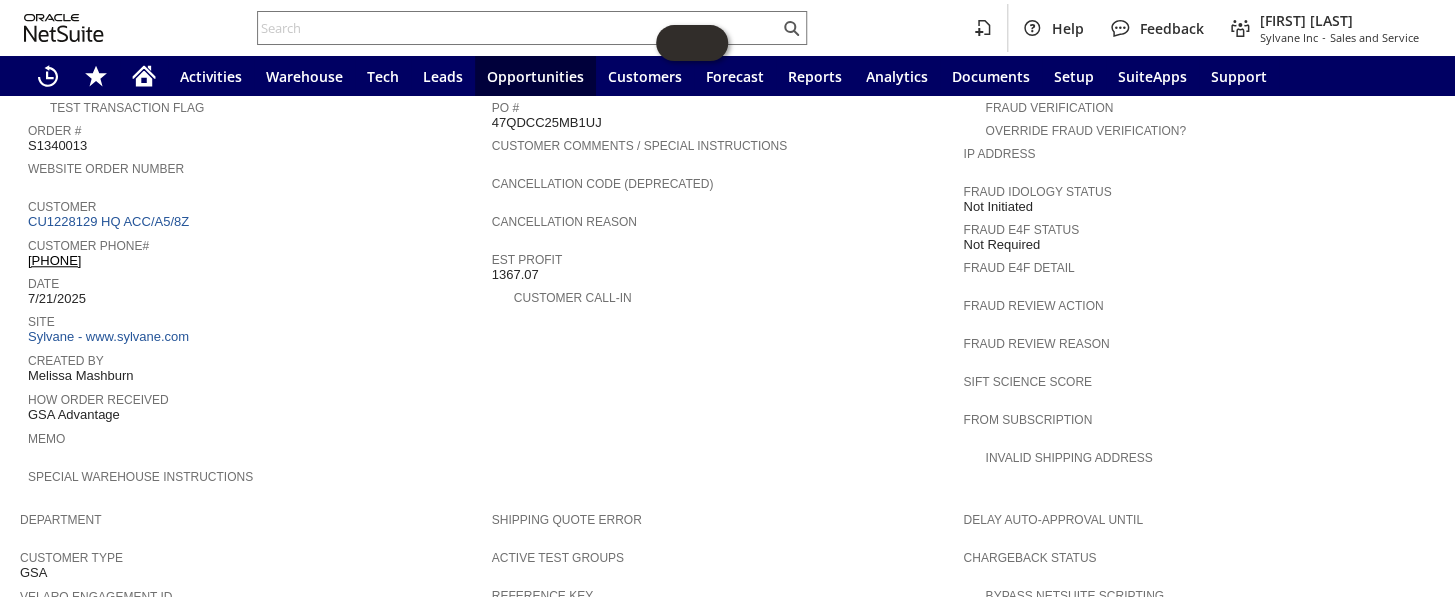drag, startPoint x: 138, startPoint y: 223, endPoint x: 29, endPoint y: 225, distance: 109.01835 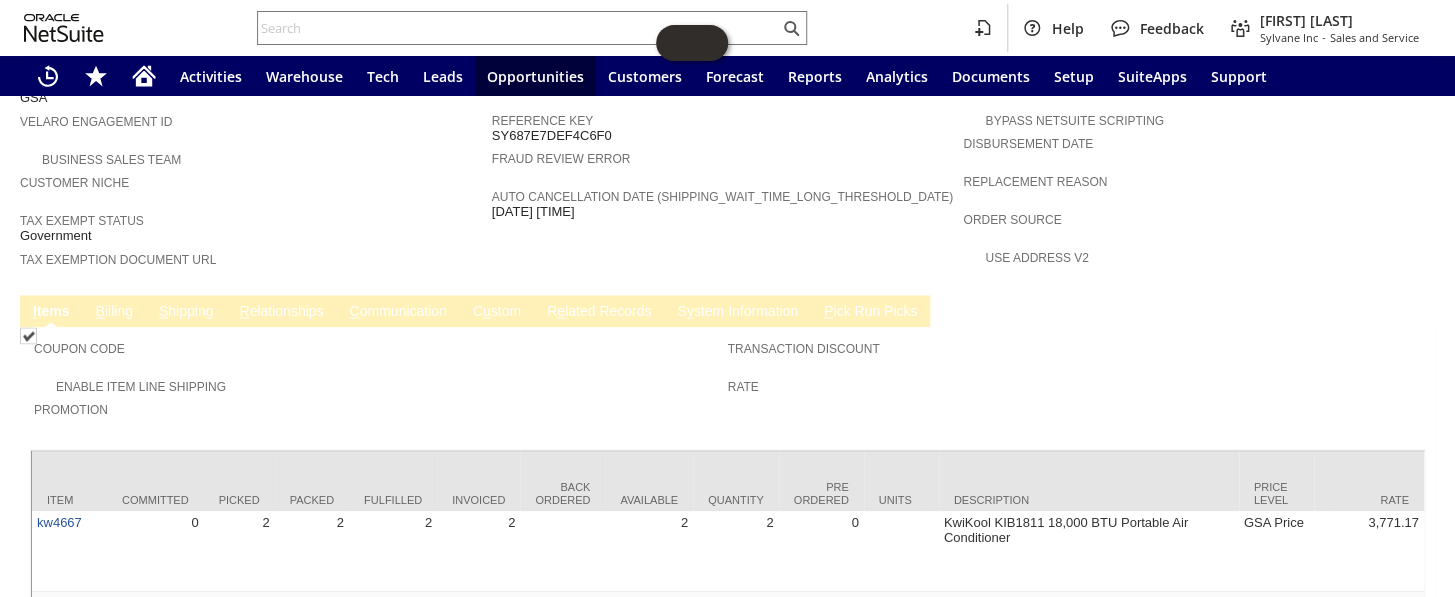 scroll, scrollTop: 1263, scrollLeft: 0, axis: vertical 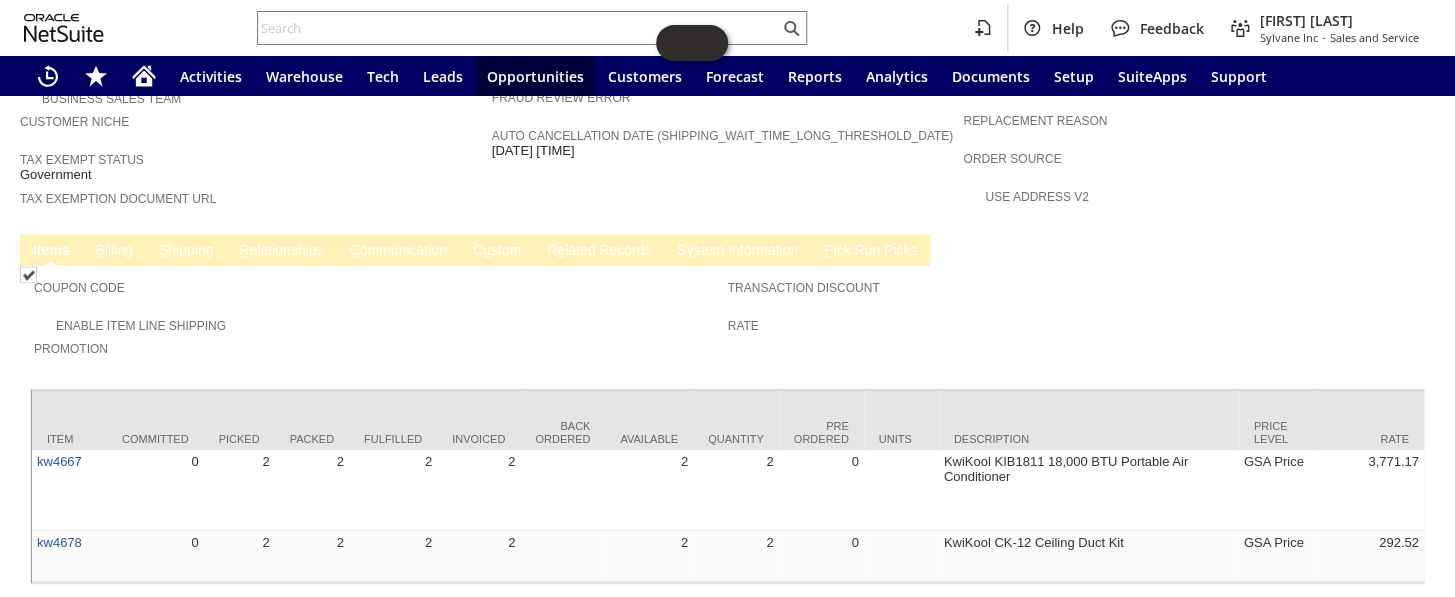 click on "C ommunication" at bounding box center [398, 251] 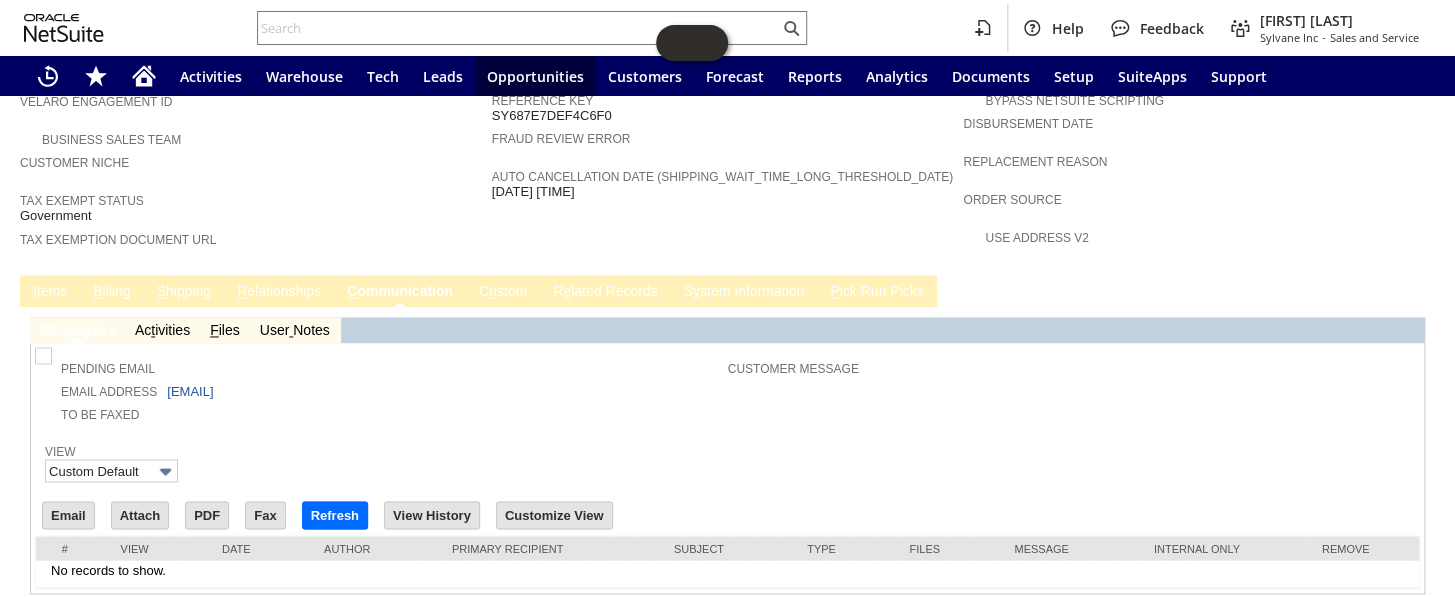 scroll, scrollTop: 0, scrollLeft: 0, axis: both 